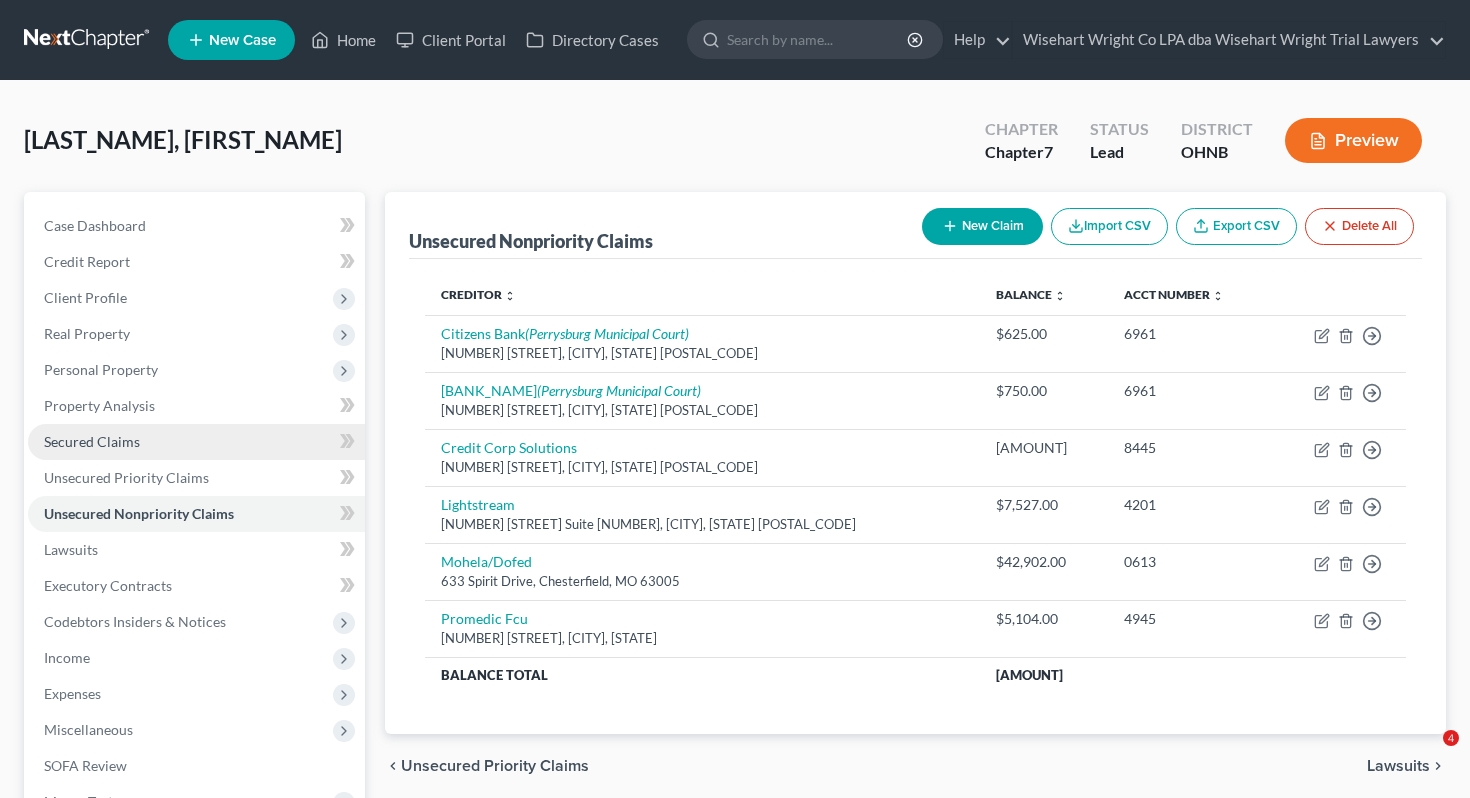 scroll, scrollTop: 105, scrollLeft: 0, axis: vertical 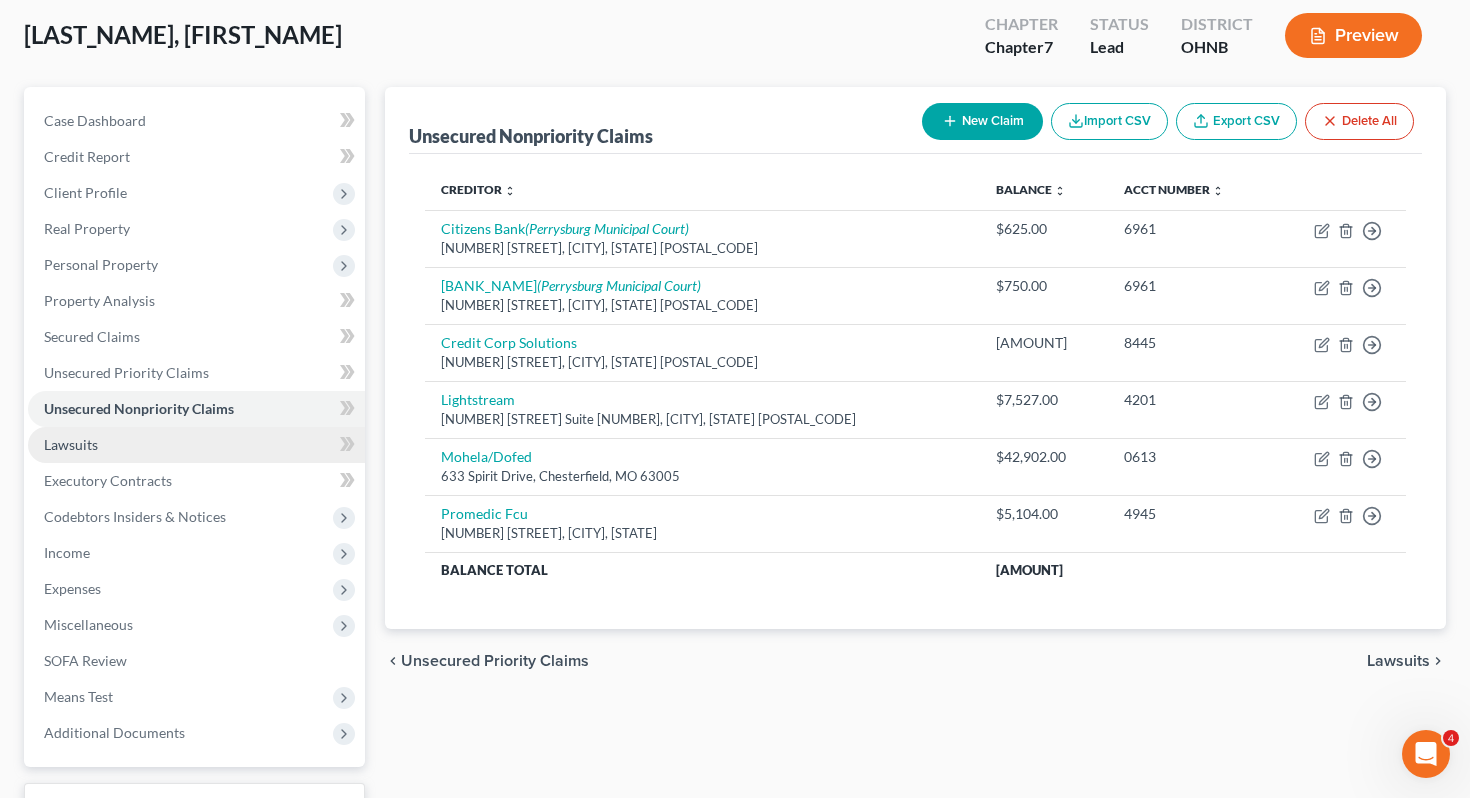 click on "Lawsuits" at bounding box center (196, 445) 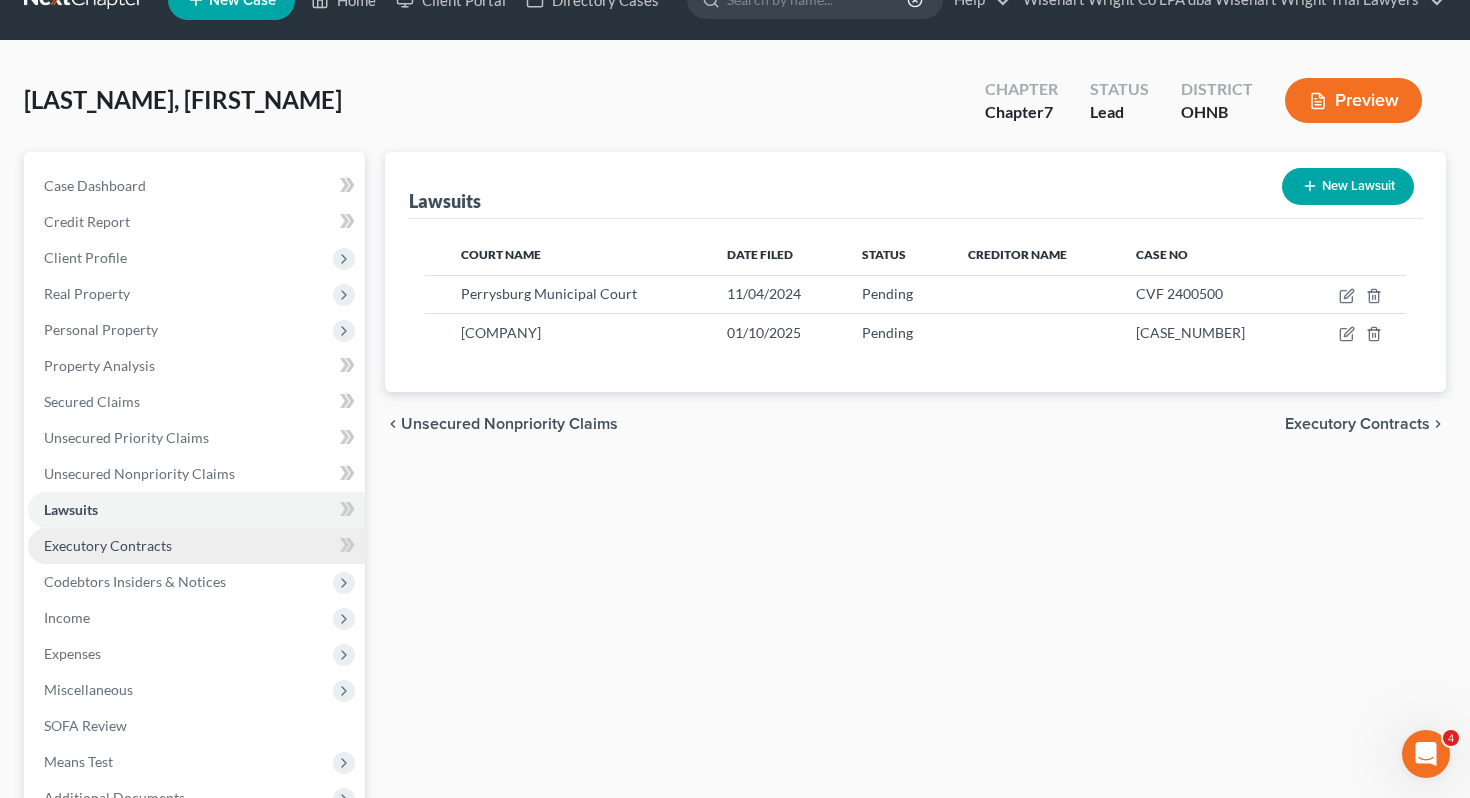 scroll, scrollTop: 42, scrollLeft: 0, axis: vertical 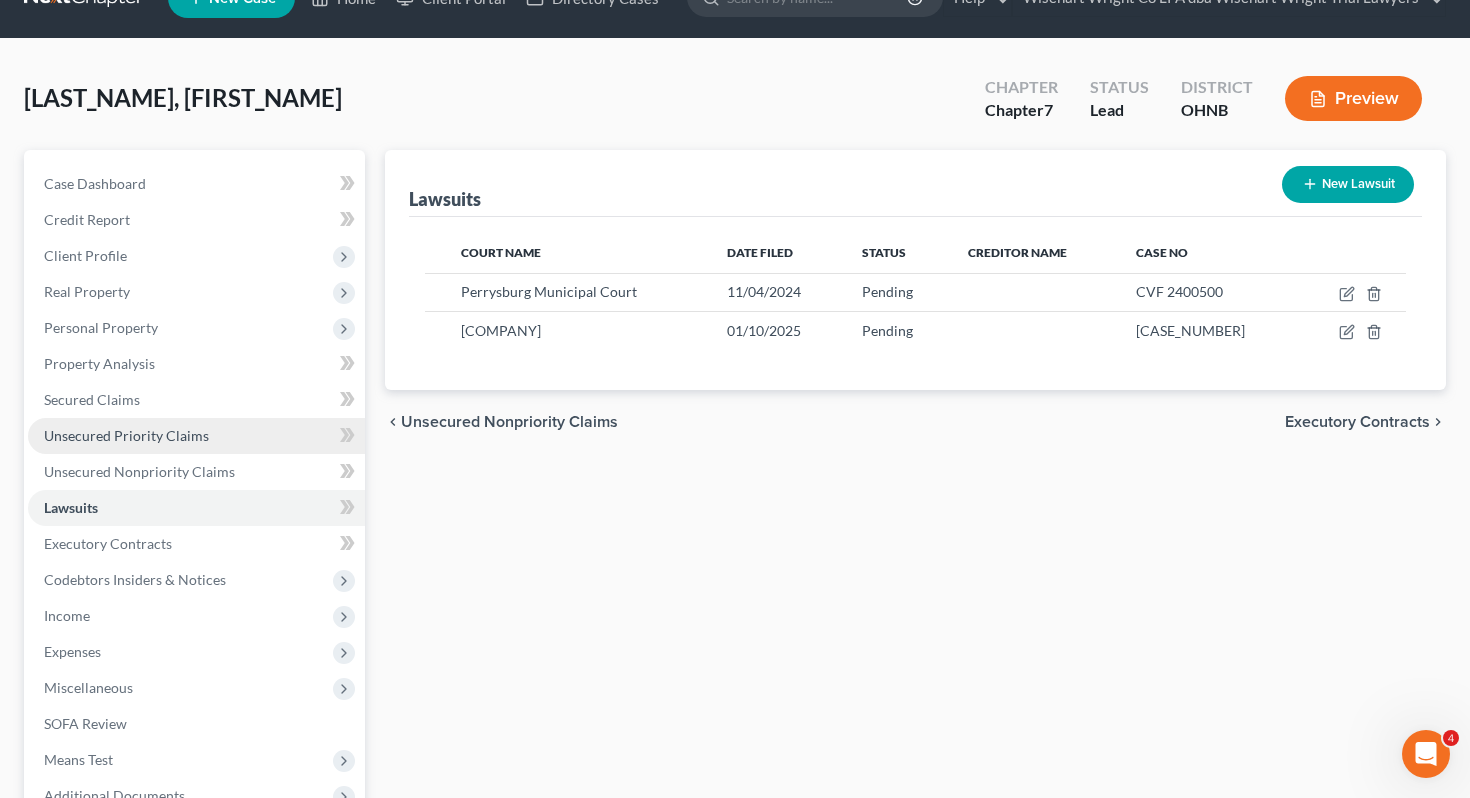 click on "Unsecured Priority Claims" at bounding box center (196, 436) 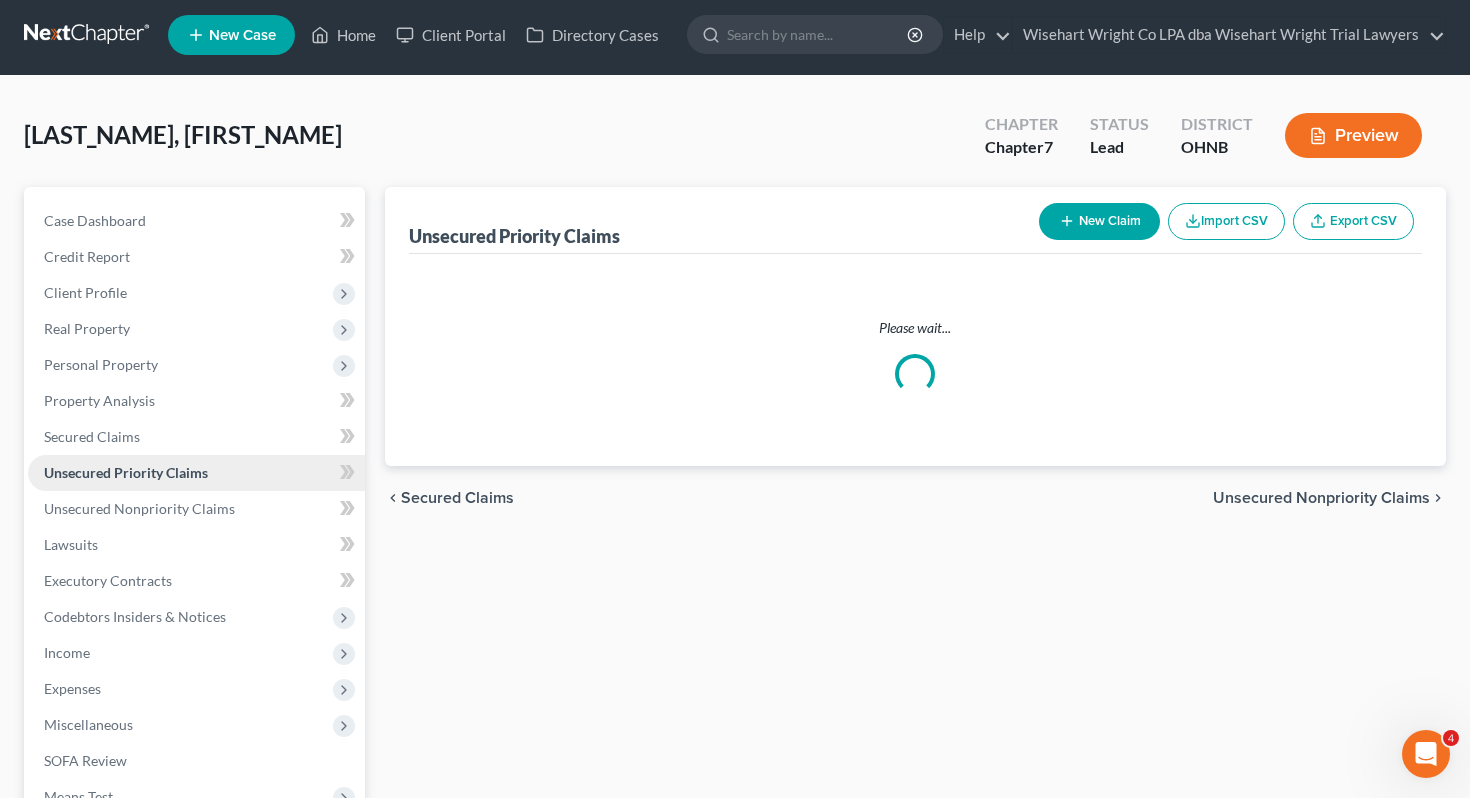 scroll, scrollTop: 0, scrollLeft: 0, axis: both 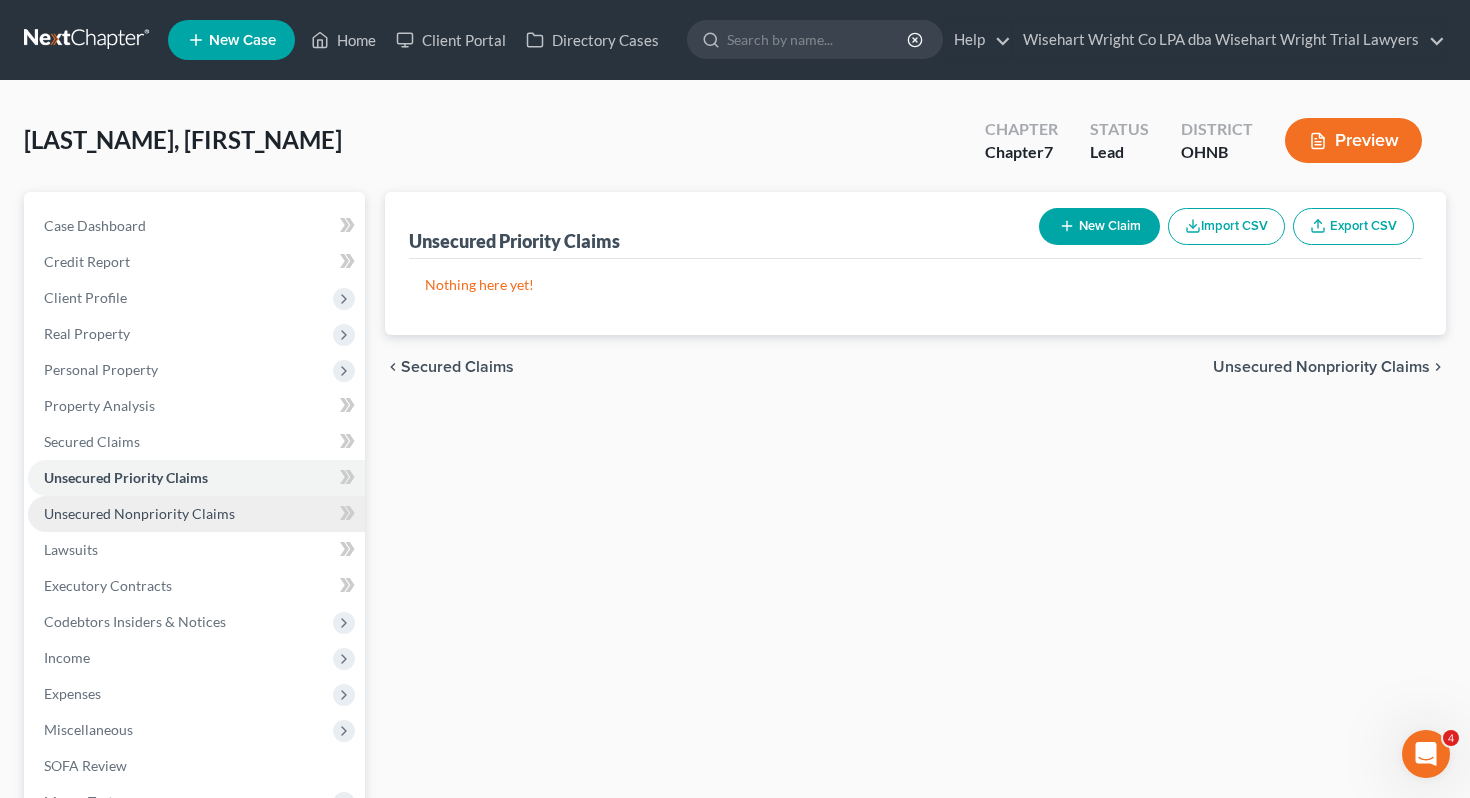 click on "Unsecured Nonpriority Claims" at bounding box center (196, 514) 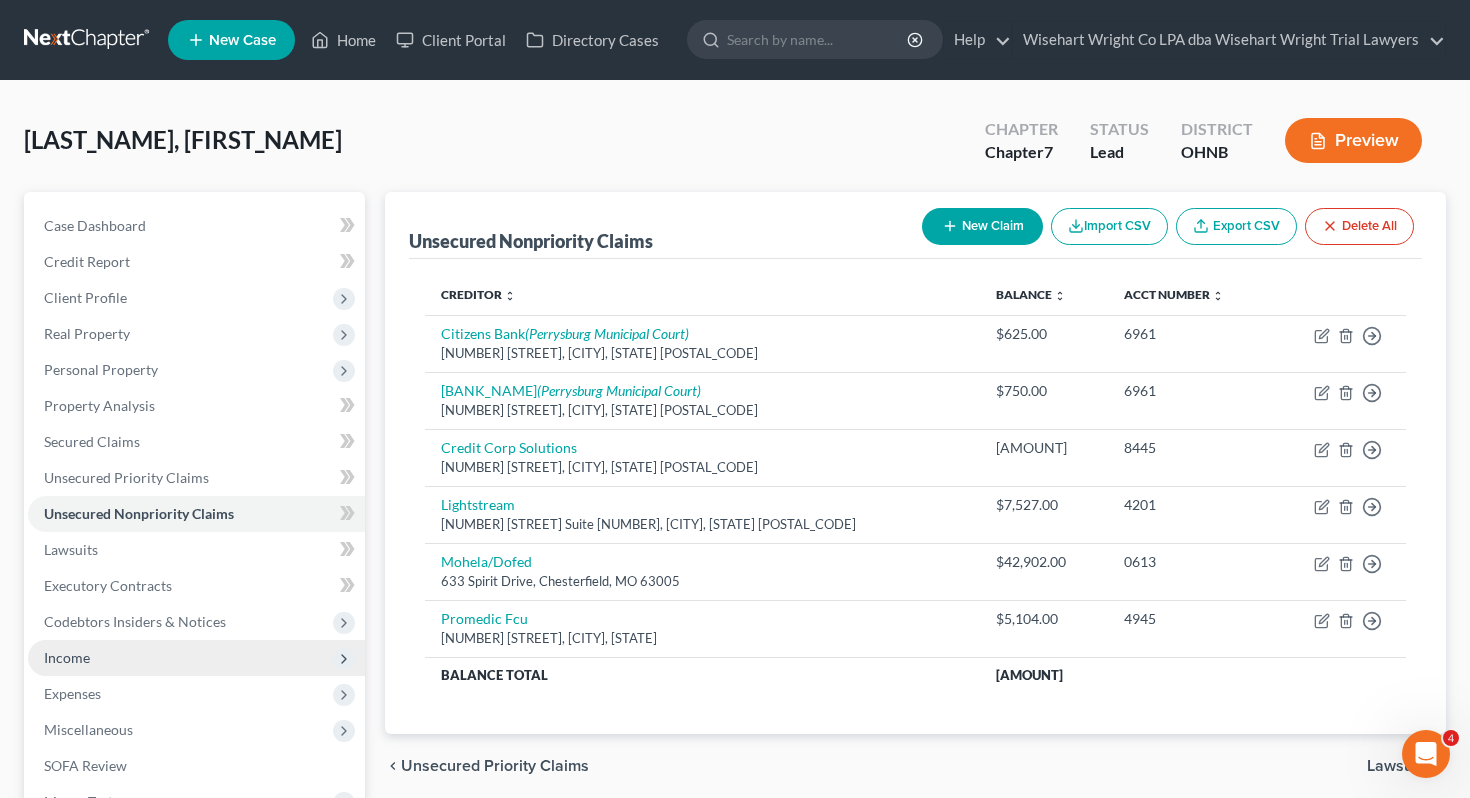 click on "Income" at bounding box center (196, 658) 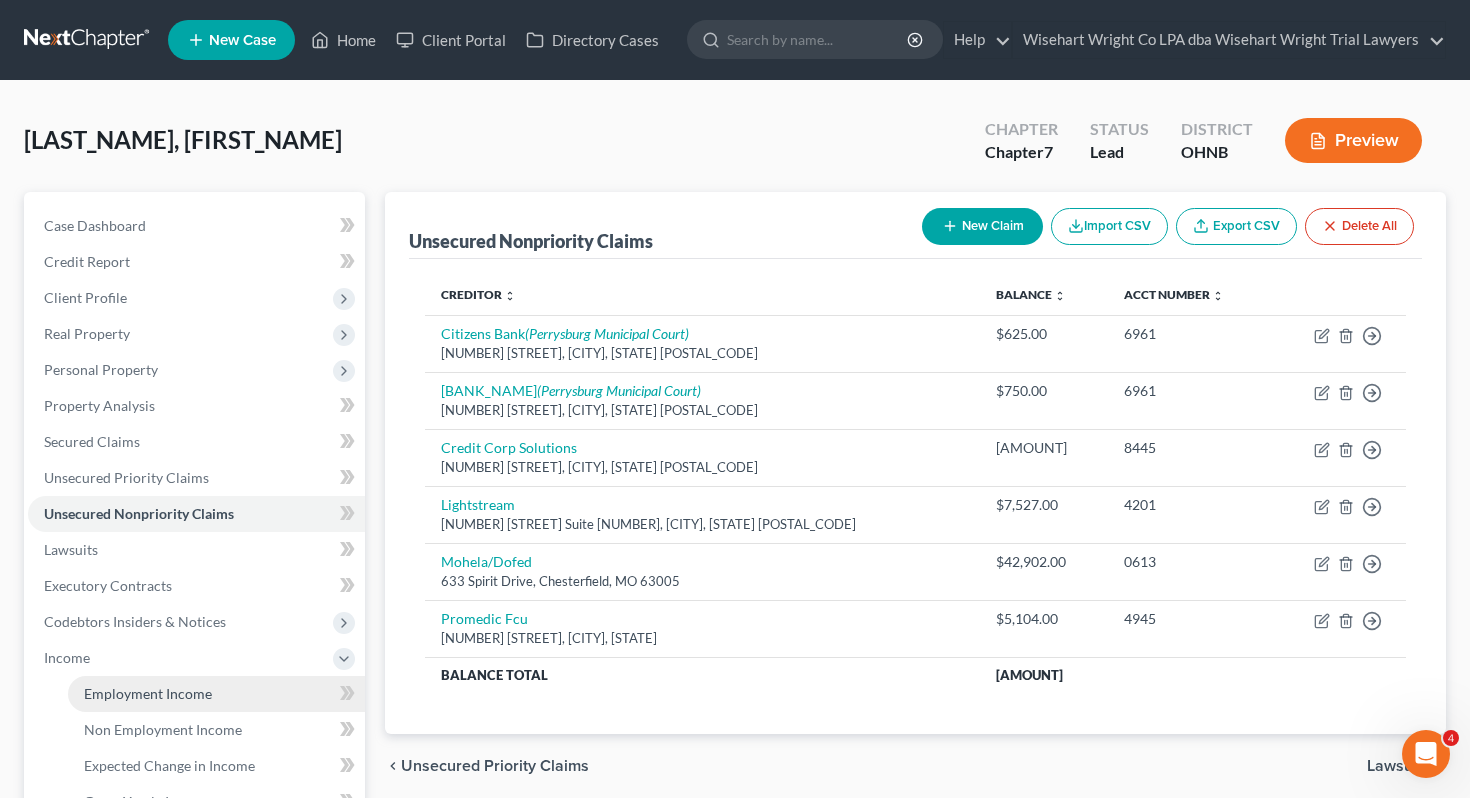click on "Employment Income" at bounding box center [216, 694] 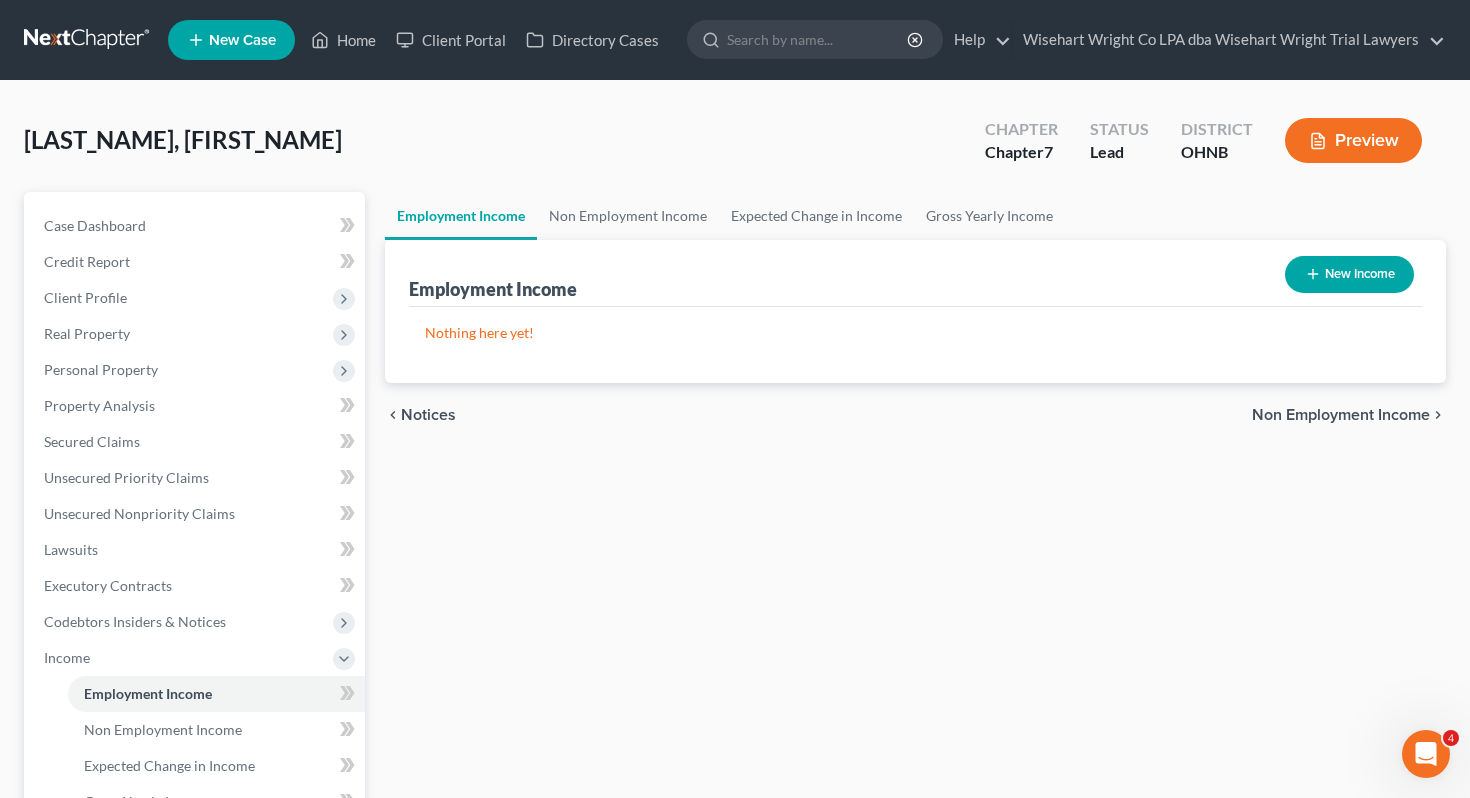 click 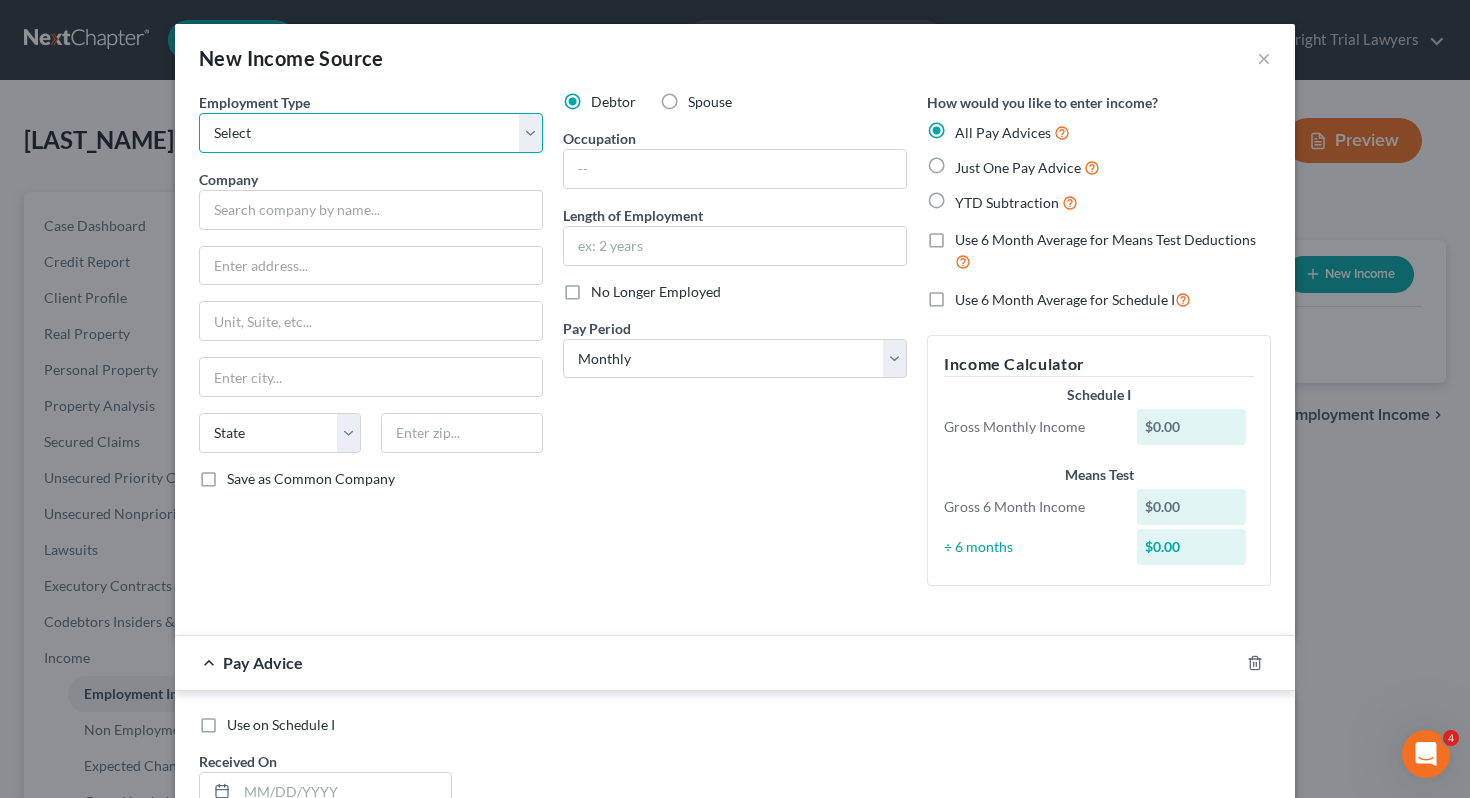 click on "Select Full or Part Time Employment Self Employment" at bounding box center (371, 133) 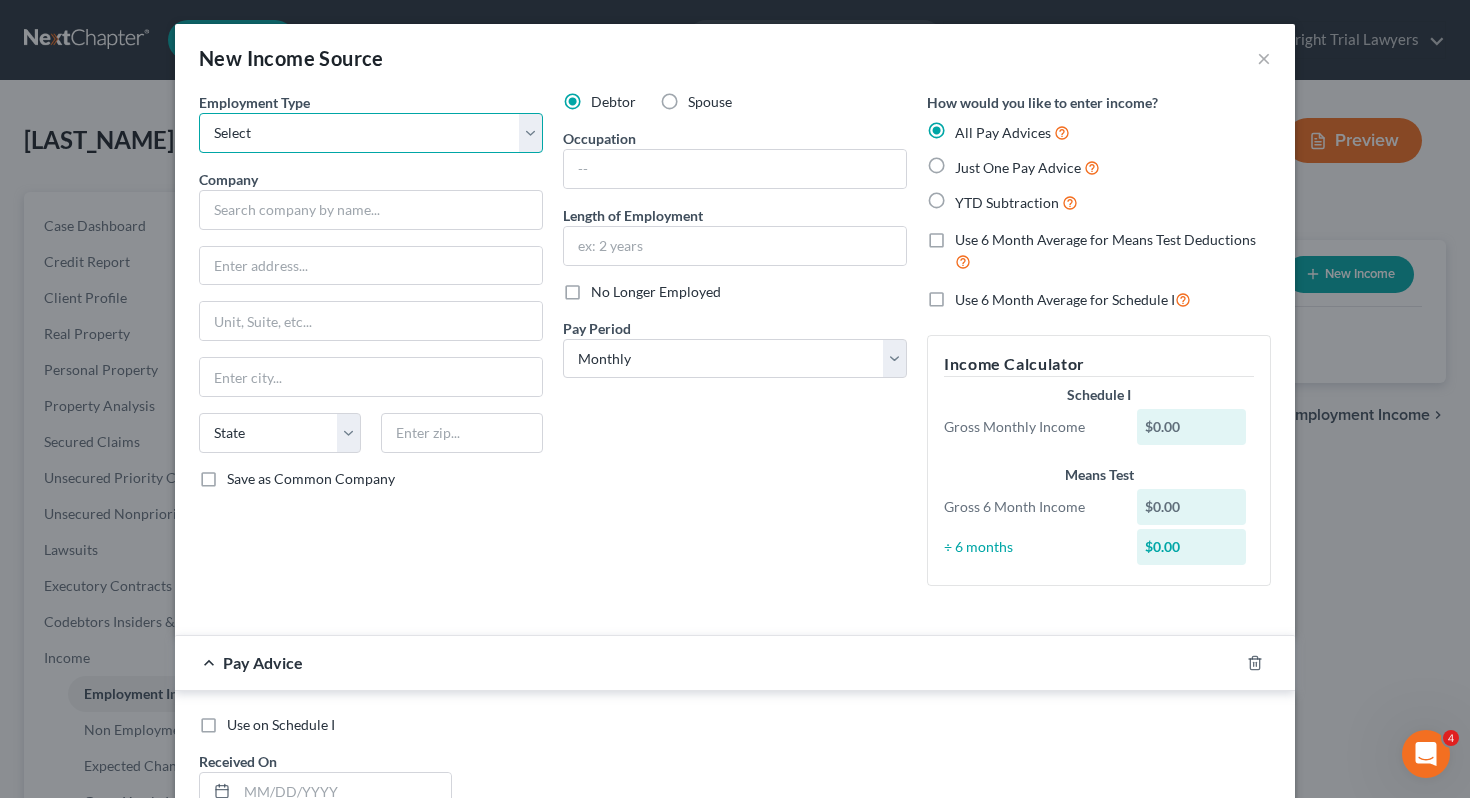 select on "0" 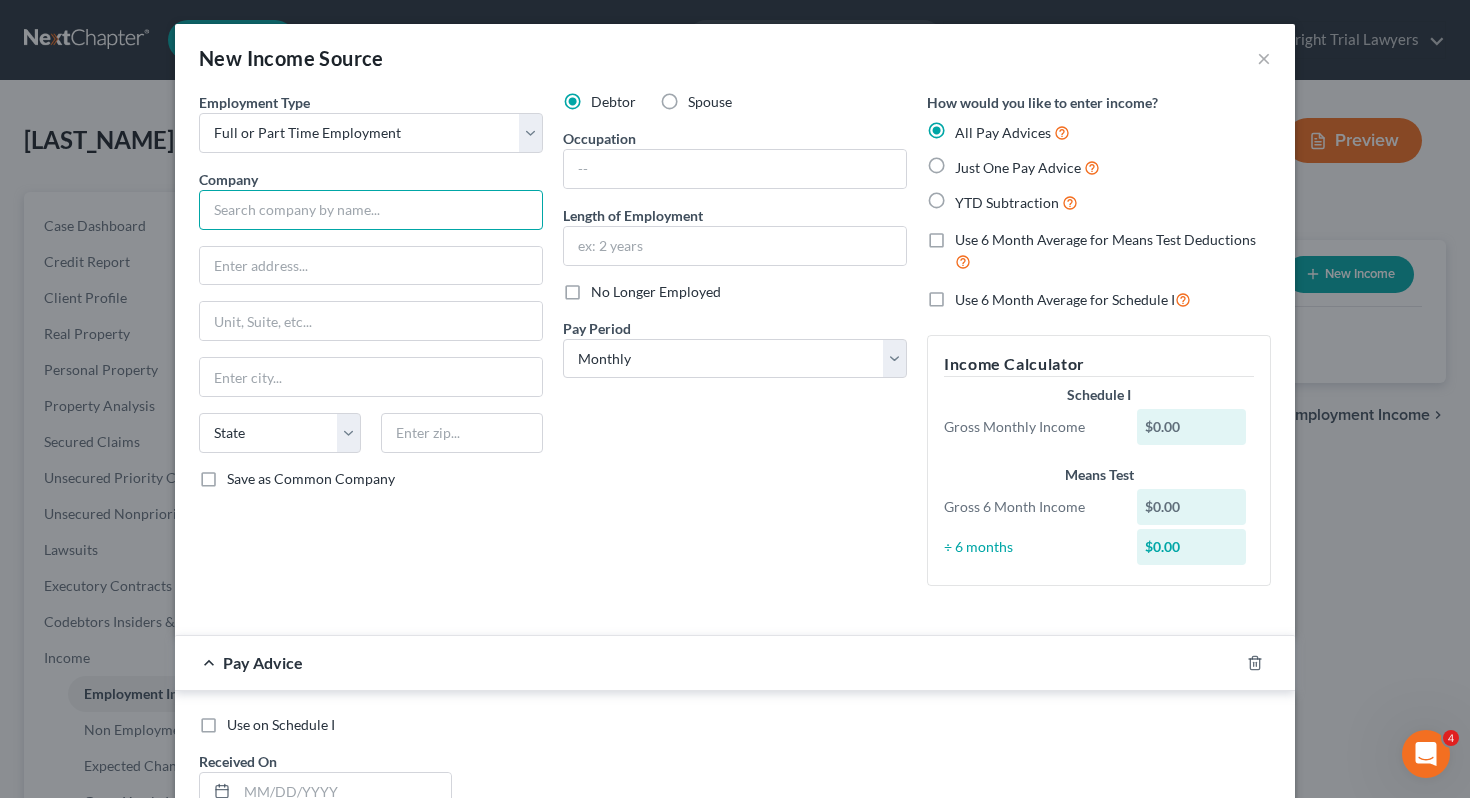 click at bounding box center (371, 210) 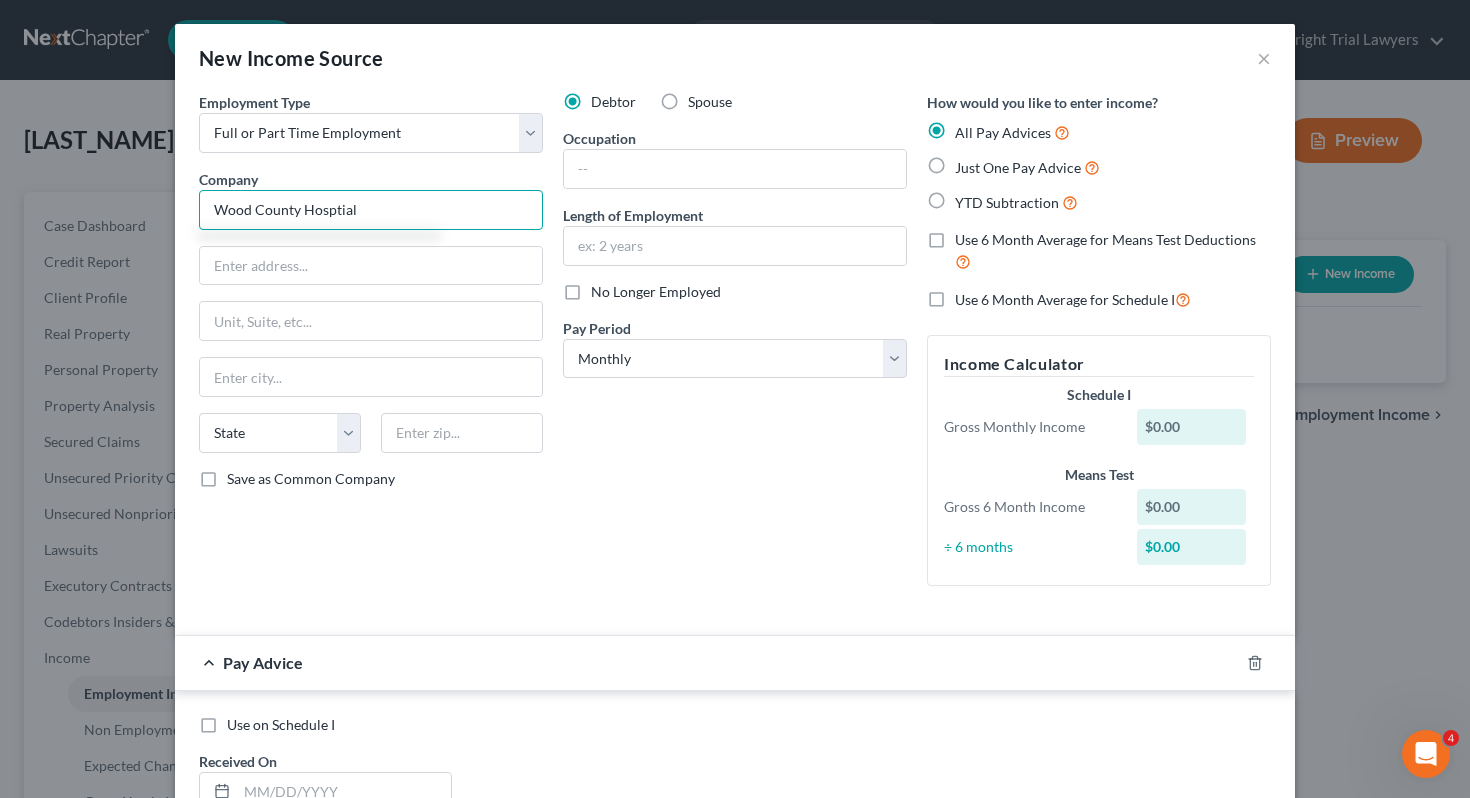 click on "Wood County Hosptial" at bounding box center (371, 210) 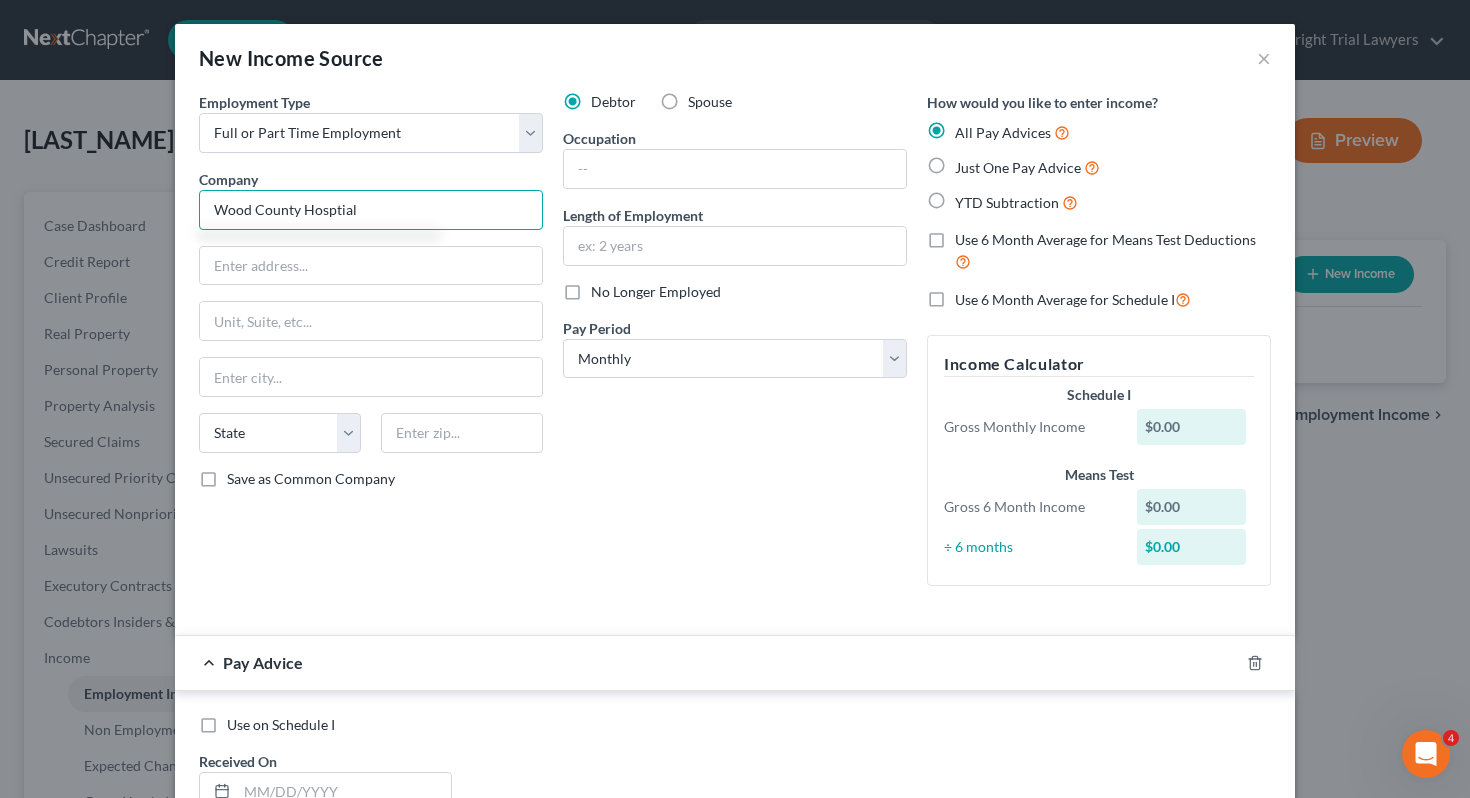 click on "Wood County Hosptial" at bounding box center [371, 210] 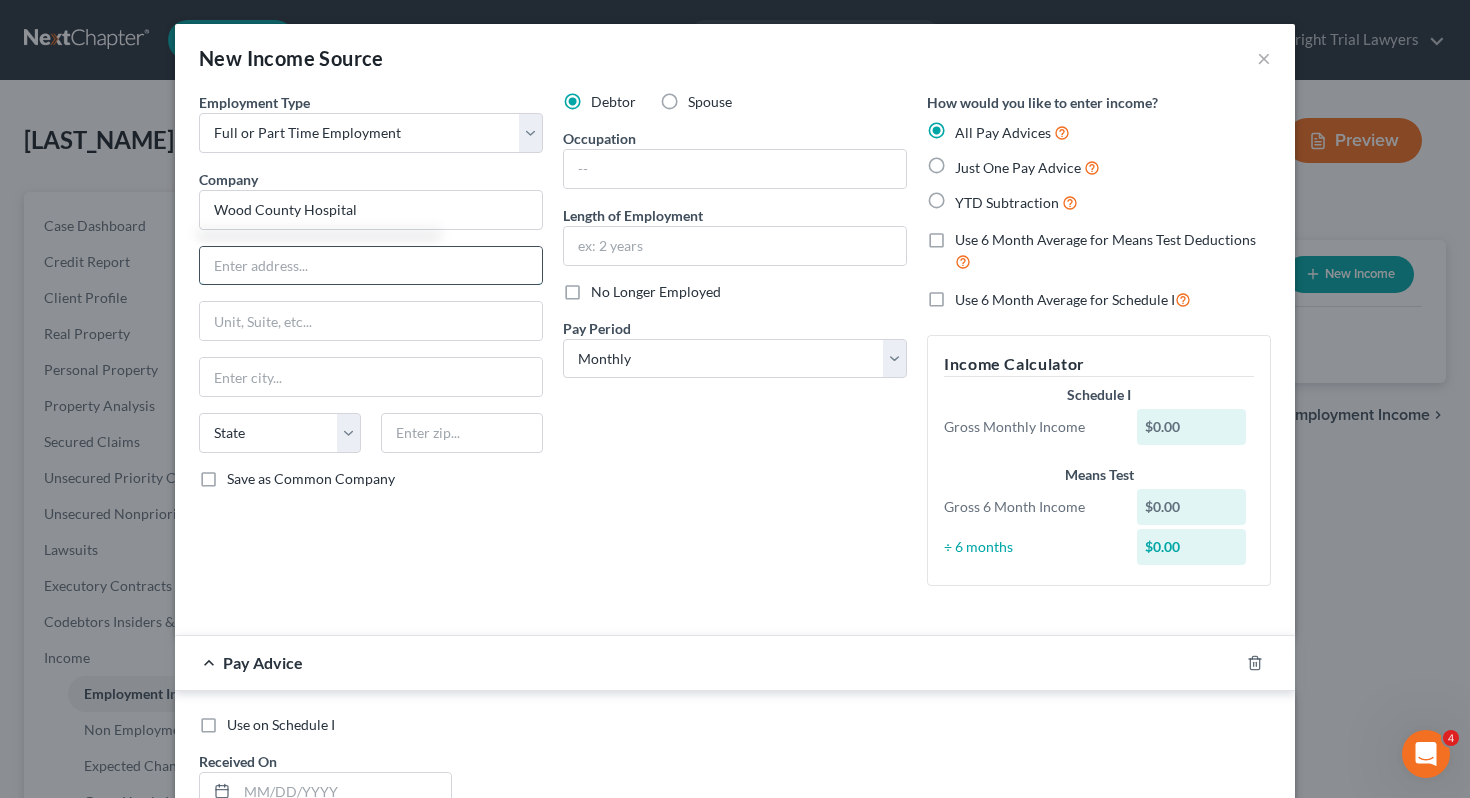 click at bounding box center [371, 266] 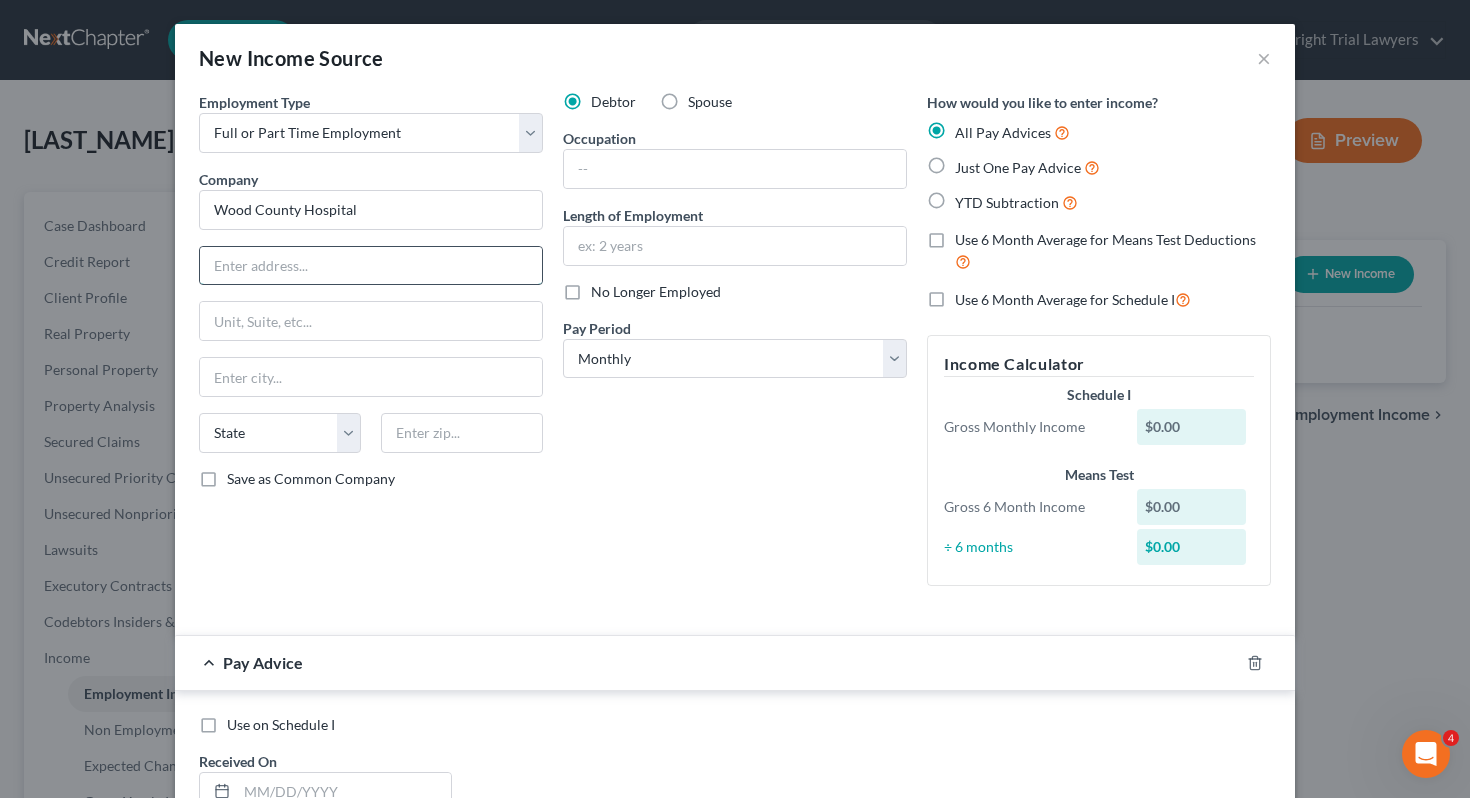 type on "Wood County Hospital" 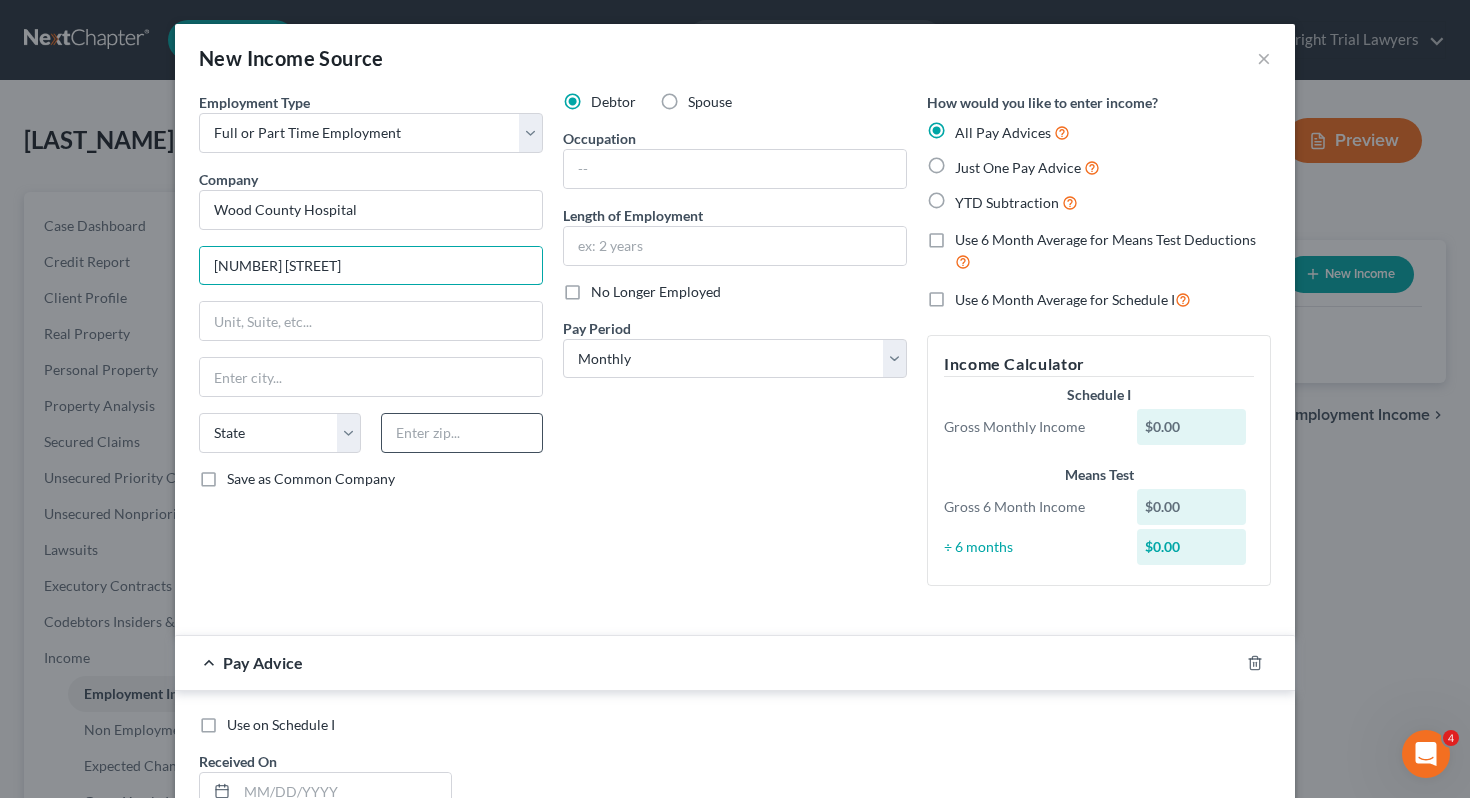 type on "[NUMBER] [STREET]" 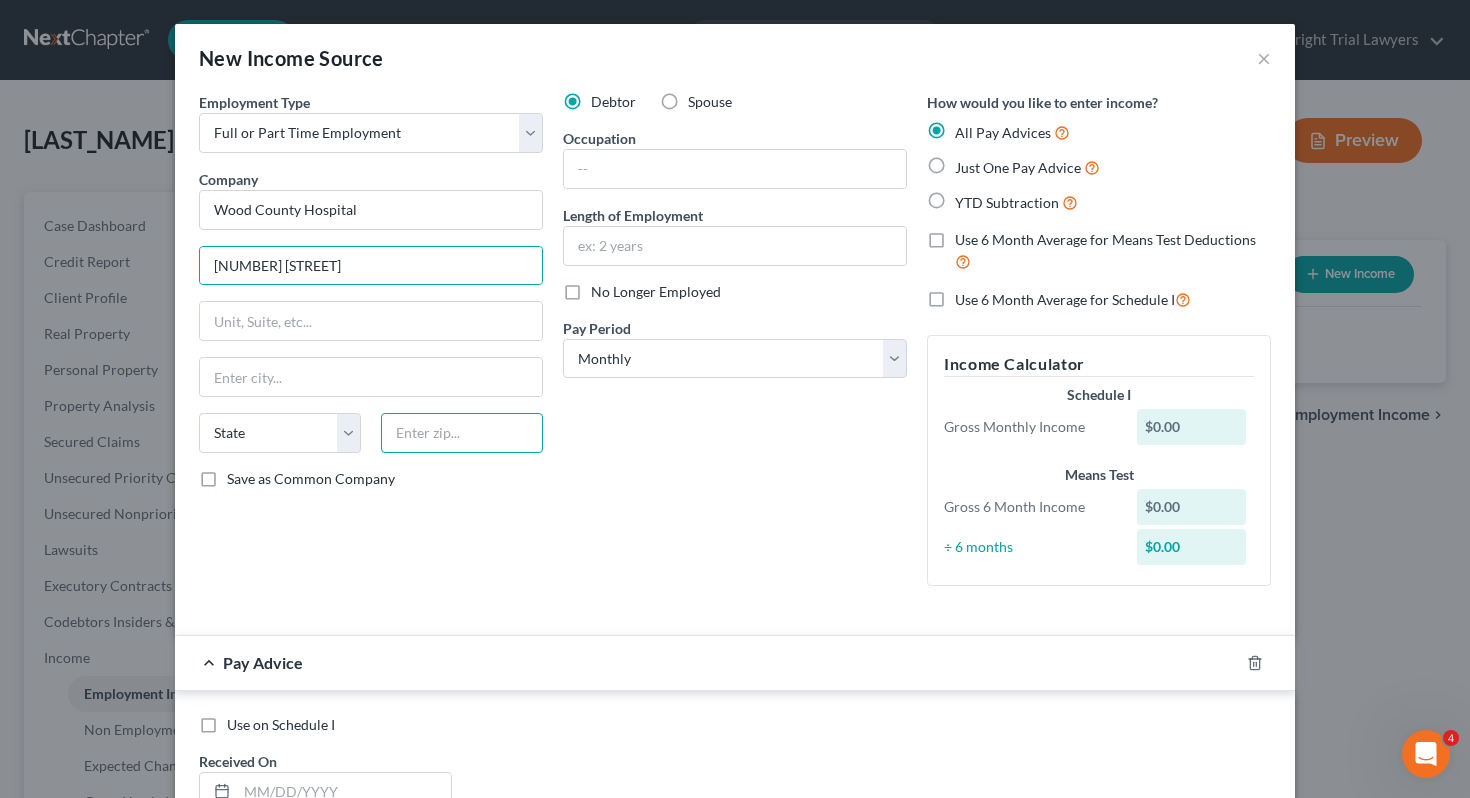 click at bounding box center [462, 433] 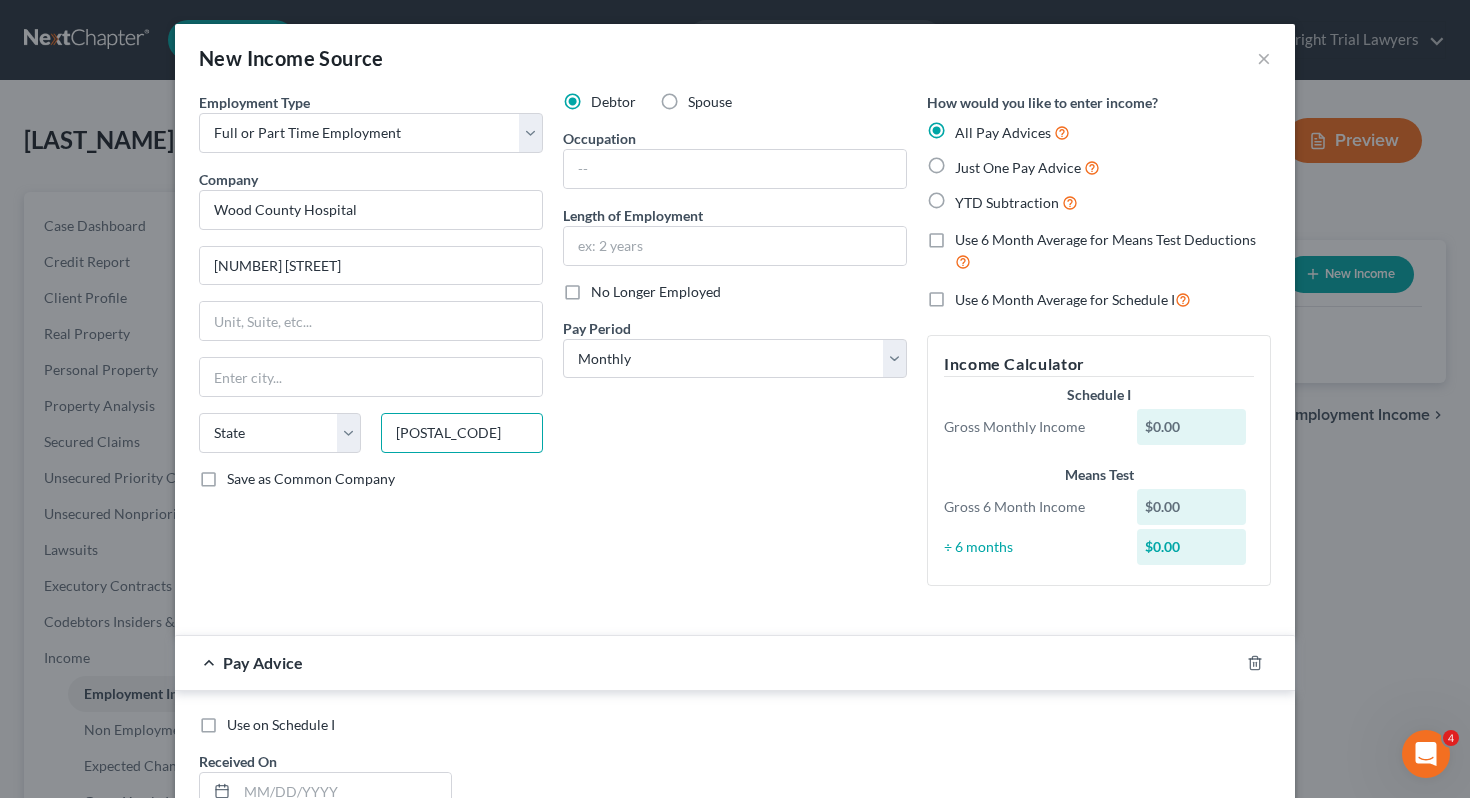 type on "[POSTAL_CODE]" 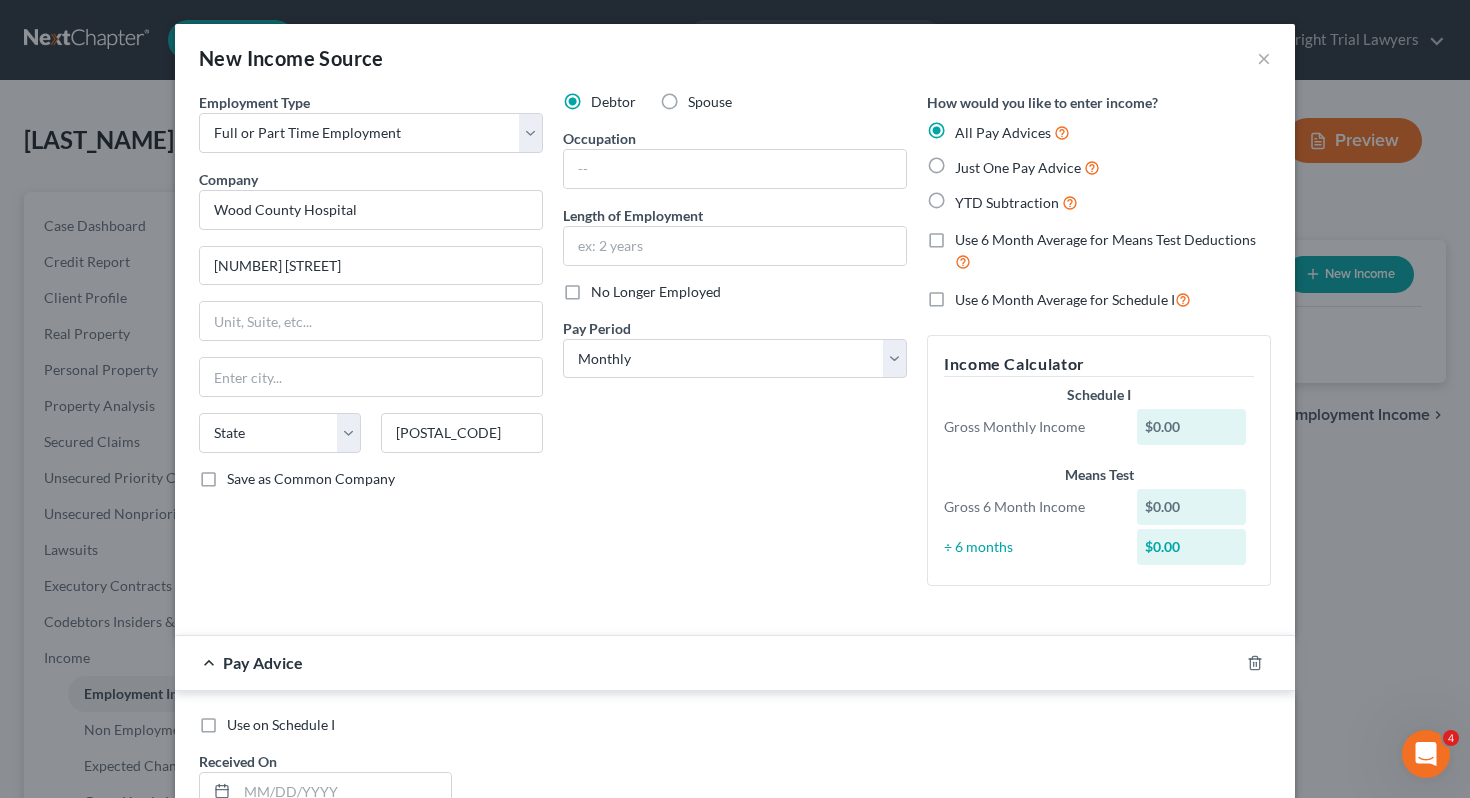 click on "Employment Type
*
Select Full or Part Time Employment Self Employment
Company
*
Wood County Hospital                      [NUMBER] [STREET] State AL AK AR AZ CA CO CT DE DC FL GA GU HI ID IL IN IA KS KY LA ME MD MA MI MN MS MO MT NC ND NE NV NH NJ NM NY OH OK OR PA PR RI SC SD TN TX UT VI VA VT WA WV WI WY [ZIP] Save as Common Company" at bounding box center [371, 347] 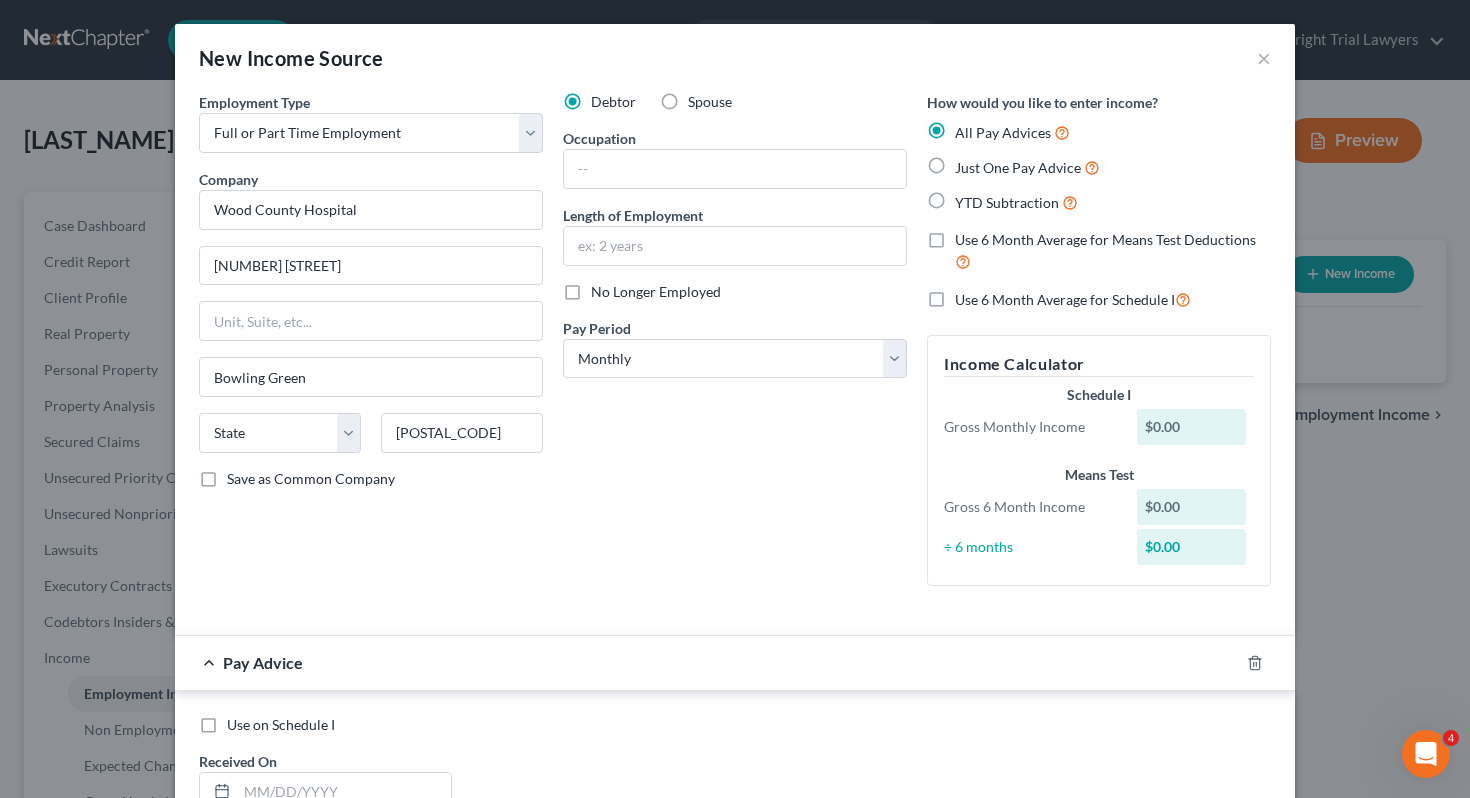 select on "36" 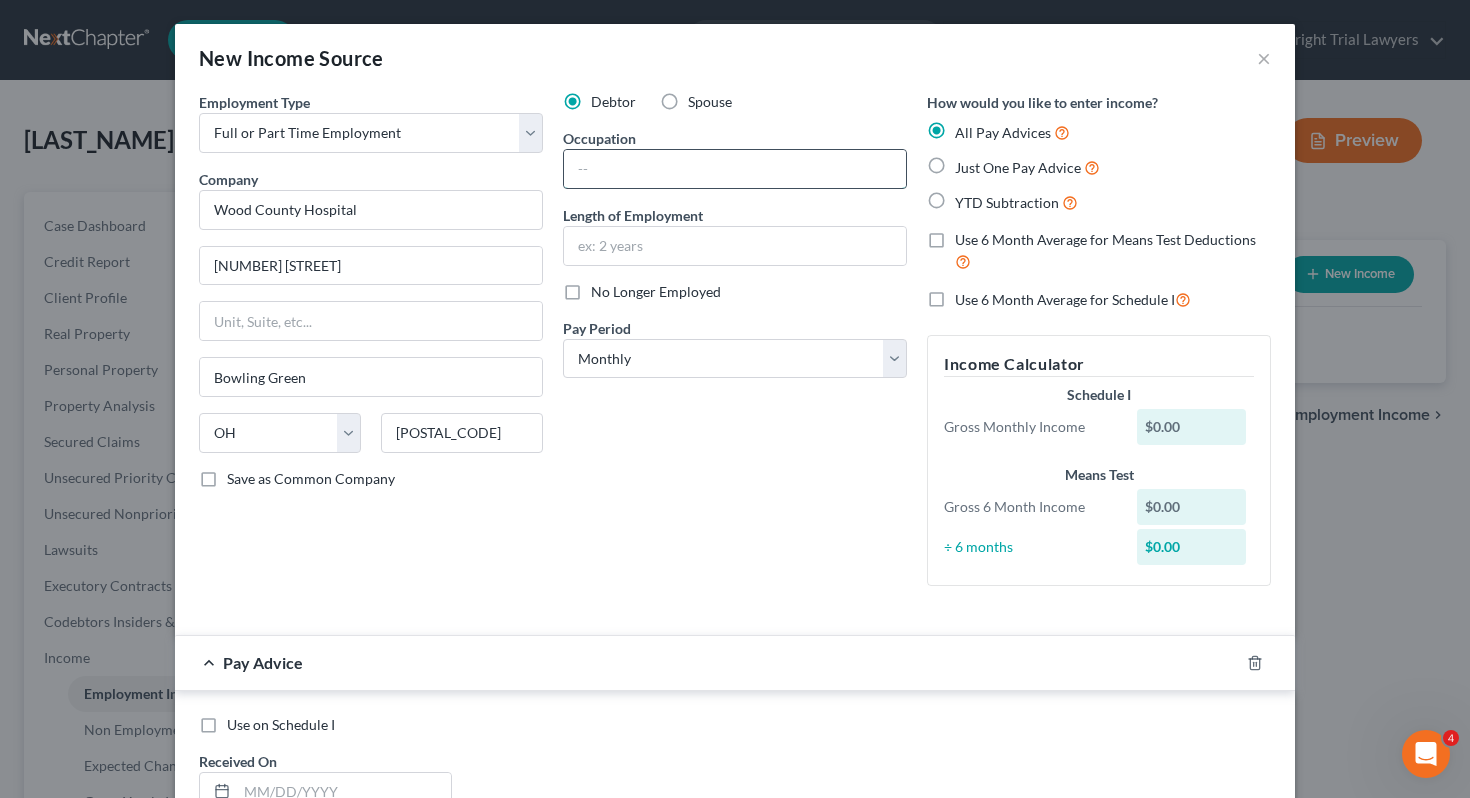 click at bounding box center (735, 169) 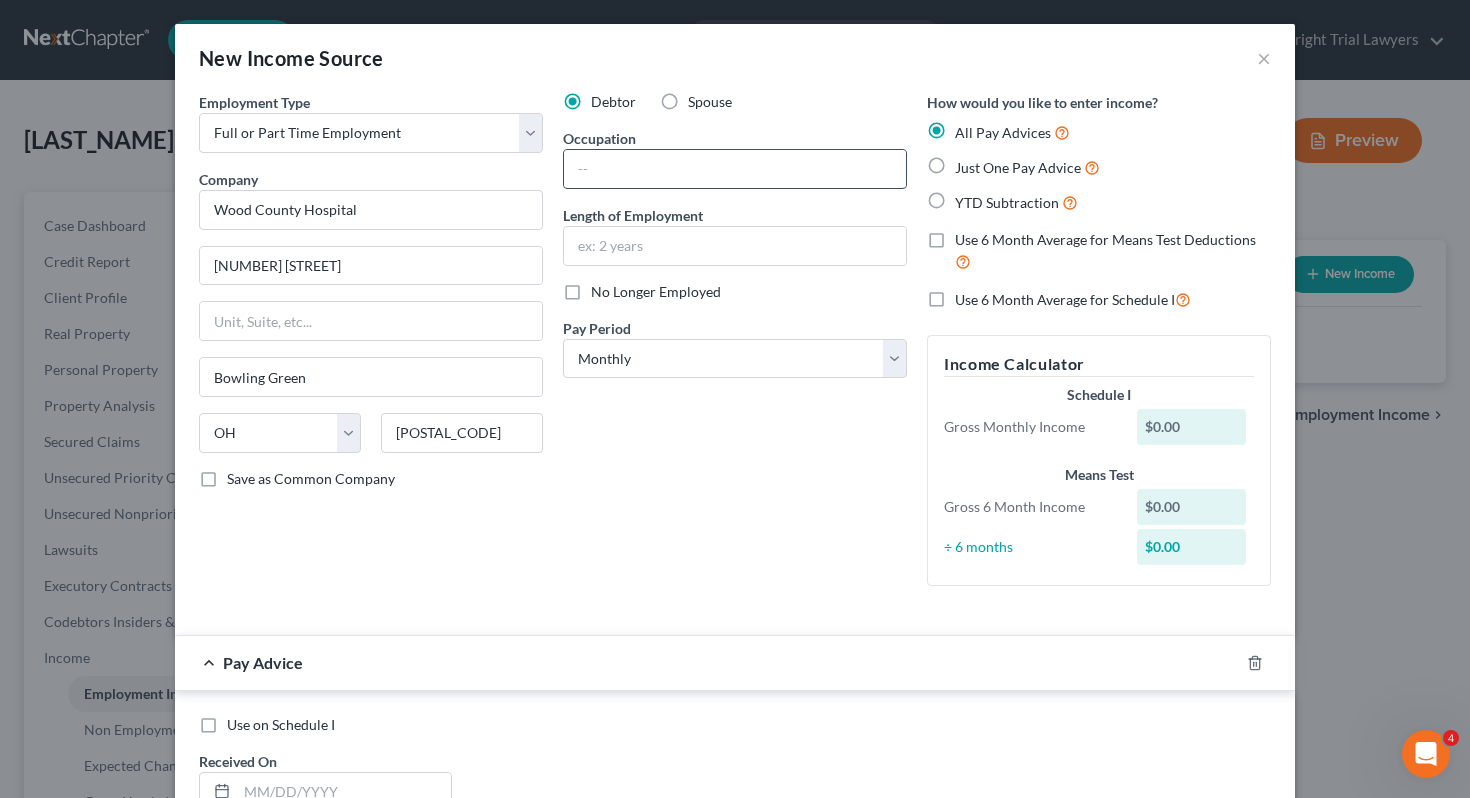type on "R" 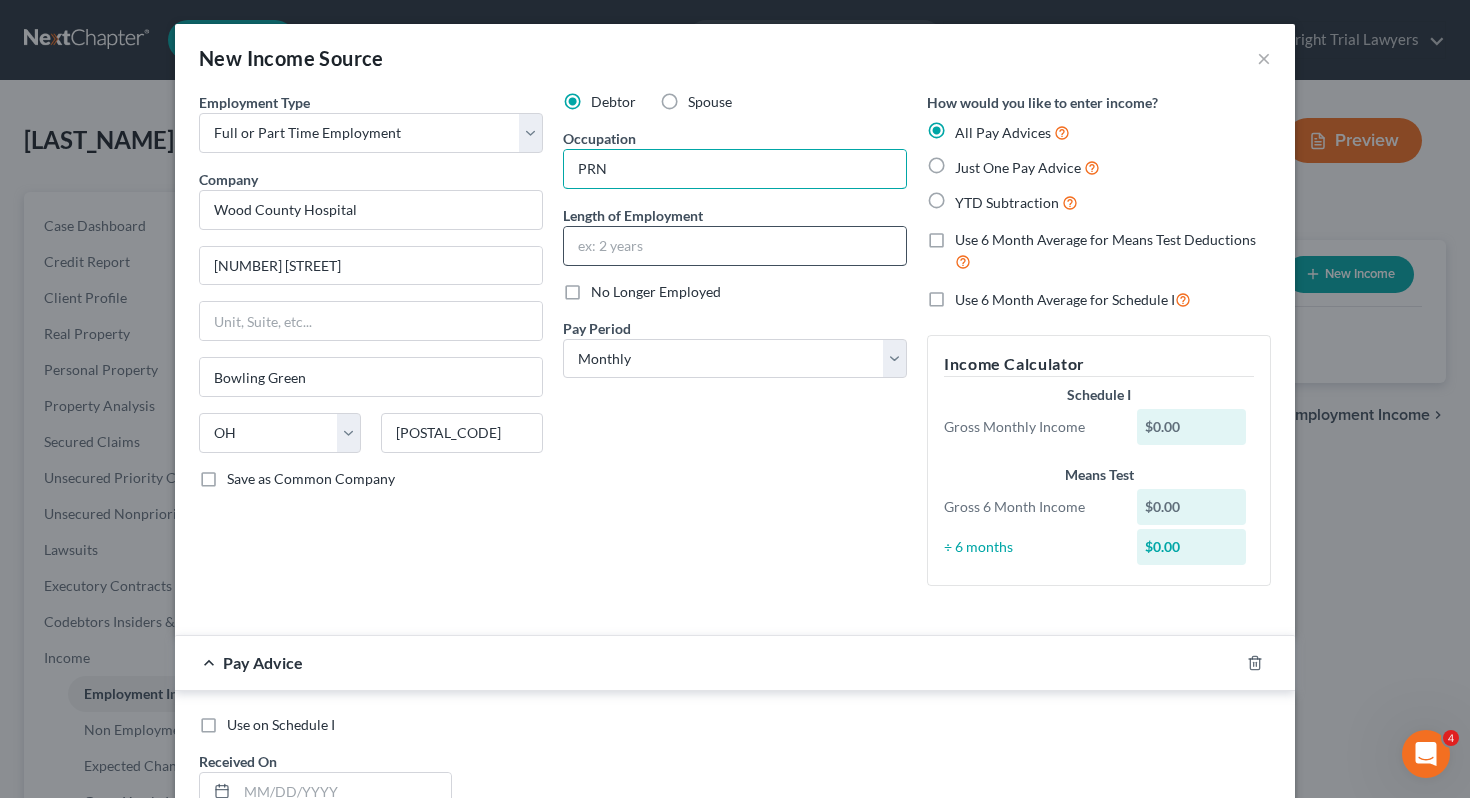 type on "PRN" 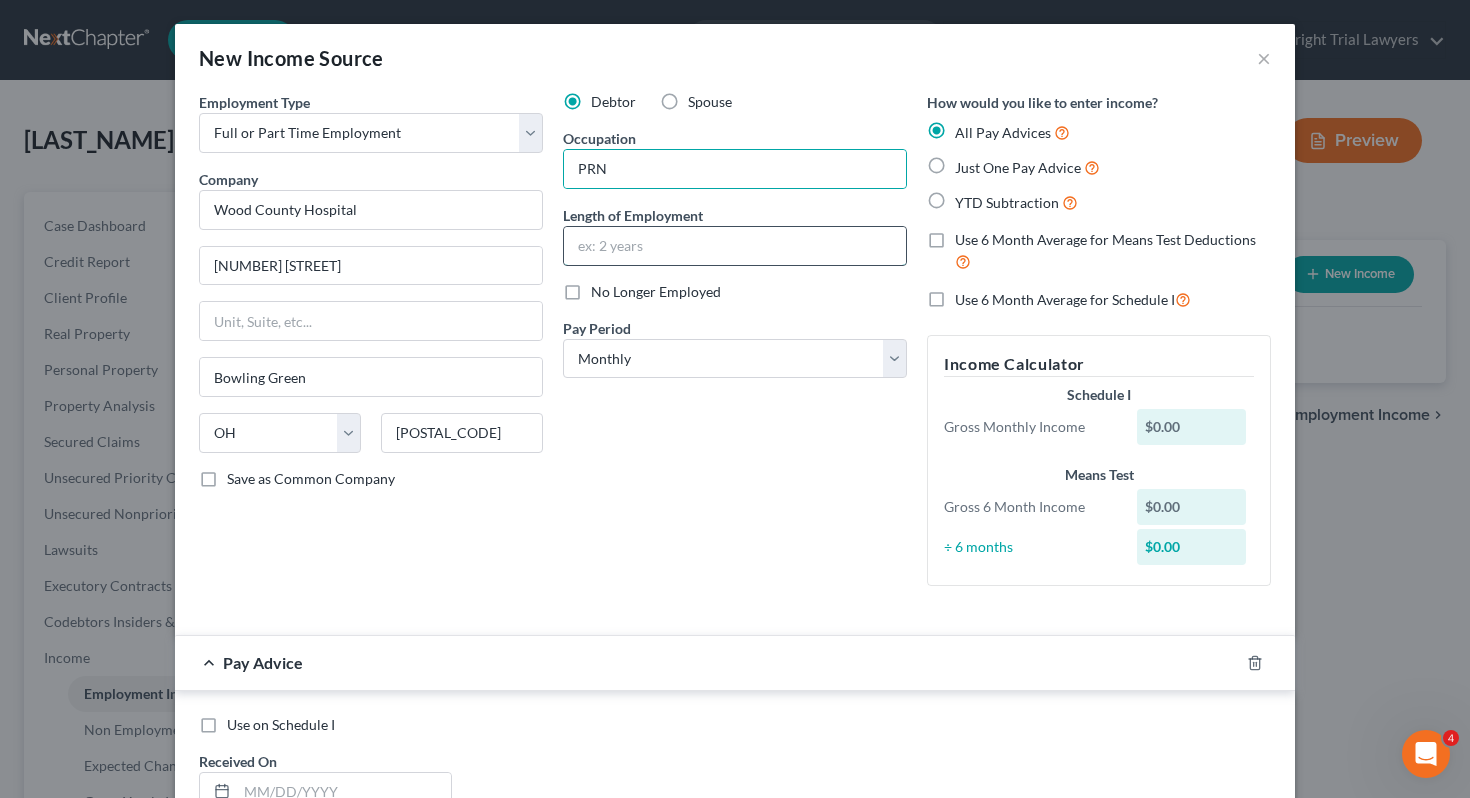 click at bounding box center (735, 246) 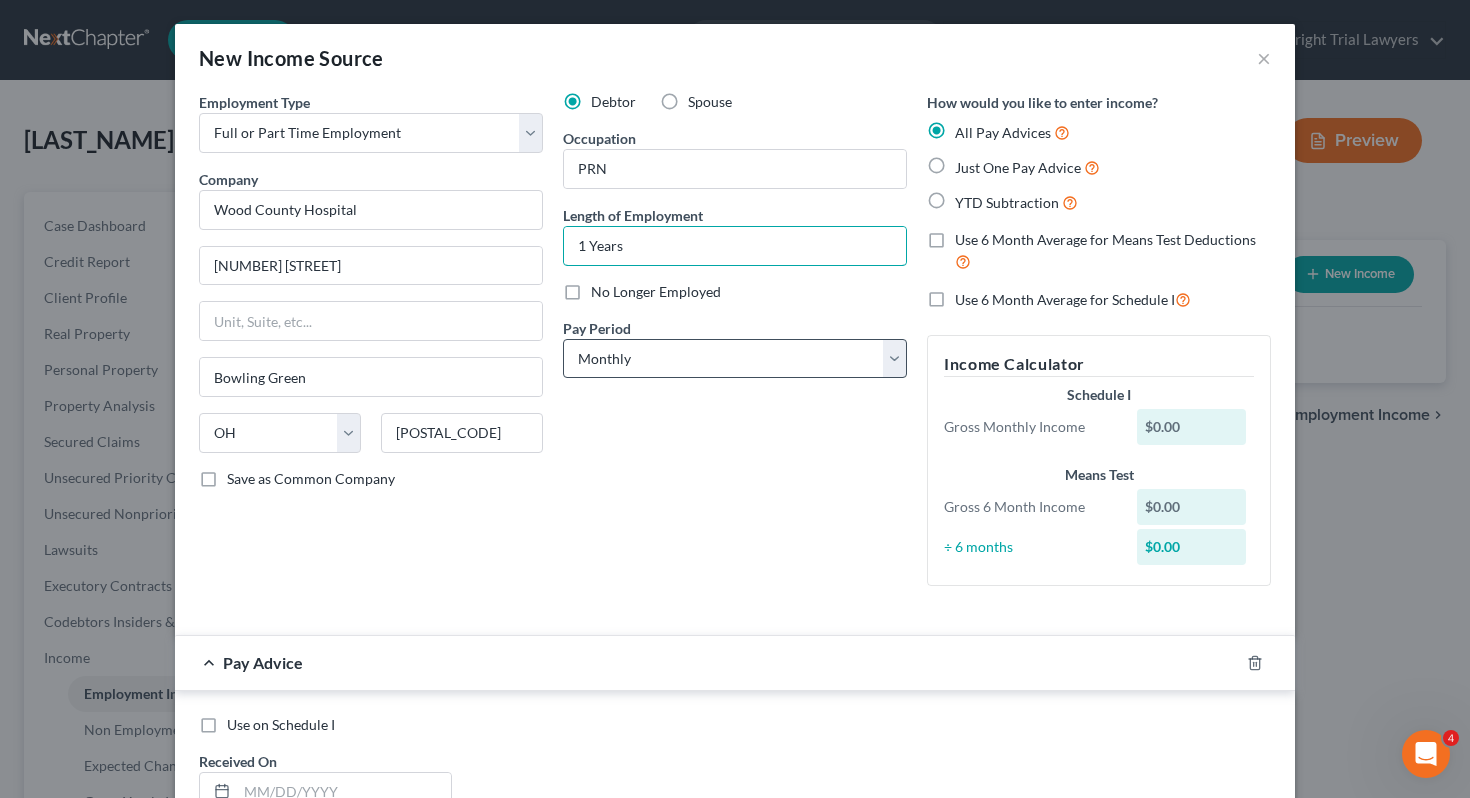 type on "1 Years" 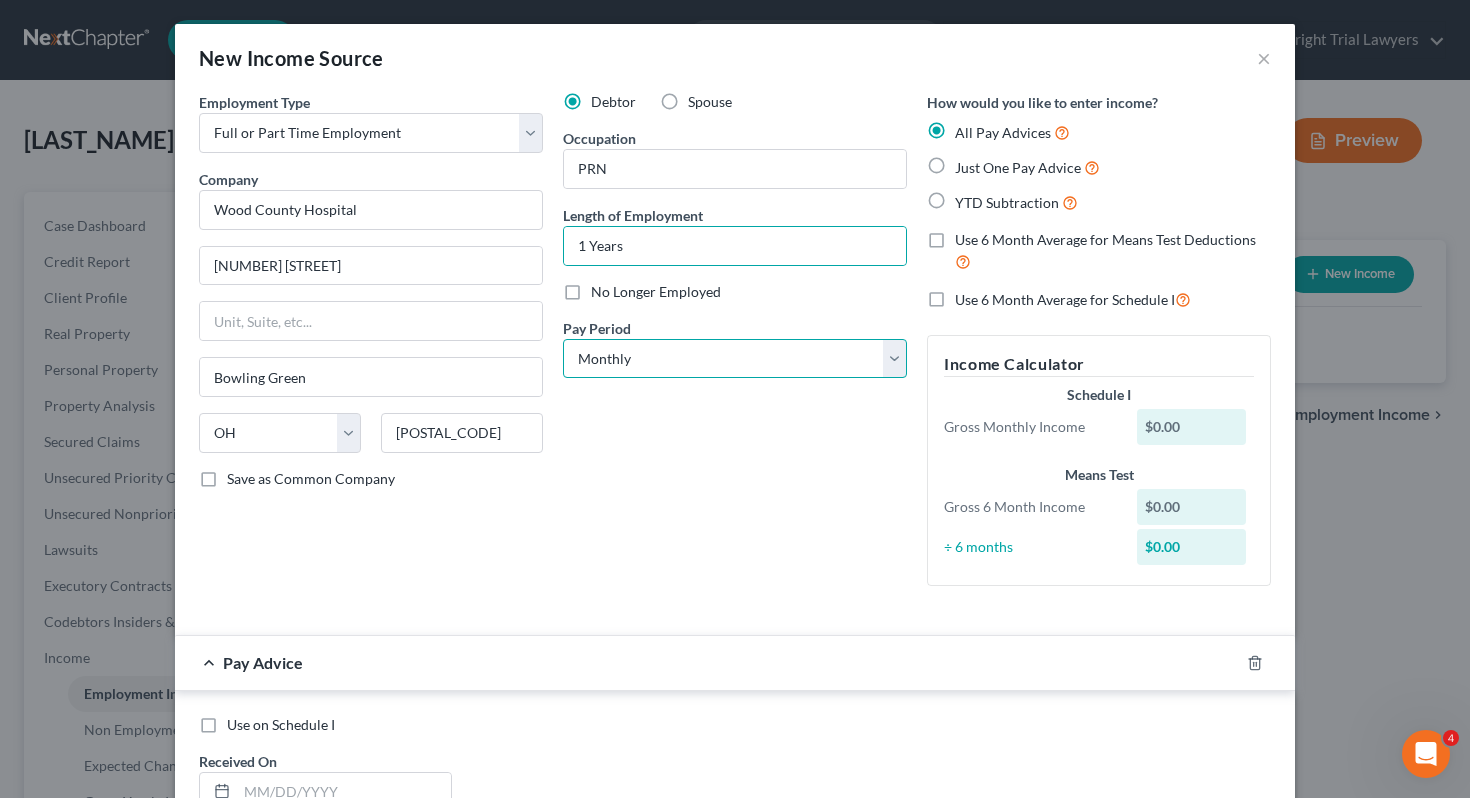 click on "Select Monthly Twice Monthly Every Other Week Weekly" at bounding box center (735, 359) 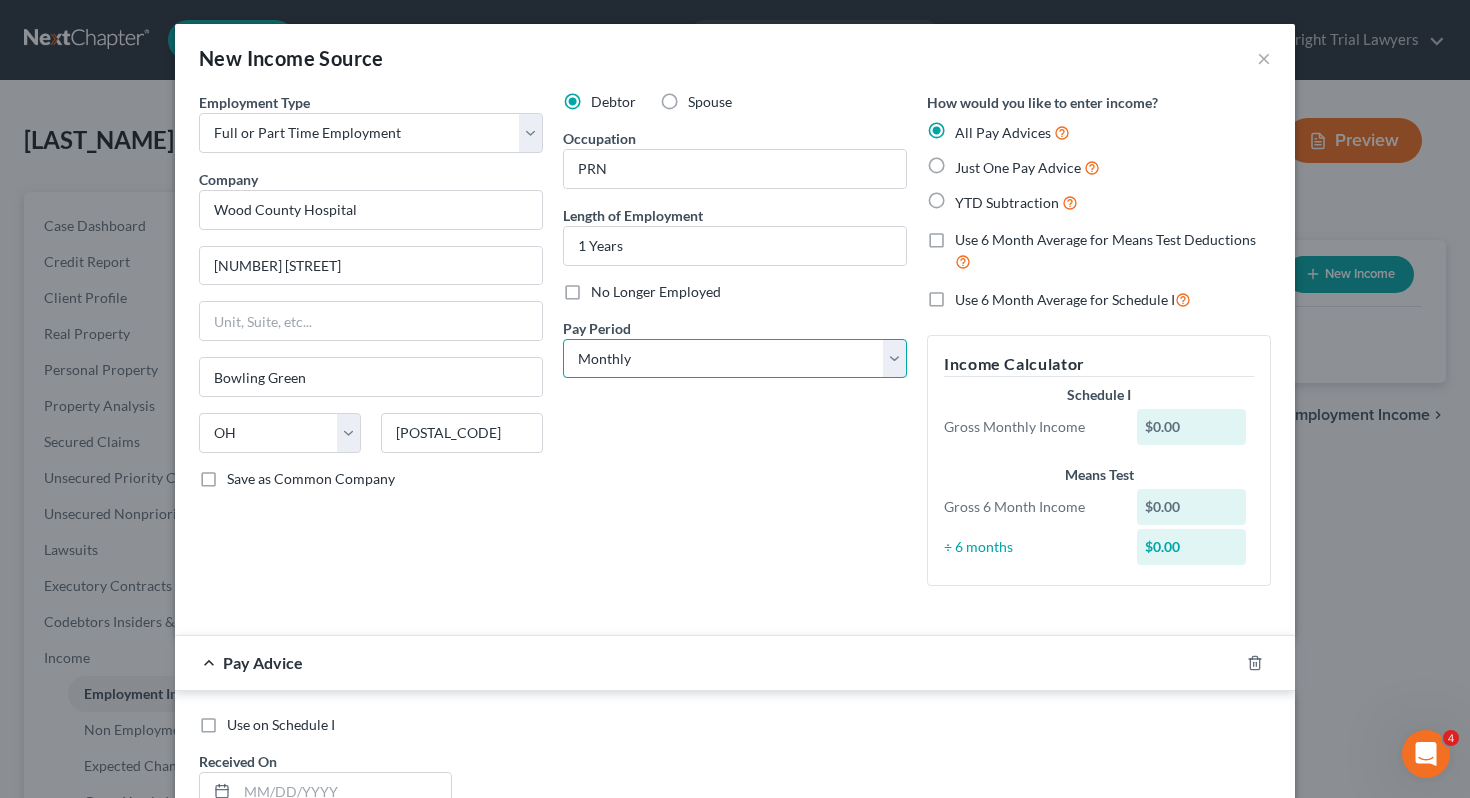 select on "2" 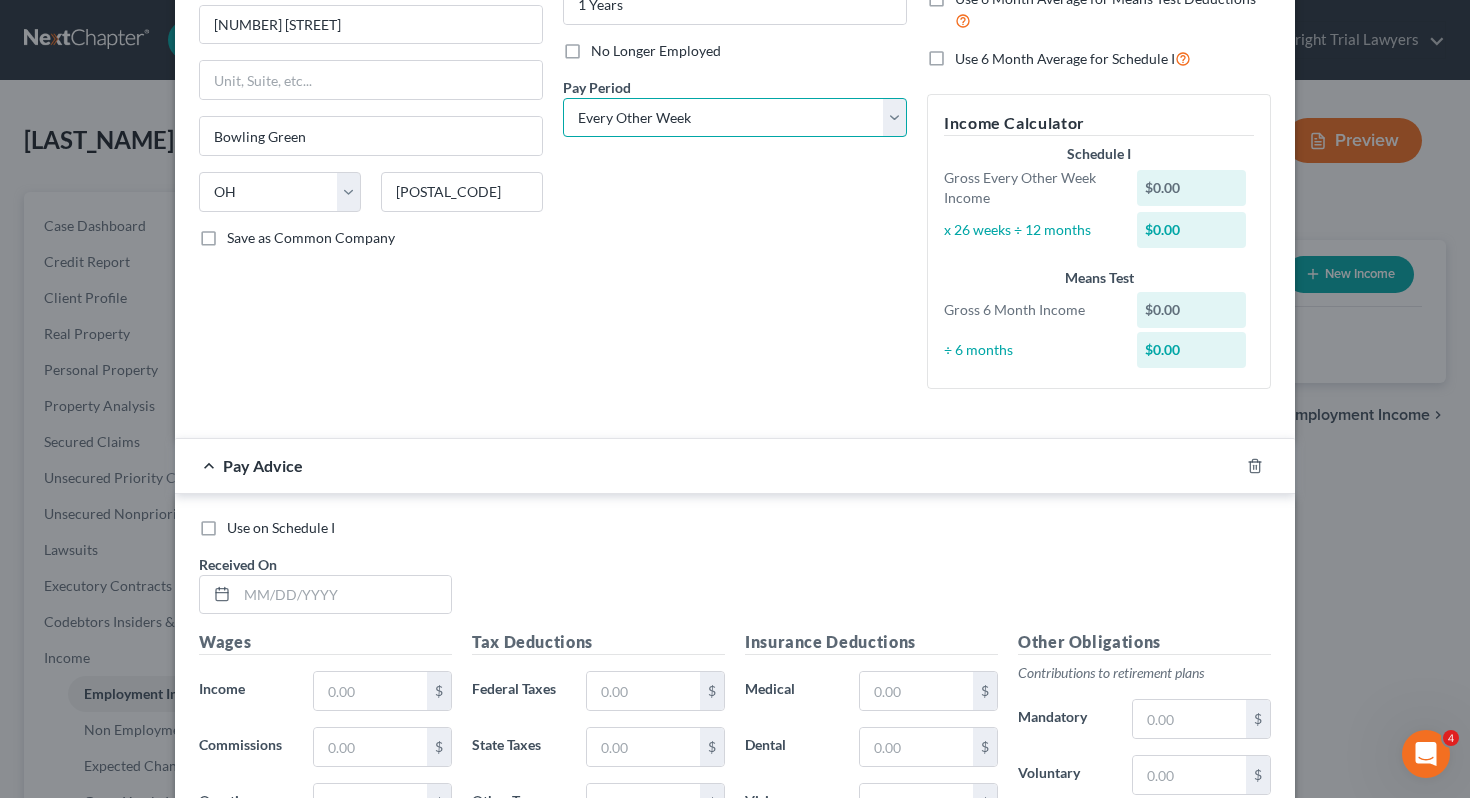 scroll, scrollTop: 246, scrollLeft: 0, axis: vertical 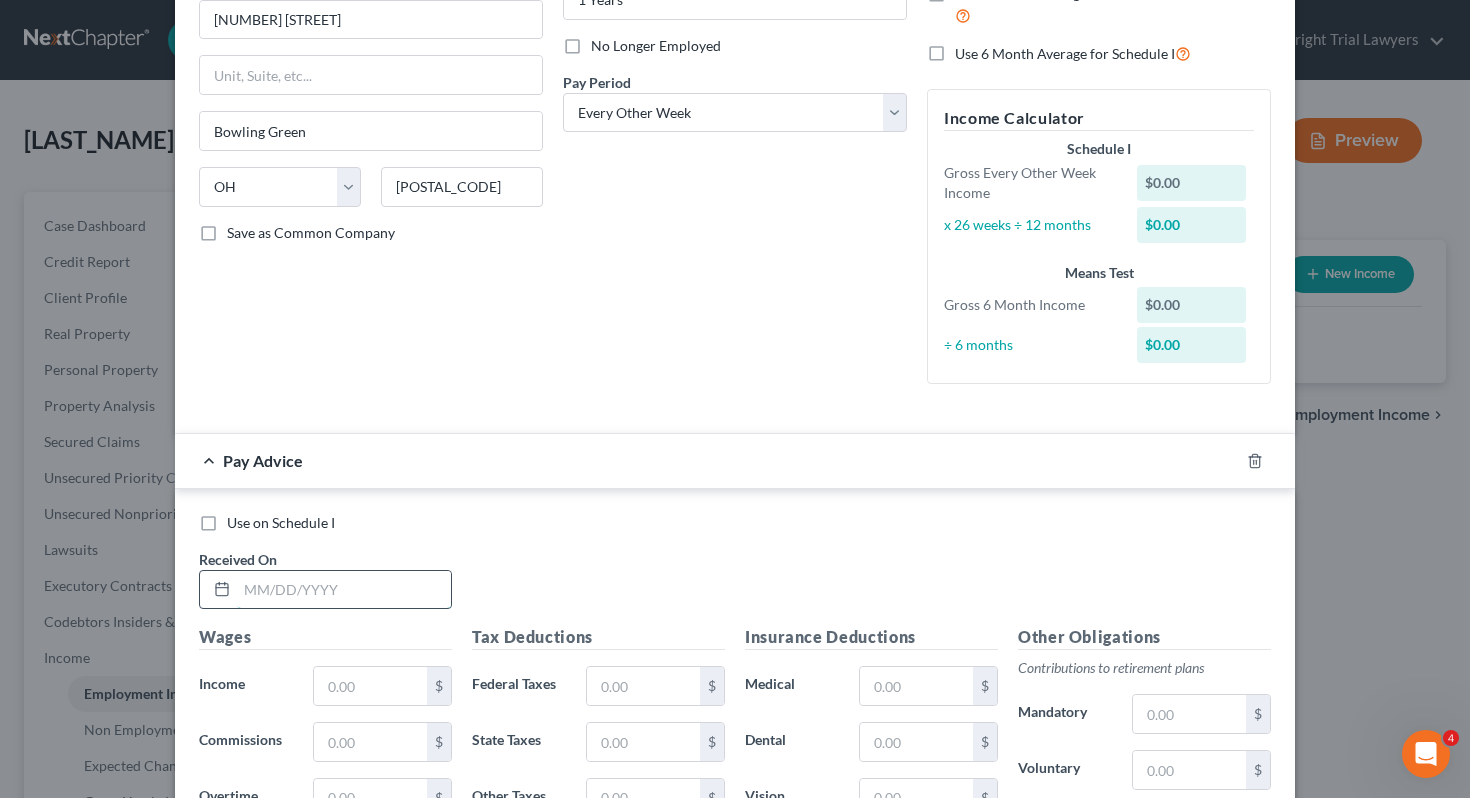 click at bounding box center [344, 590] 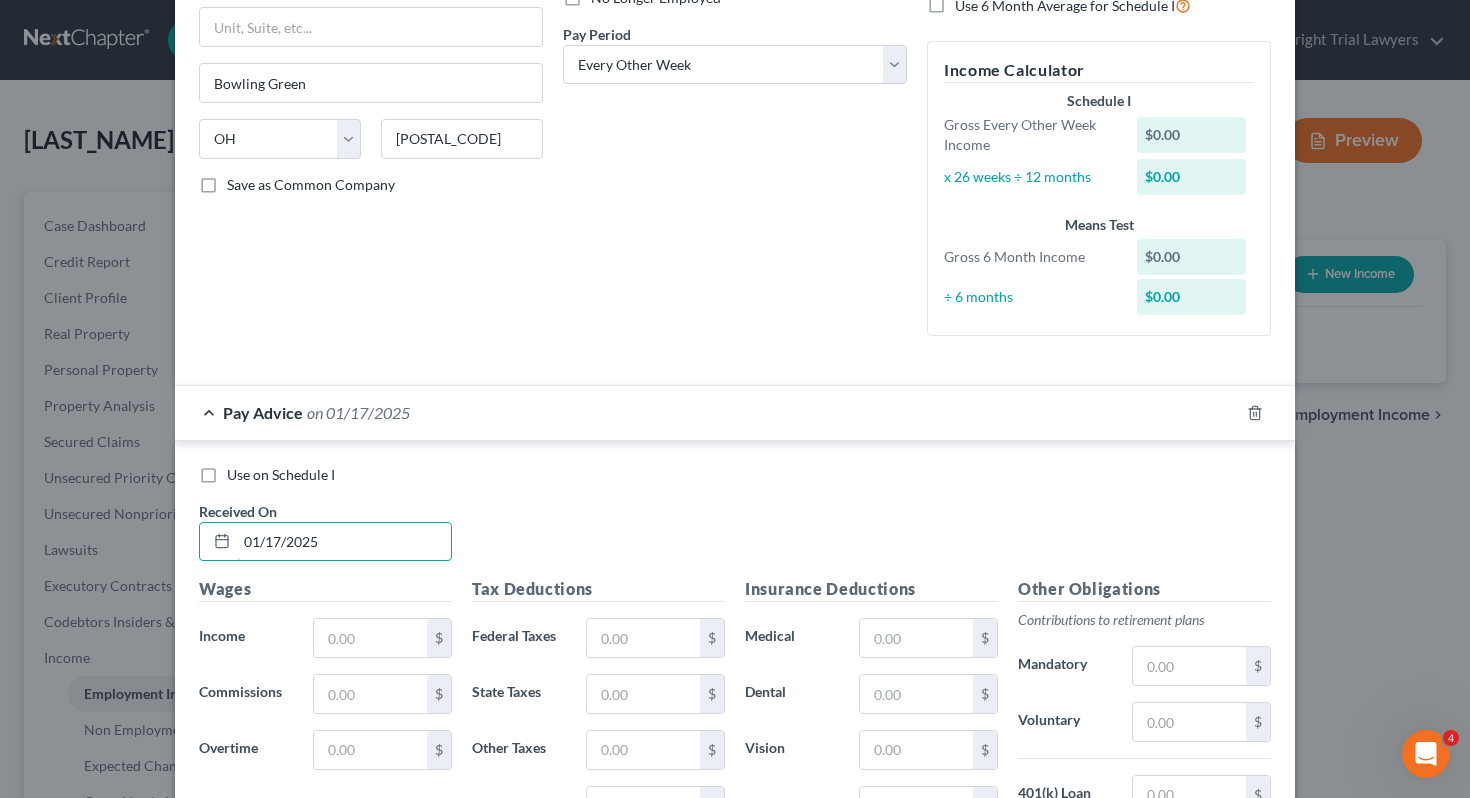 scroll, scrollTop: 314, scrollLeft: 0, axis: vertical 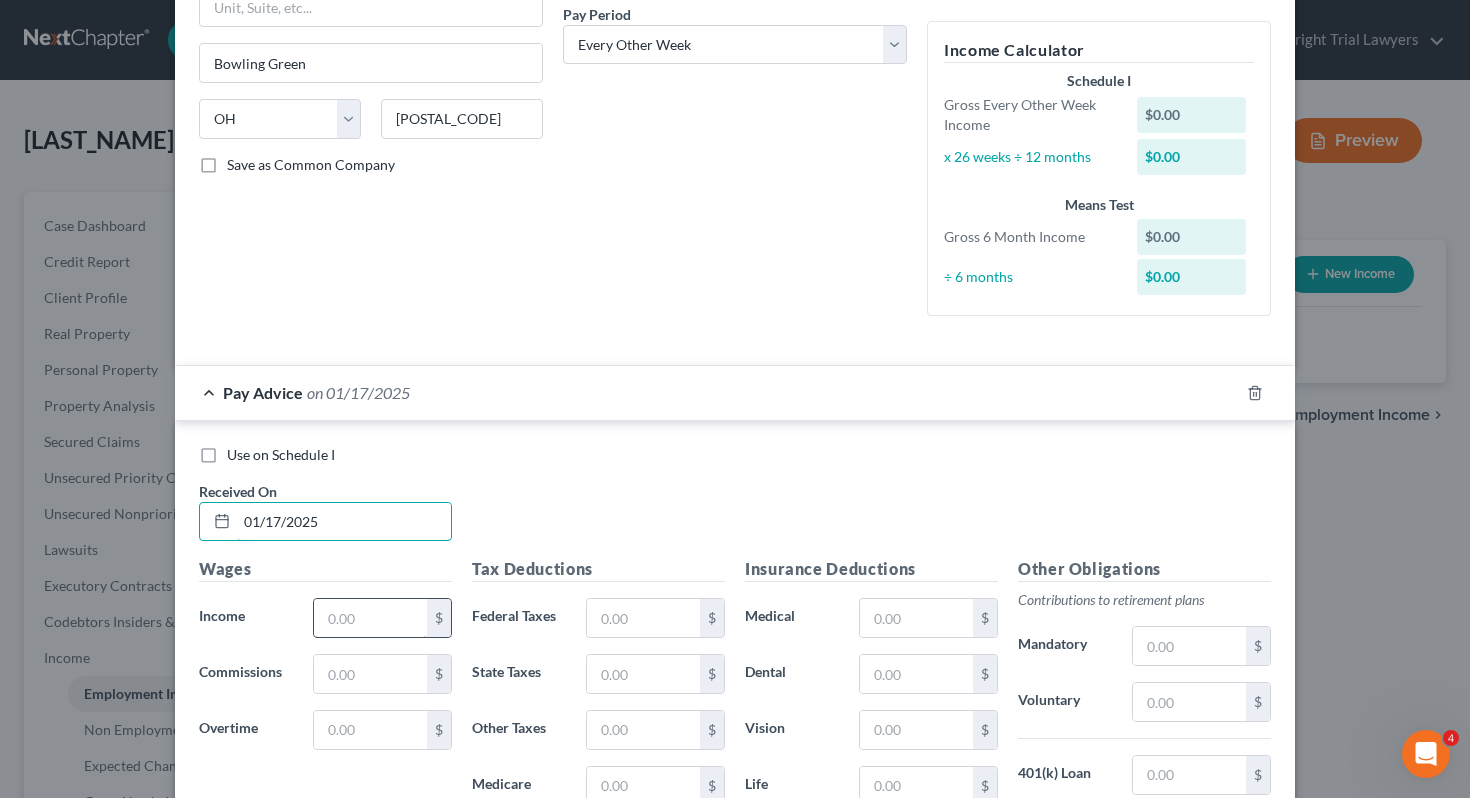 type on "01/17/2025" 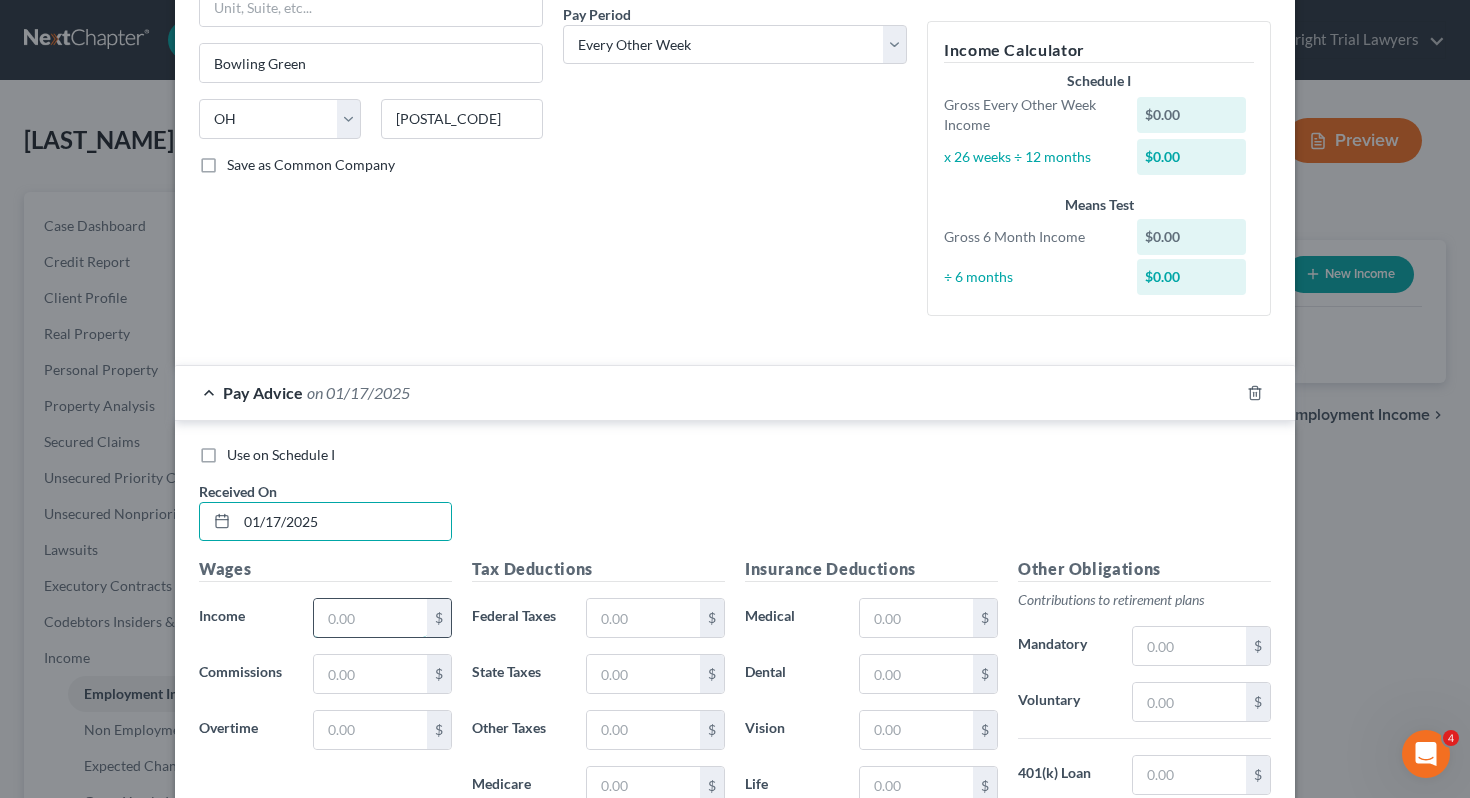 click at bounding box center (370, 618) 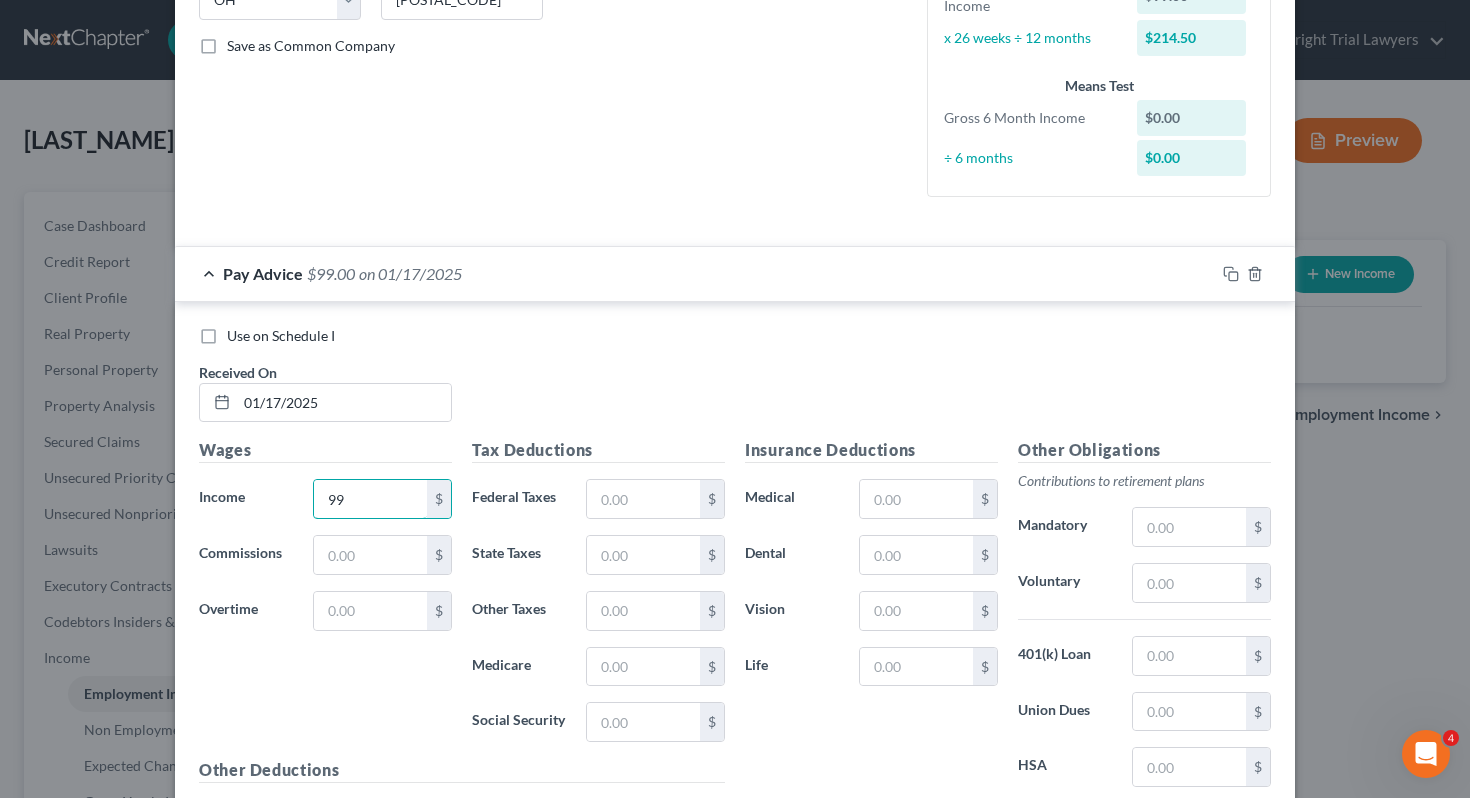 scroll, scrollTop: 439, scrollLeft: 0, axis: vertical 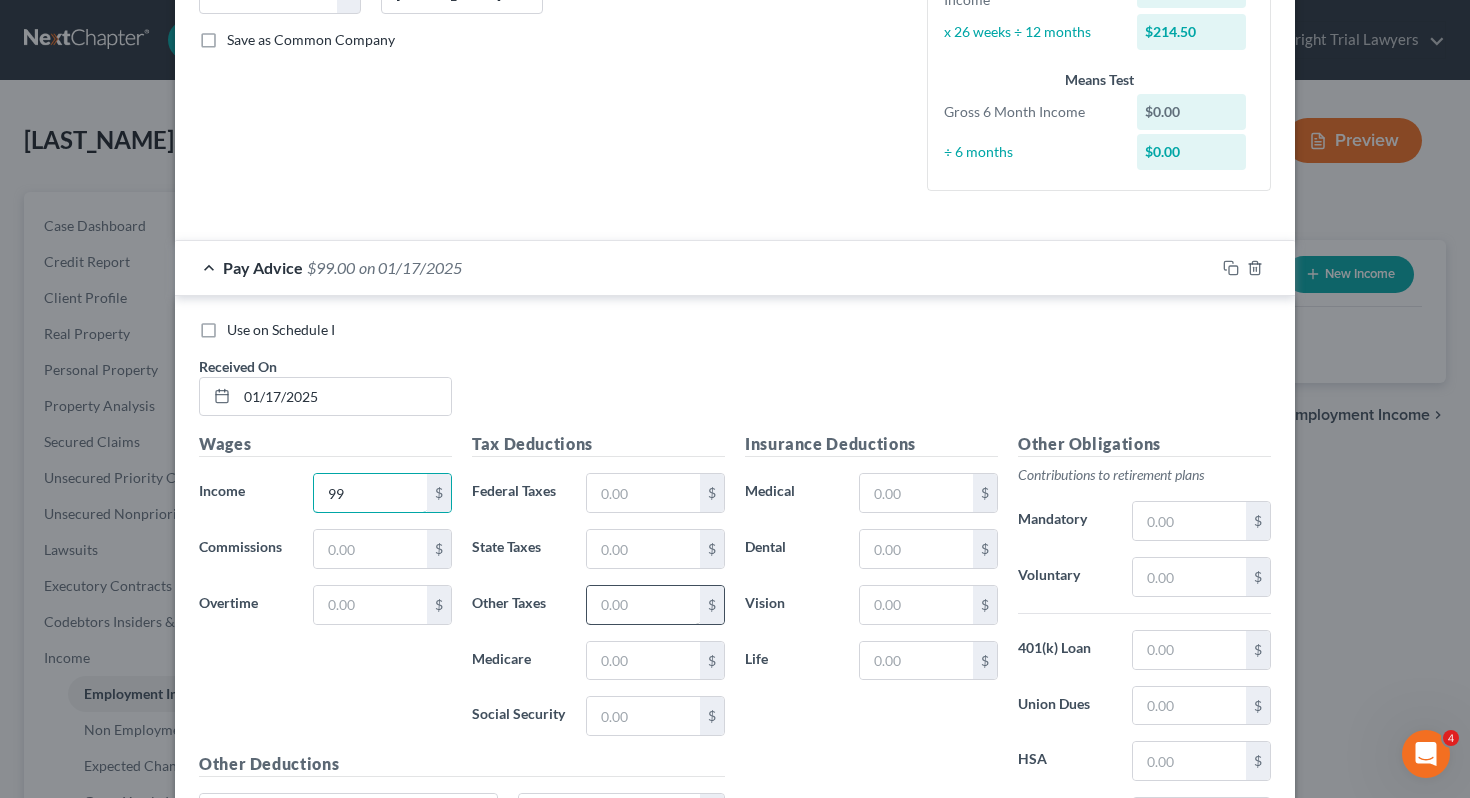 type on "99" 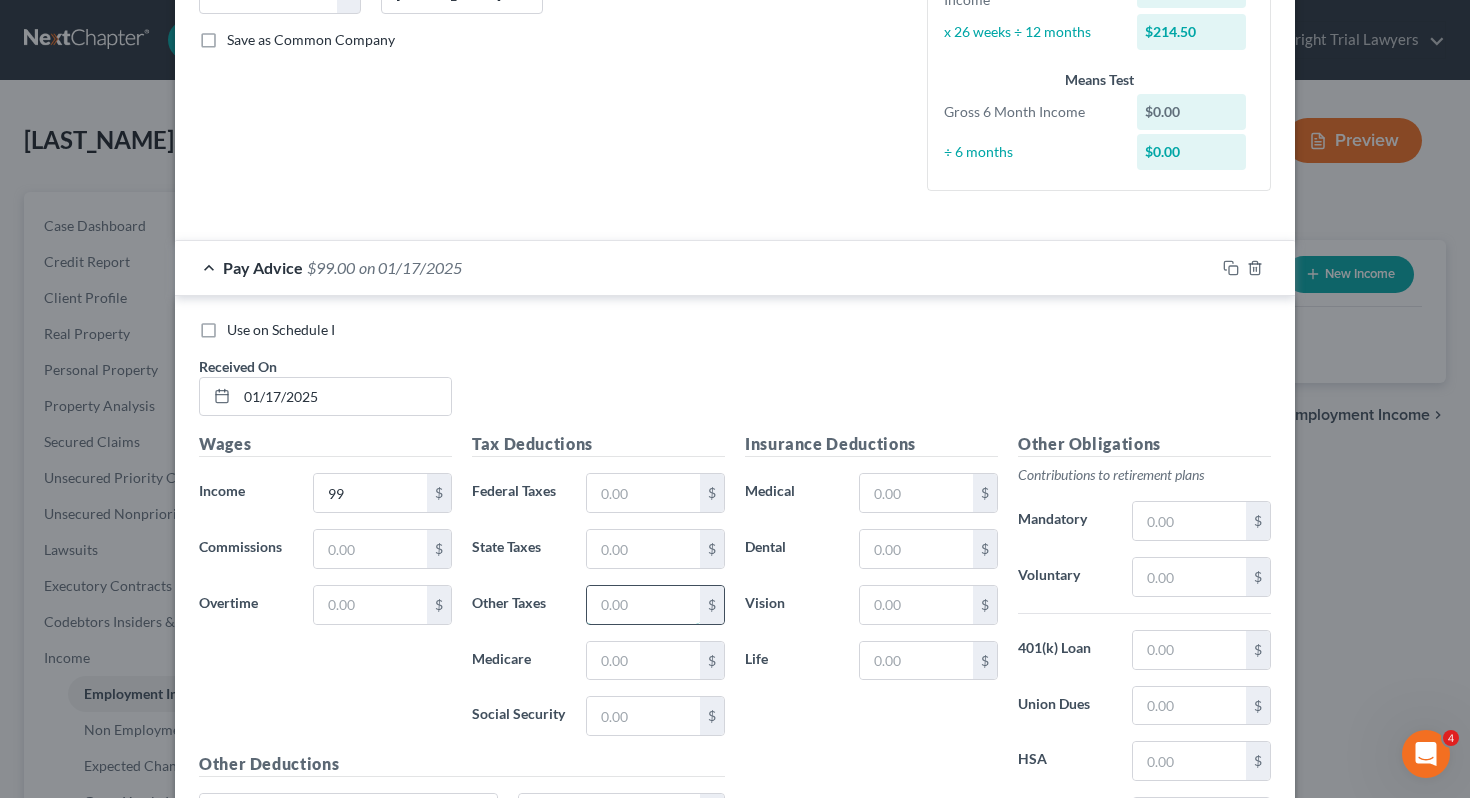 click at bounding box center (643, 605) 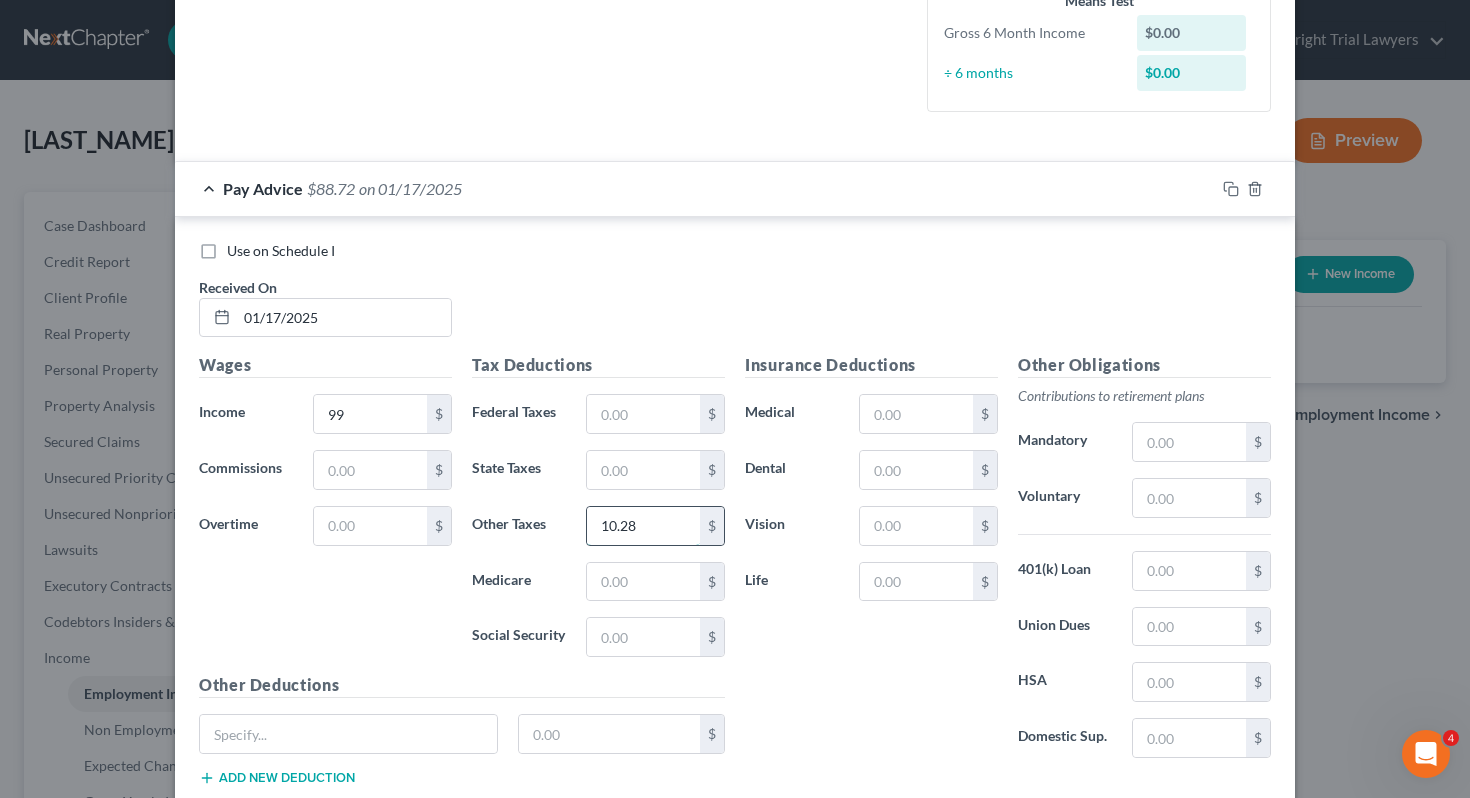 scroll, scrollTop: 521, scrollLeft: 0, axis: vertical 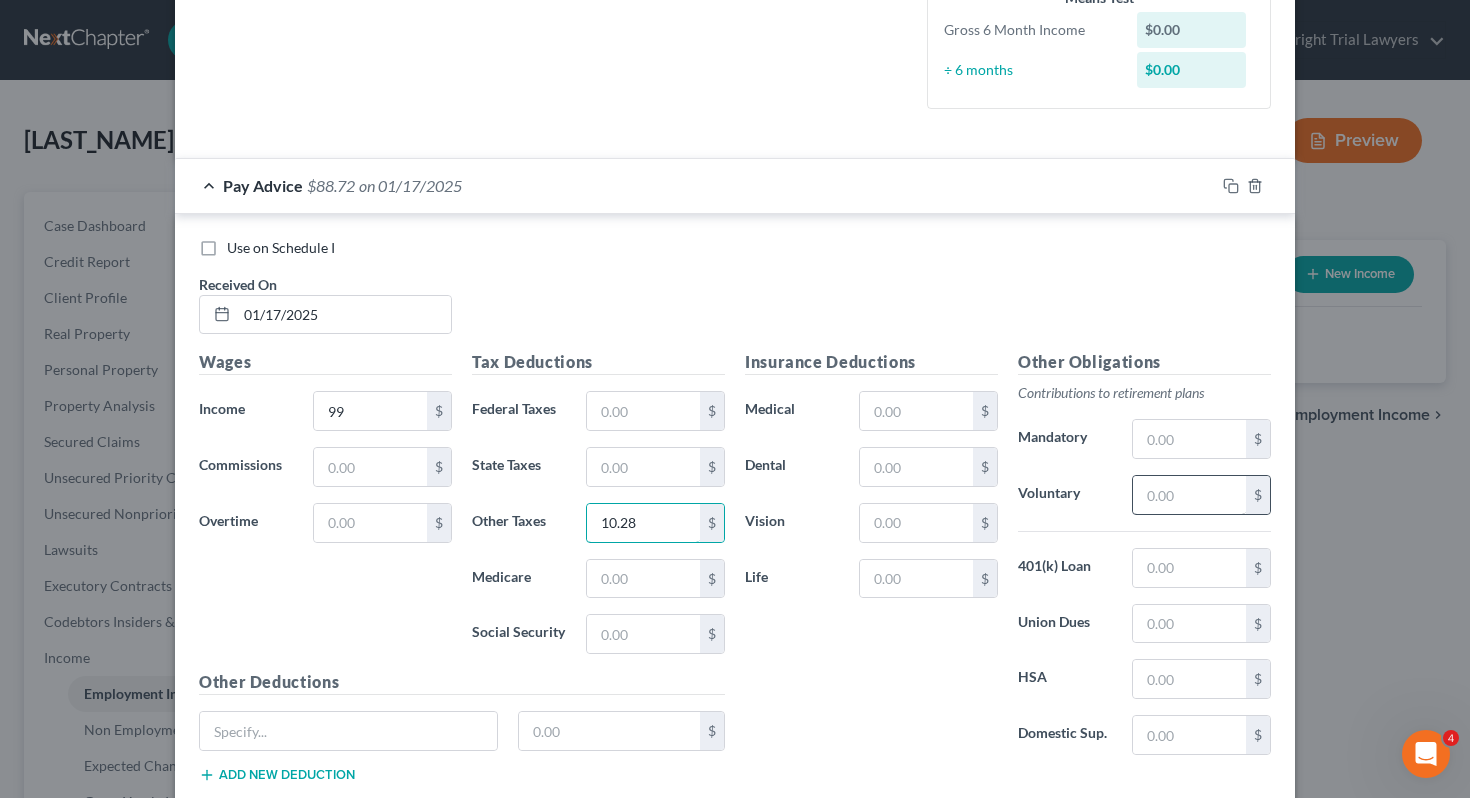 type on "10.28" 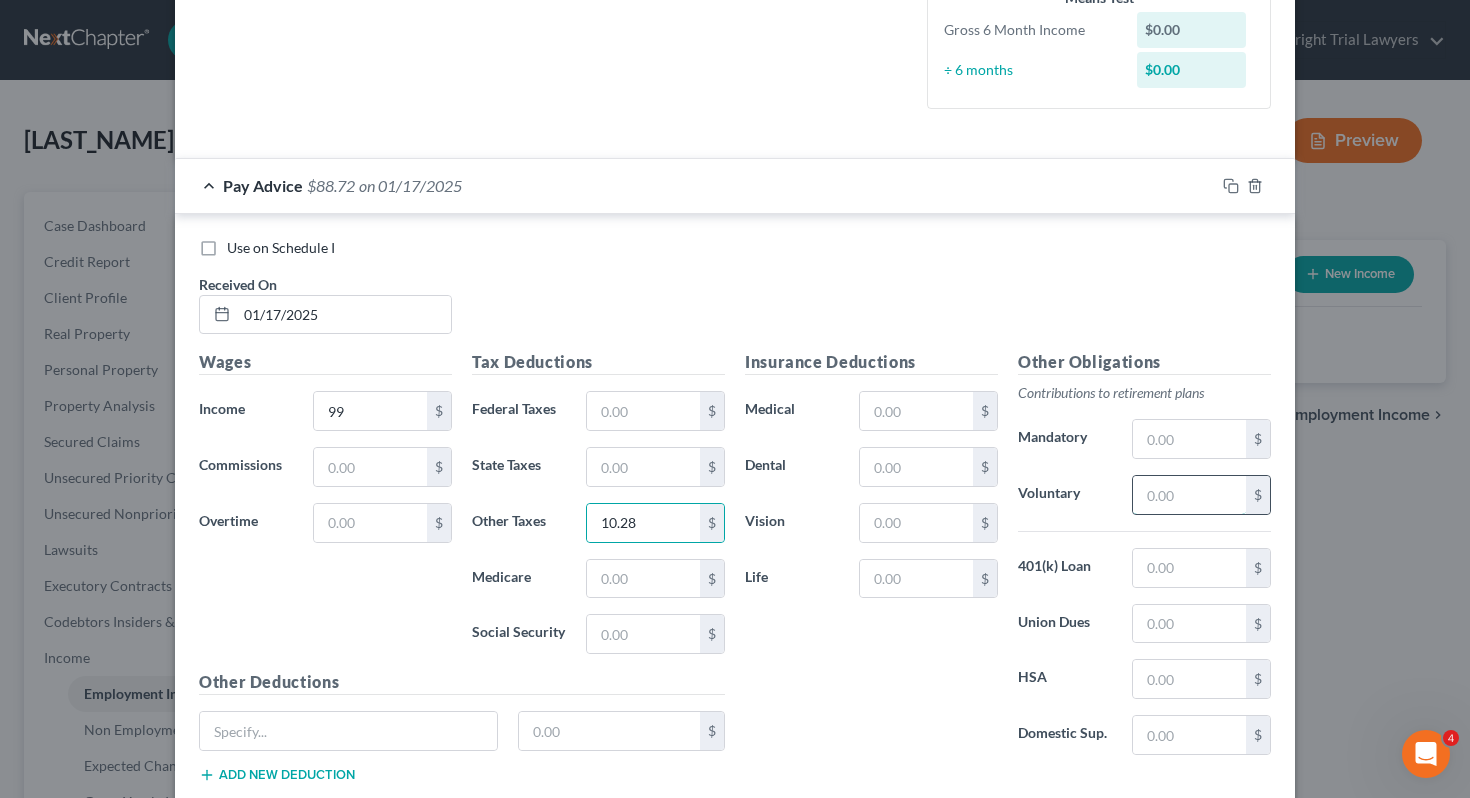 click at bounding box center [1189, 495] 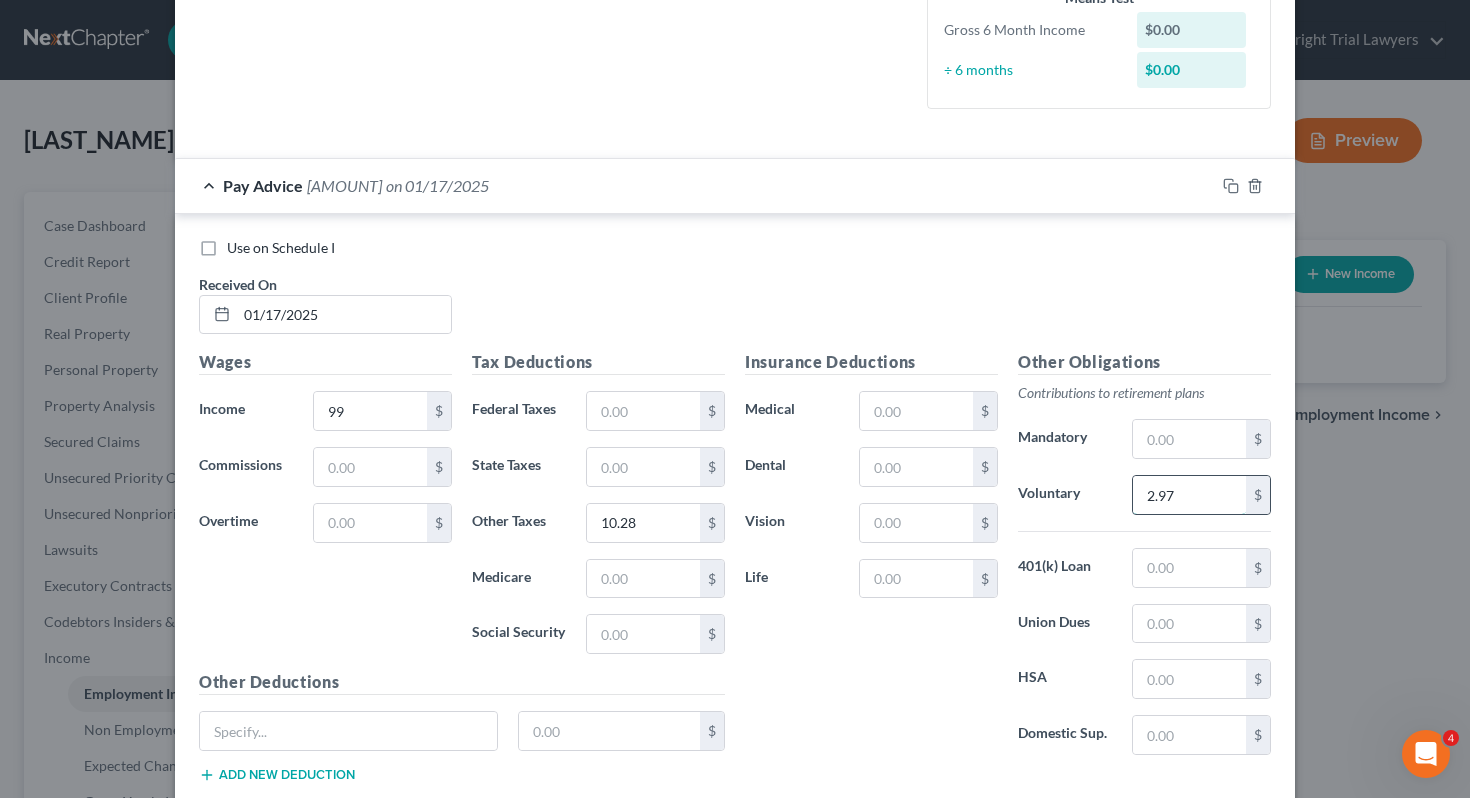 scroll, scrollTop: 648, scrollLeft: 0, axis: vertical 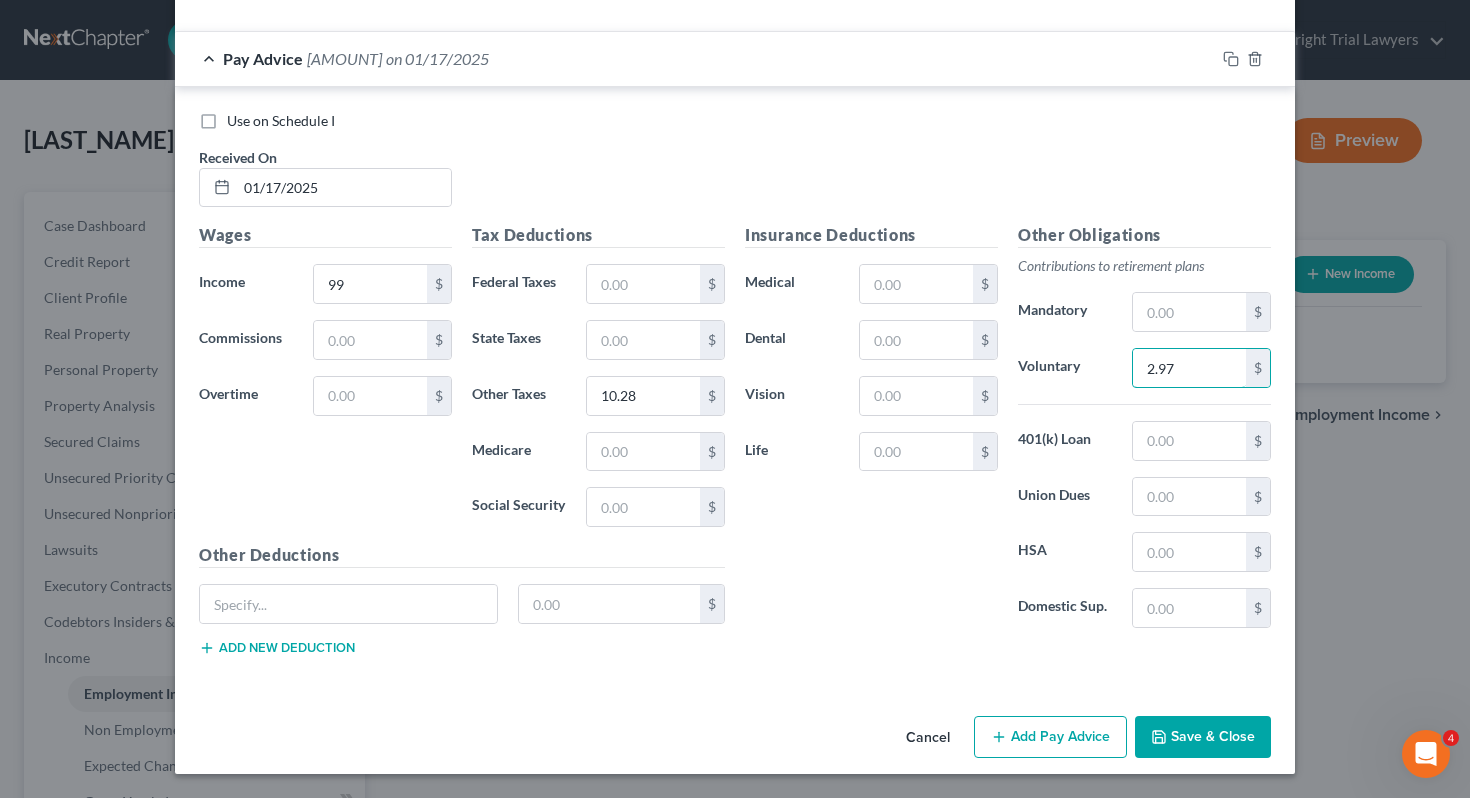 type on "2.97" 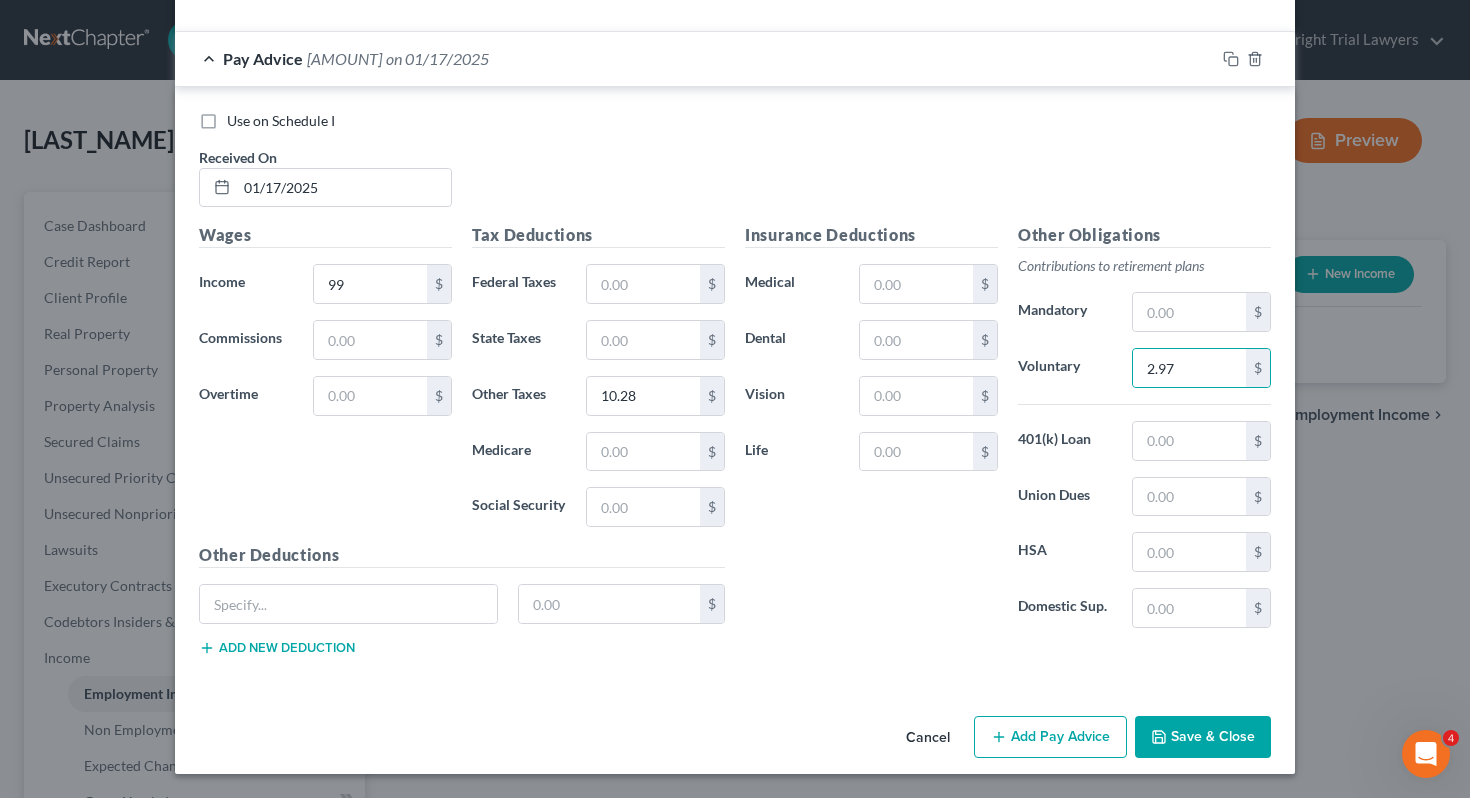 click on "Add Pay Advice" at bounding box center (1050, 737) 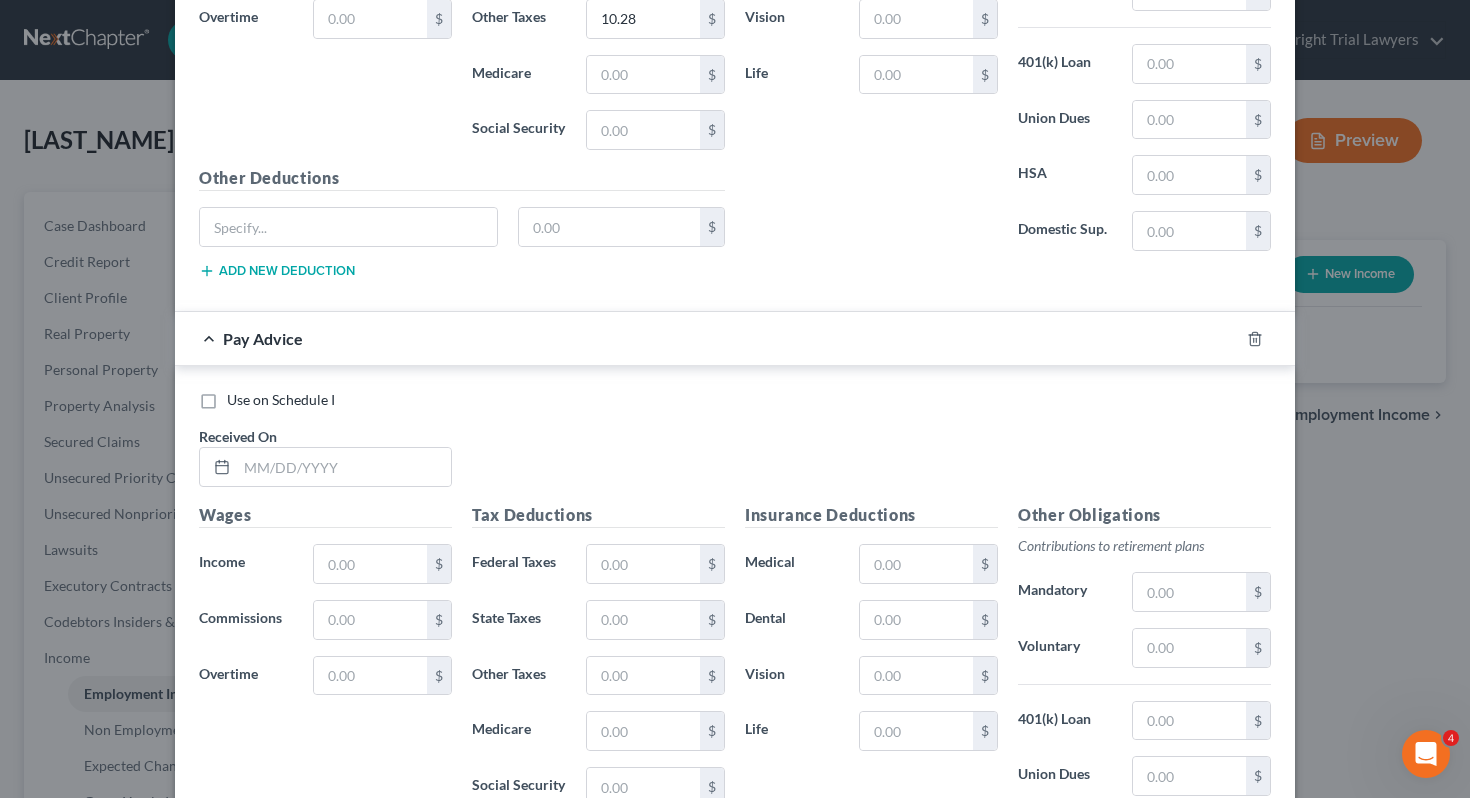 scroll, scrollTop: 1075, scrollLeft: 0, axis: vertical 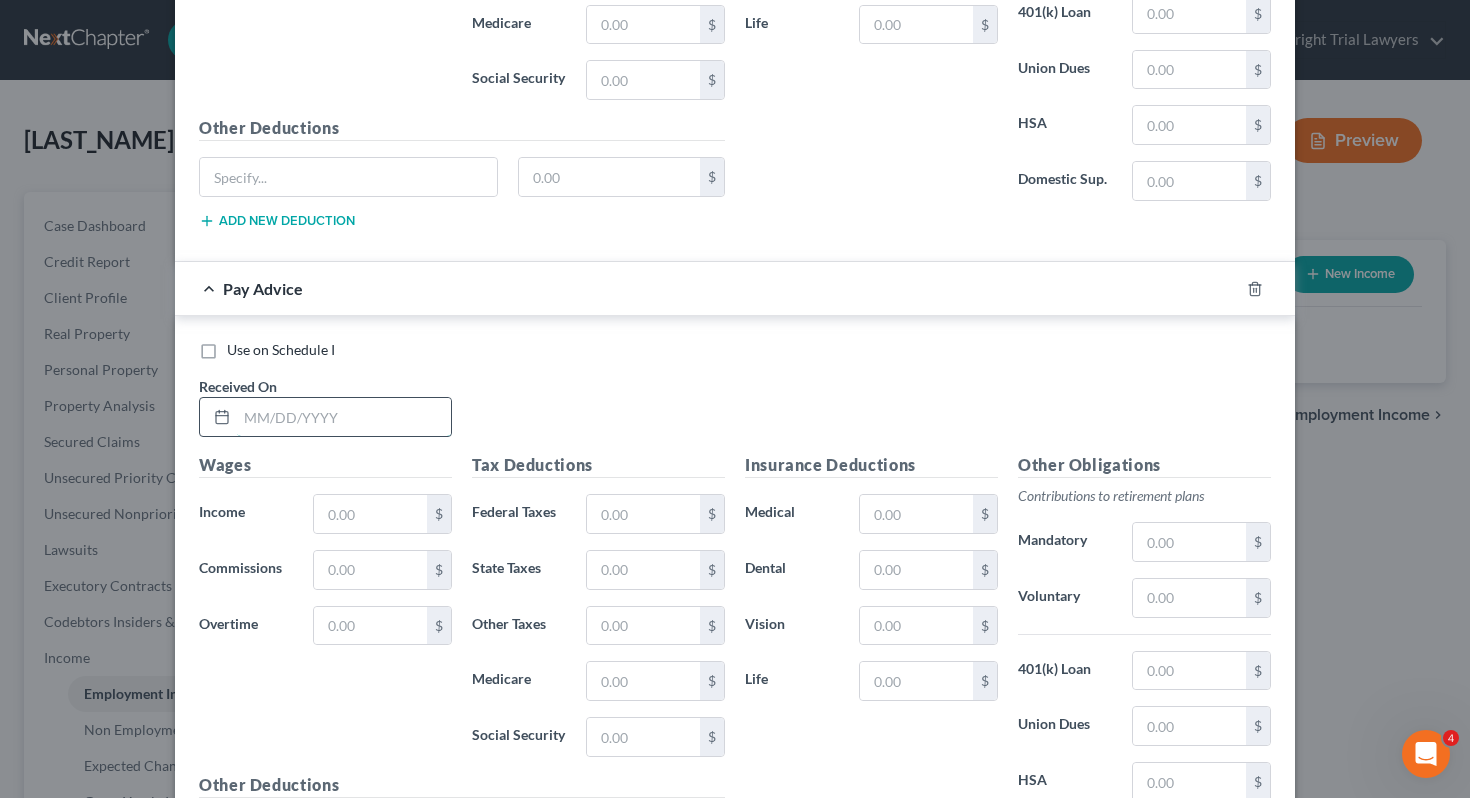 click at bounding box center [344, 417] 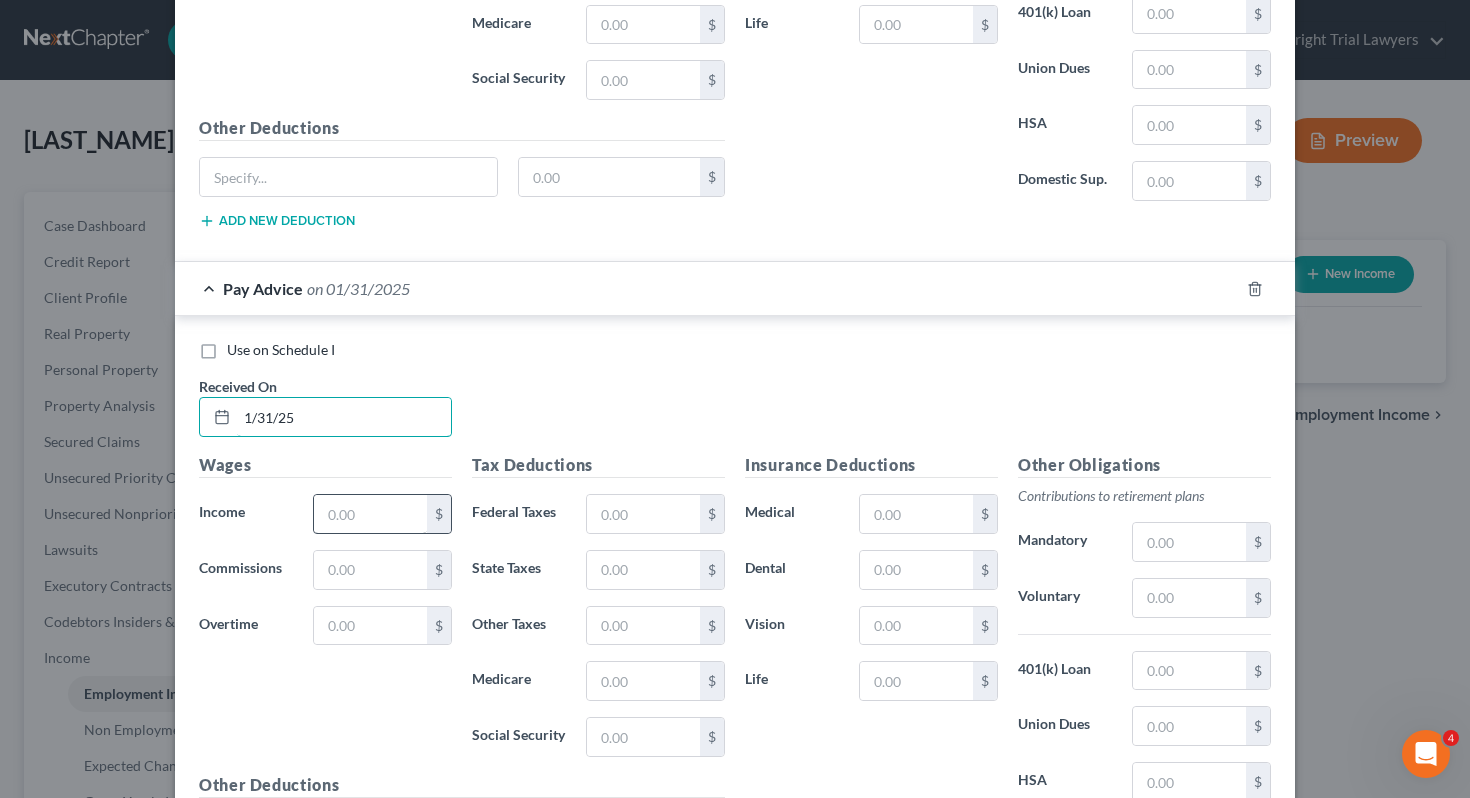 type on "1/31/25" 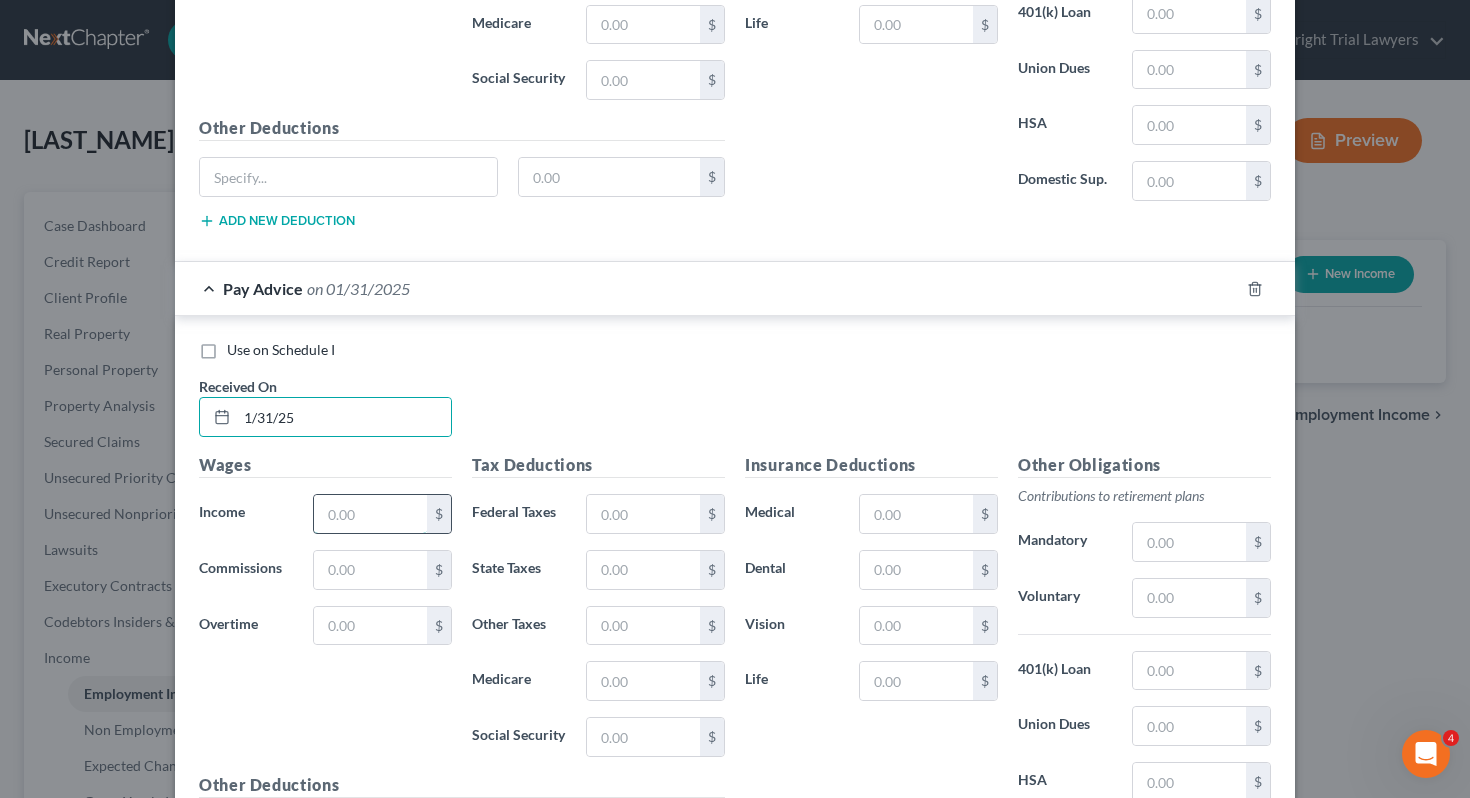 click at bounding box center [370, 514] 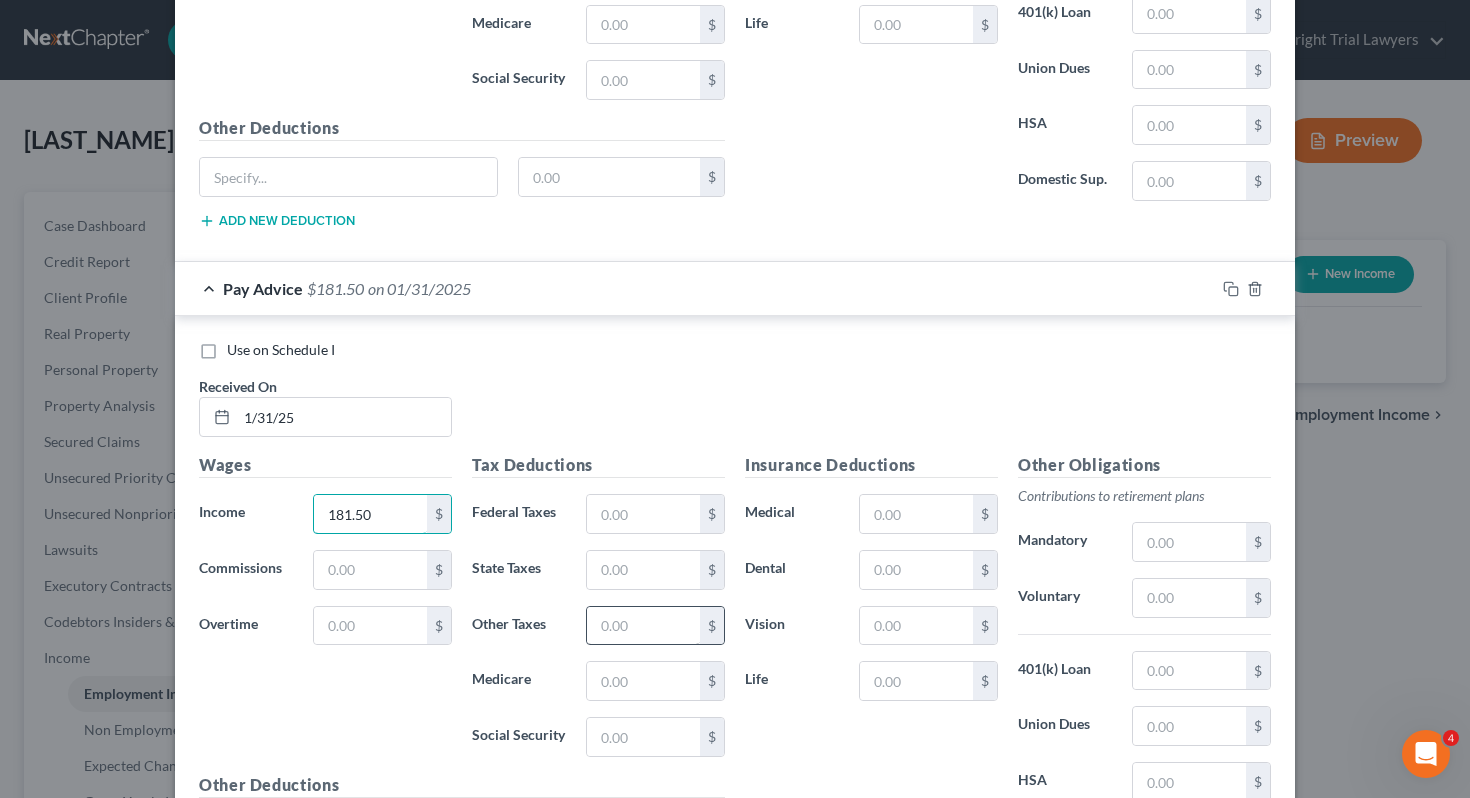 type on "181.50" 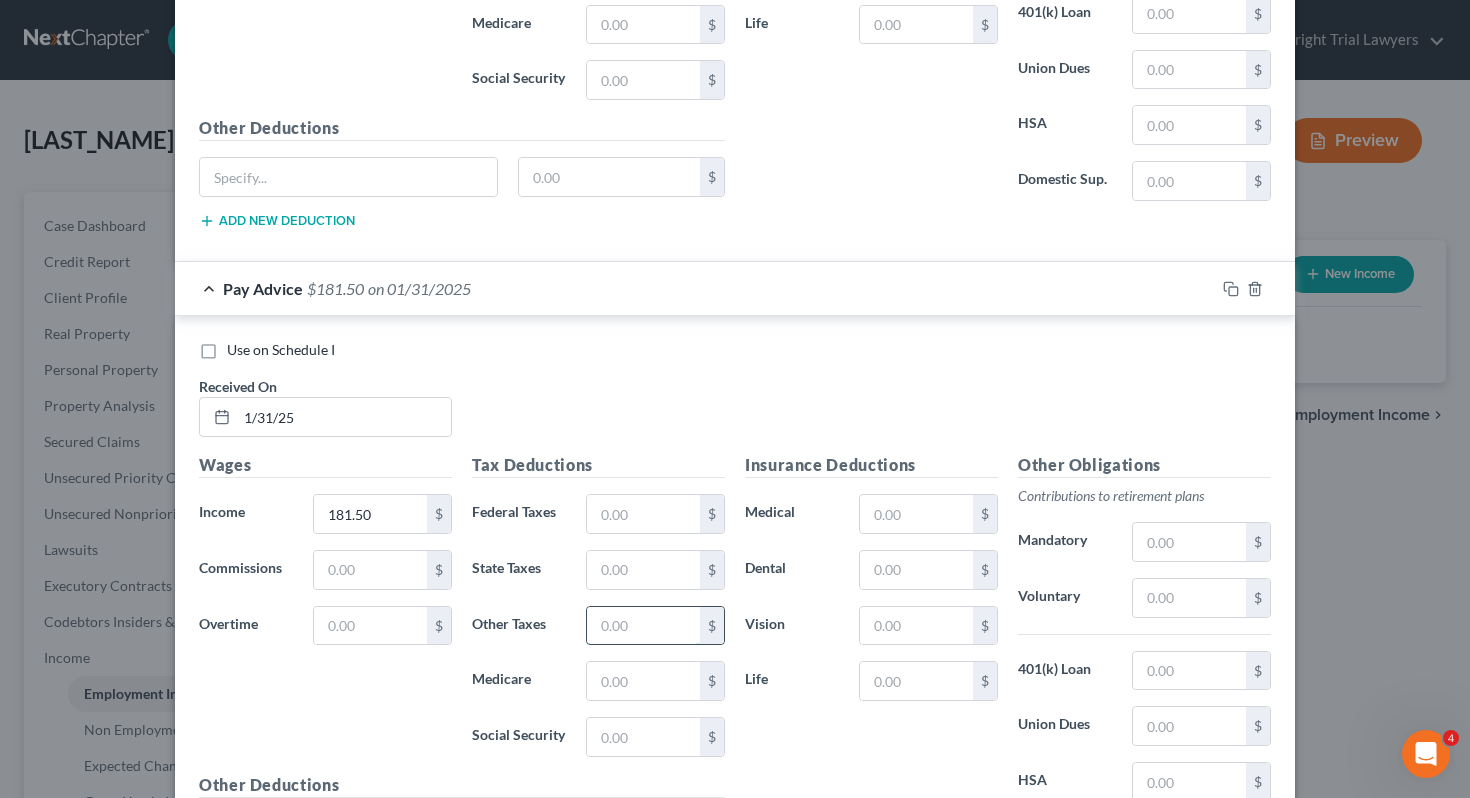 click at bounding box center (643, 626) 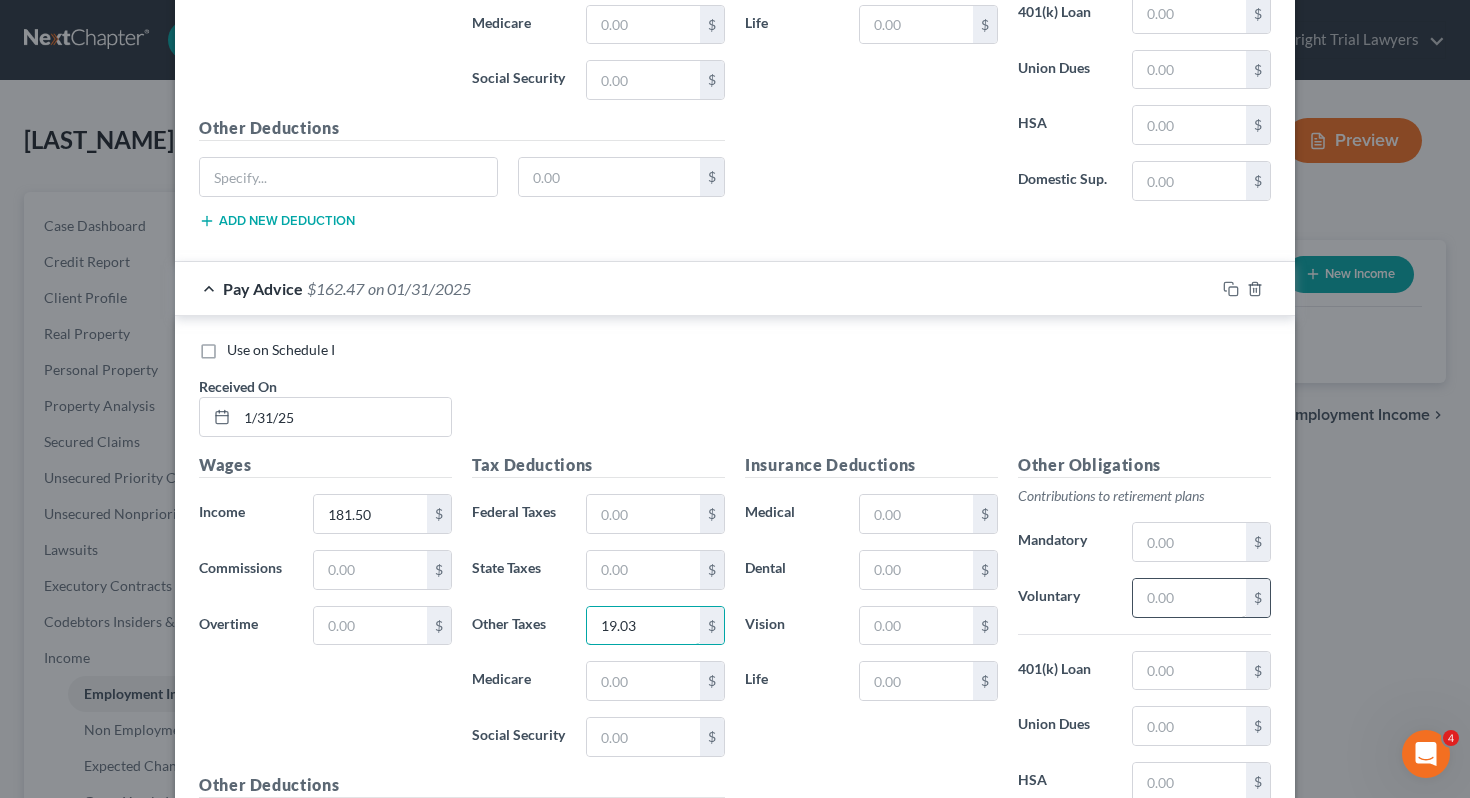 type on "19.03" 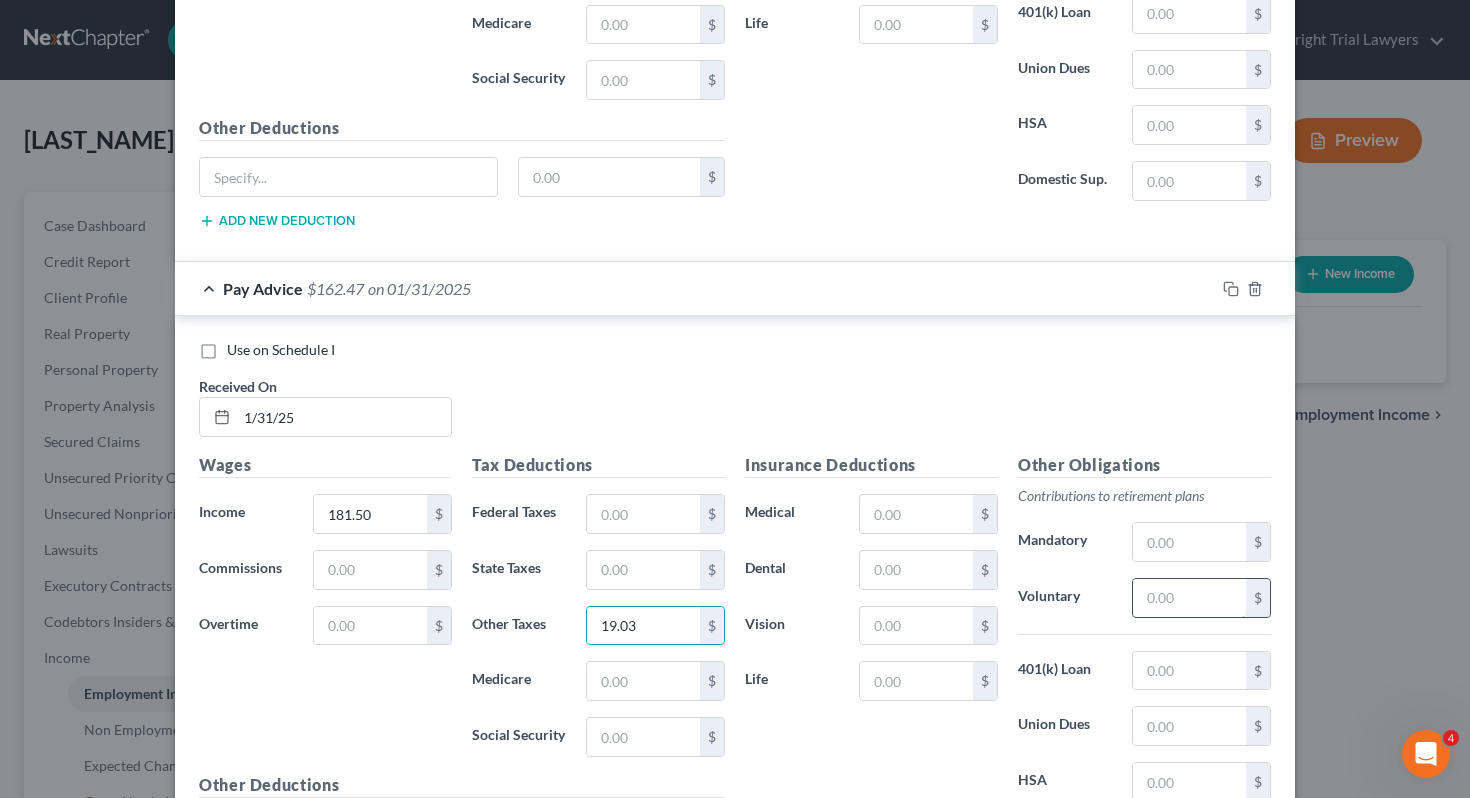 click at bounding box center (1189, 598) 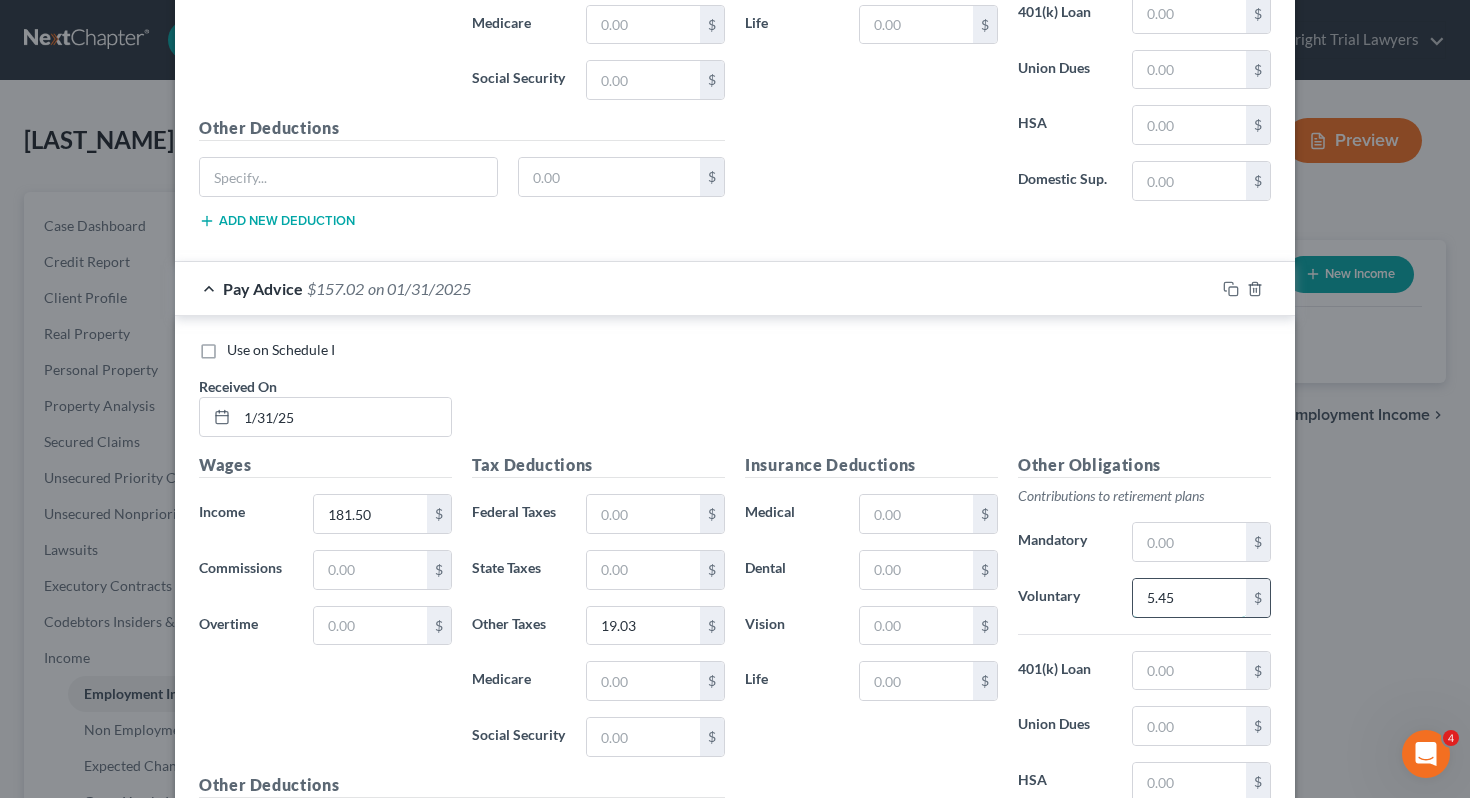 scroll, scrollTop: 1304, scrollLeft: 0, axis: vertical 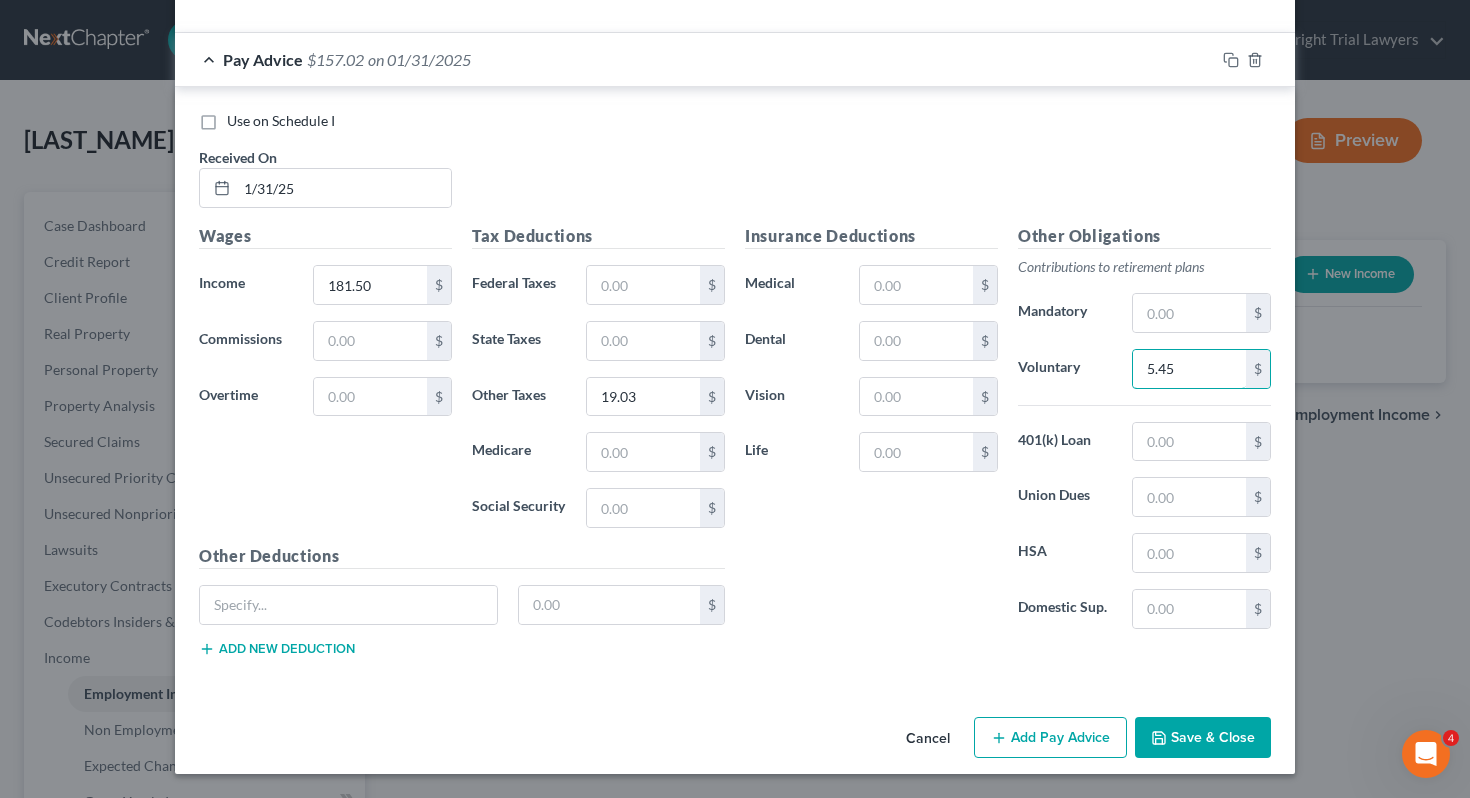type on "5.45" 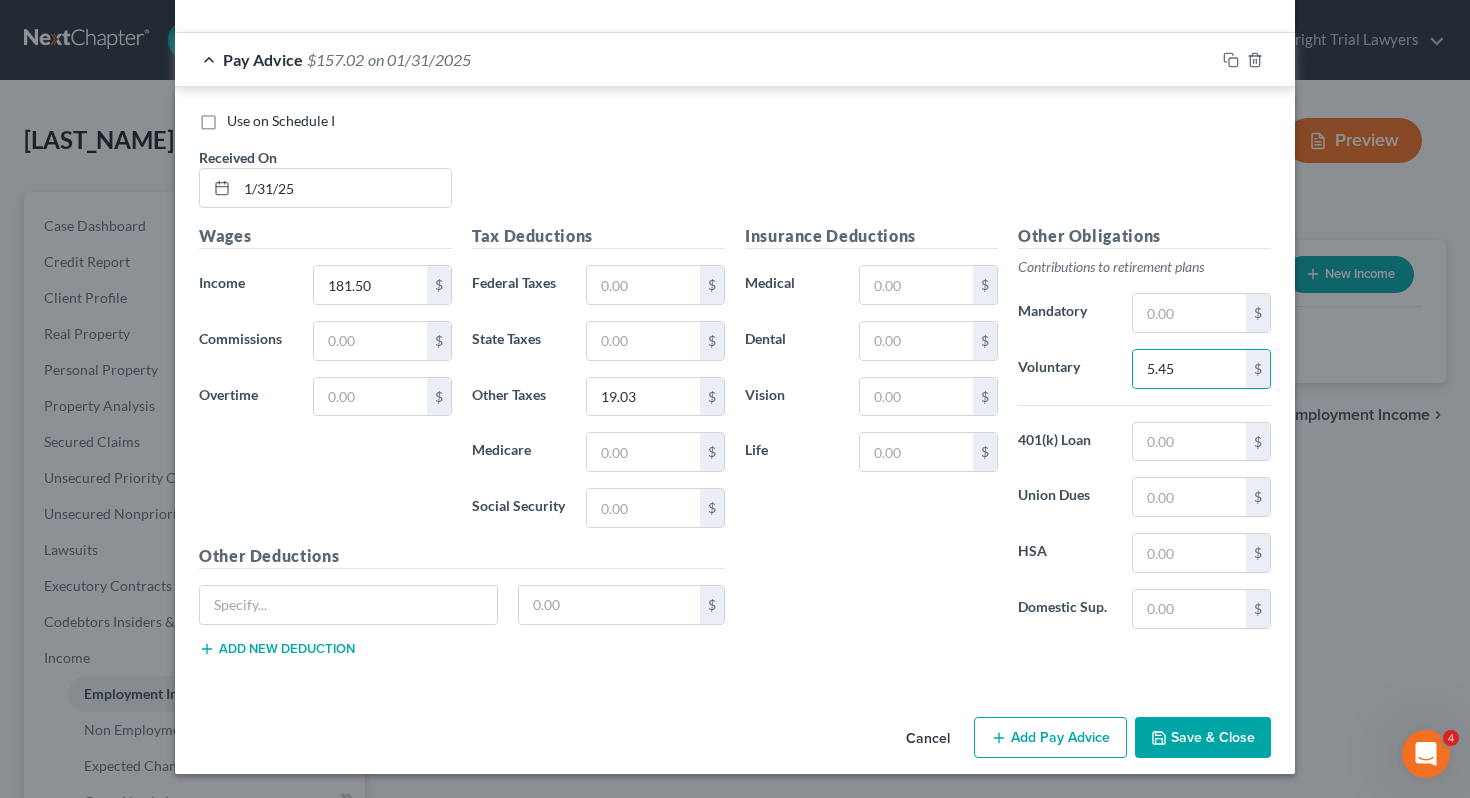 click on "Add Pay Advice" at bounding box center (1050, 738) 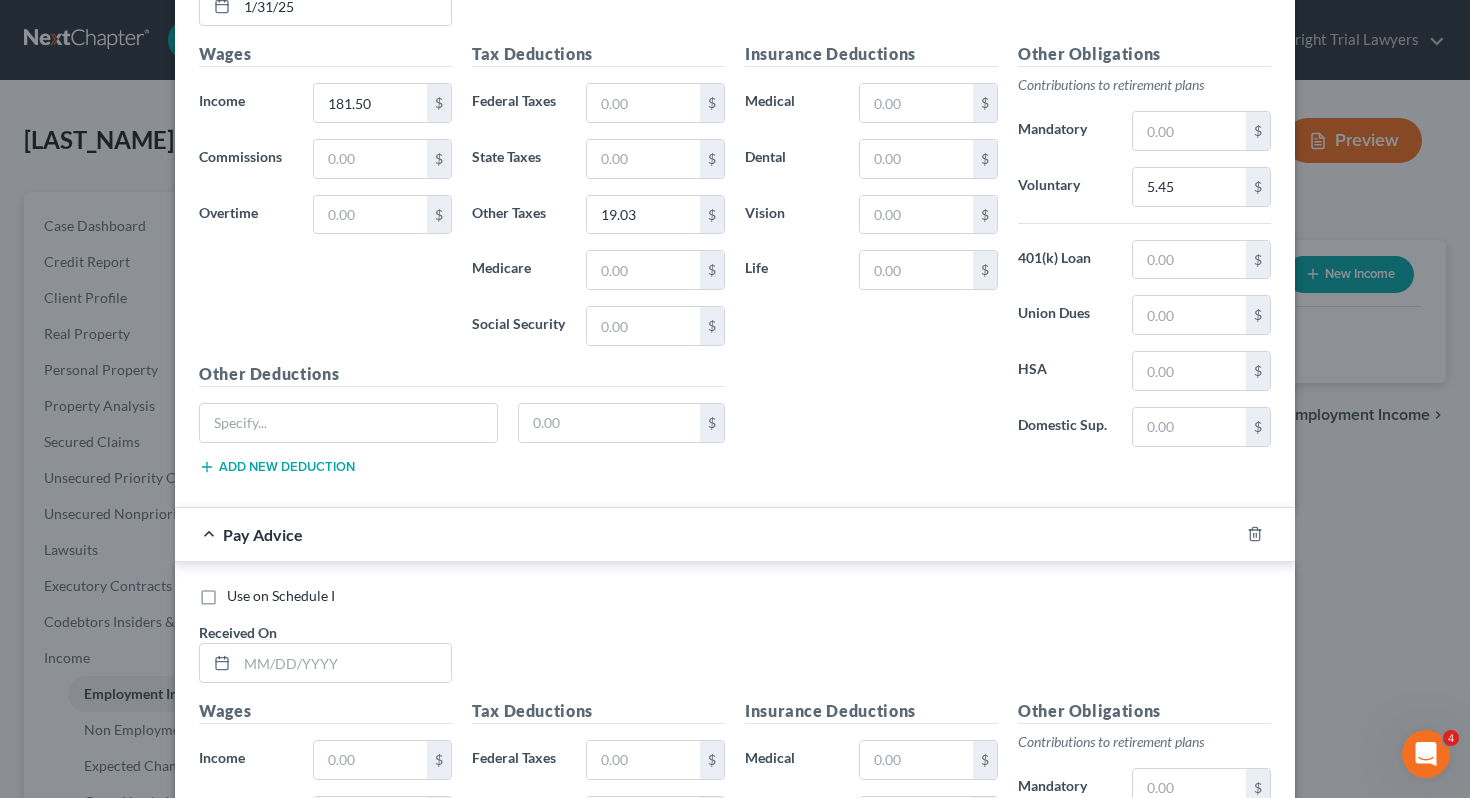 scroll, scrollTop: 1871, scrollLeft: 0, axis: vertical 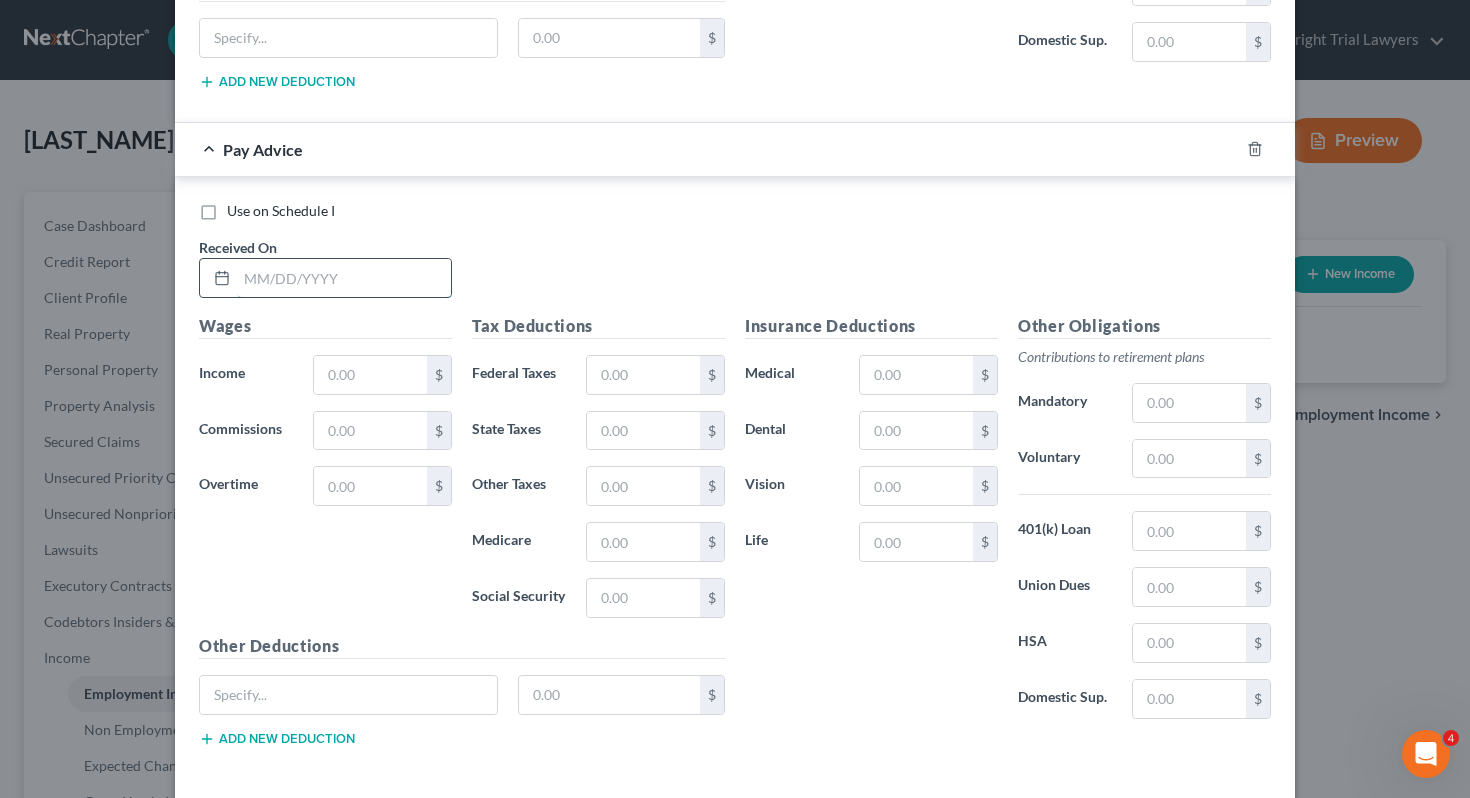 click at bounding box center (344, 278) 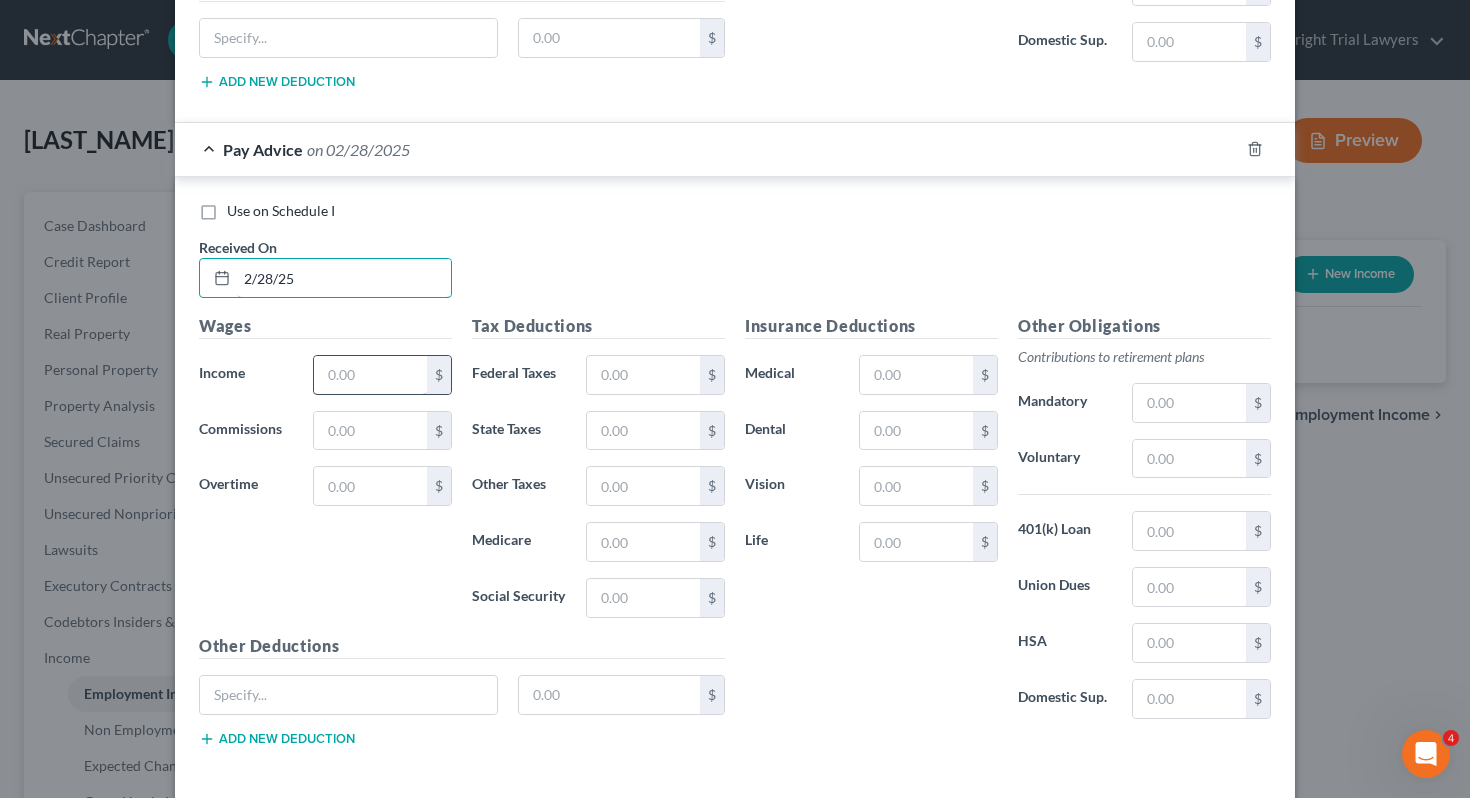 type on "2/28/25" 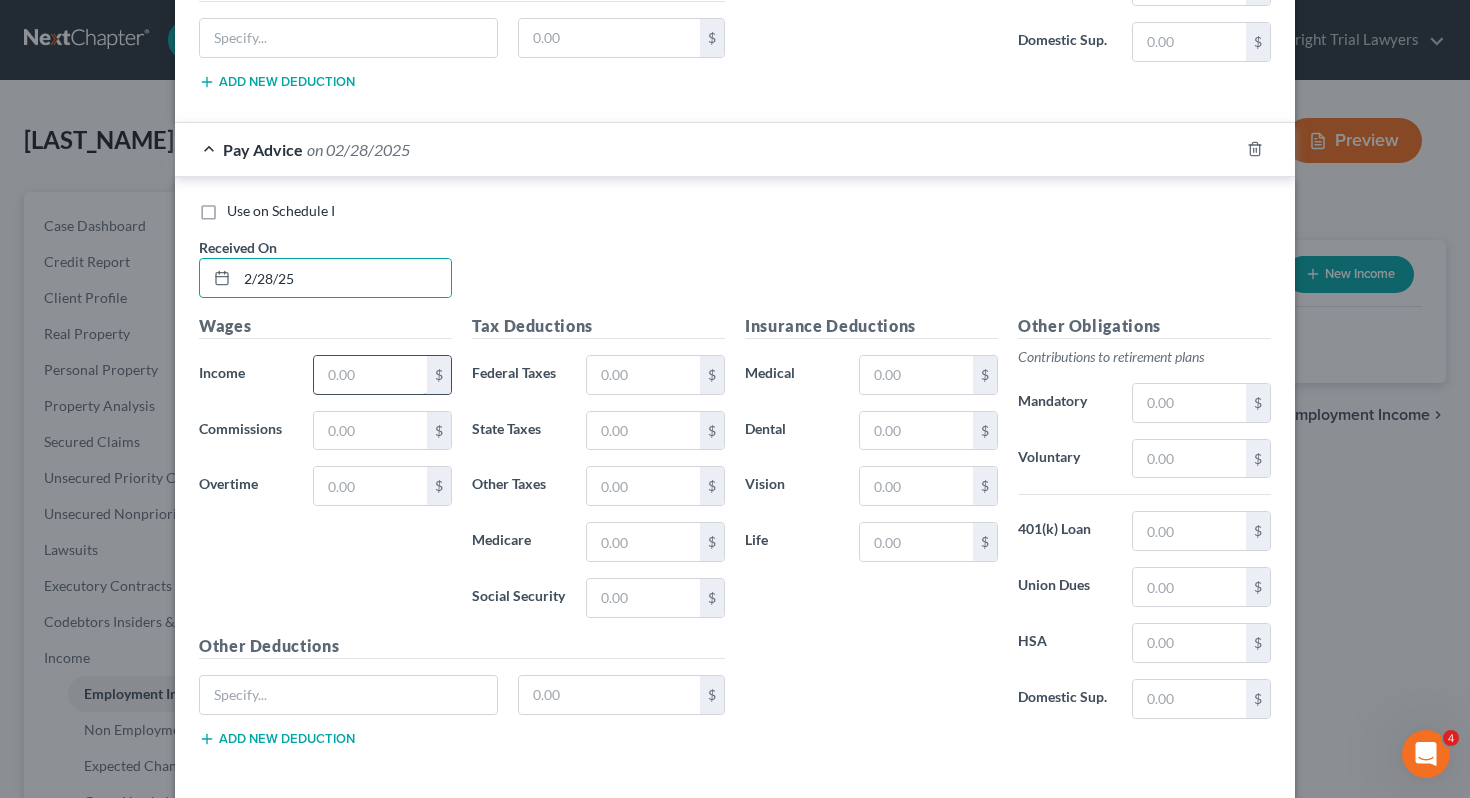 click at bounding box center [370, 375] 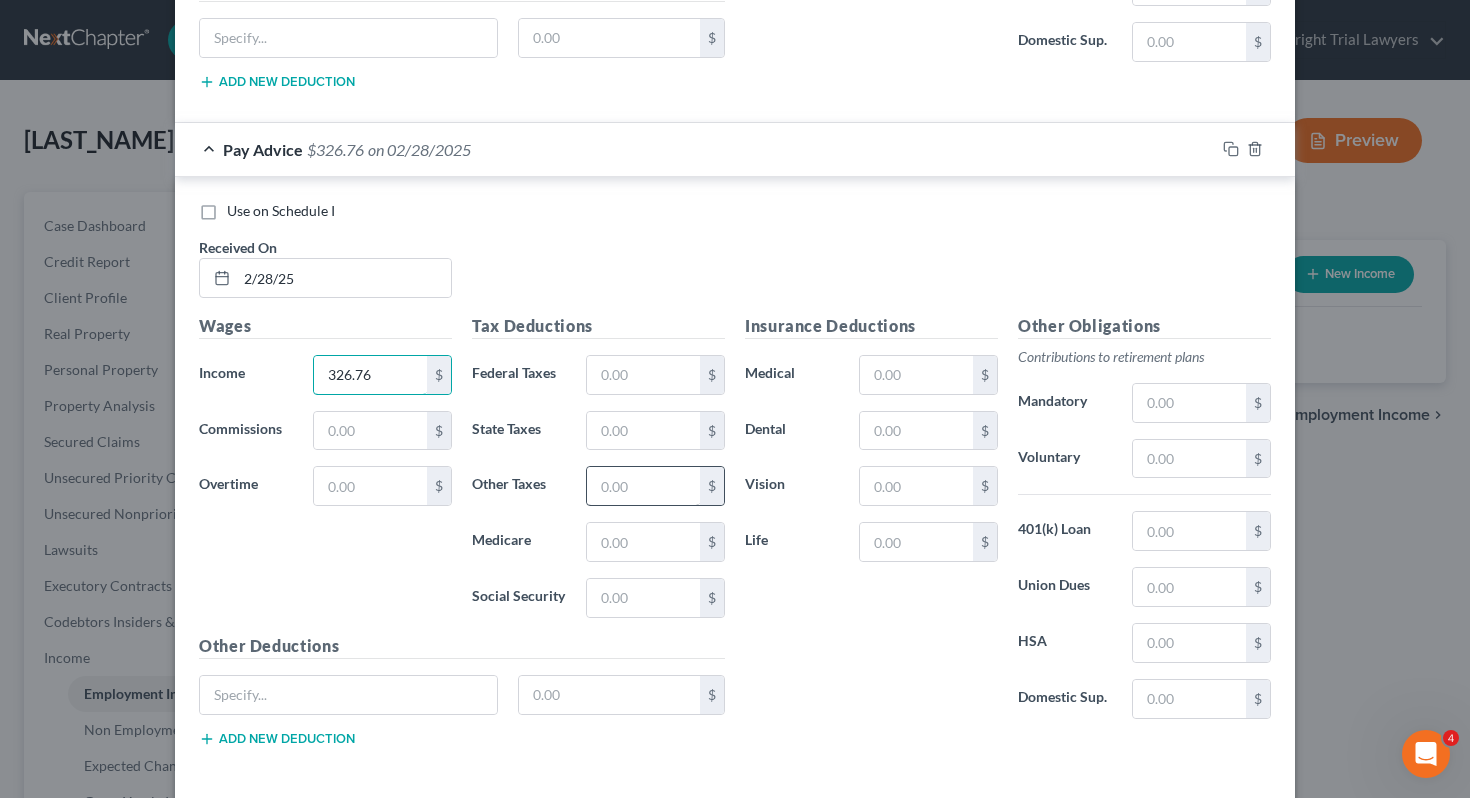 type on "326.76" 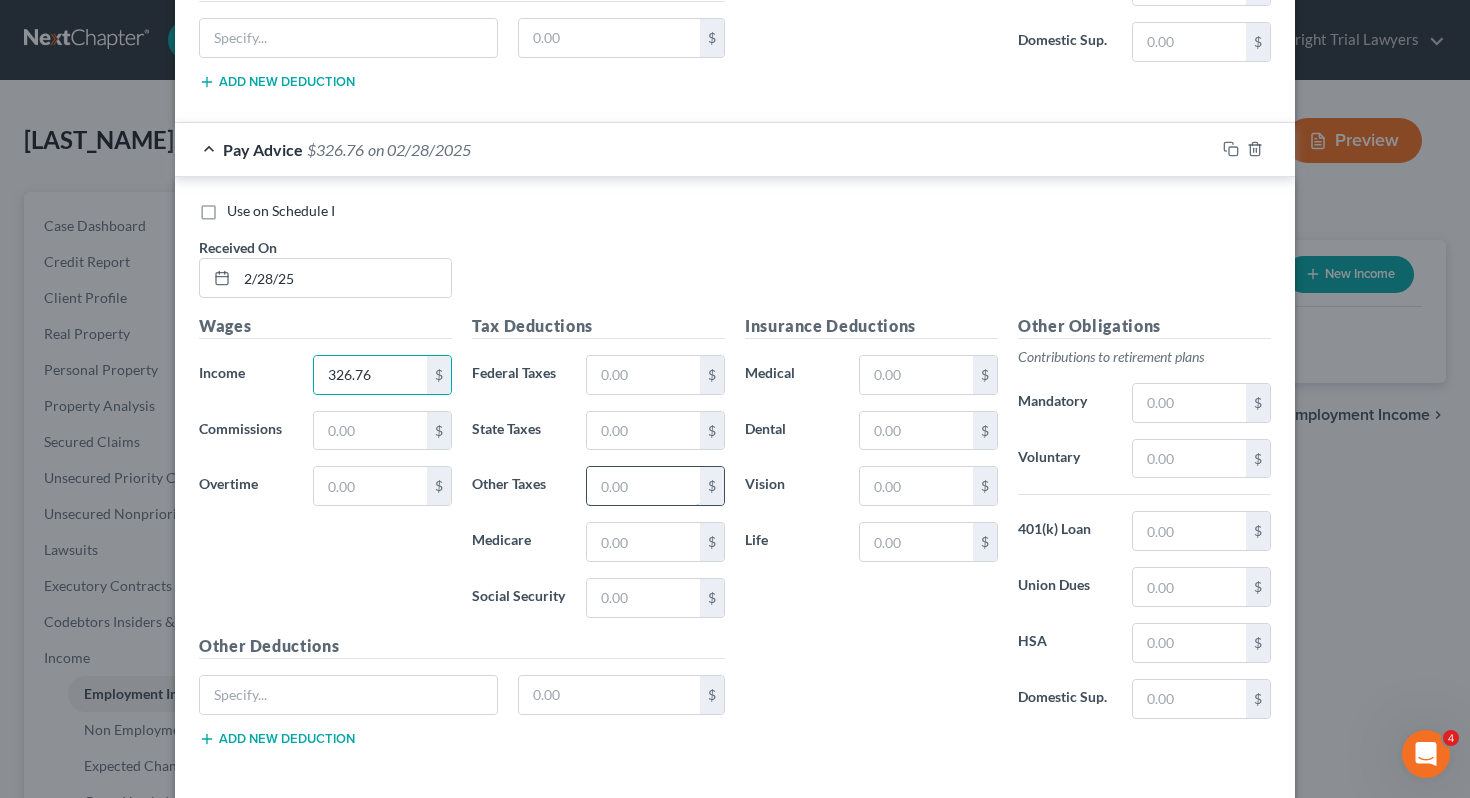 click at bounding box center [643, 486] 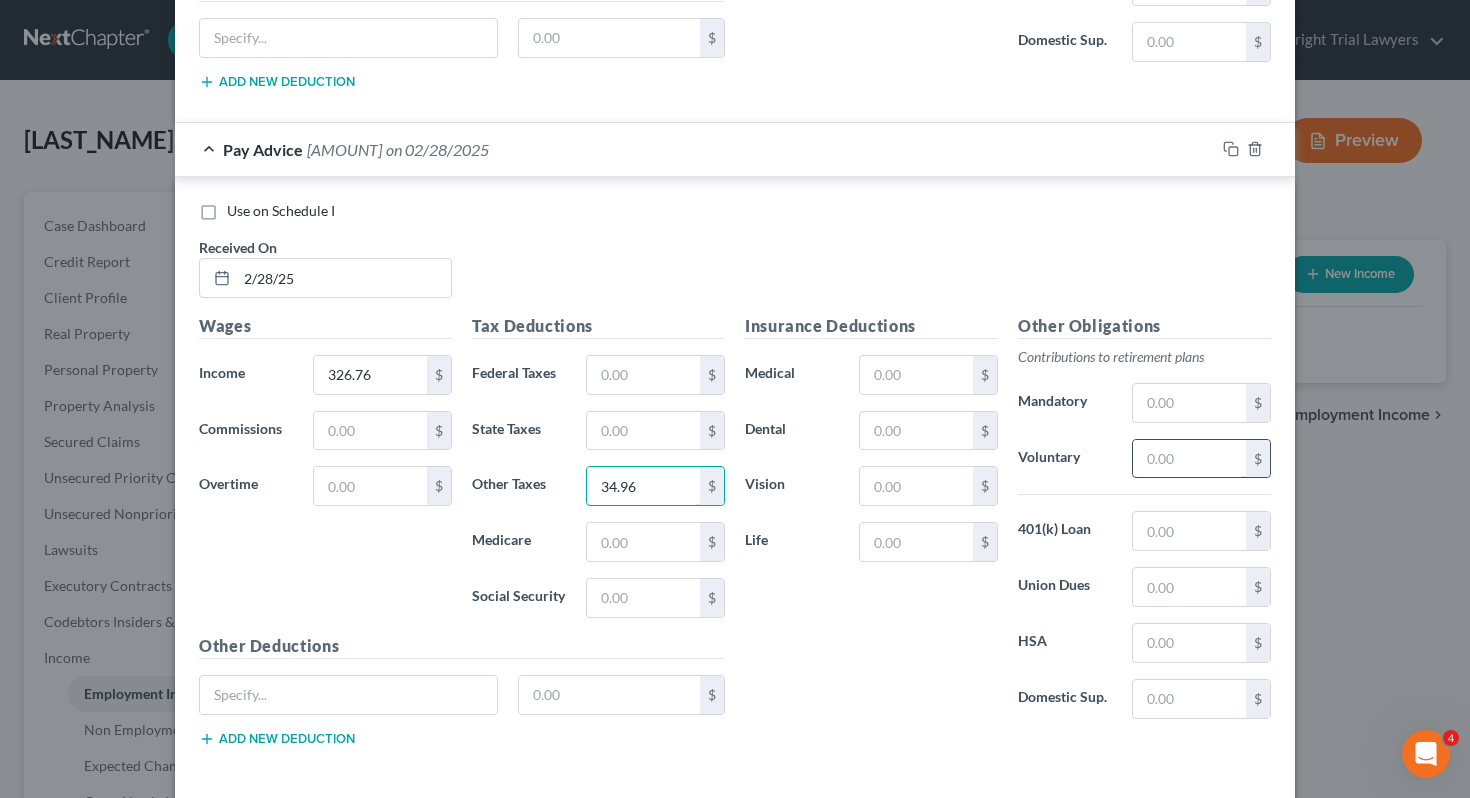 type on "34.96" 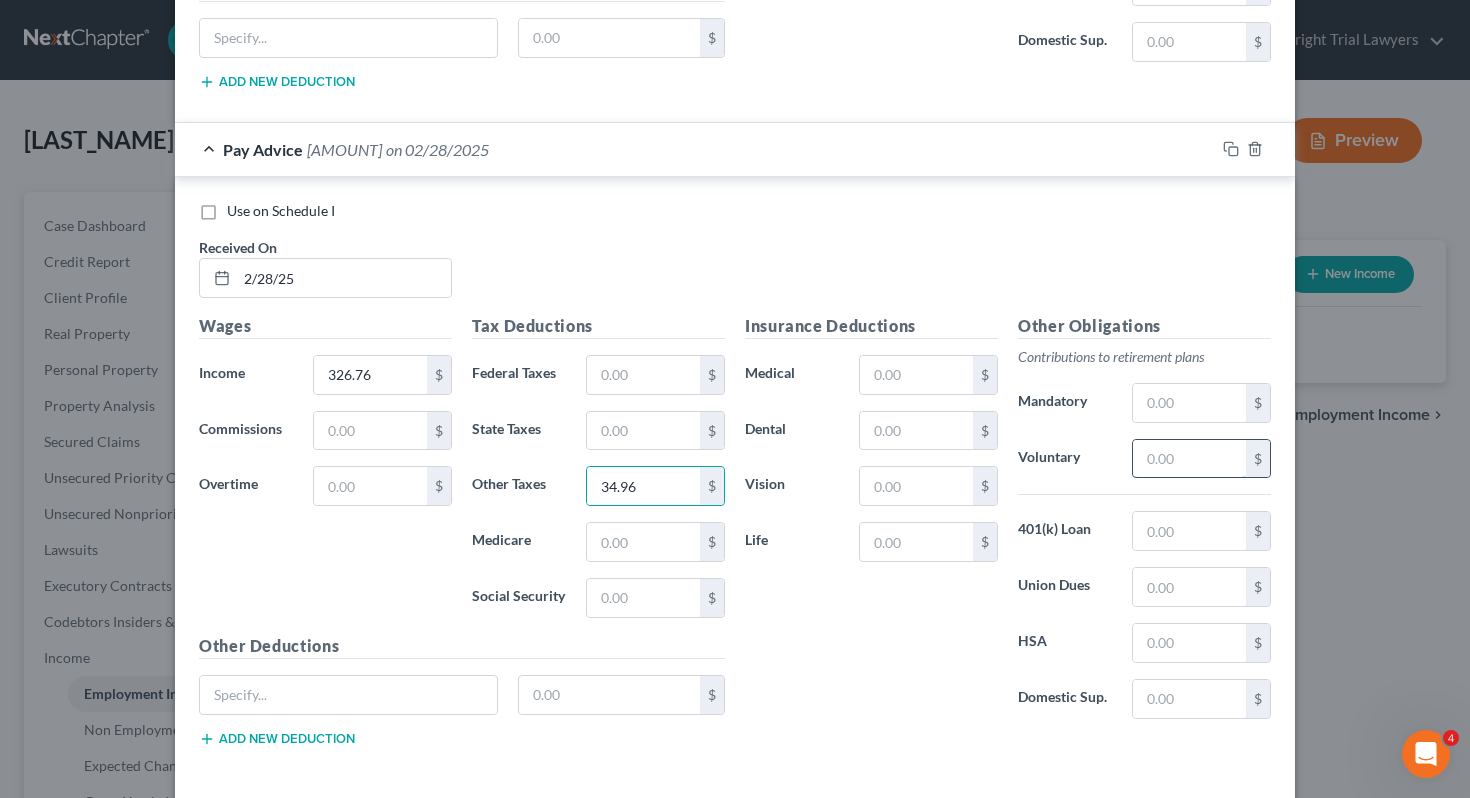 click at bounding box center (1189, 459) 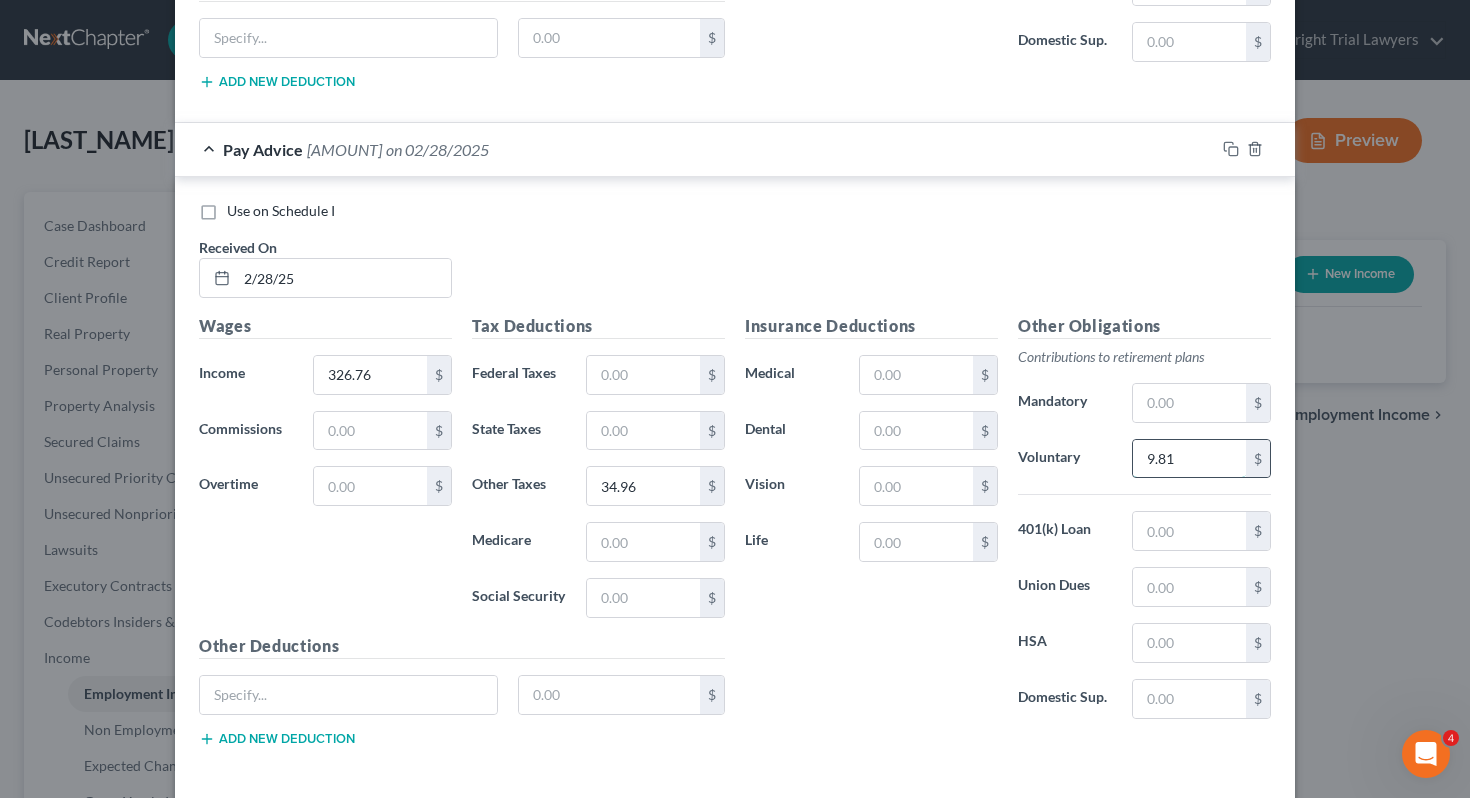 scroll, scrollTop: 1961, scrollLeft: 0, axis: vertical 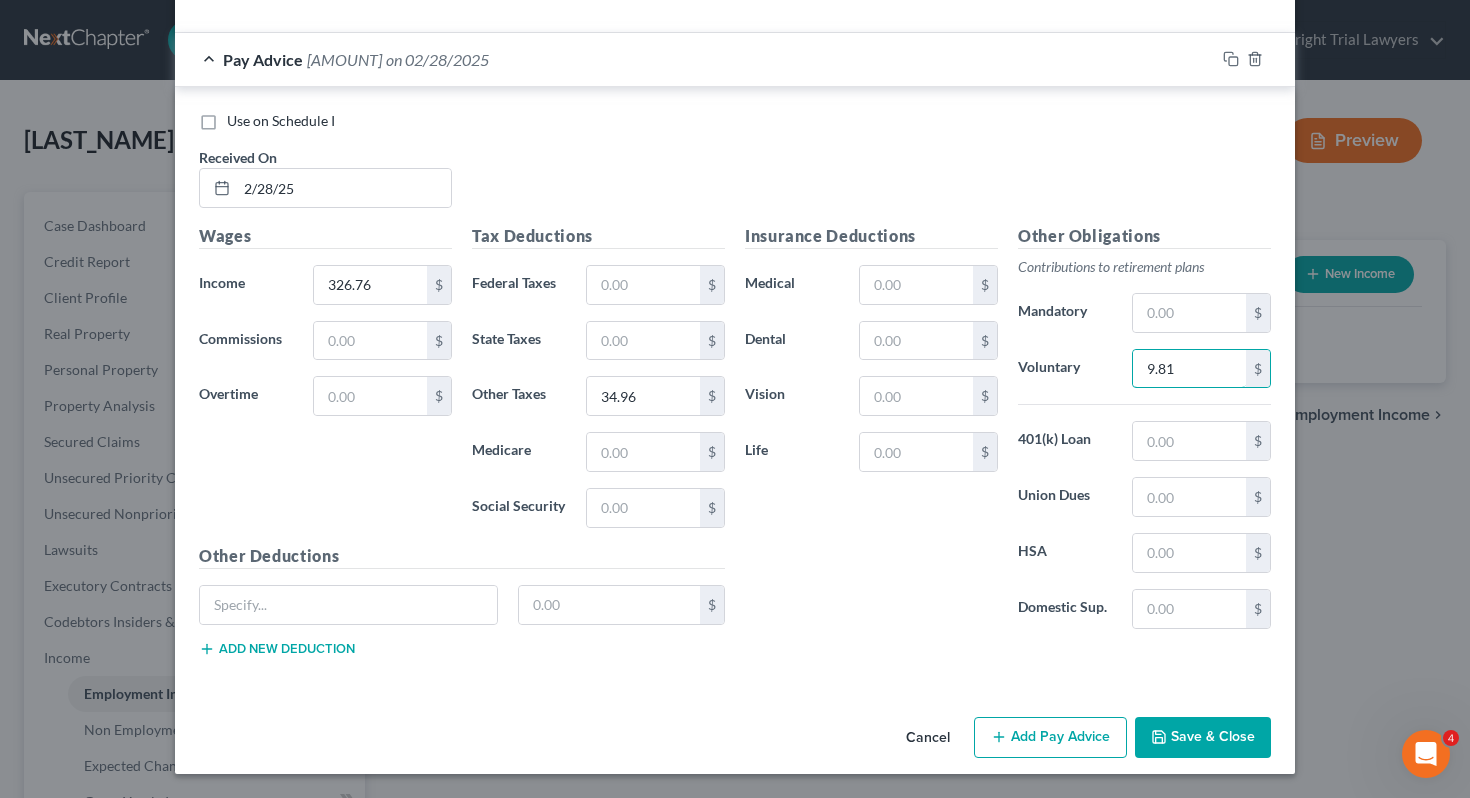 type on "9.81" 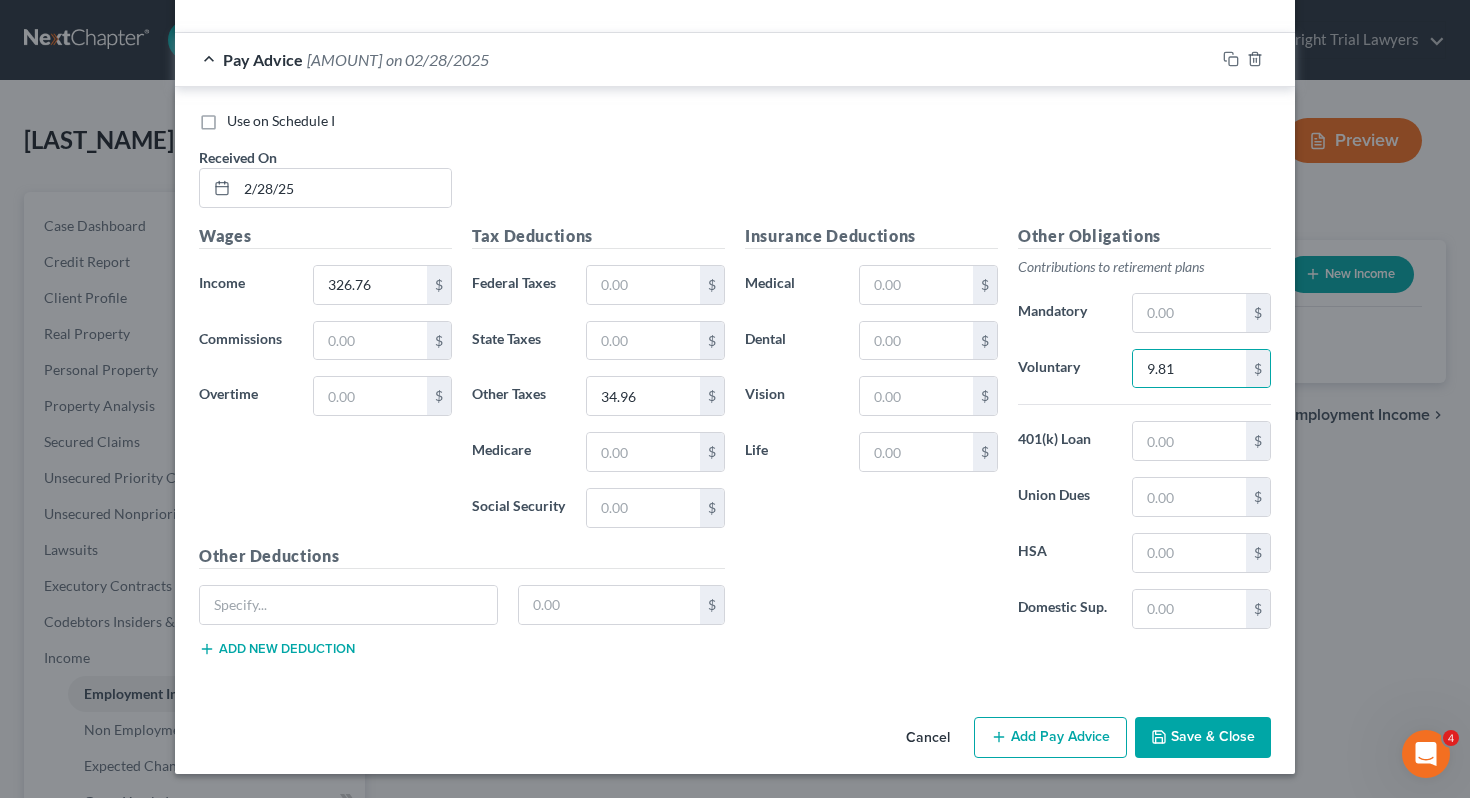 click on "Add Pay Advice" at bounding box center [1050, 738] 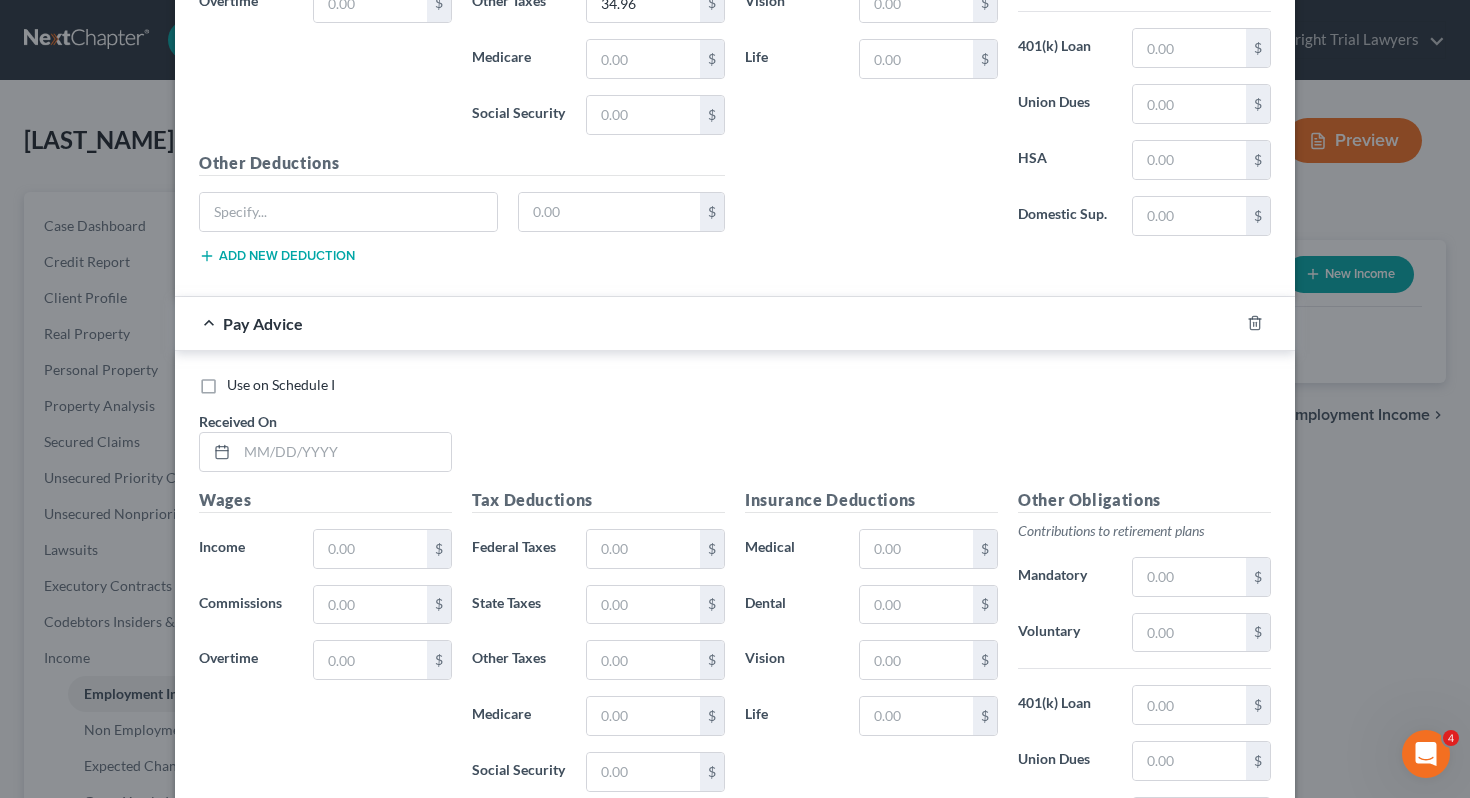 scroll, scrollTop: 2506, scrollLeft: 0, axis: vertical 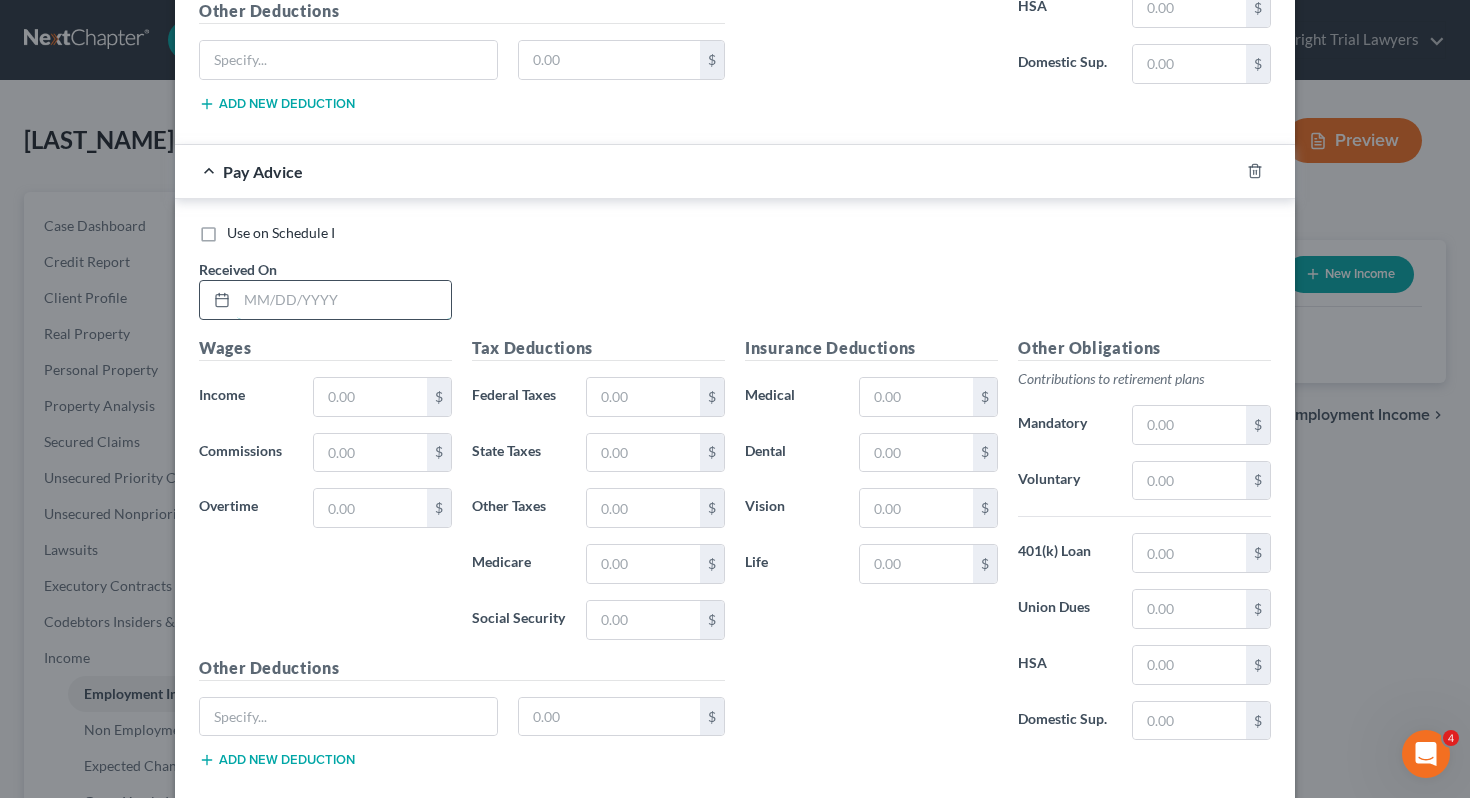 click at bounding box center (344, 300) 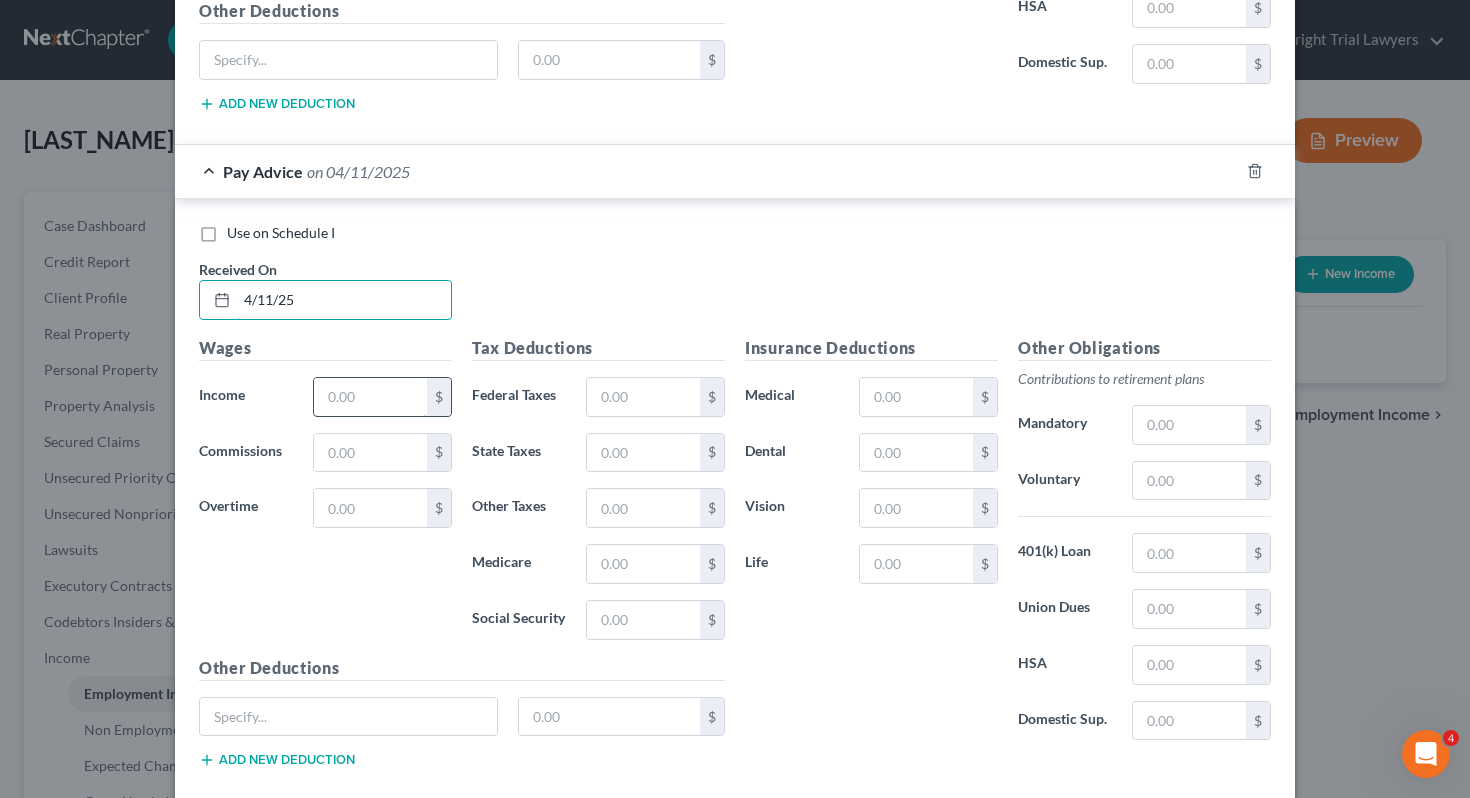 type on "4/11/25" 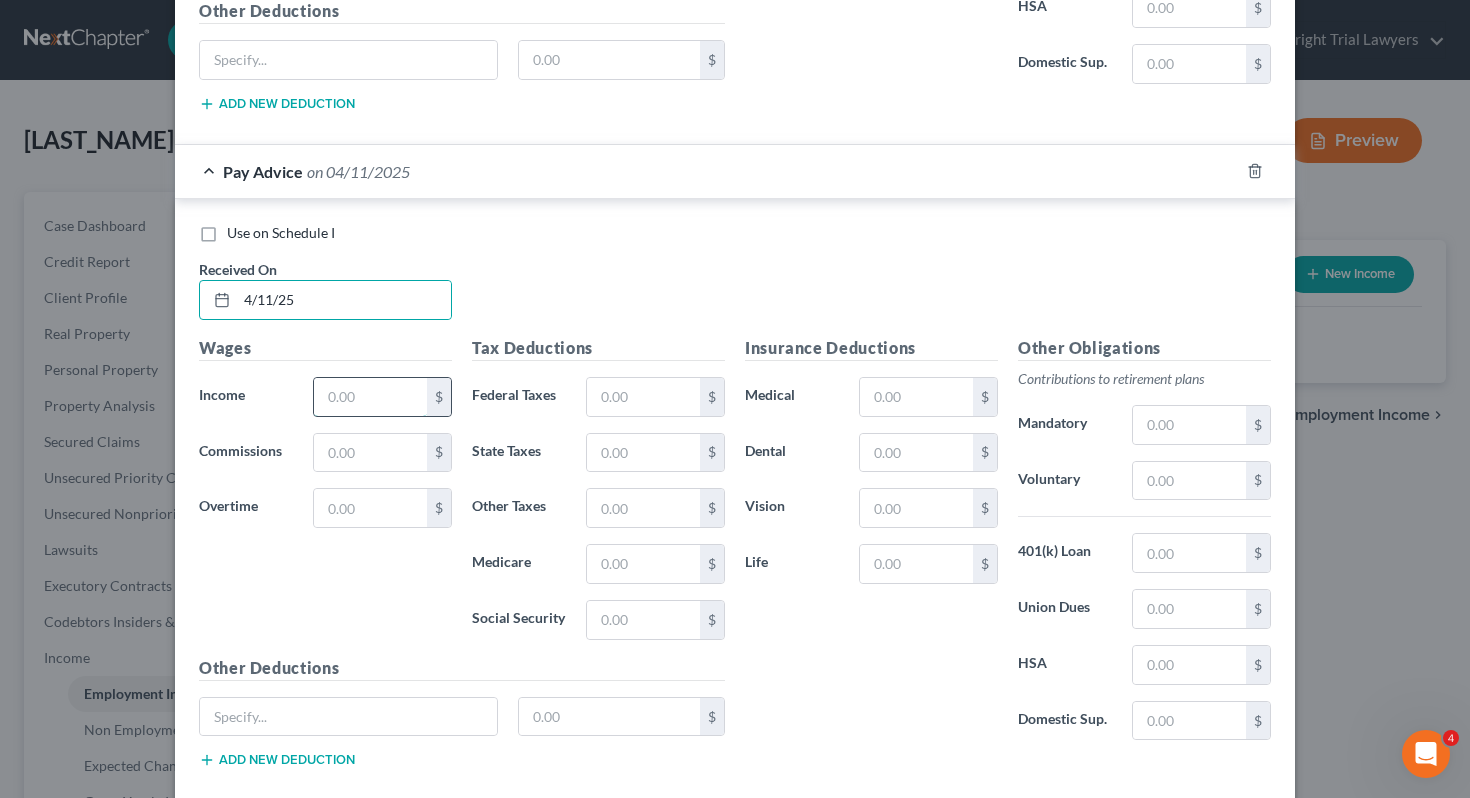 click at bounding box center (370, 397) 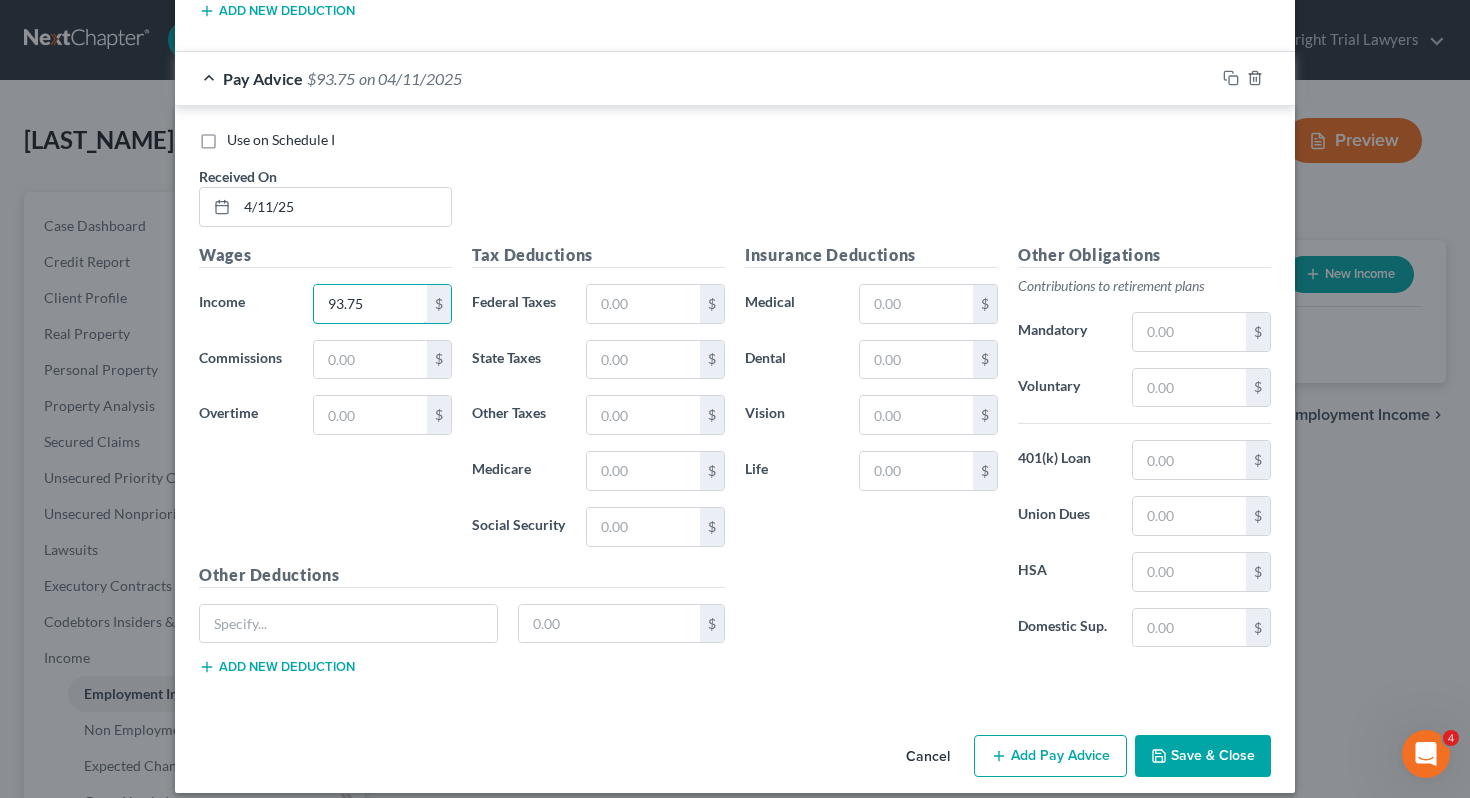 scroll, scrollTop: 2608, scrollLeft: 0, axis: vertical 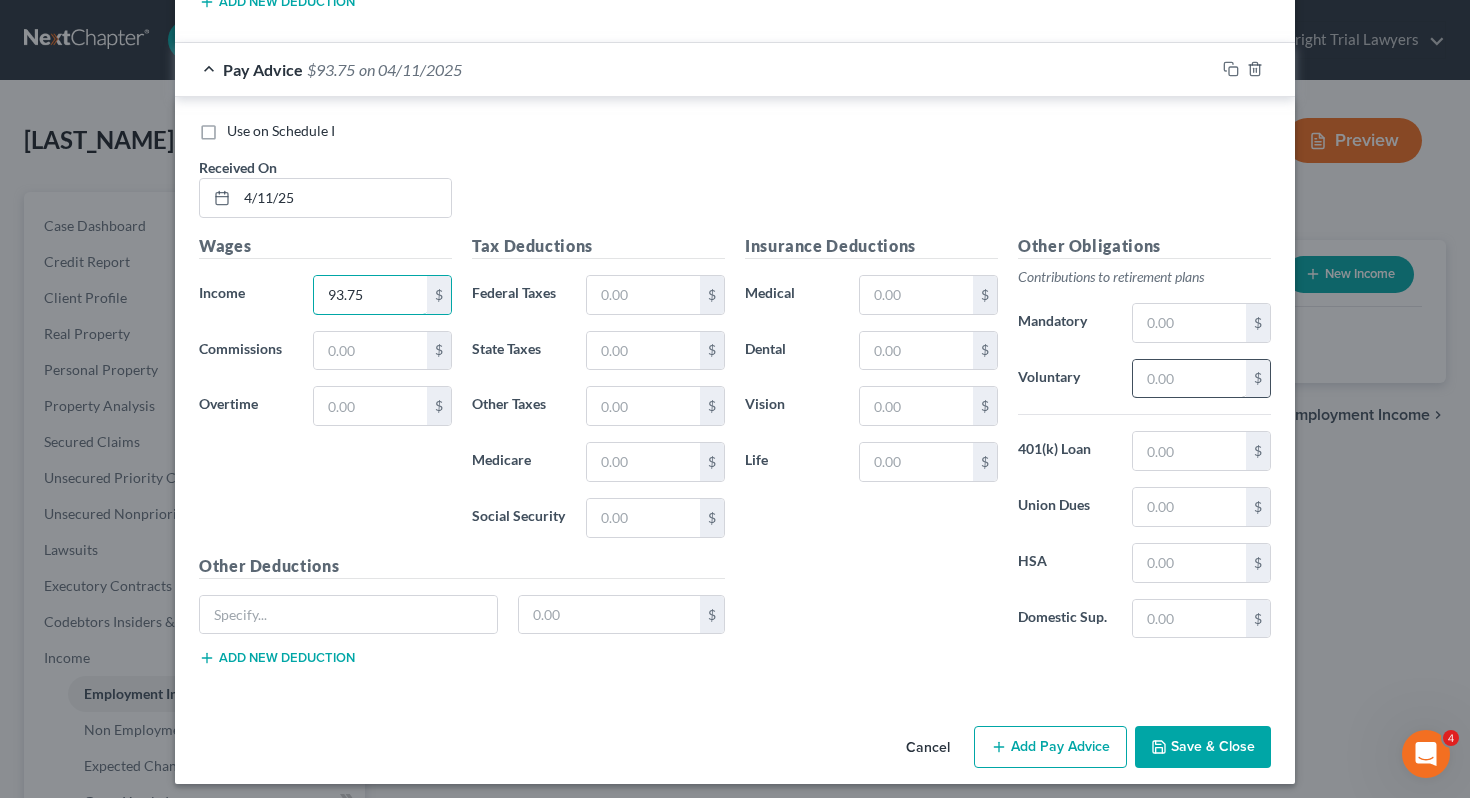 type on "93.75" 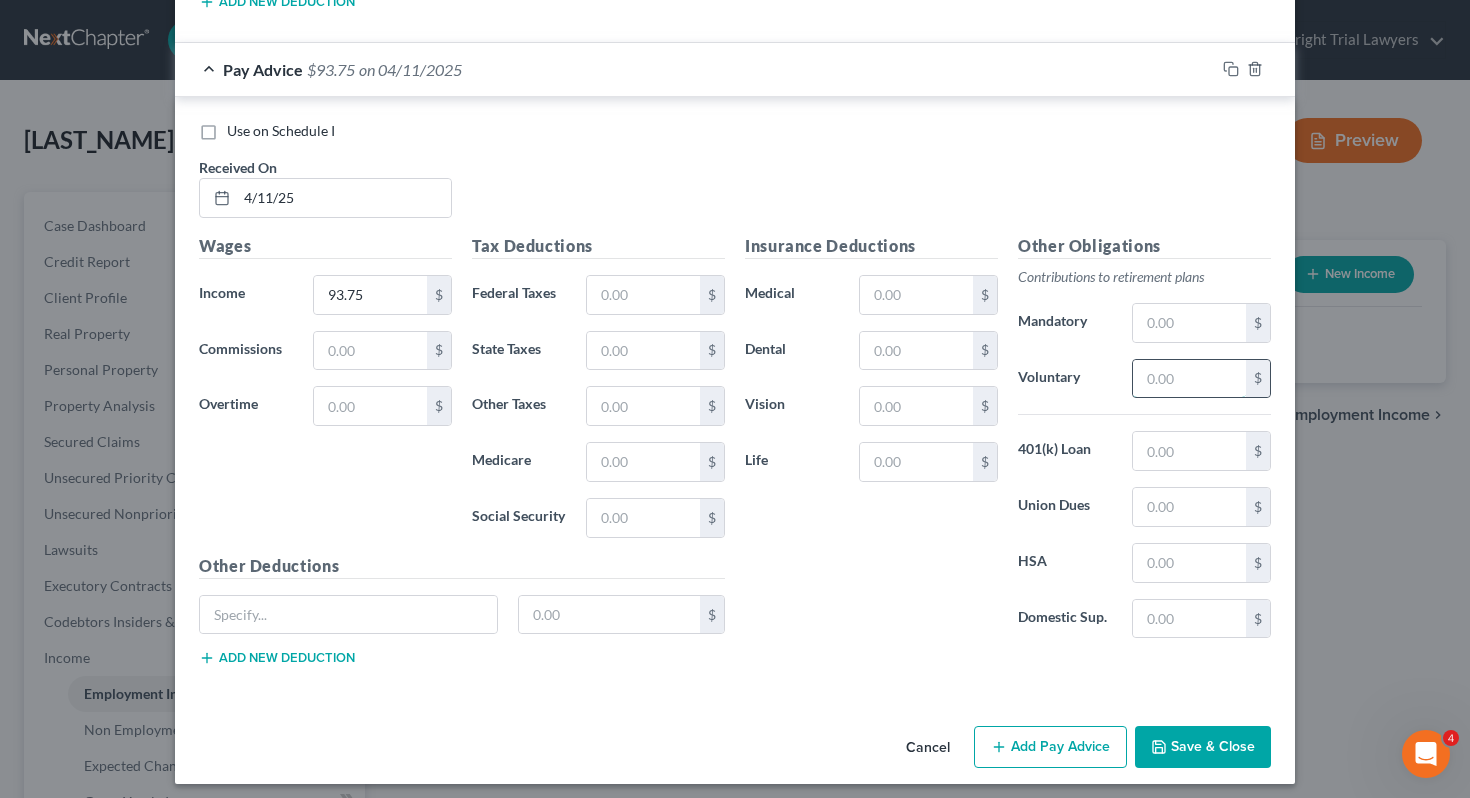 click at bounding box center (1189, 379) 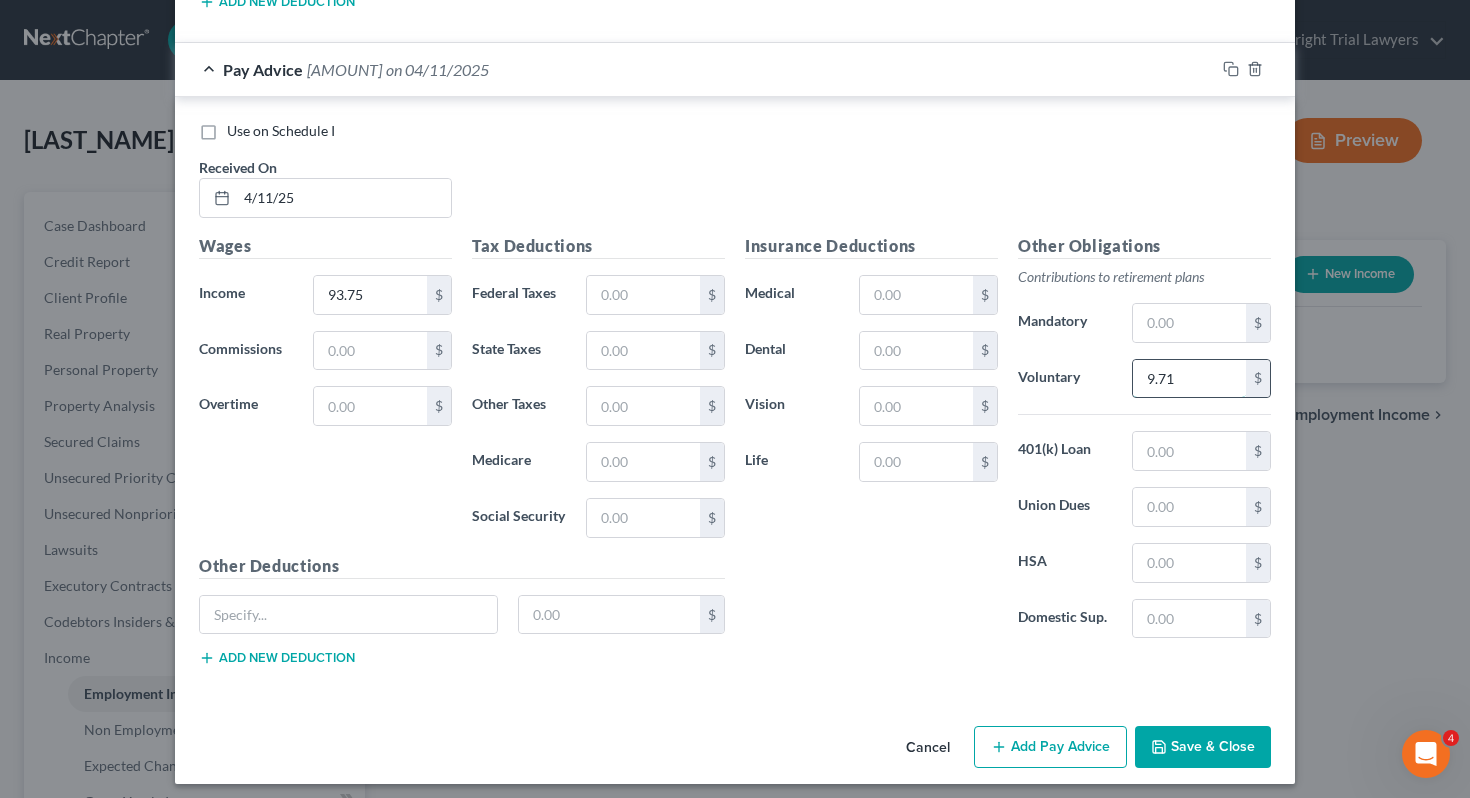 scroll, scrollTop: 2618, scrollLeft: 0, axis: vertical 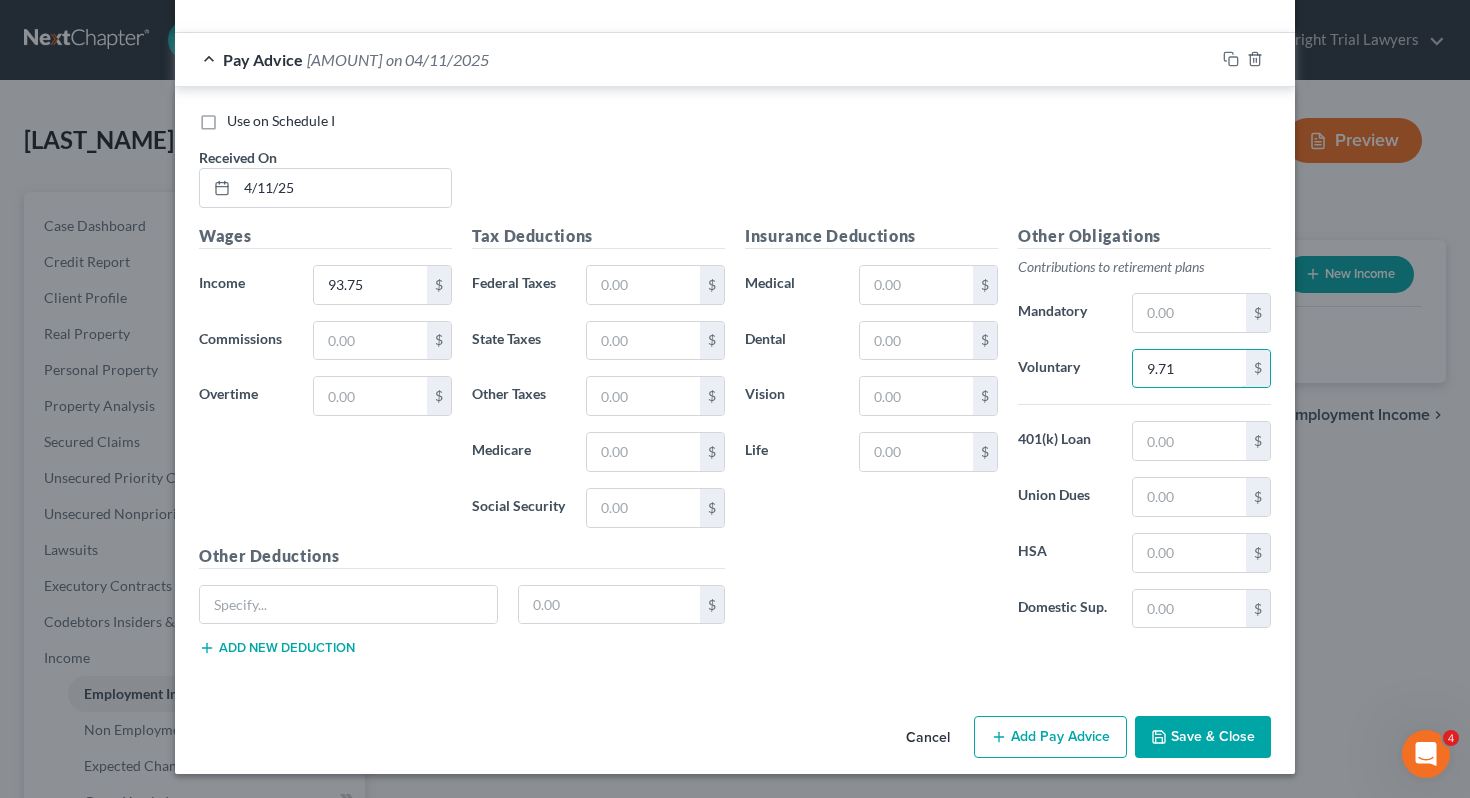 type on "9.71" 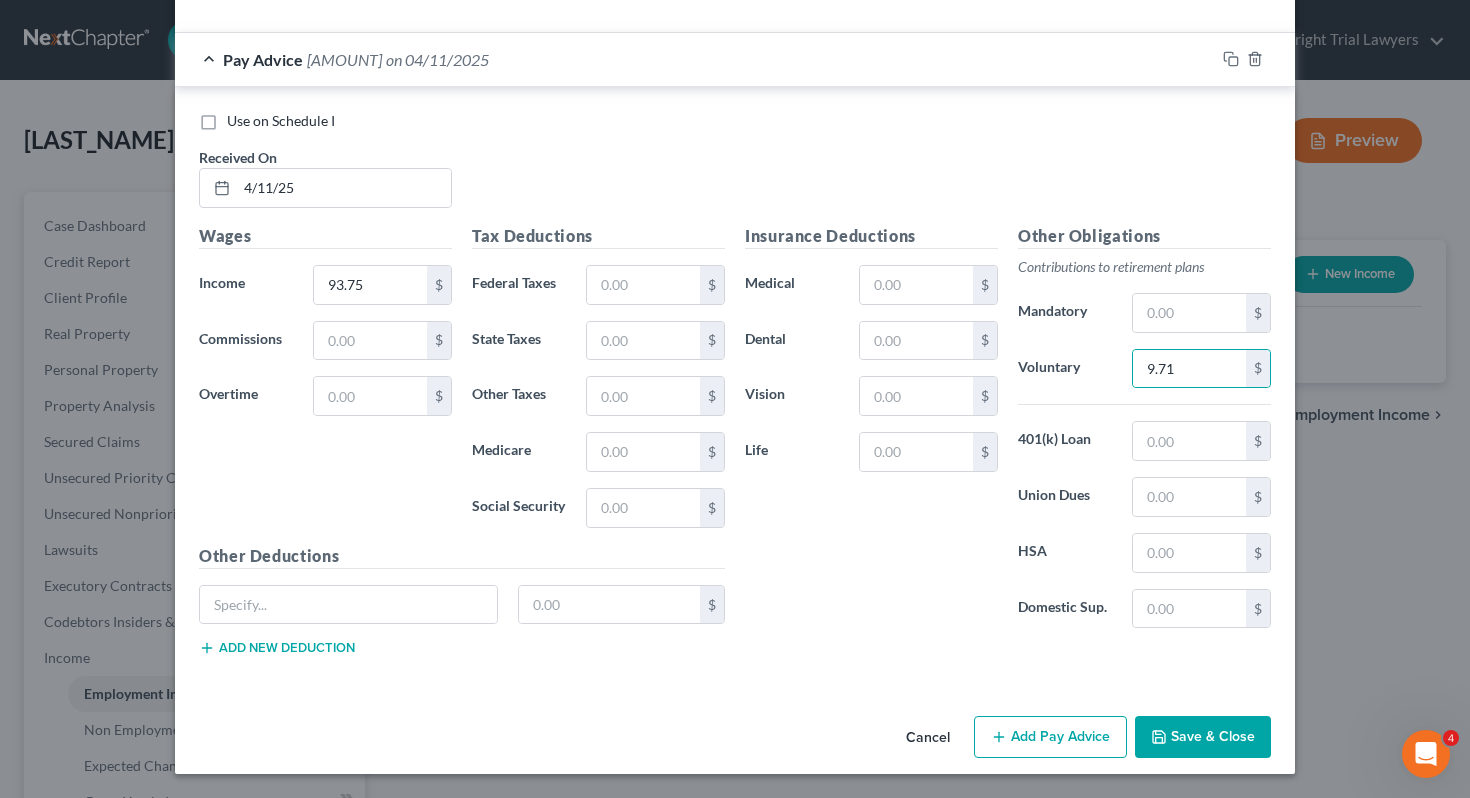click on "Add Pay Advice" at bounding box center (1050, 737) 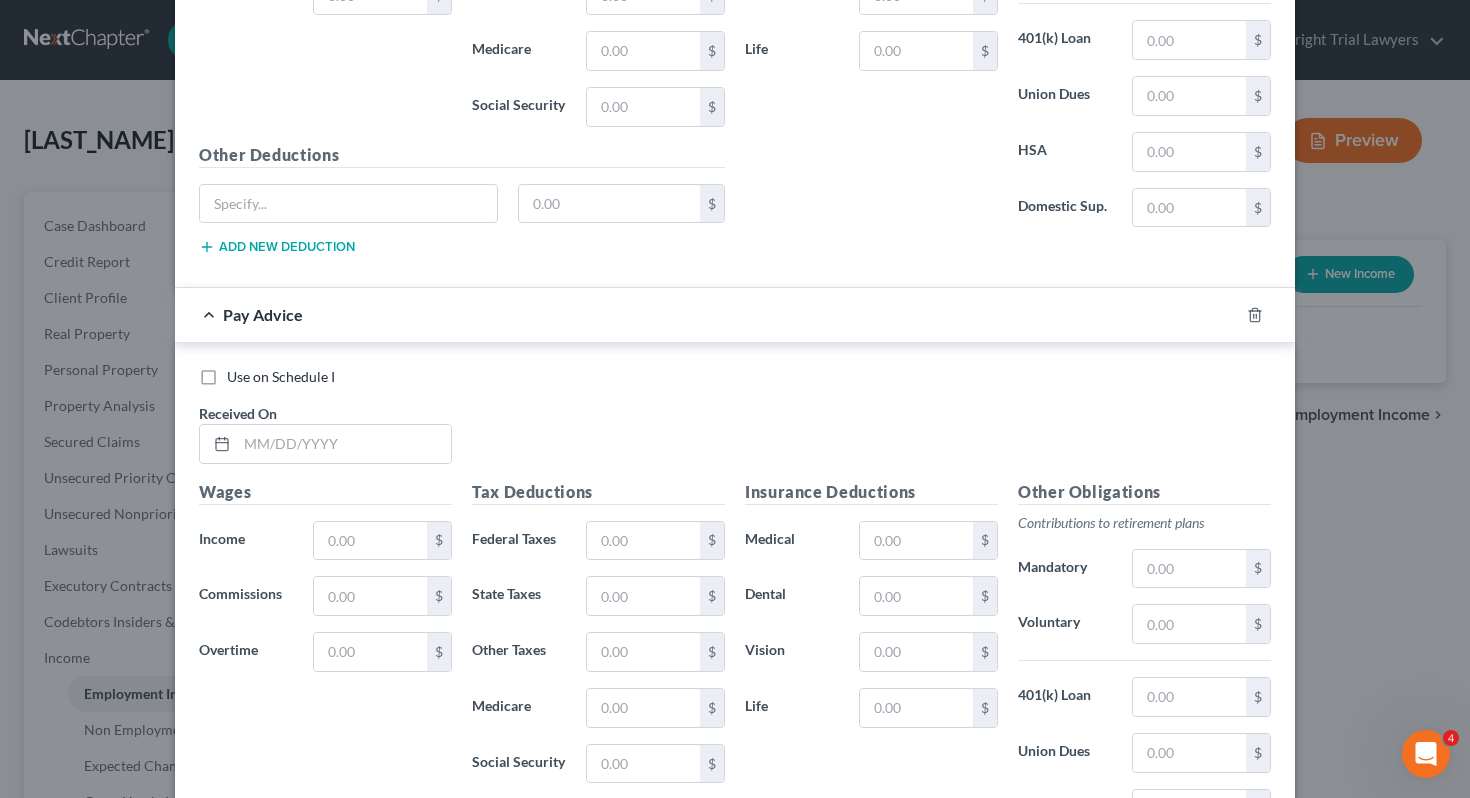 scroll, scrollTop: 3275, scrollLeft: 0, axis: vertical 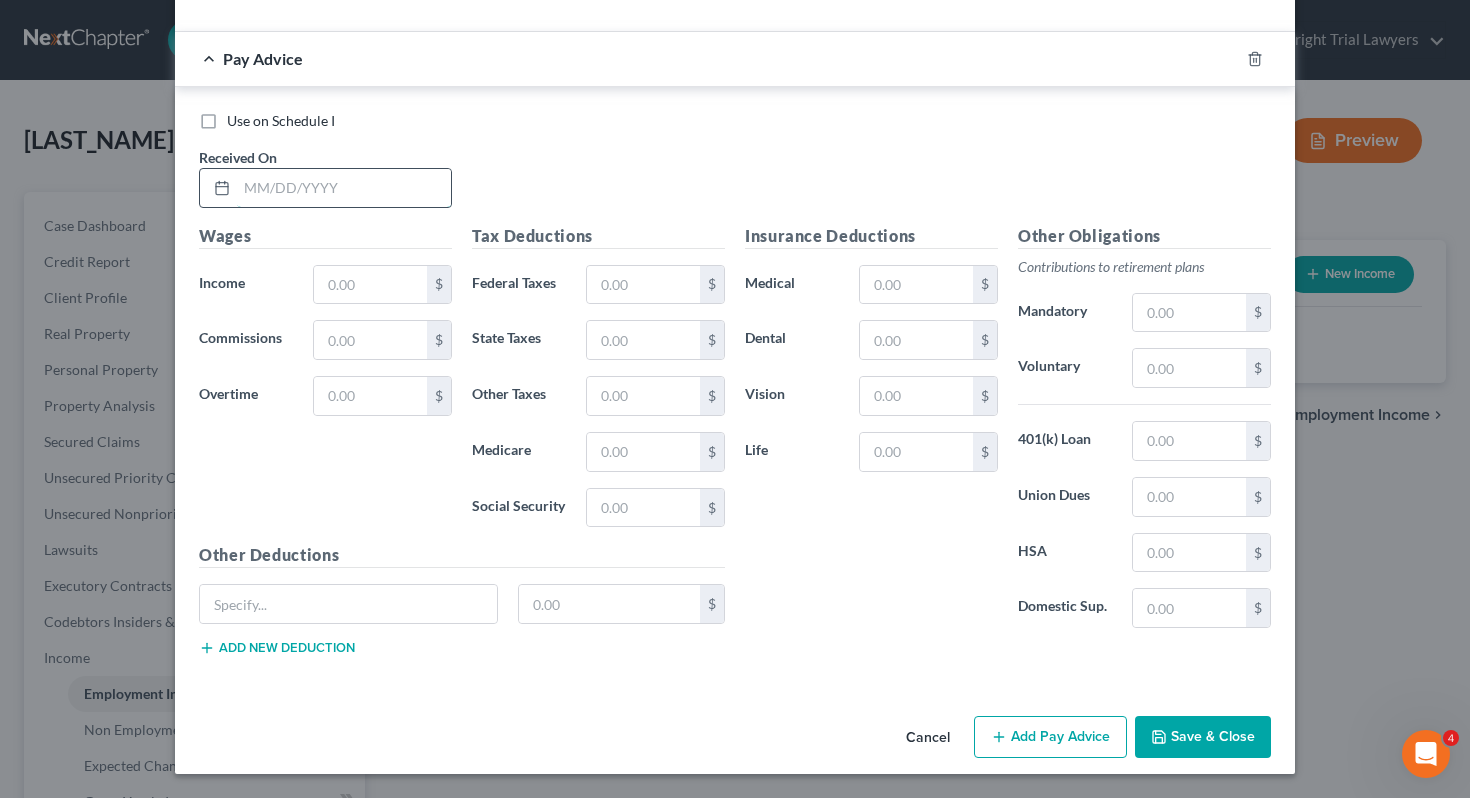 click at bounding box center [344, 188] 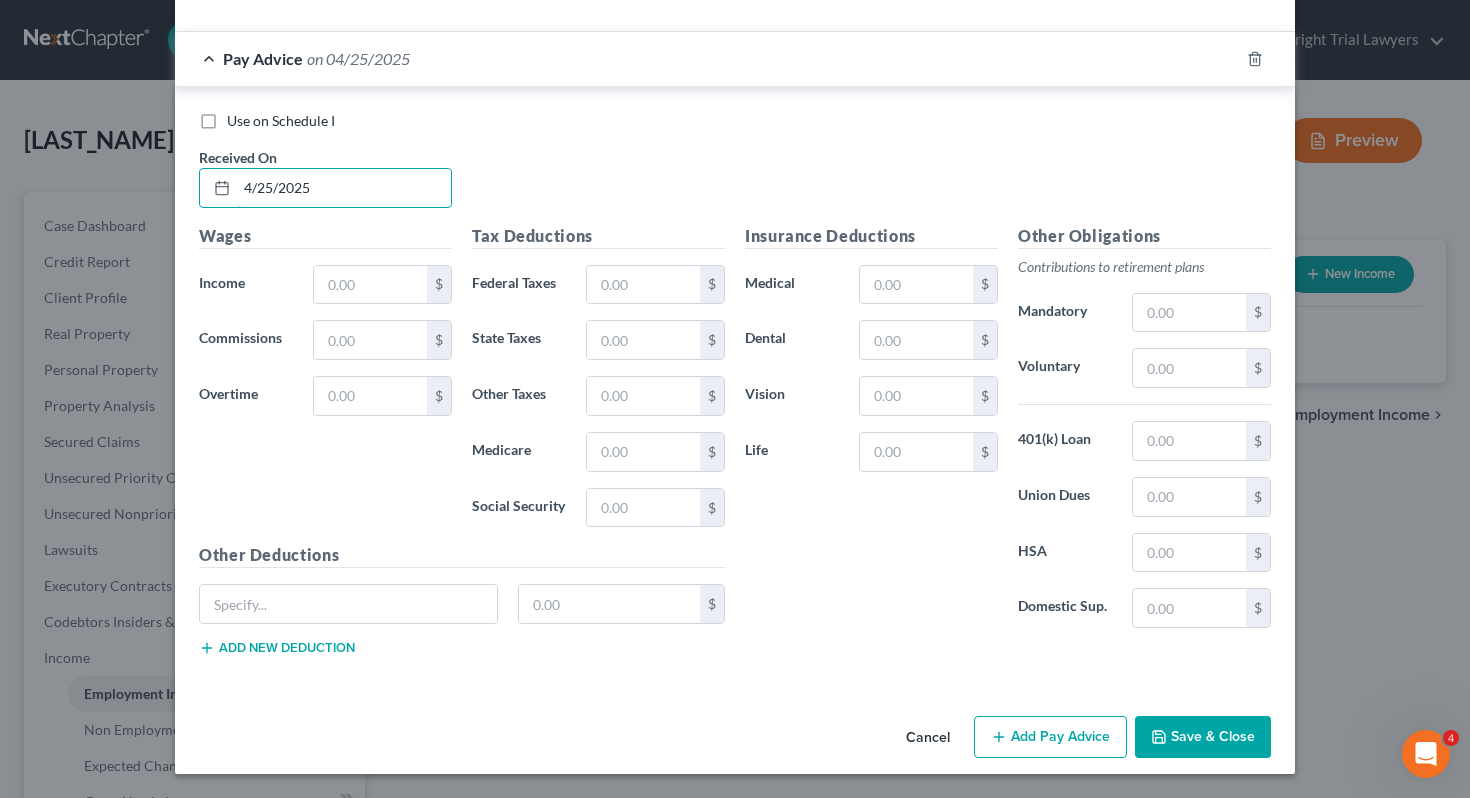 type on "4/25/2025" 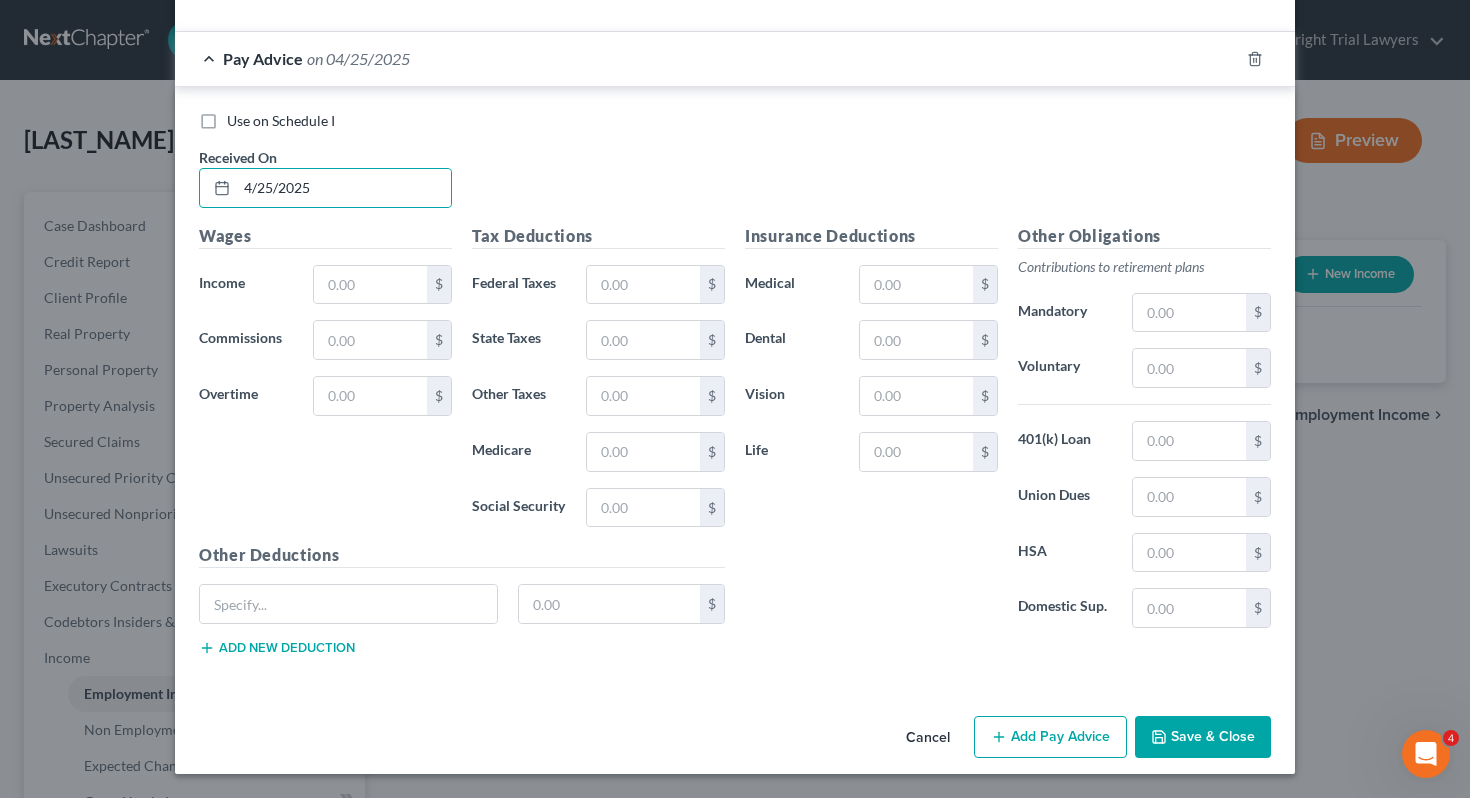 click on "Use on Schedule I
Received On
*
[DATE]" at bounding box center (735, 167) 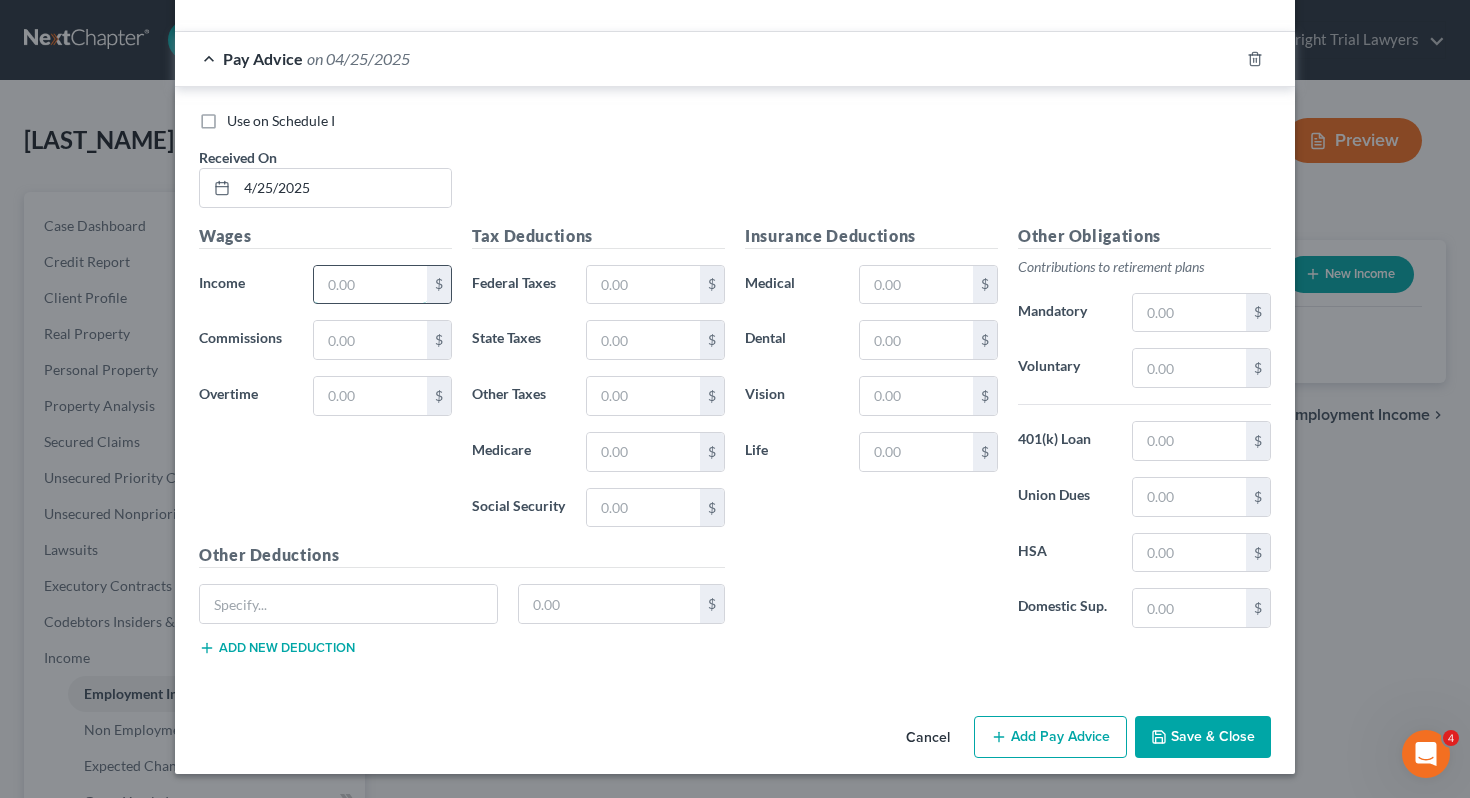 click at bounding box center [370, 285] 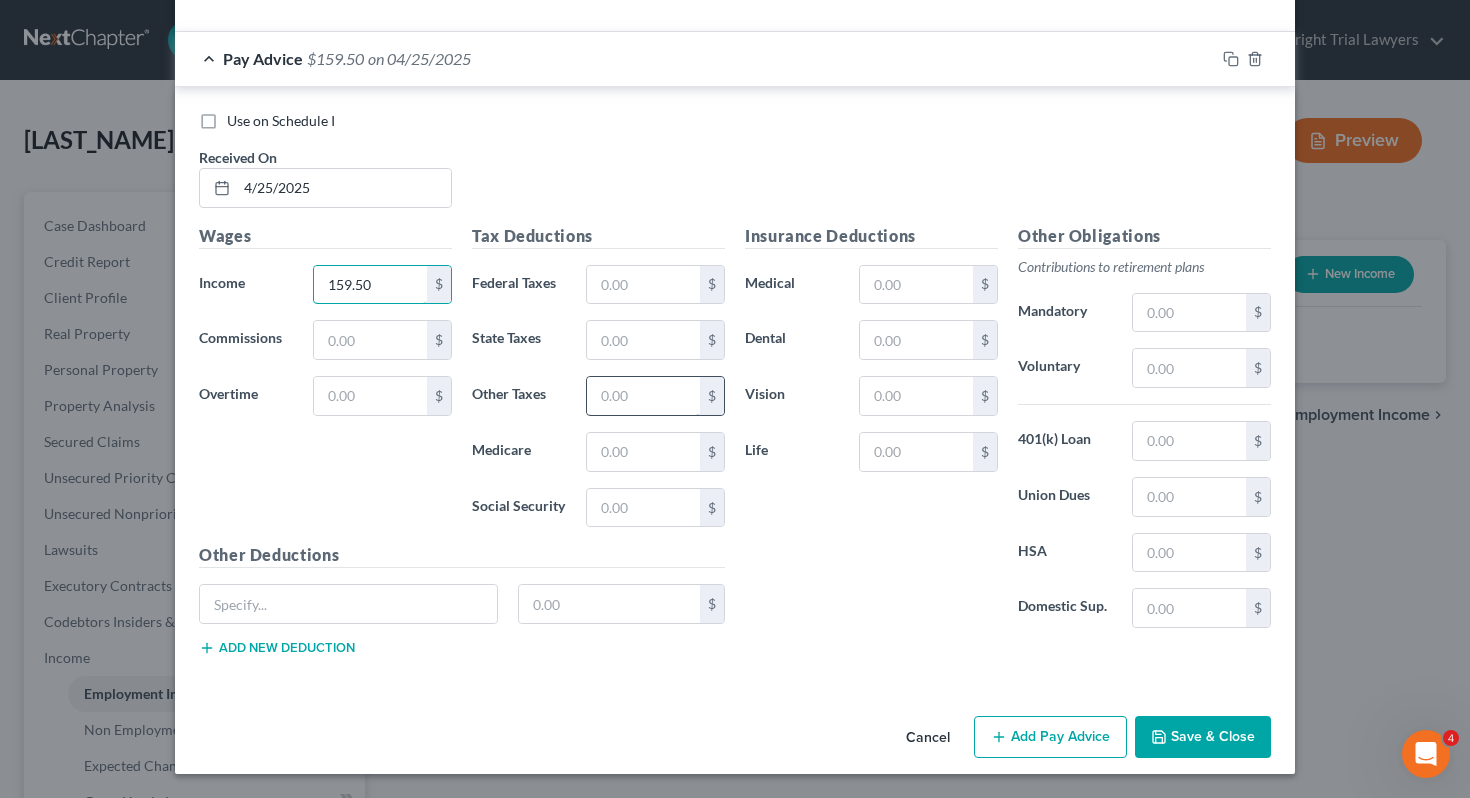 type on "159.50" 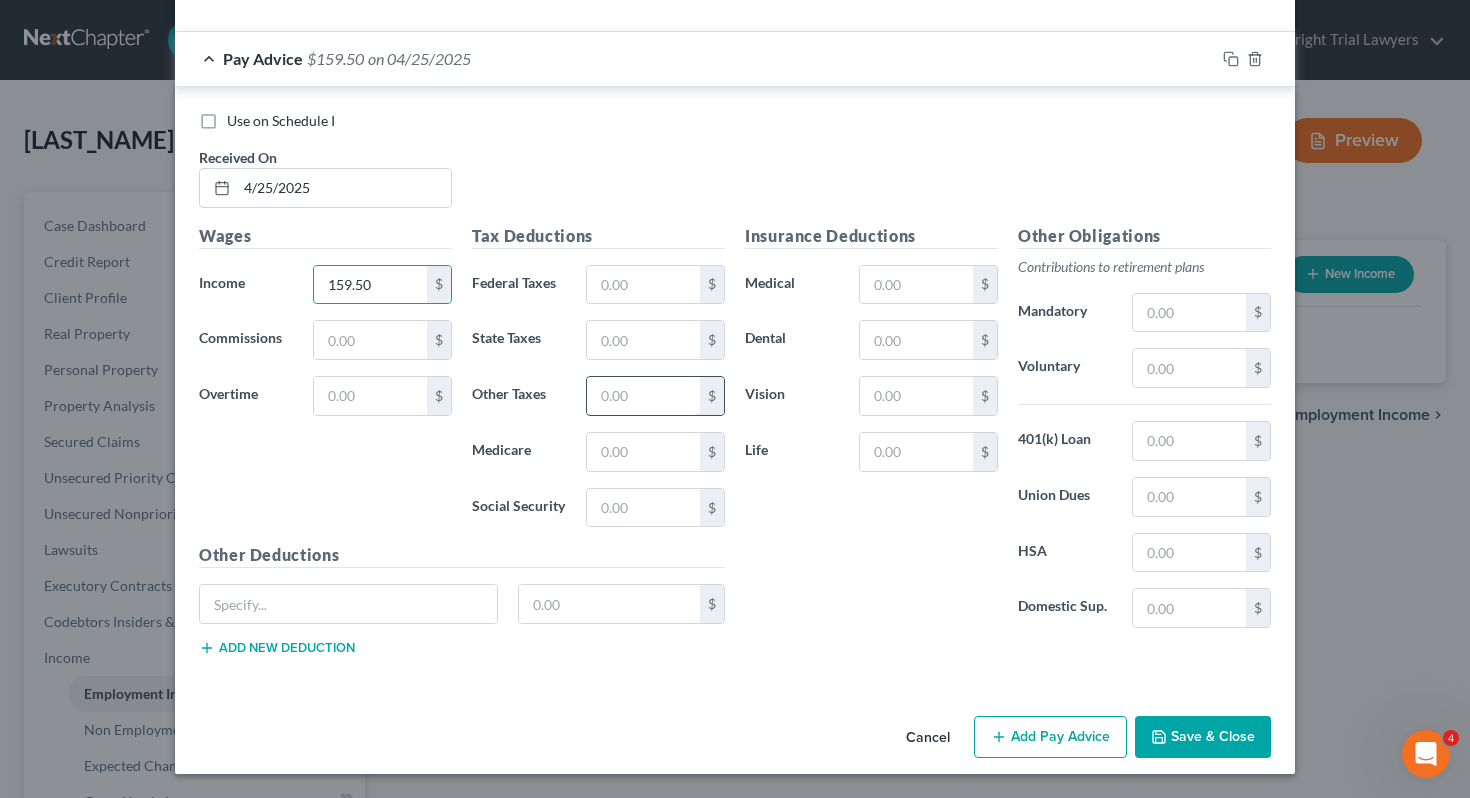 click at bounding box center (643, 396) 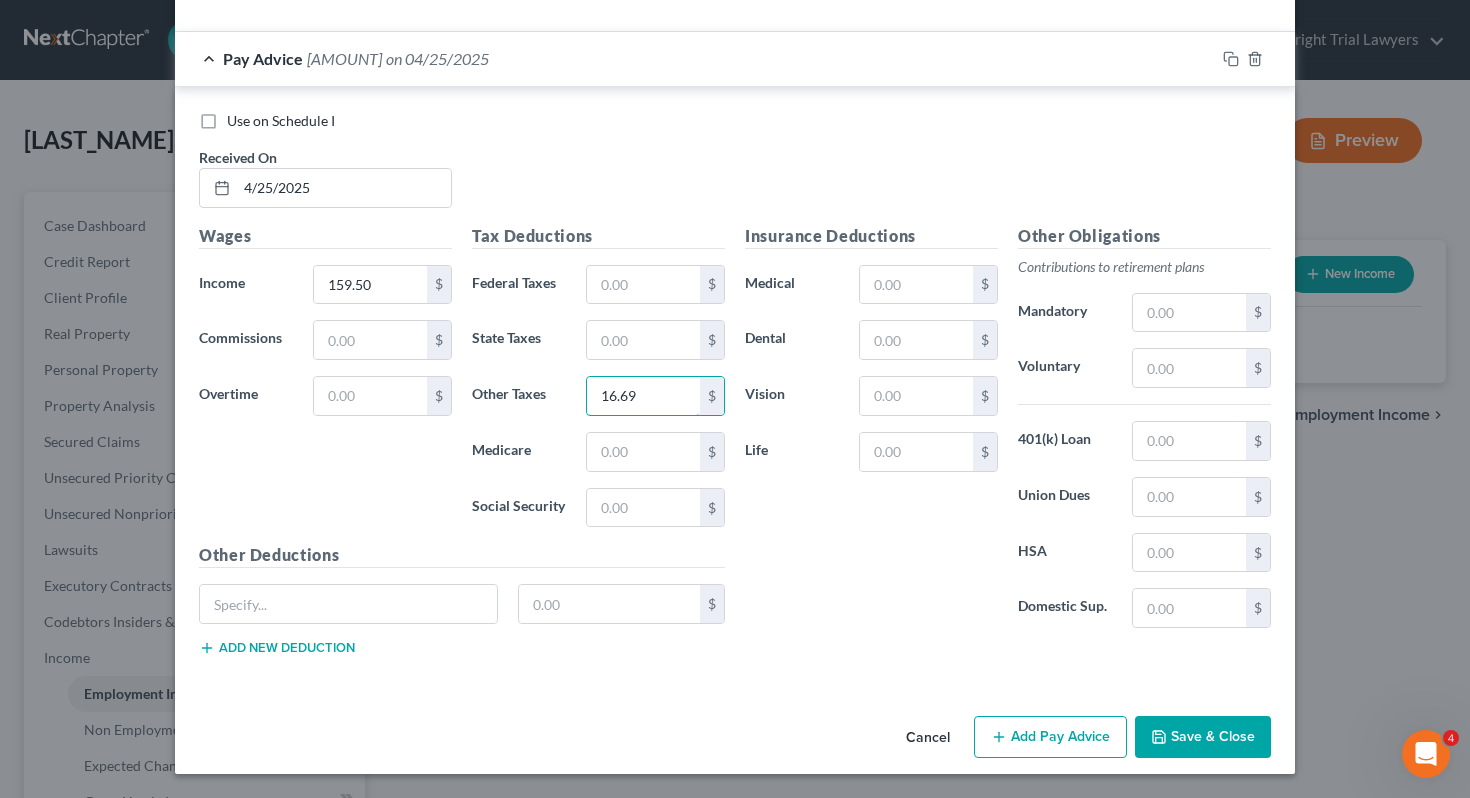 type on "16.69" 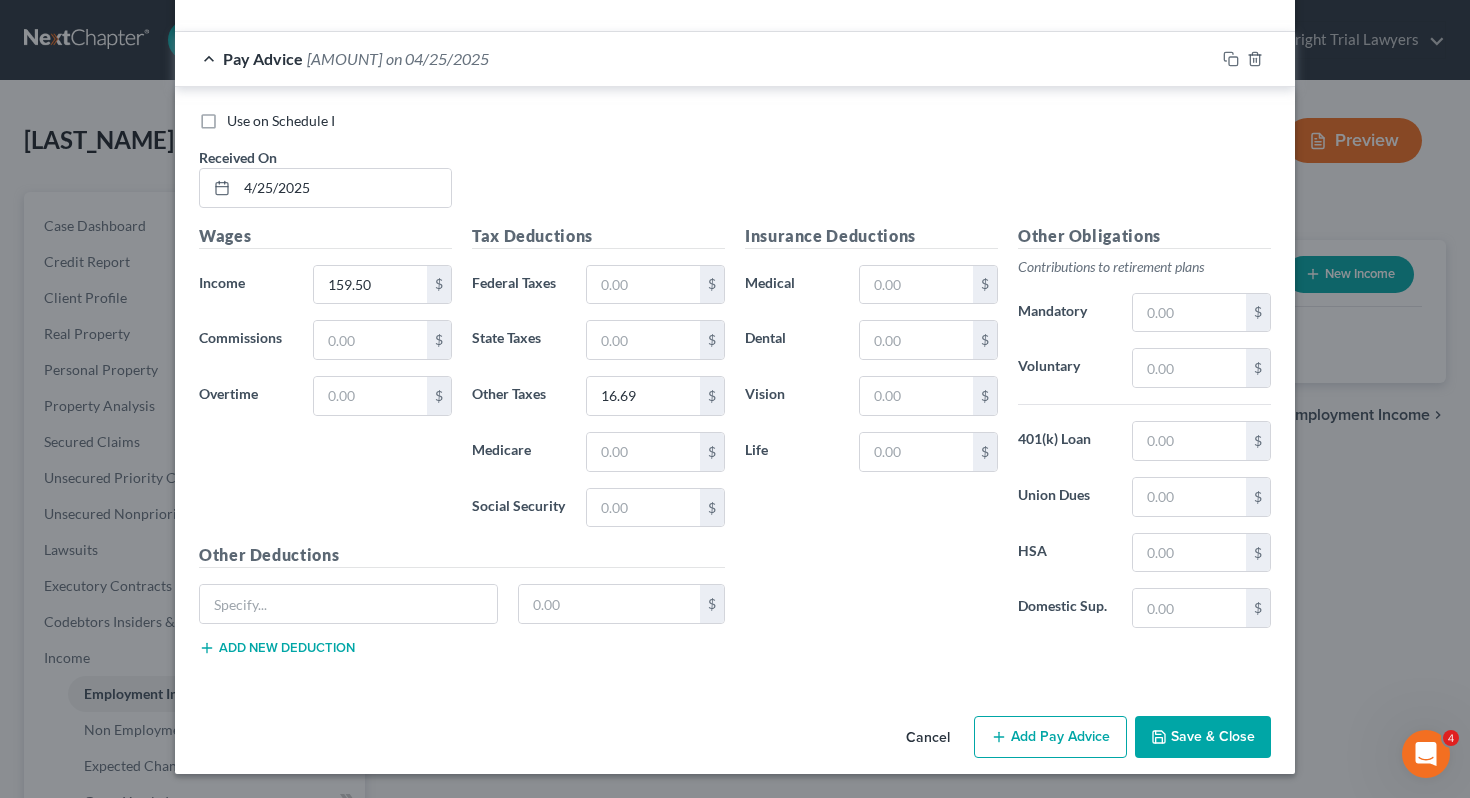 click on "Other Obligations Contributions to retirement plans Mandatory $ Voluntary $ 401(k) Loan $ Union Dues $ HSA $ Domestic Sup. $" at bounding box center [1144, 434] 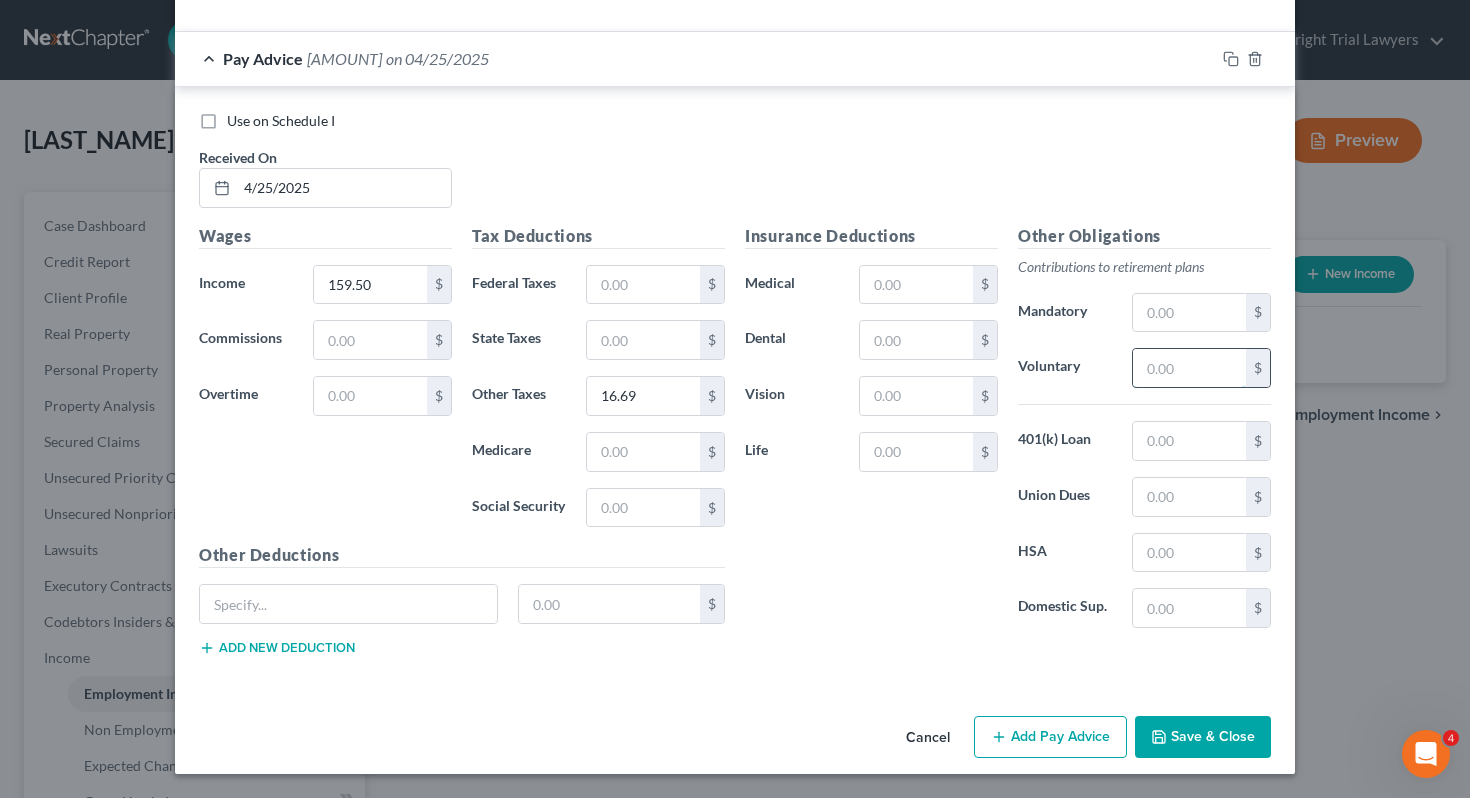 click at bounding box center [1189, 368] 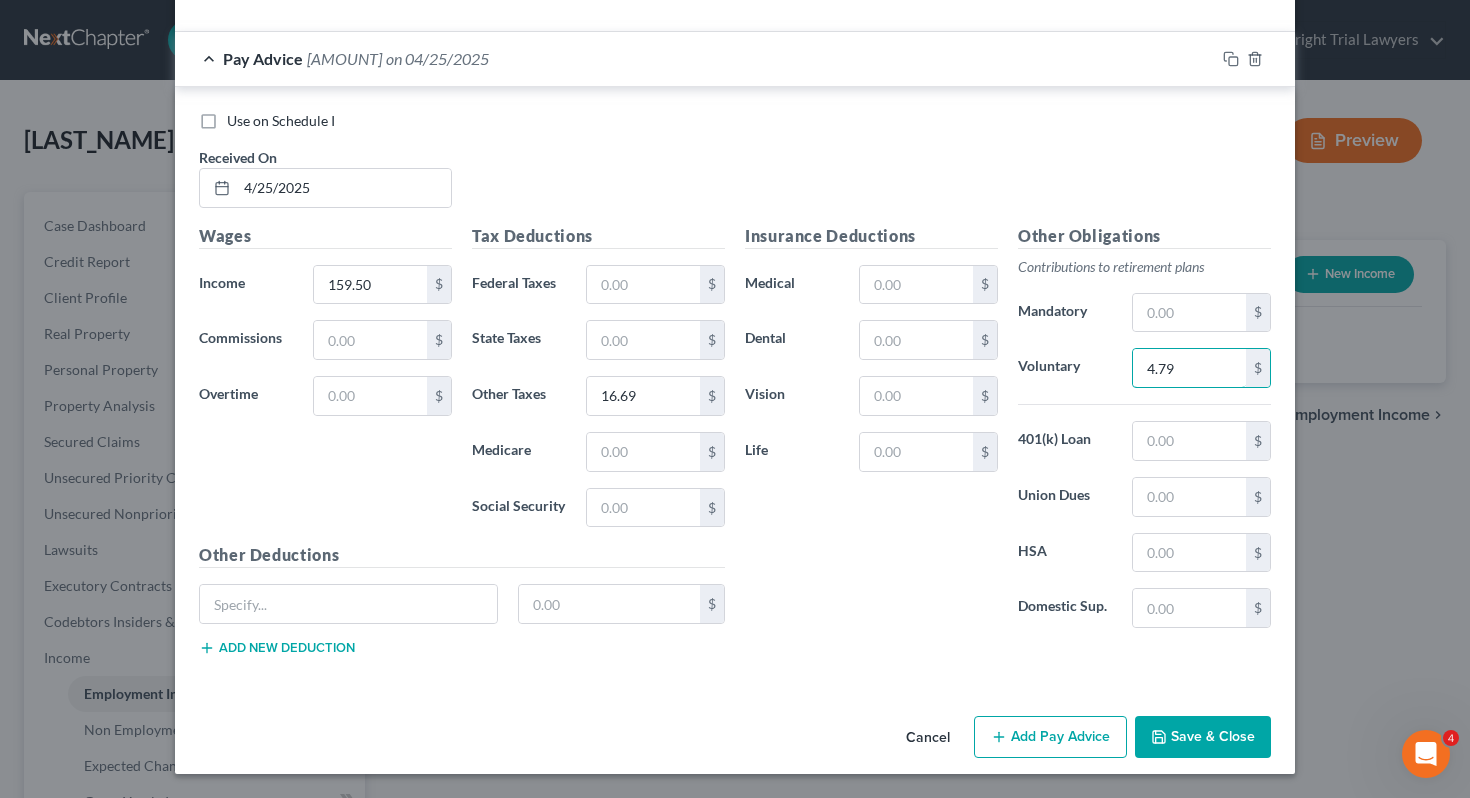 type on "4.79" 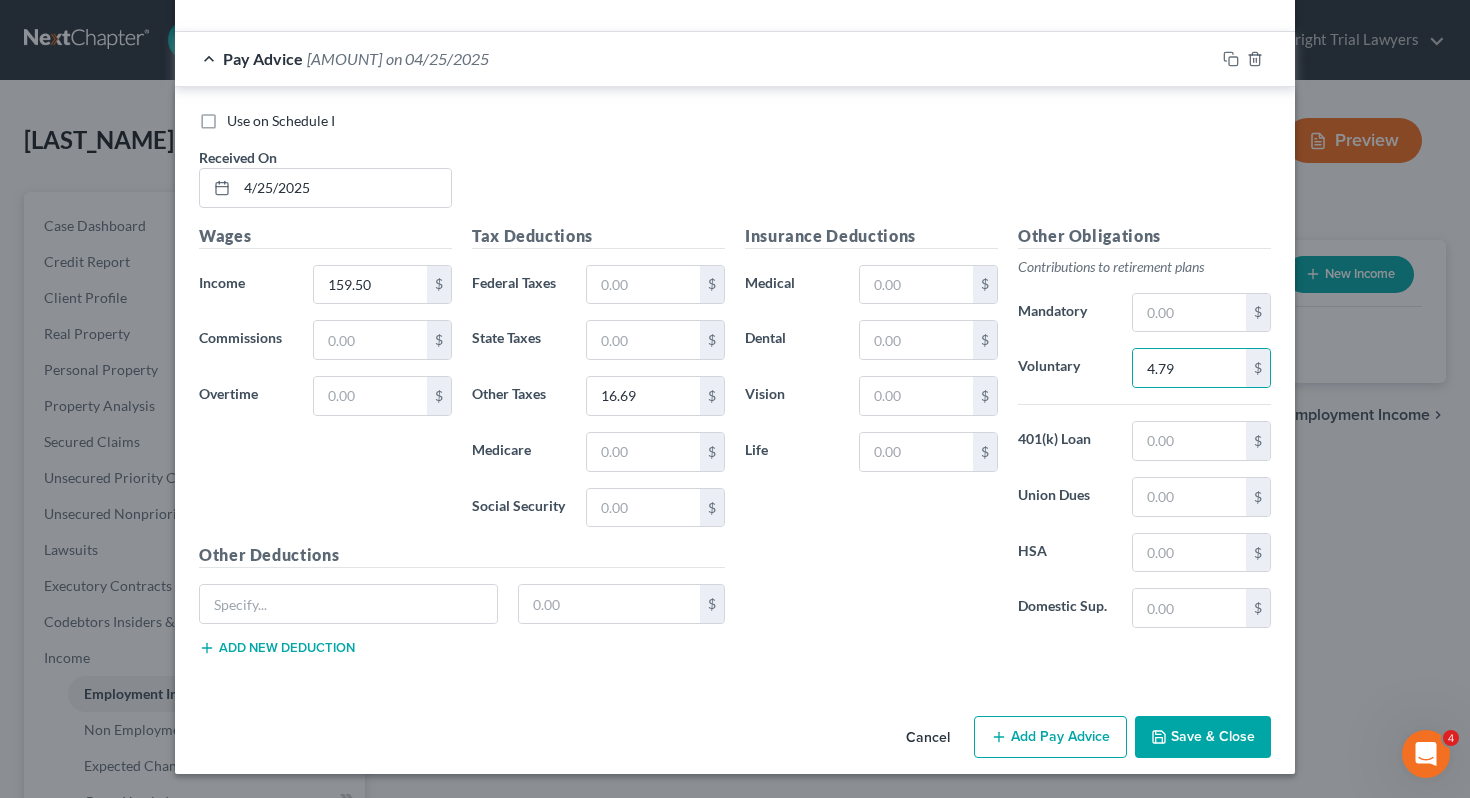 click on "Save & Close" at bounding box center [1203, 737] 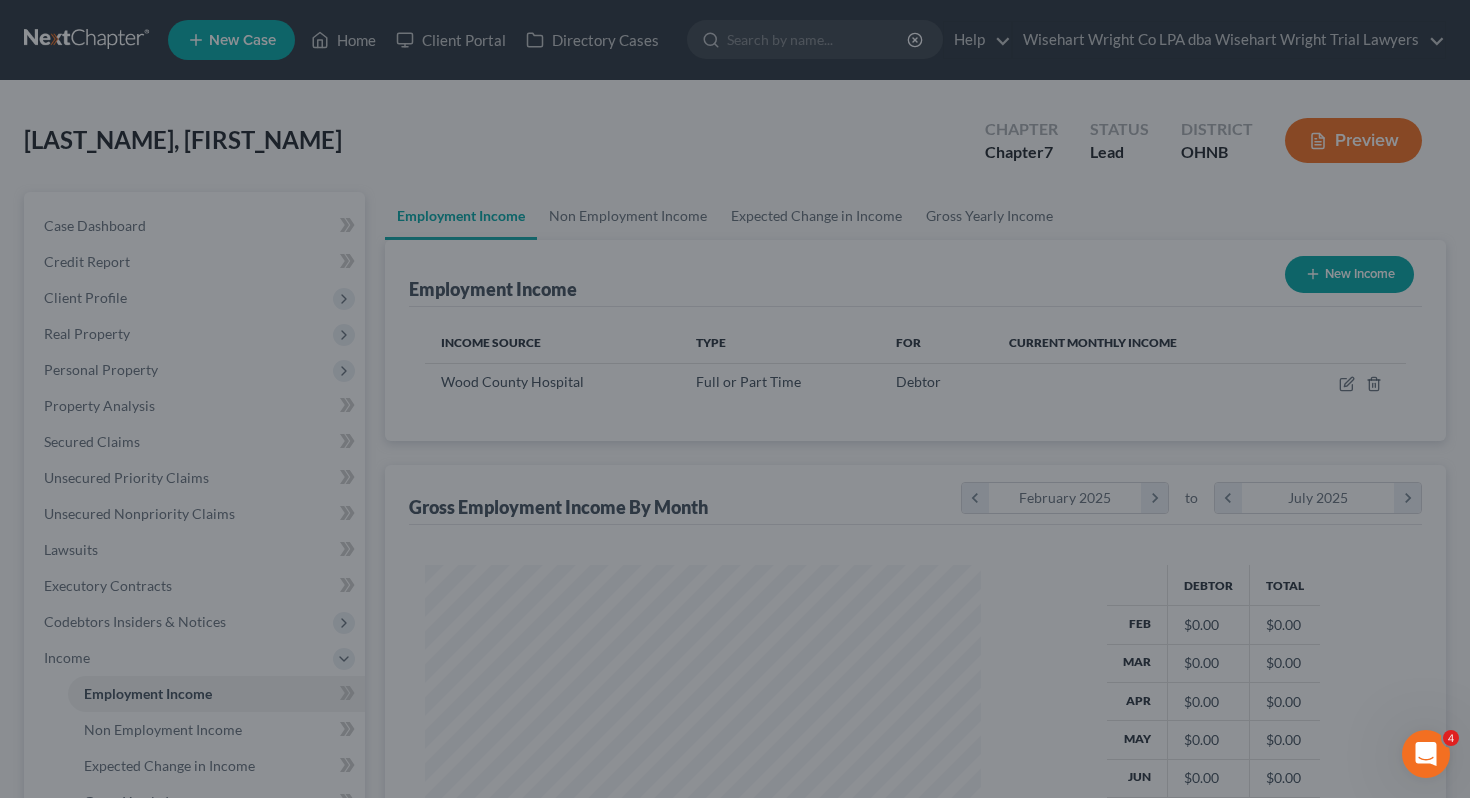 scroll, scrollTop: 999641, scrollLeft: 999404, axis: both 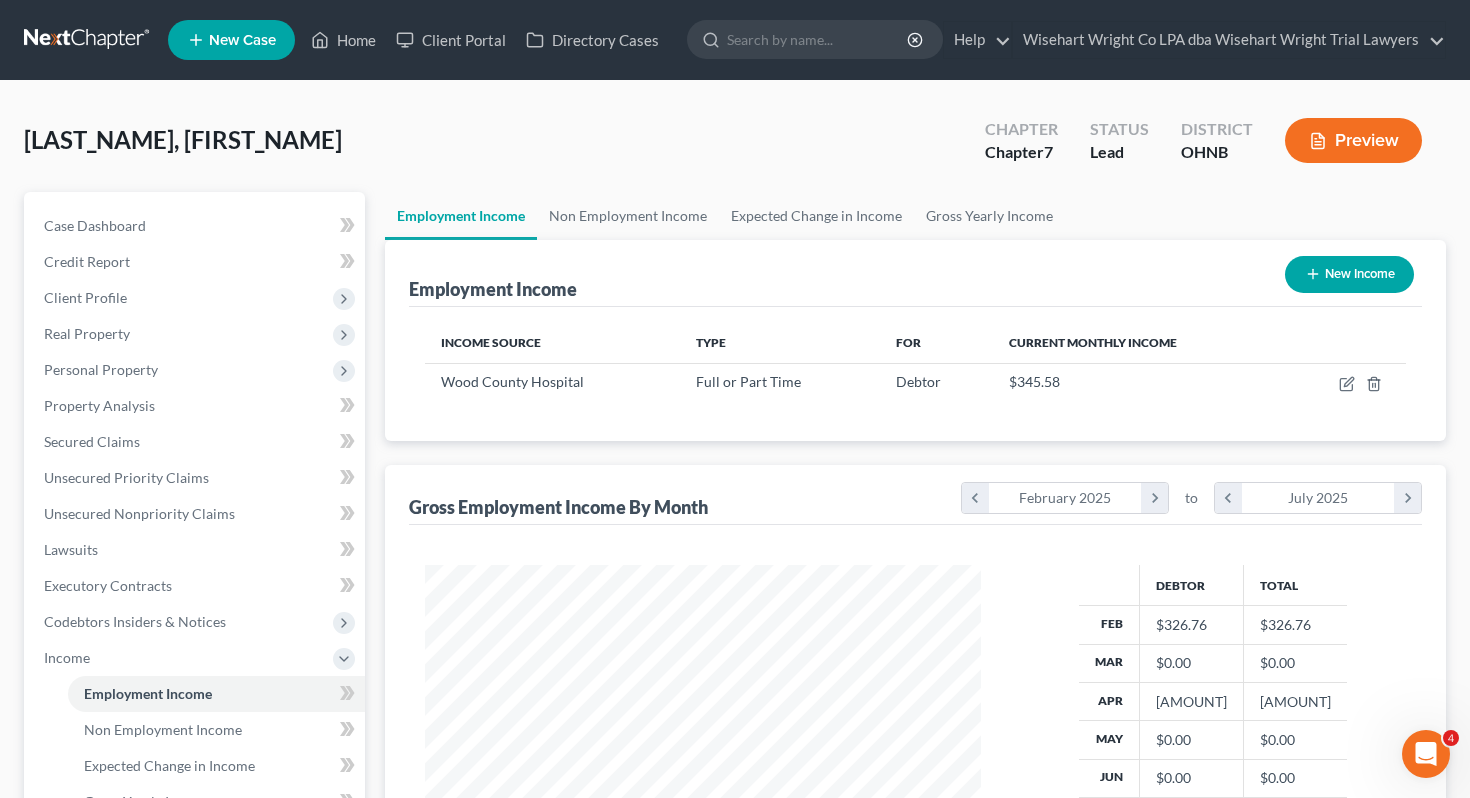 click on "New Income" at bounding box center [1349, 274] 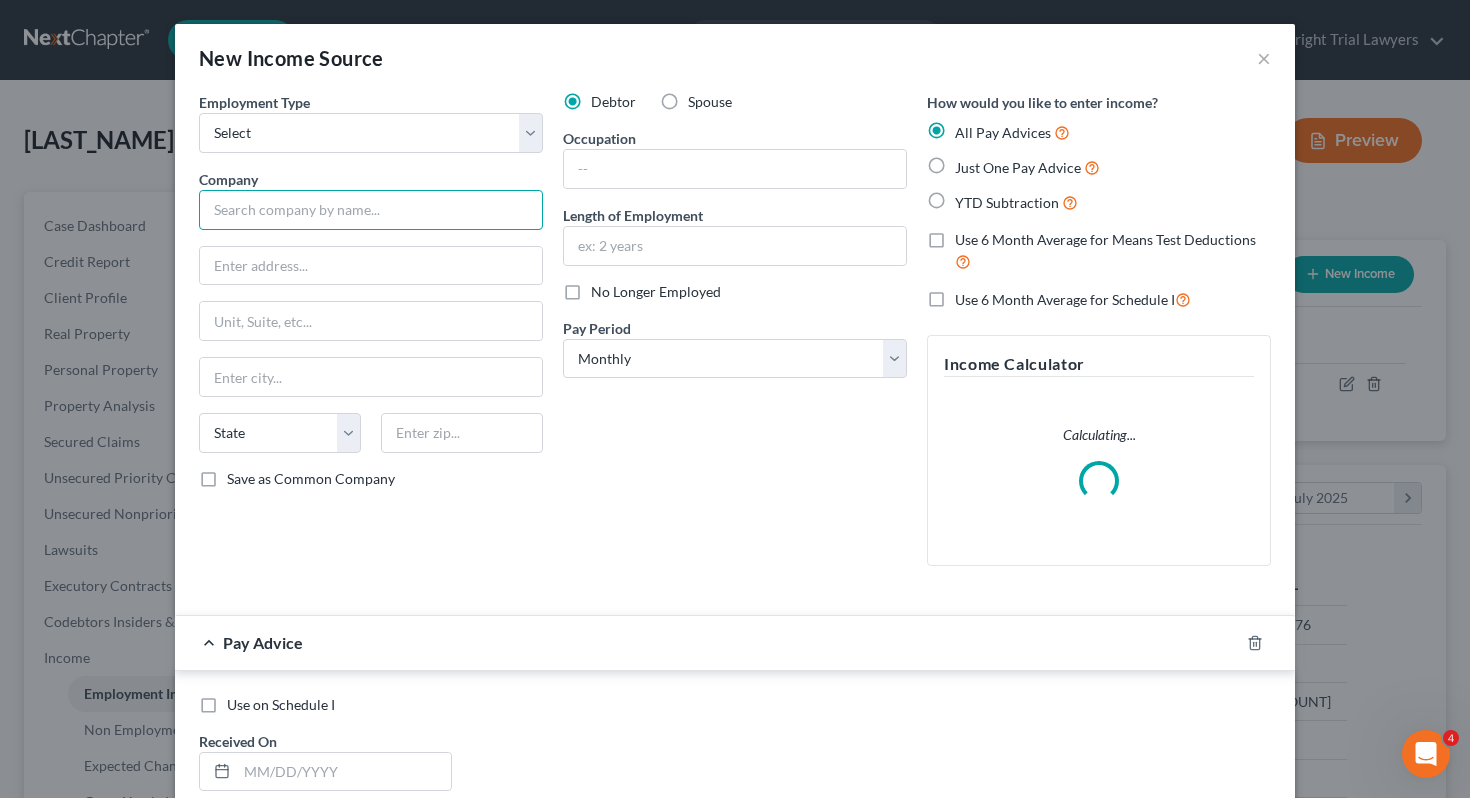 click at bounding box center (371, 210) 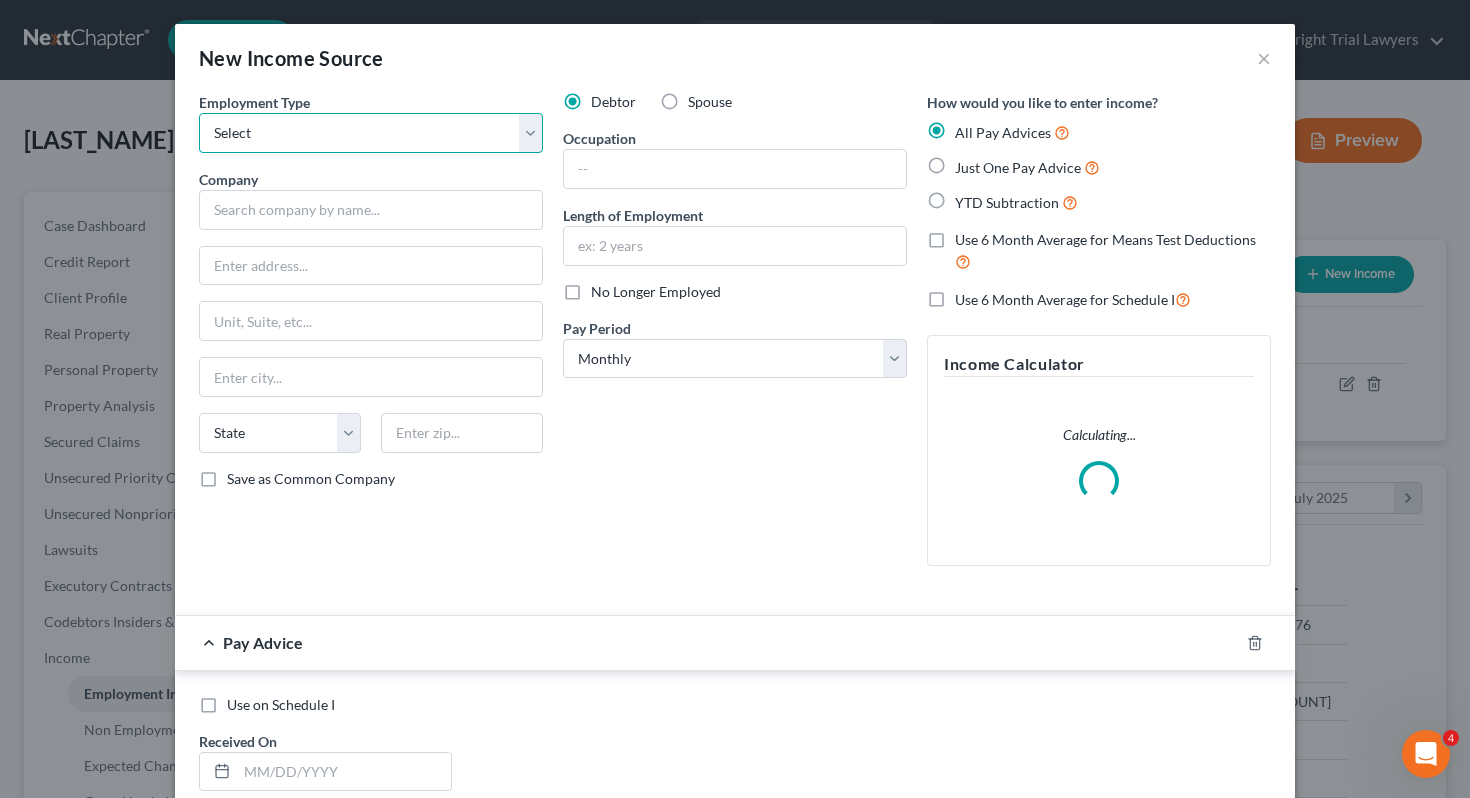 click on "Select Full or Part Time Employment Self Employment" at bounding box center [371, 133] 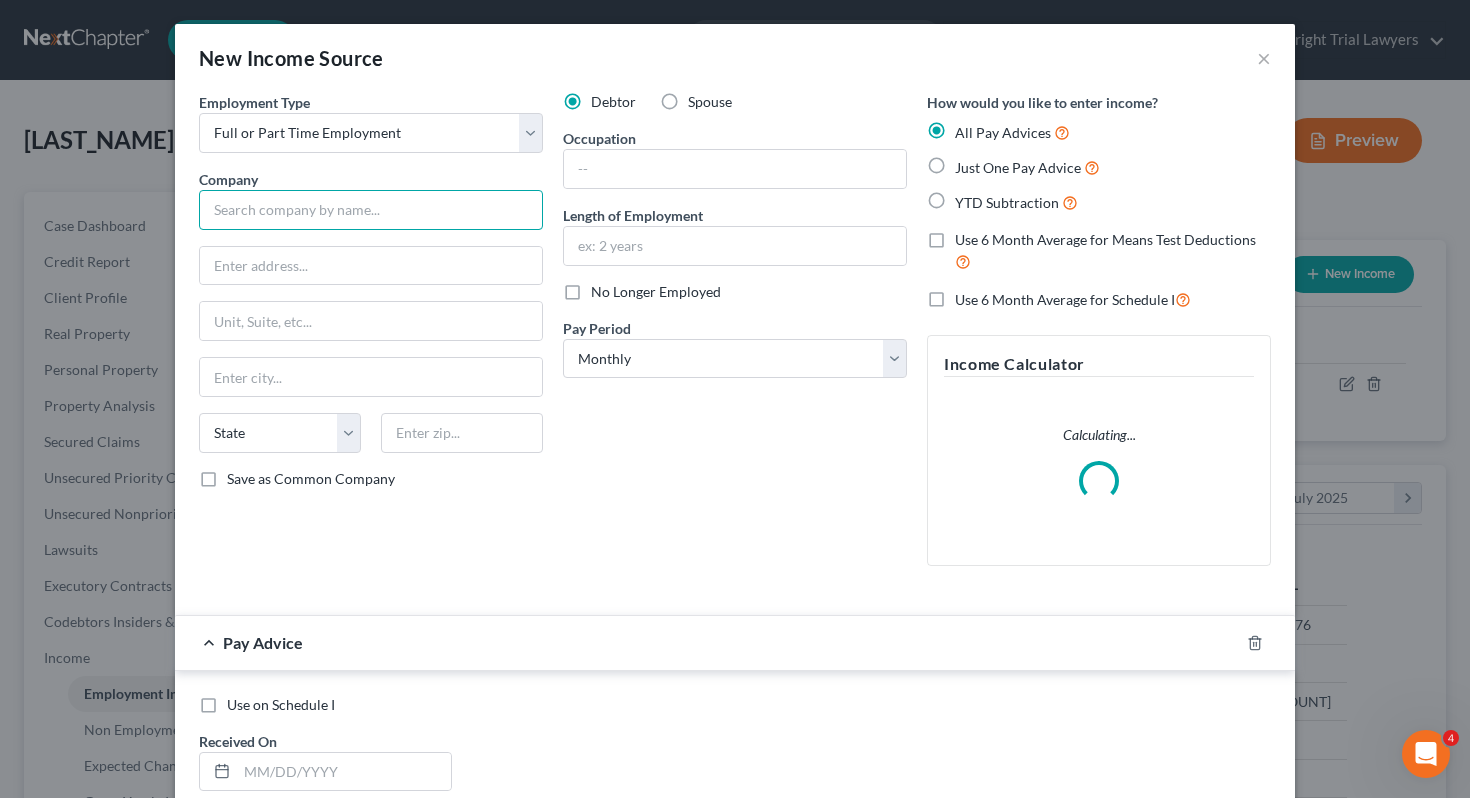 click at bounding box center [371, 210] 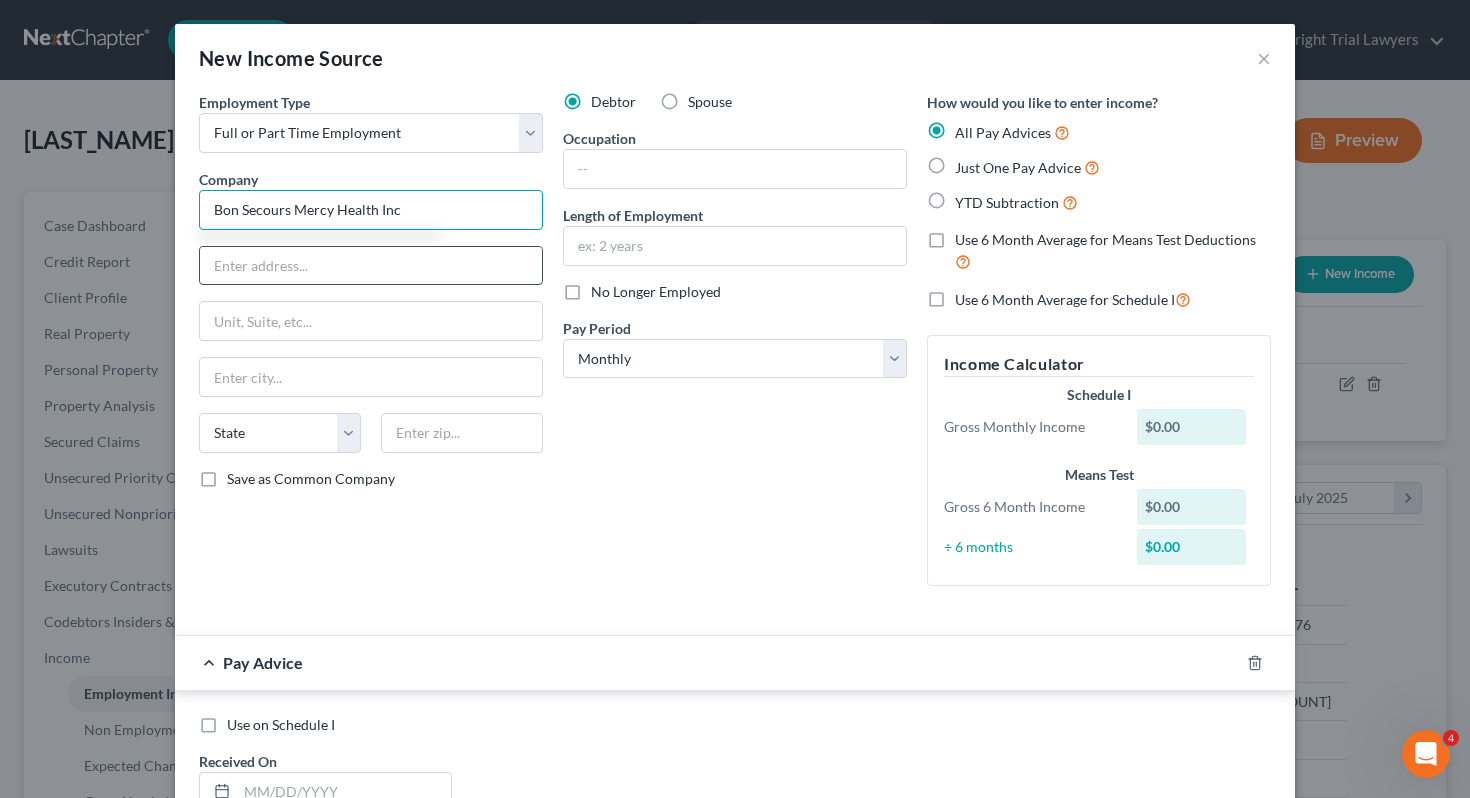 type on "Bon Secours Mercy Health Inc" 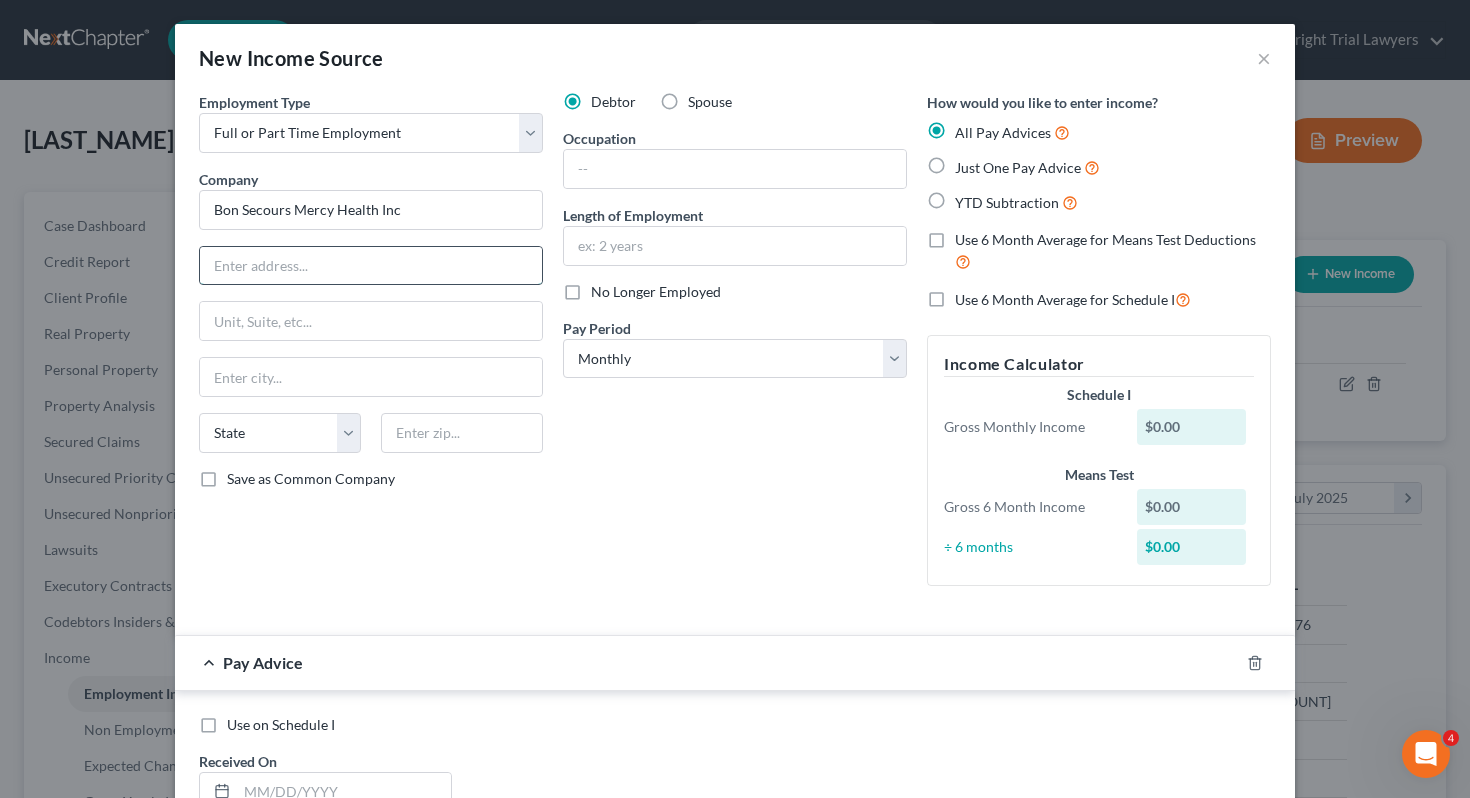 click at bounding box center (371, 266) 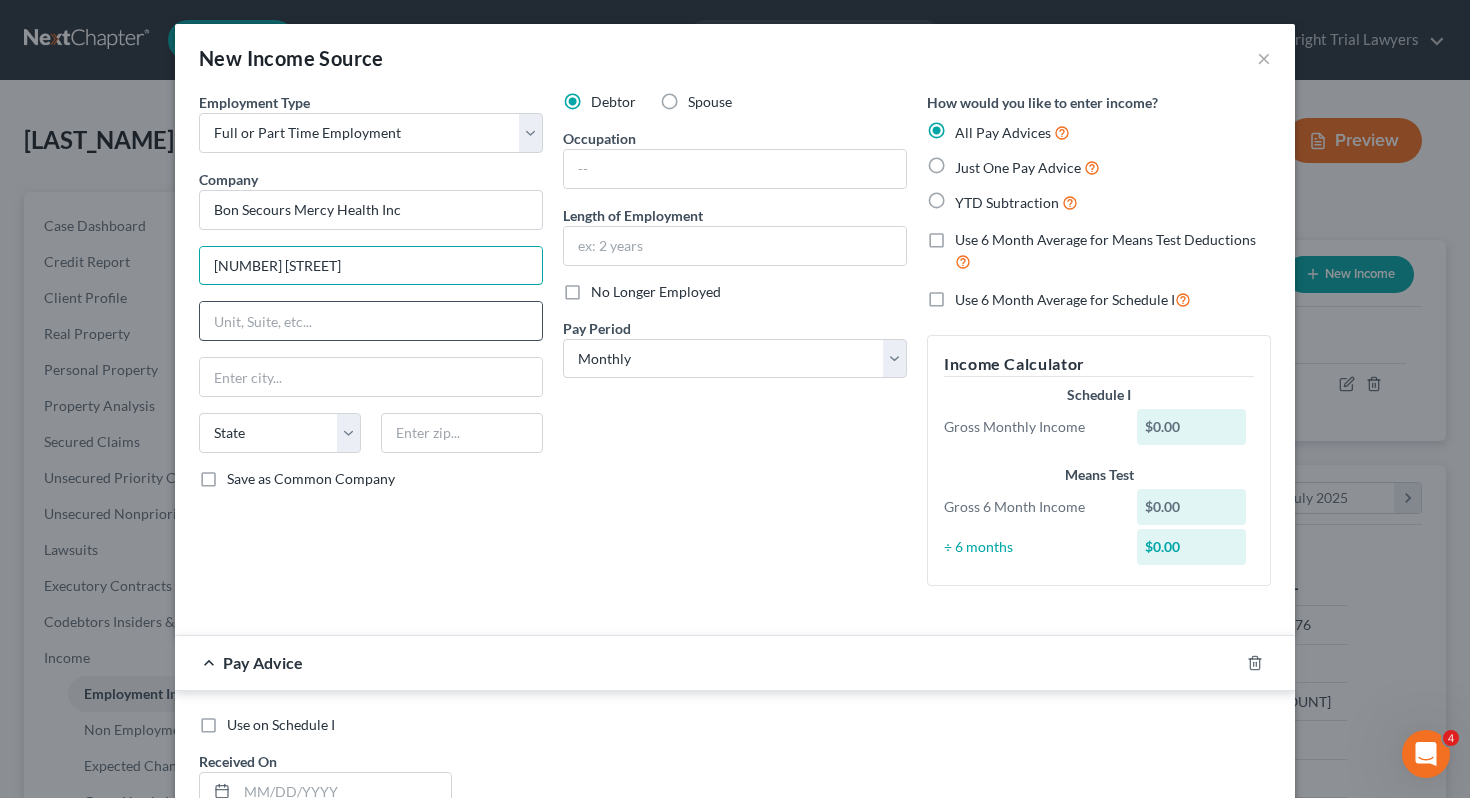 type on "[NUMBER] [STREET]" 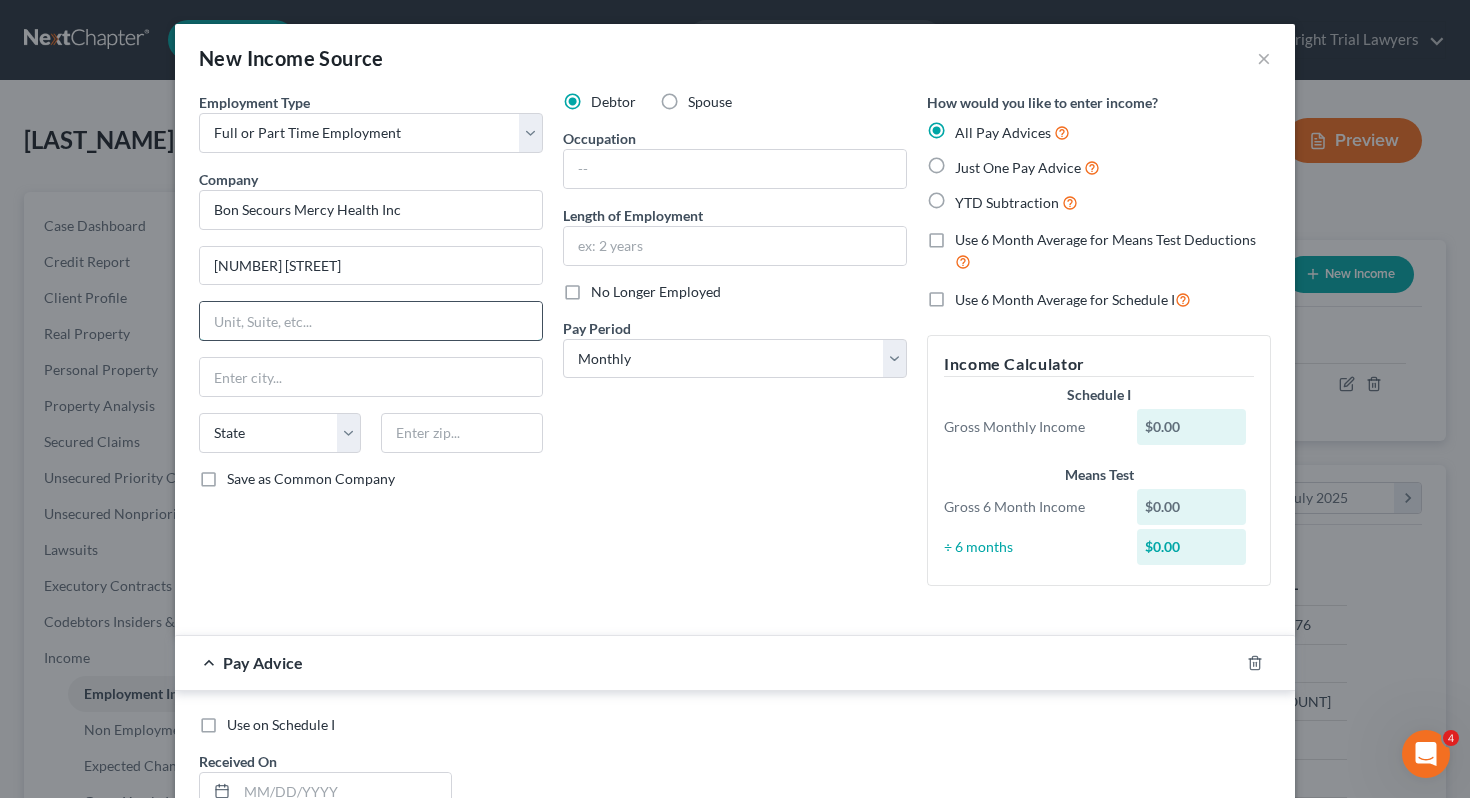 click at bounding box center (371, 321) 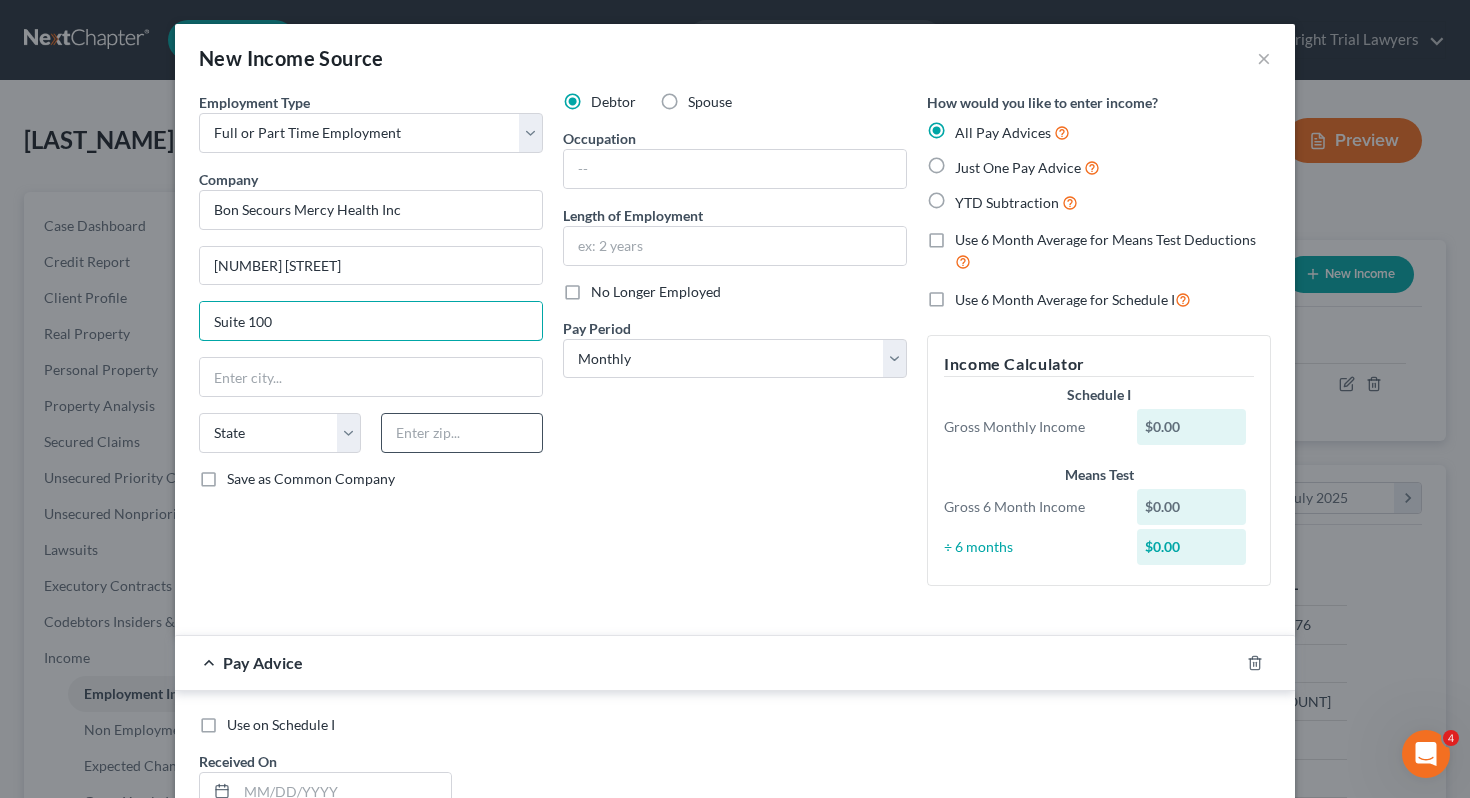 type on "Suite 100" 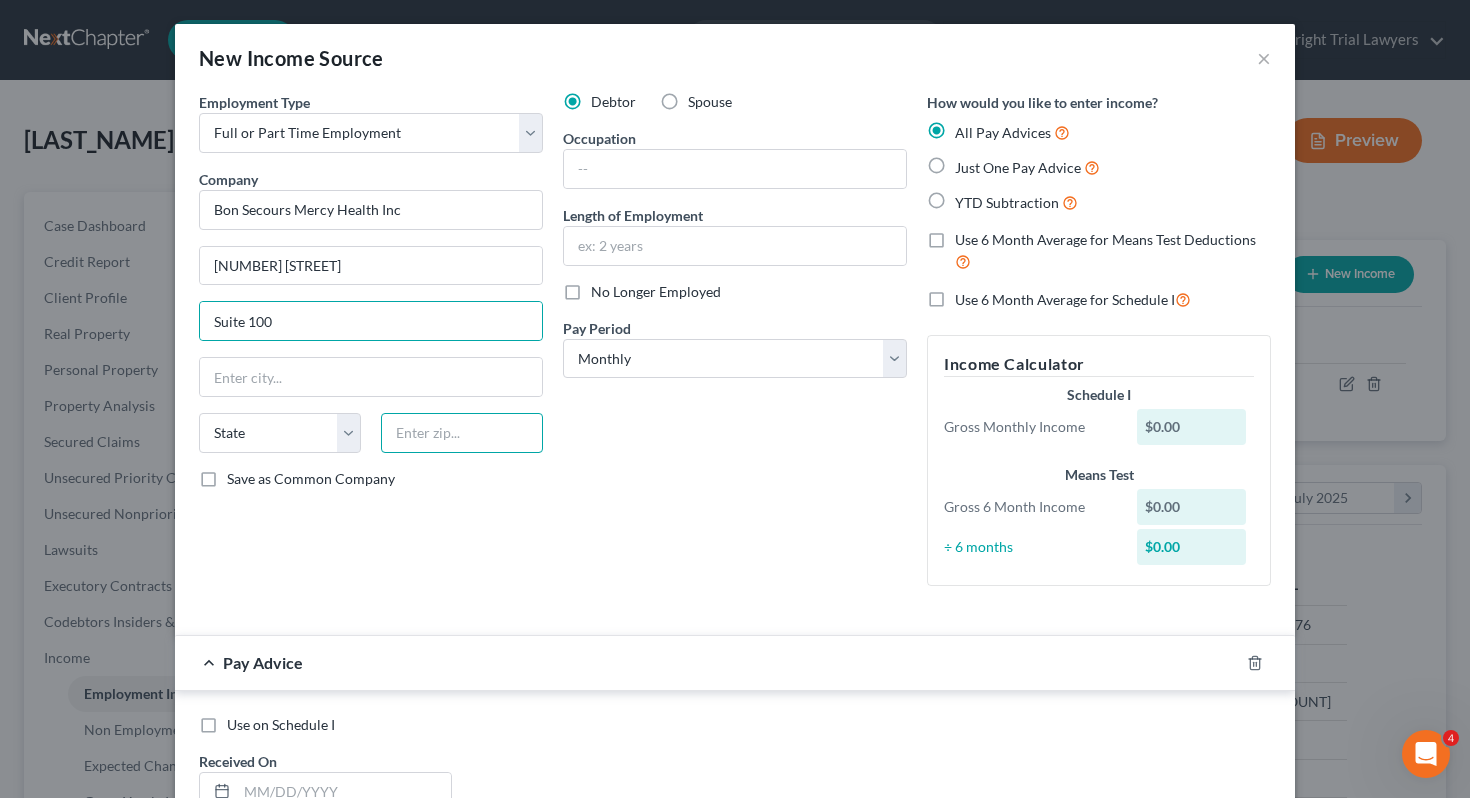 click at bounding box center (462, 433) 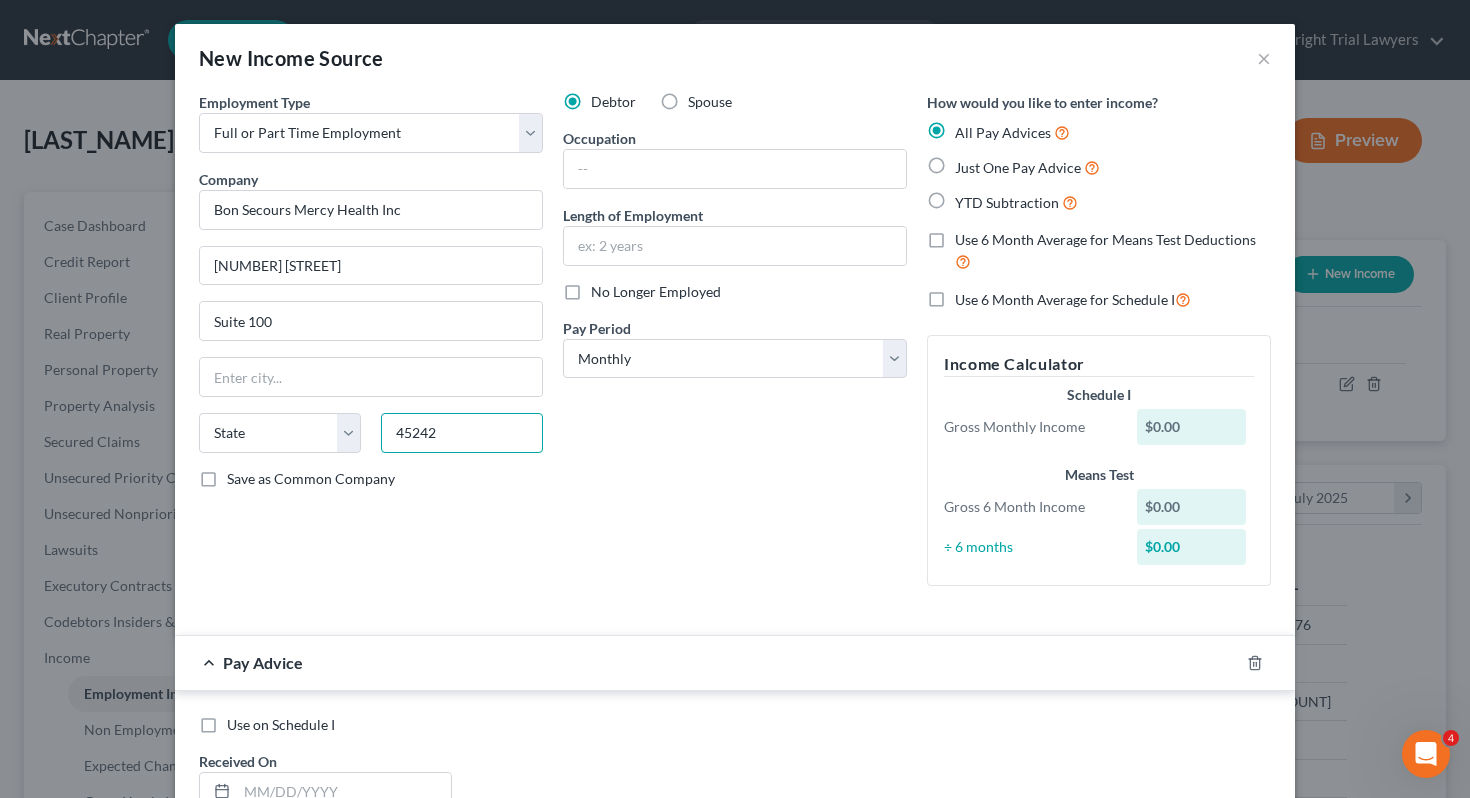 type on "45242" 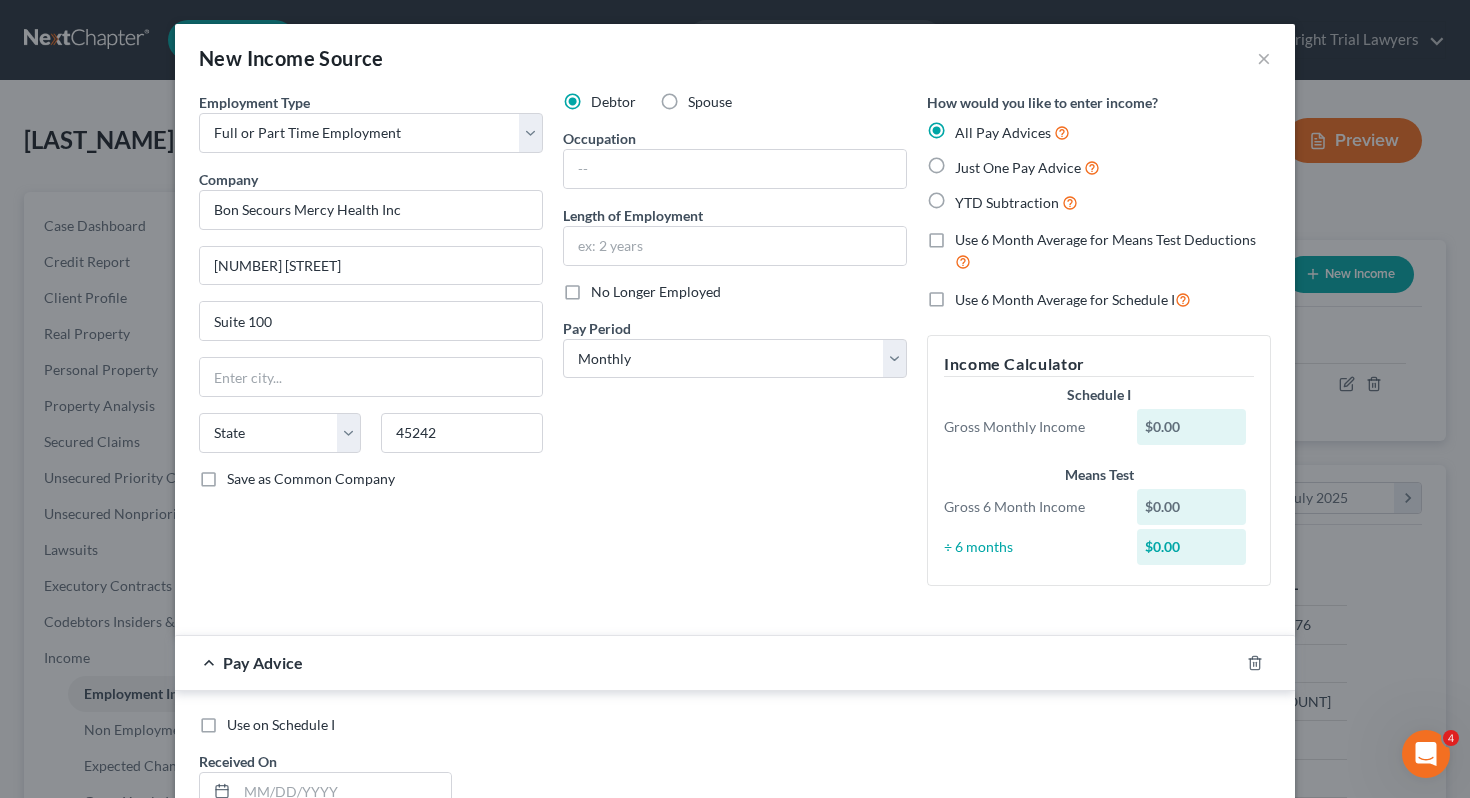 click on "Debtor Spouse Occupation Length of Employment No Longer Employed
Pay Period
*
Select Monthly Twice Monthly Every Other Week Weekly" at bounding box center [735, 347] 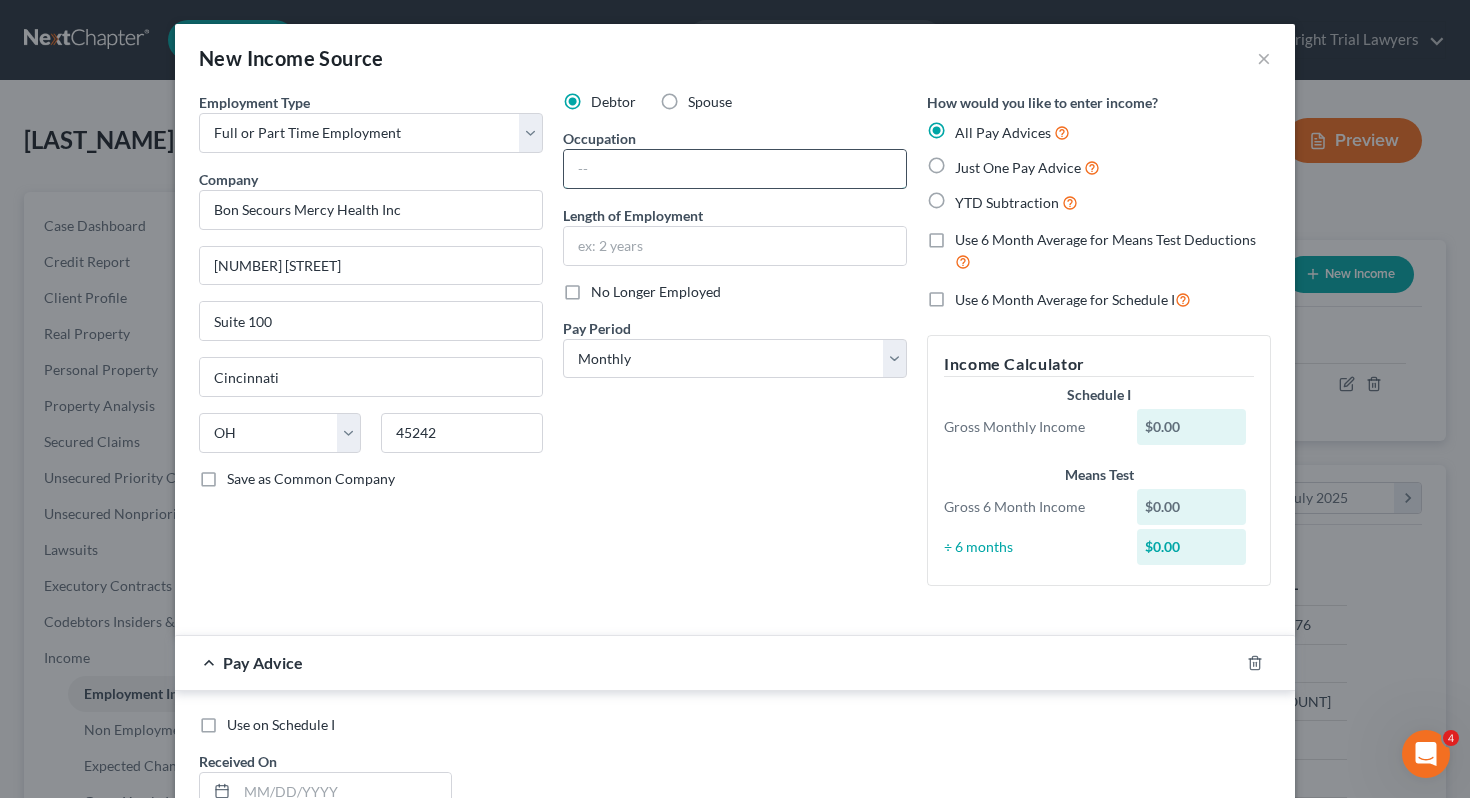 click at bounding box center [735, 169] 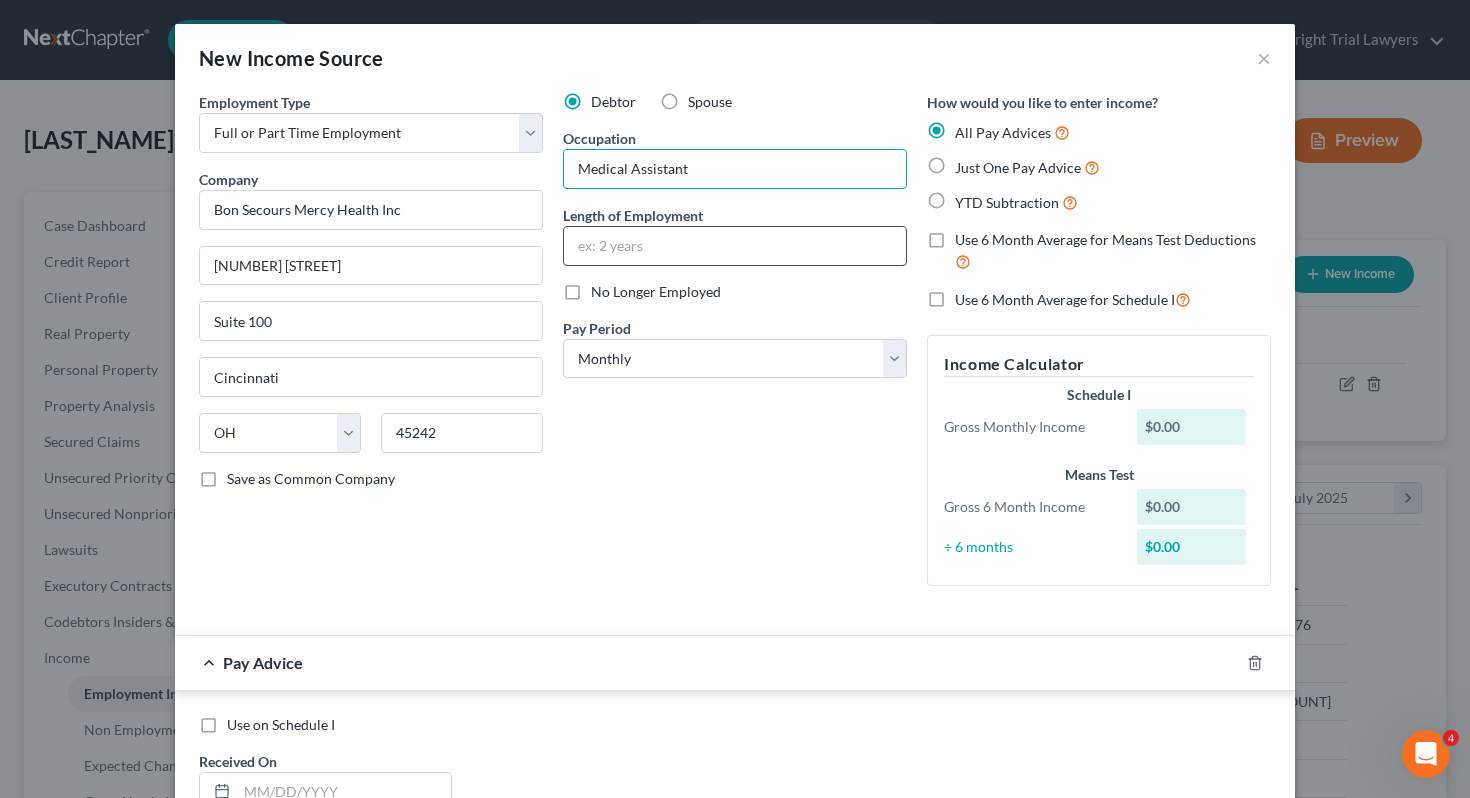 type on "Medical Assistant" 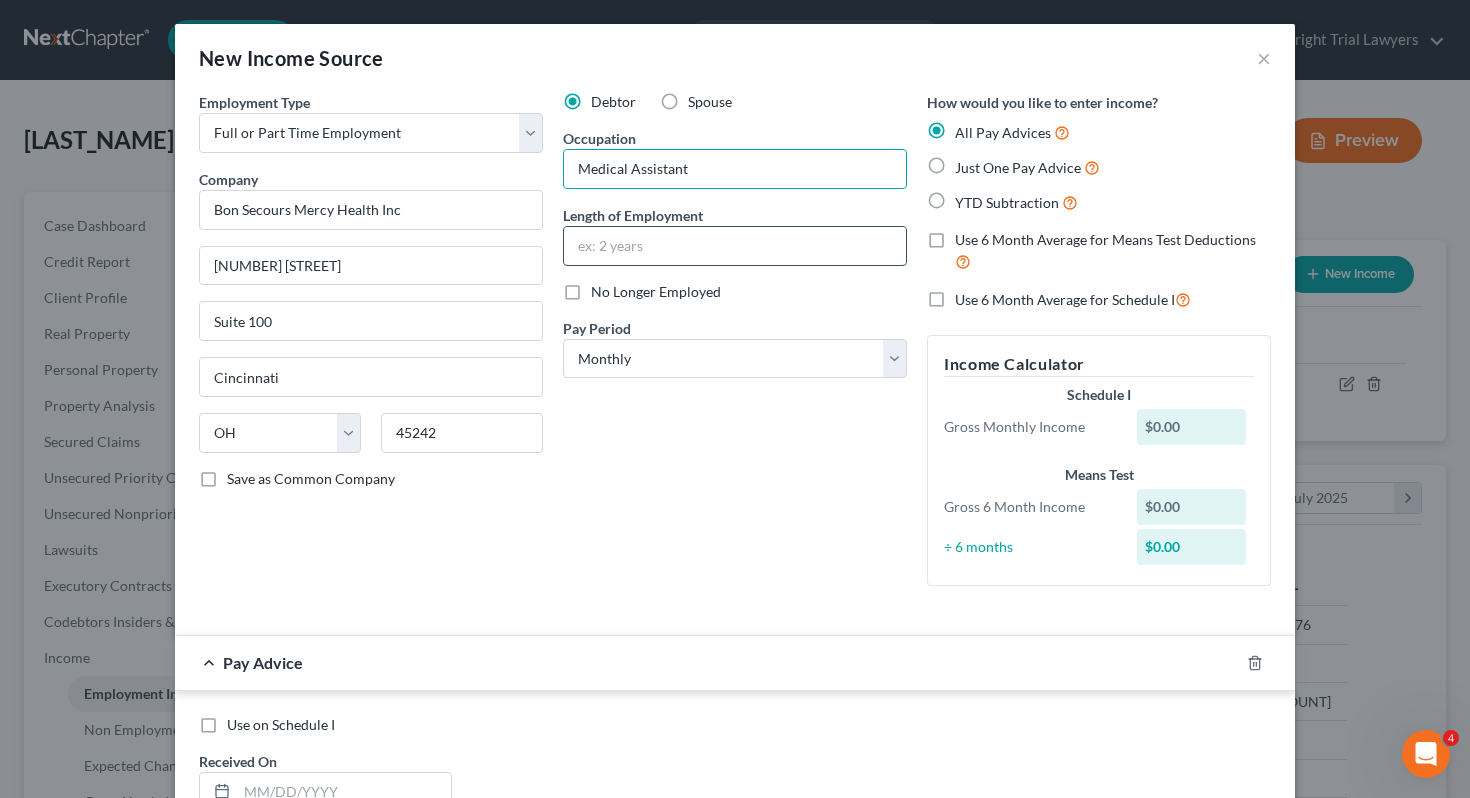 click at bounding box center (735, 246) 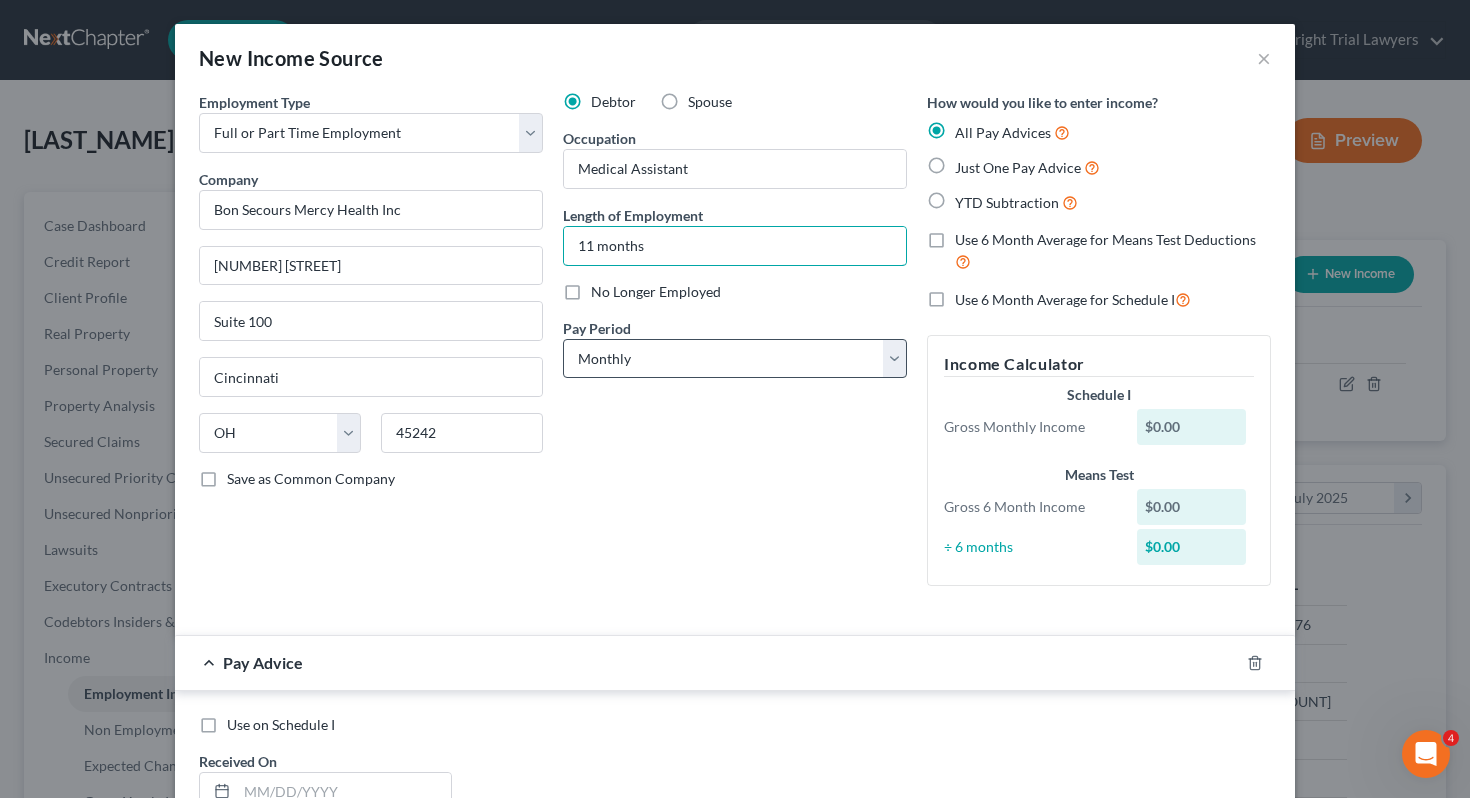 type on "11 months" 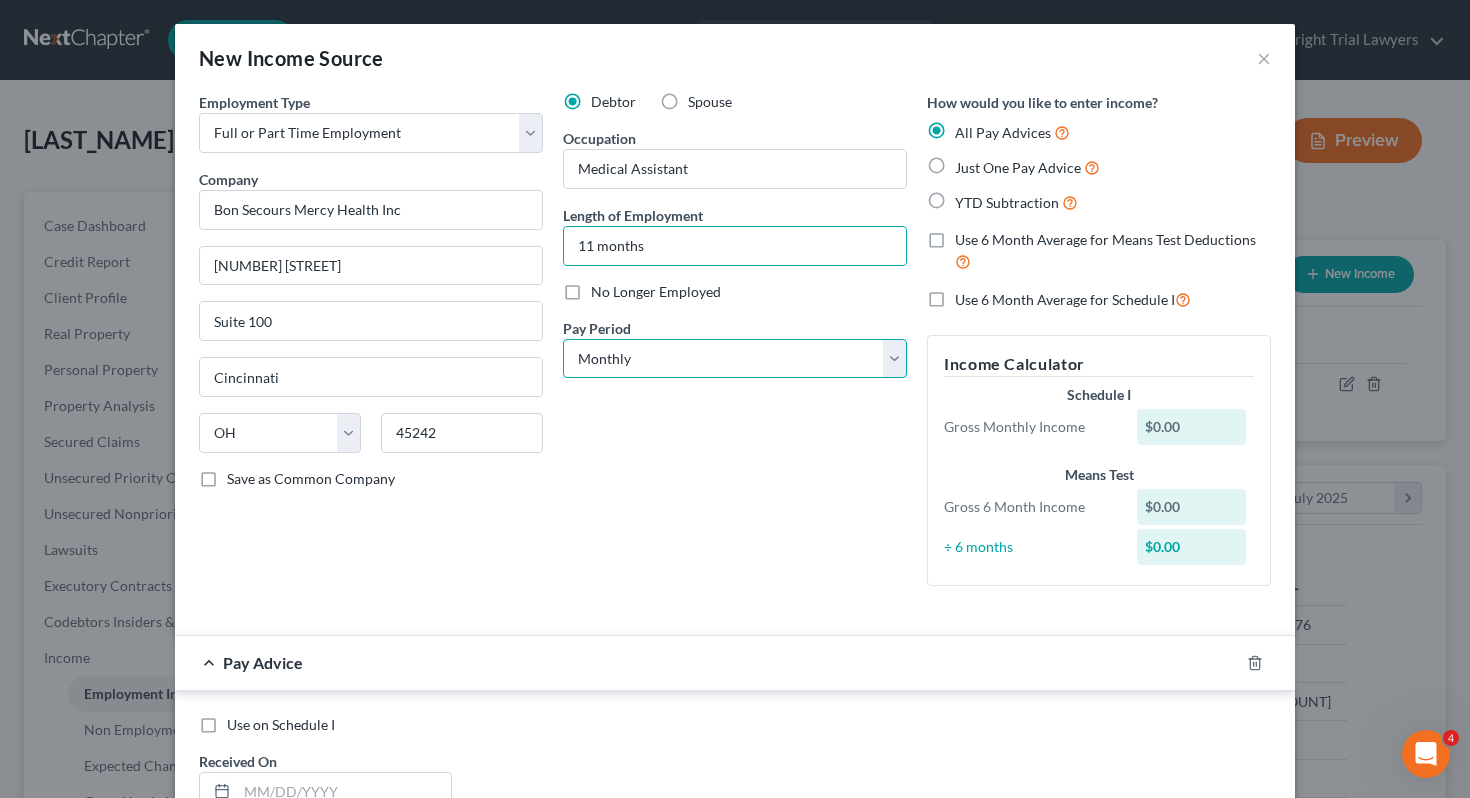 click on "Select Monthly Twice Monthly Every Other Week Weekly" at bounding box center [735, 359] 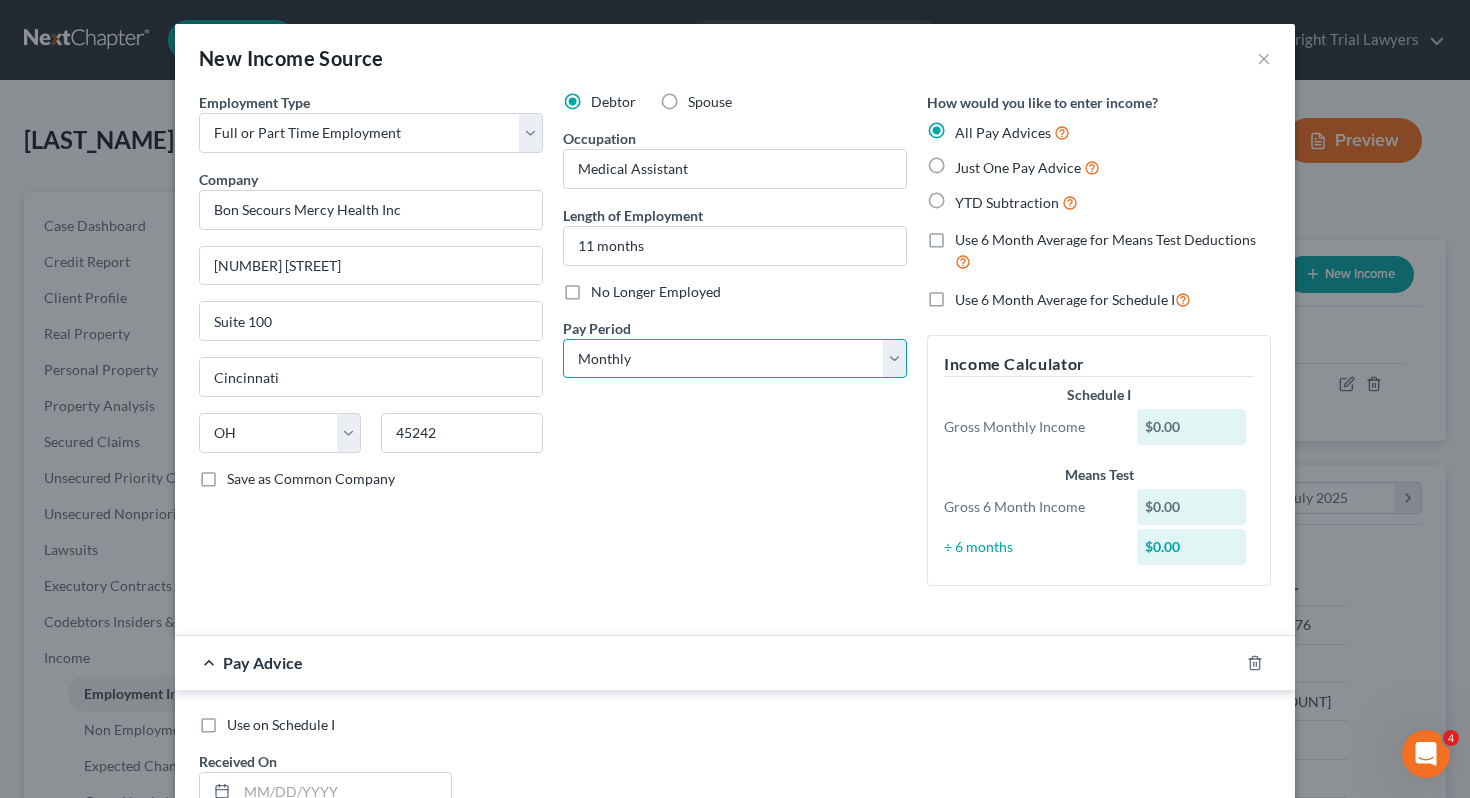 select on "2" 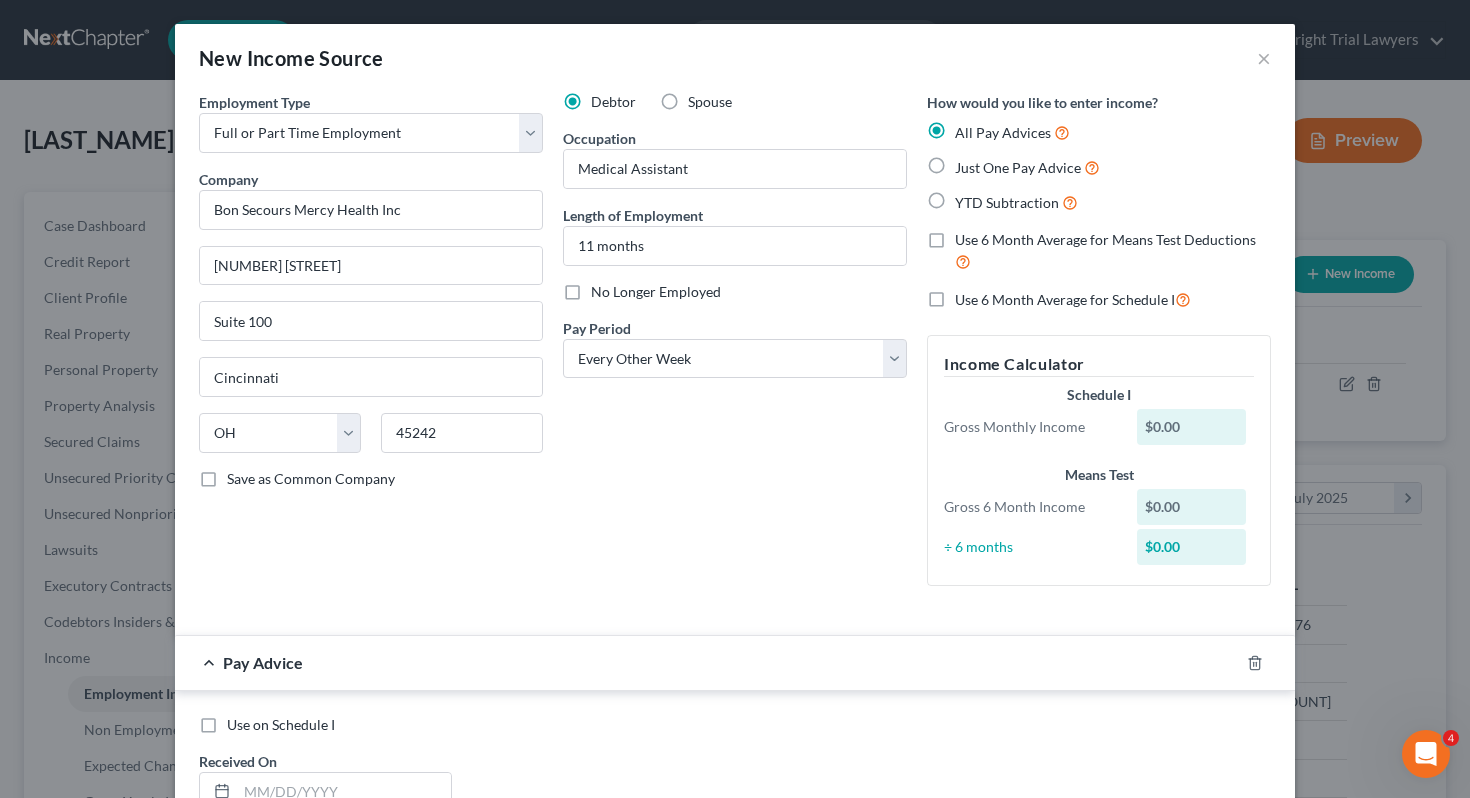 click on "Just One Pay Advice" at bounding box center [1027, 167] 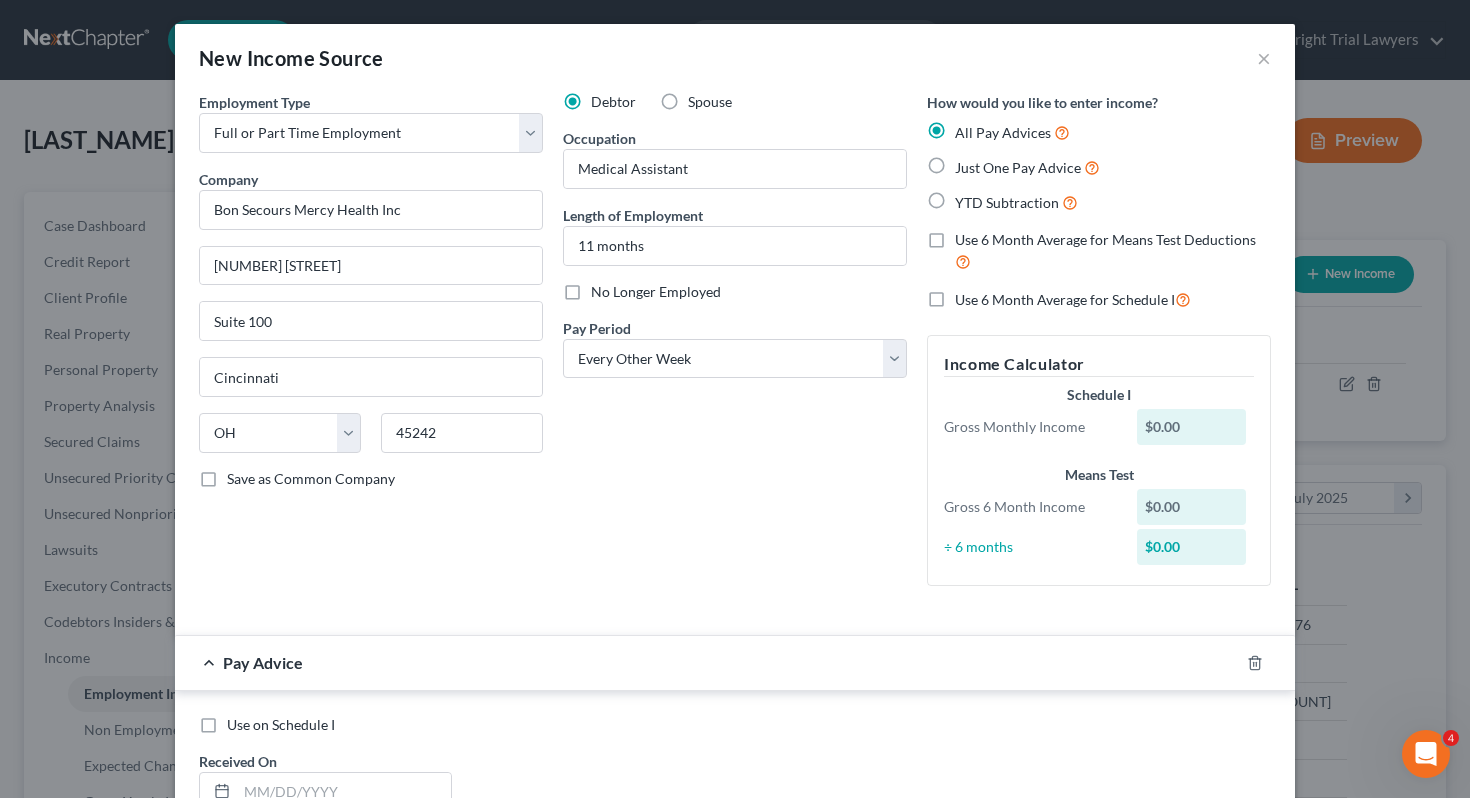 radio on "true" 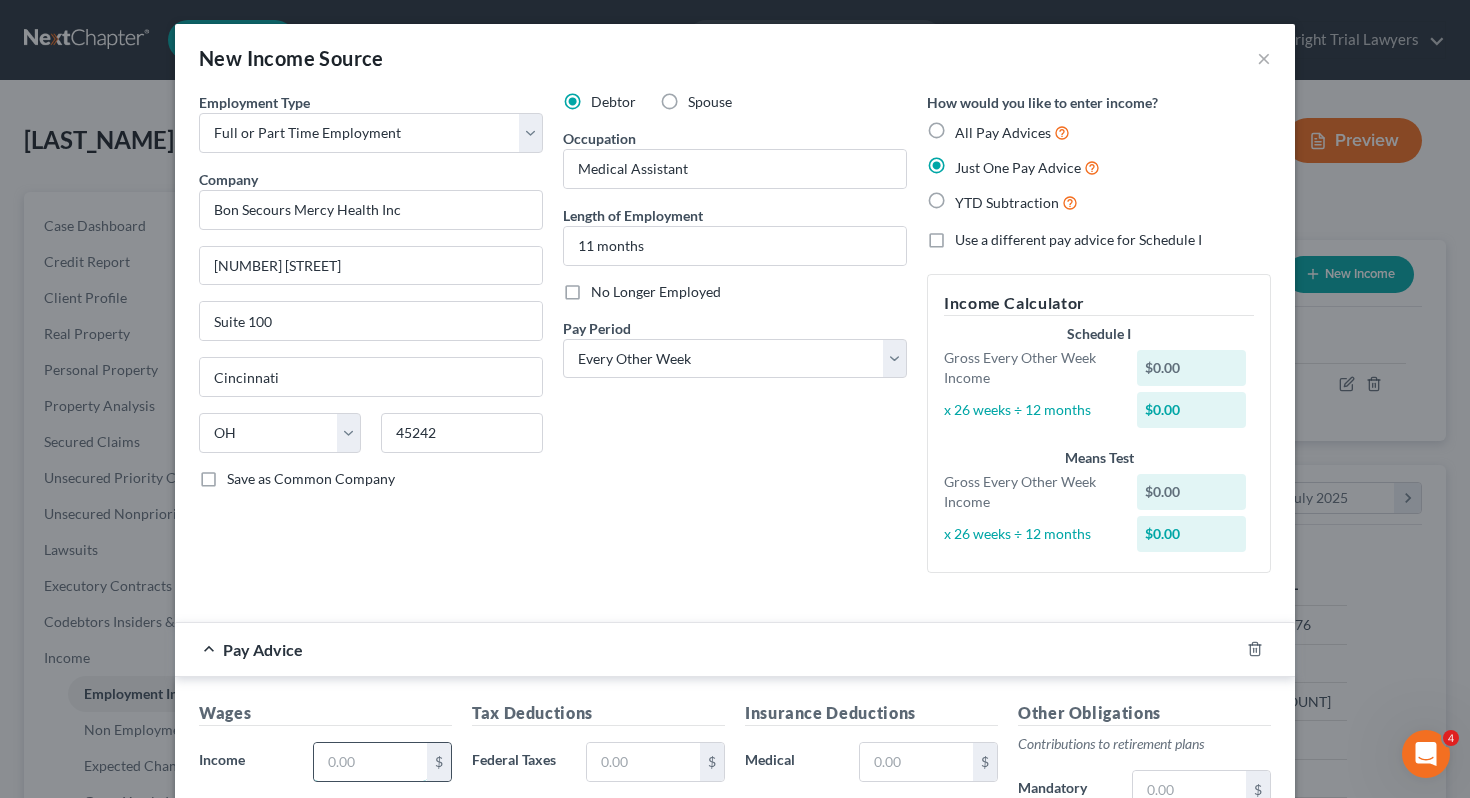 click at bounding box center [370, 762] 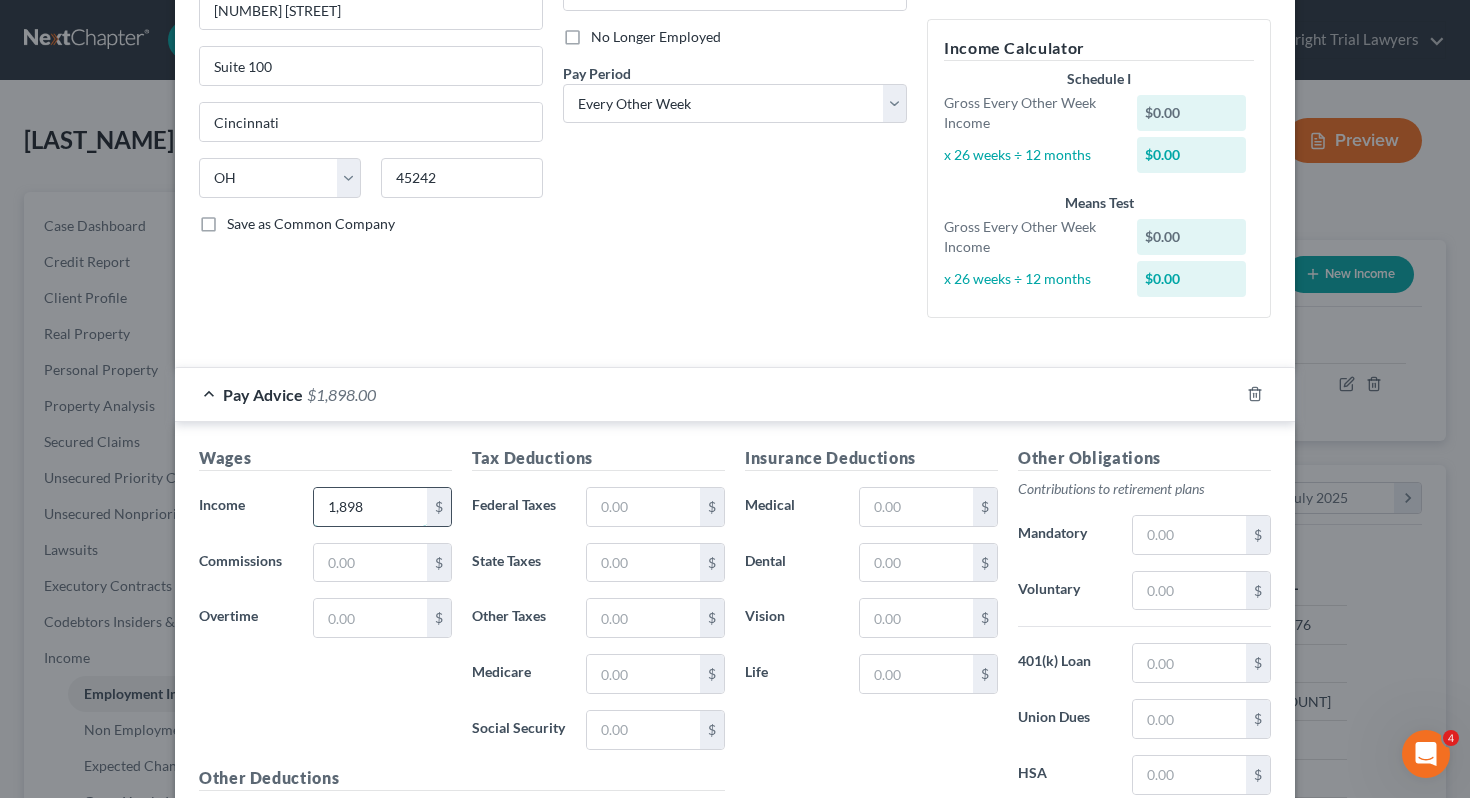 scroll, scrollTop: 258, scrollLeft: 0, axis: vertical 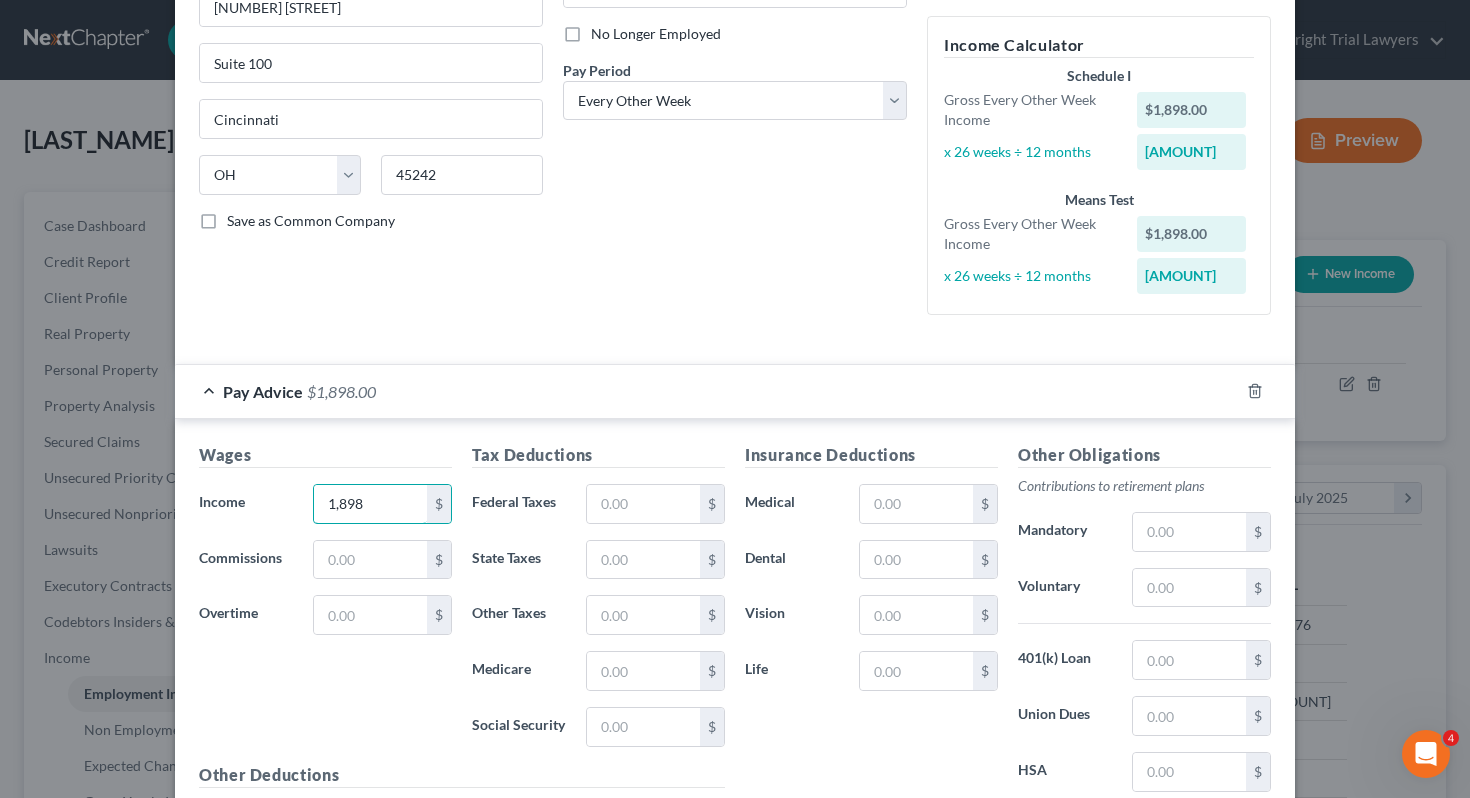 type on "1,898" 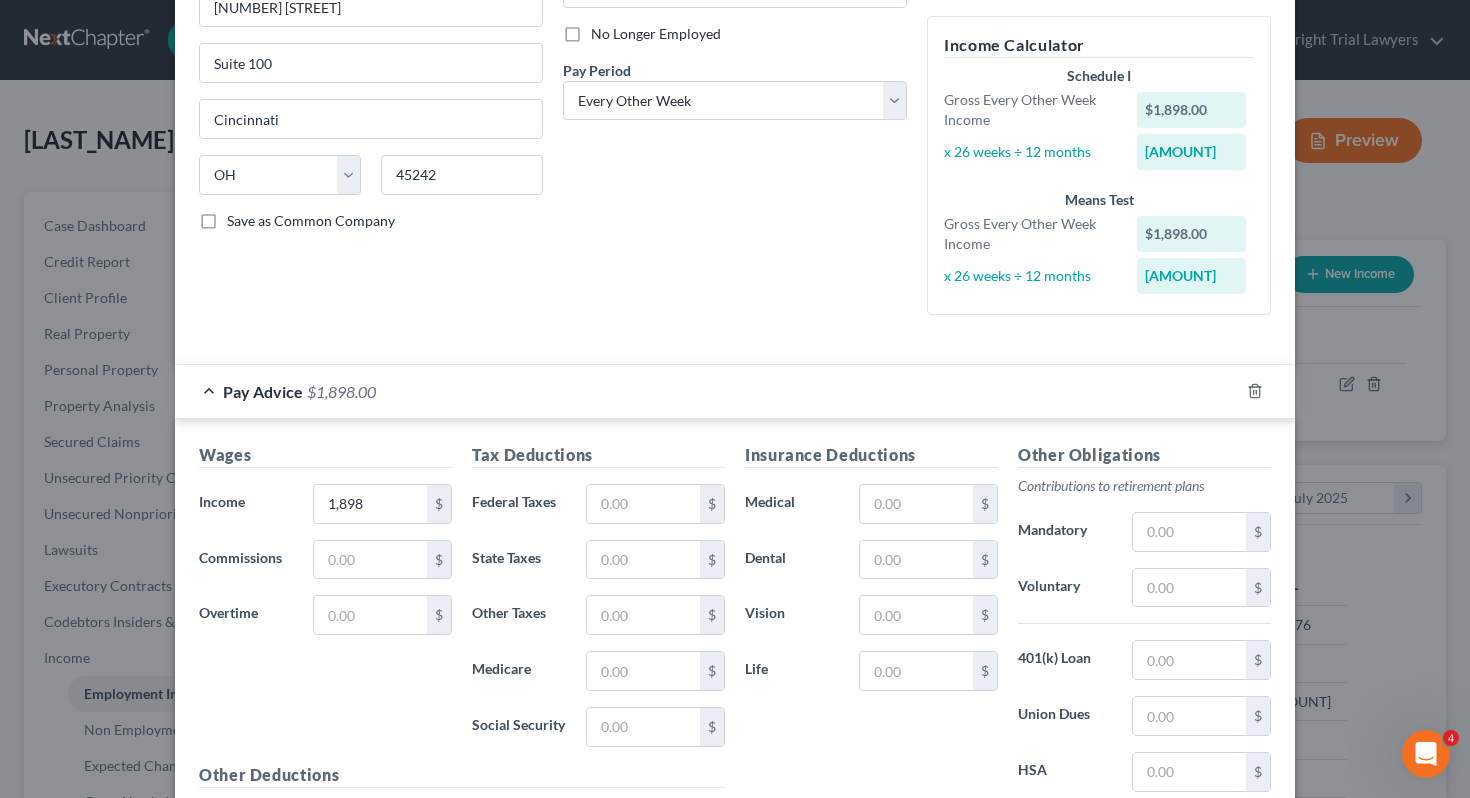 click on "$" at bounding box center (655, 727) 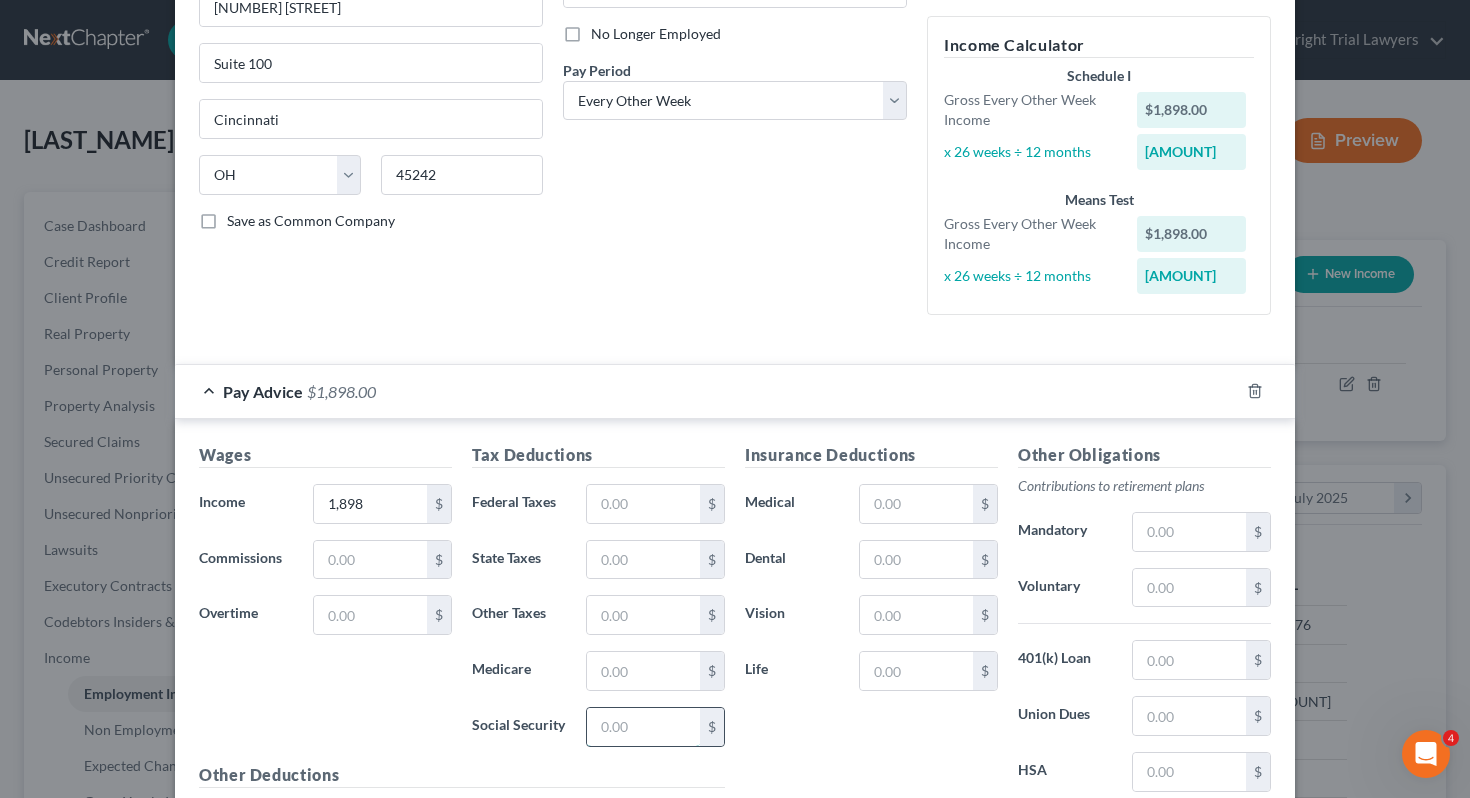 click at bounding box center [643, 727] 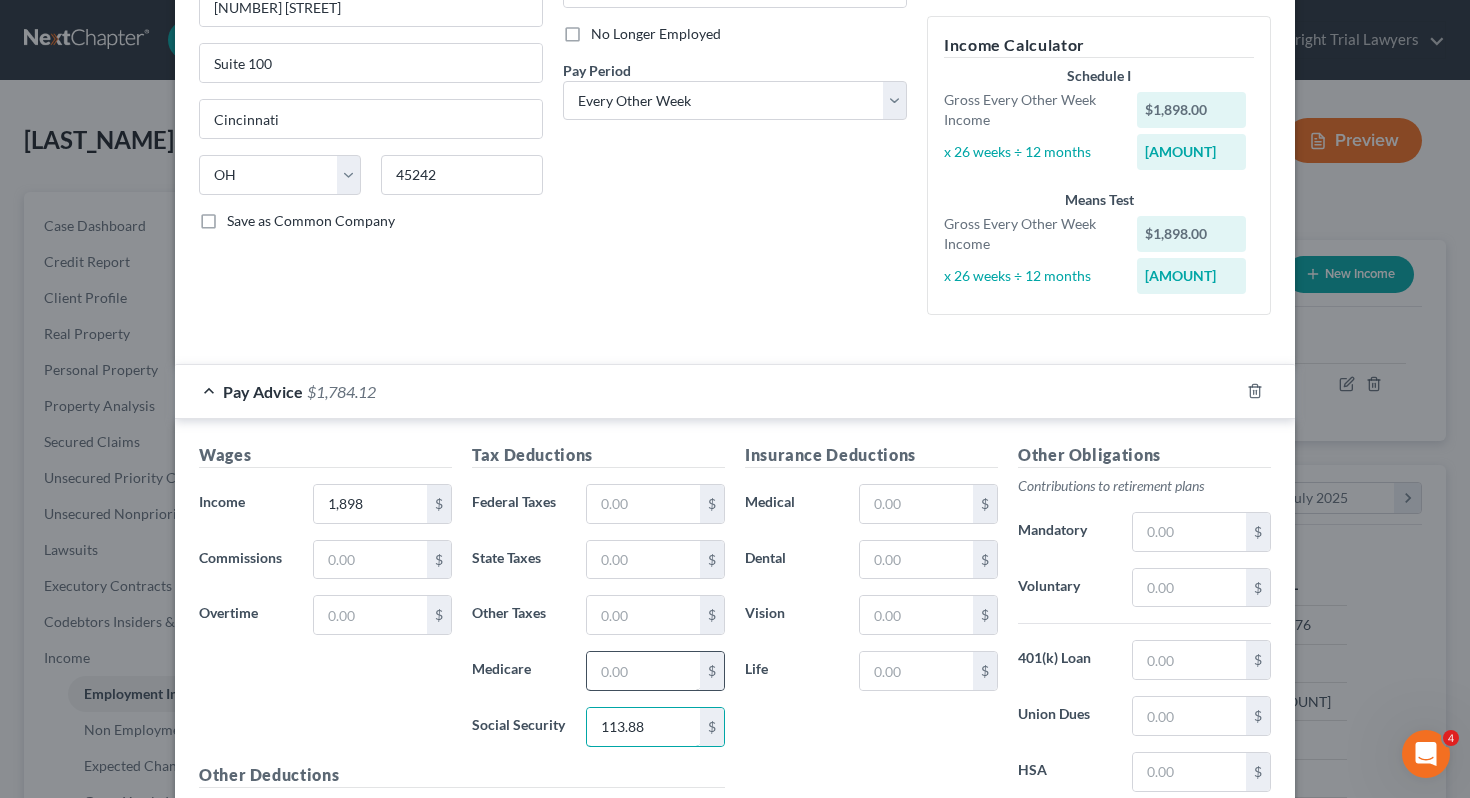 type on "113.88" 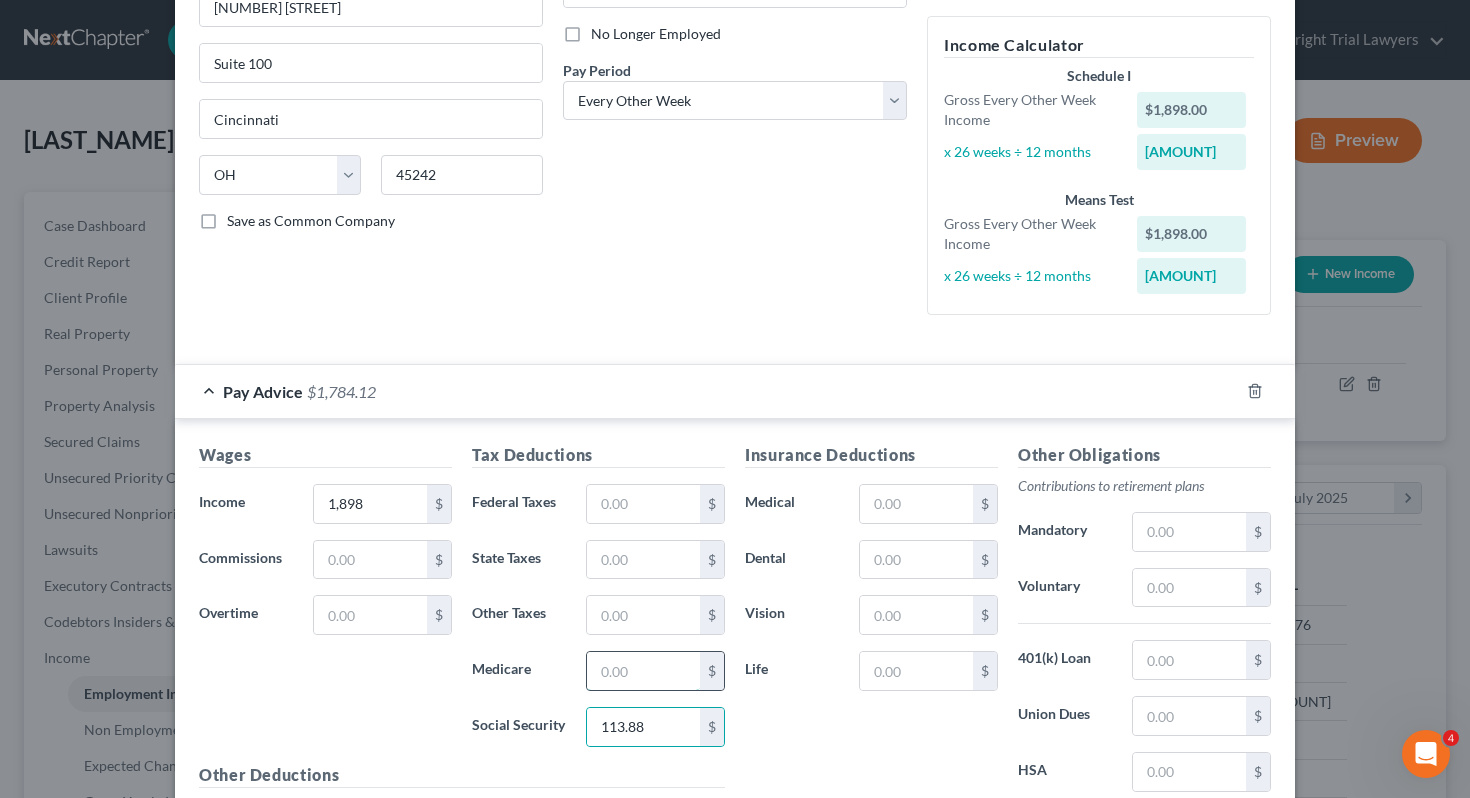 click at bounding box center [643, 671] 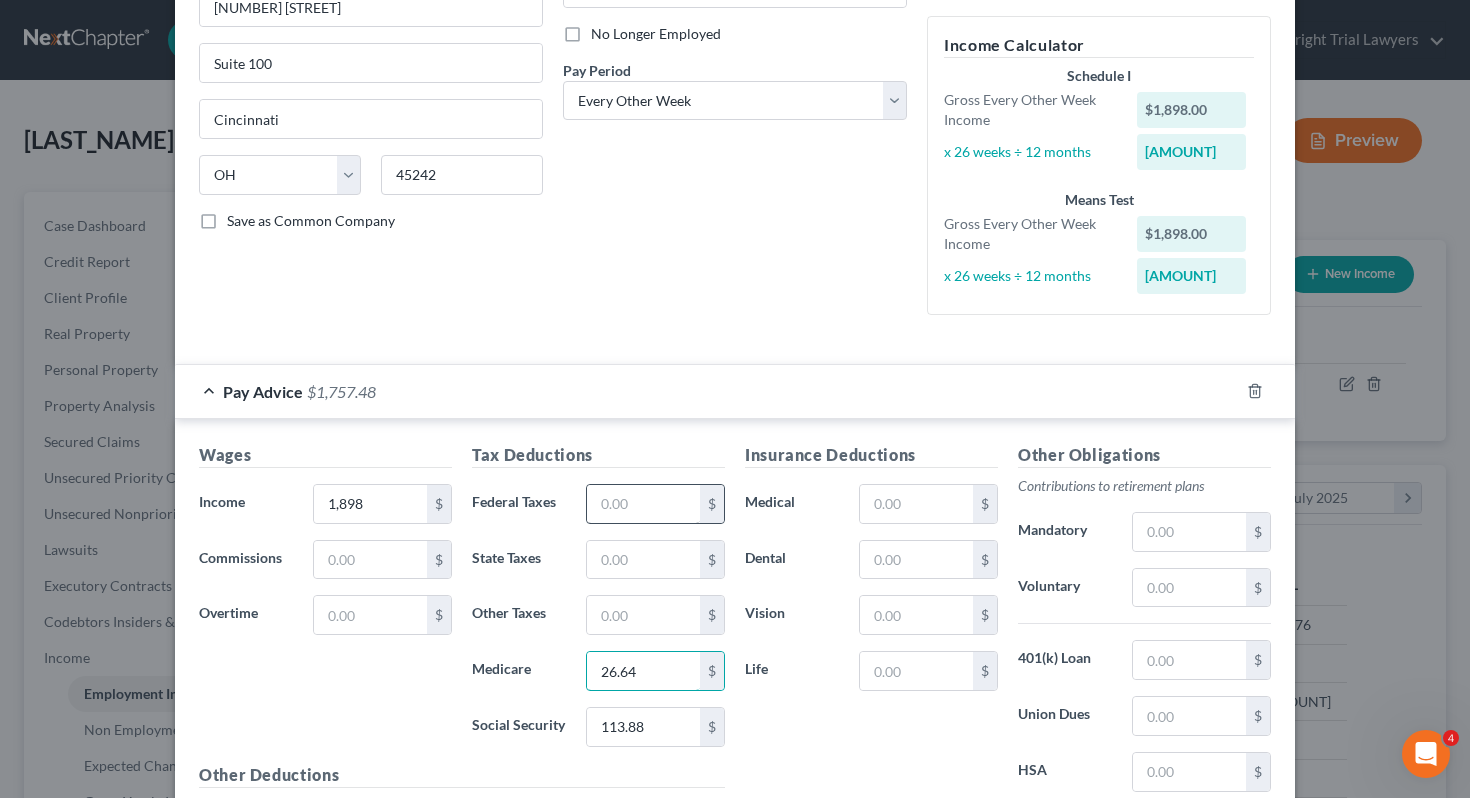 type on "26.64" 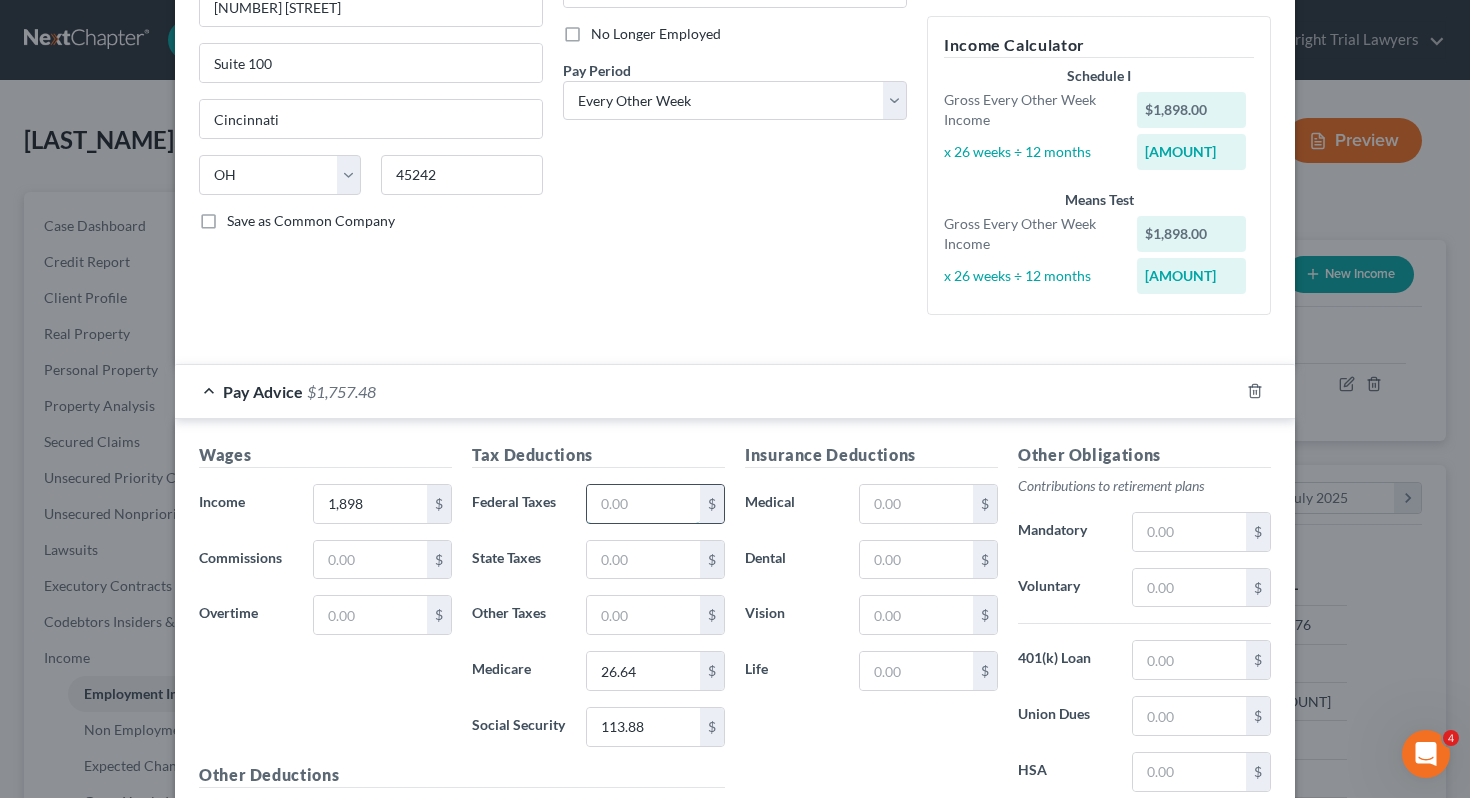 click at bounding box center [643, 504] 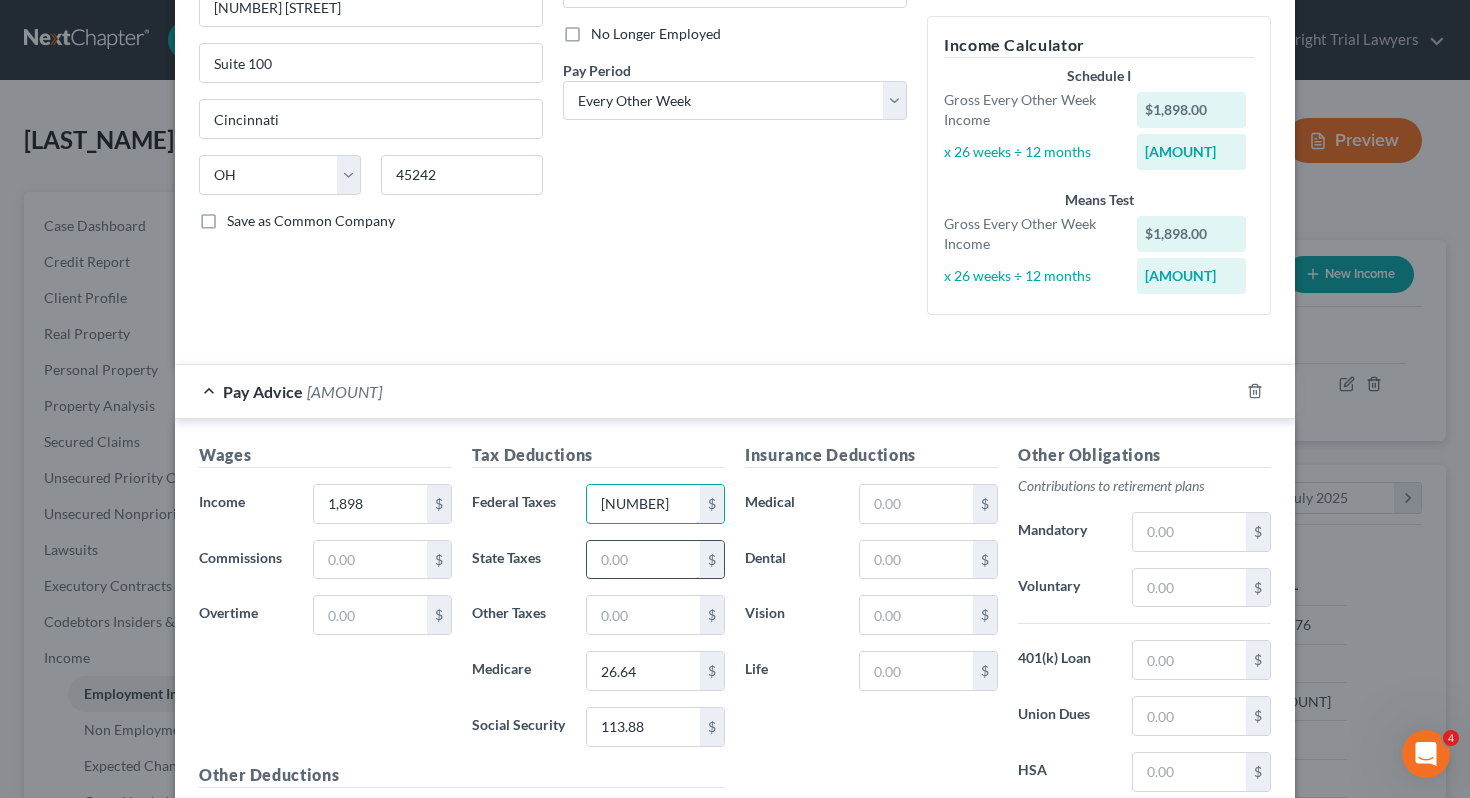 type on "[NUMBER]" 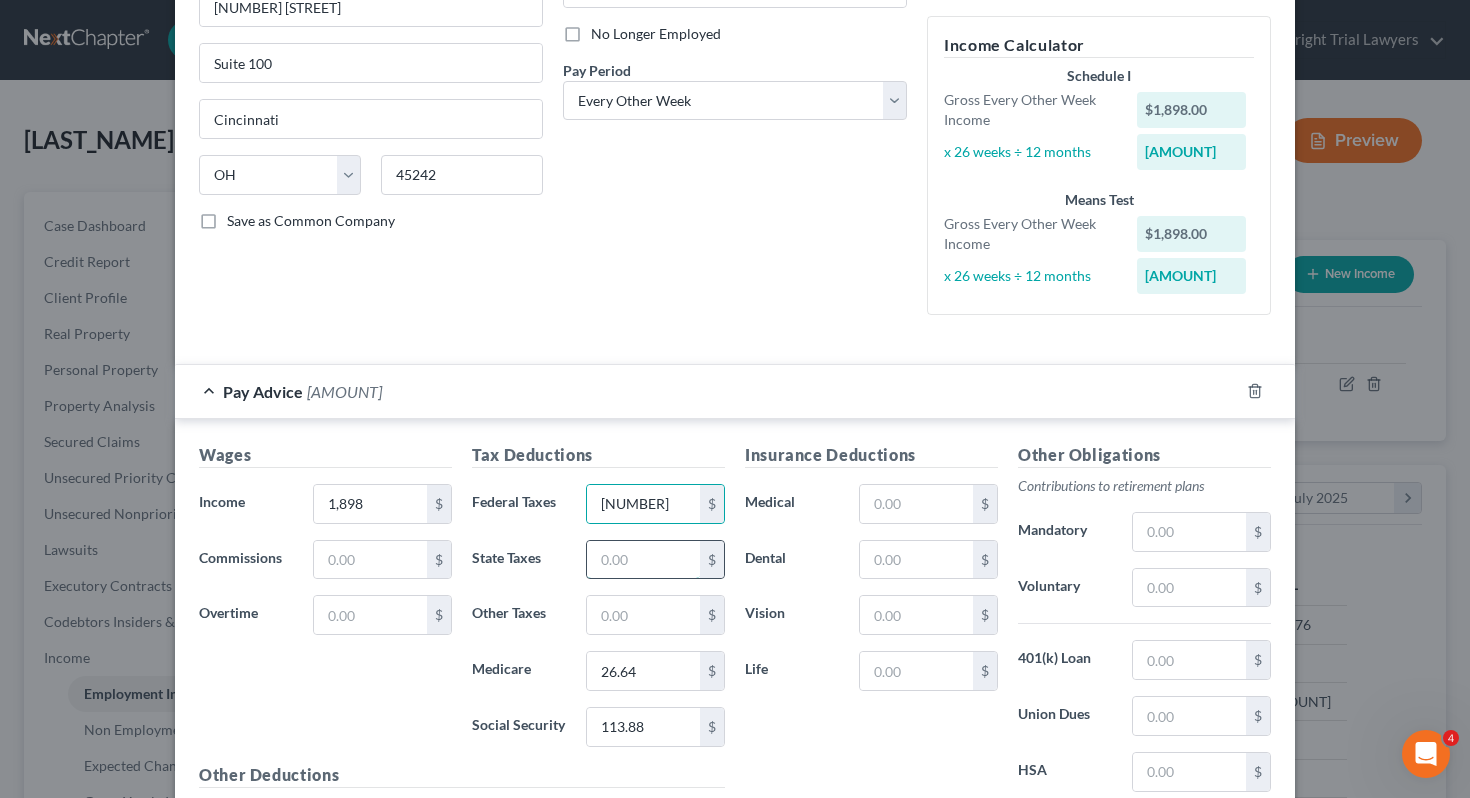 click at bounding box center [643, 560] 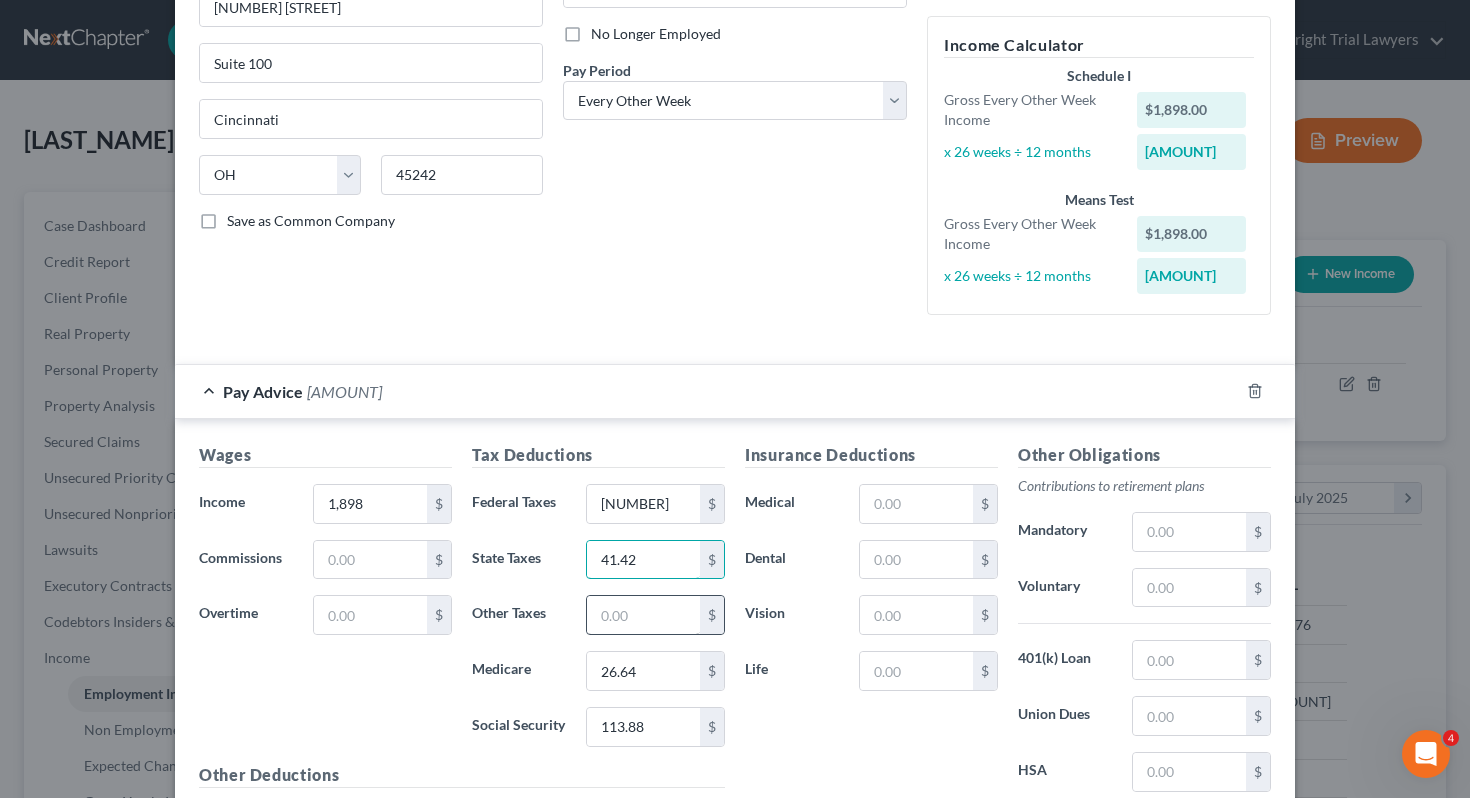 type on "41.42" 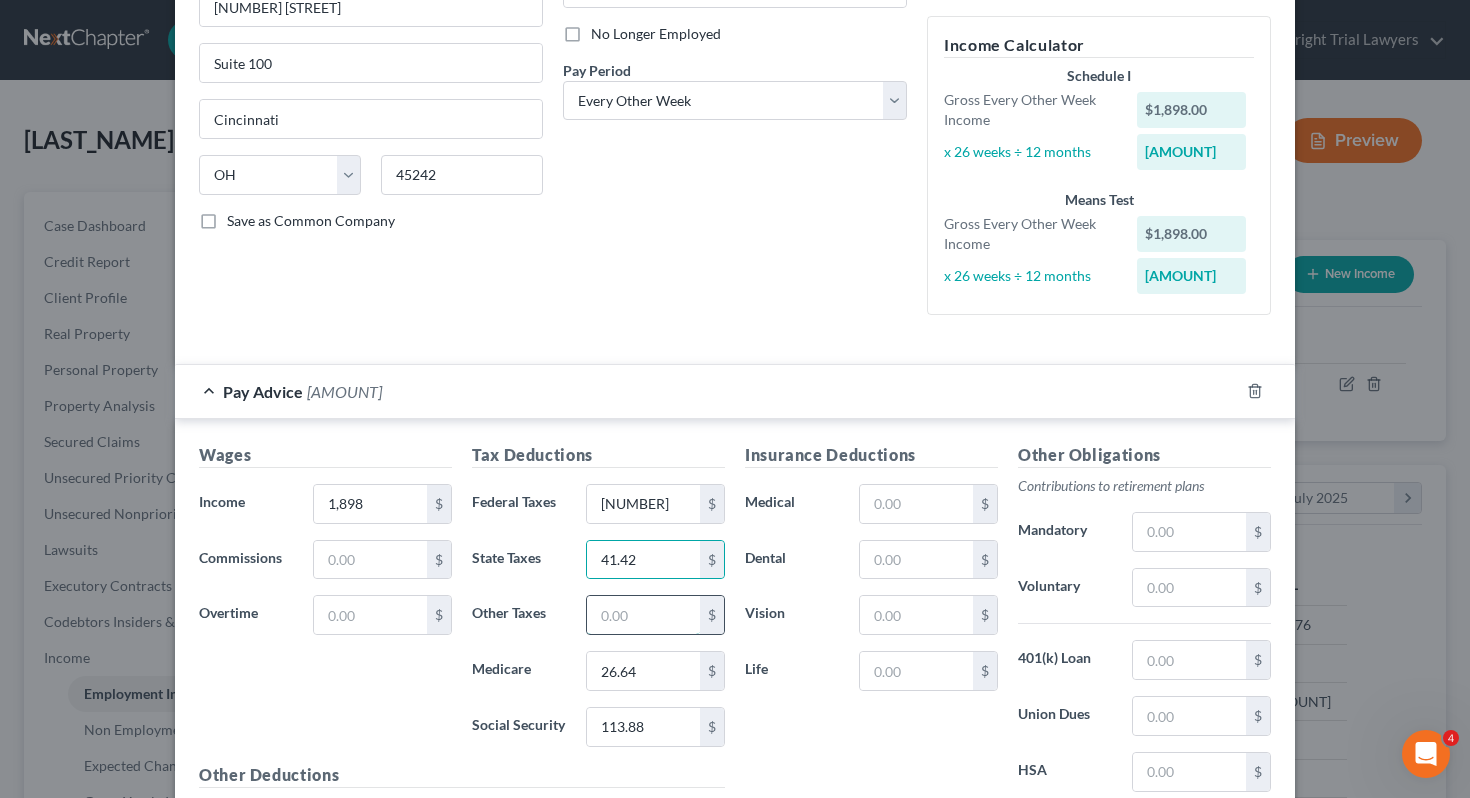 click at bounding box center [643, 615] 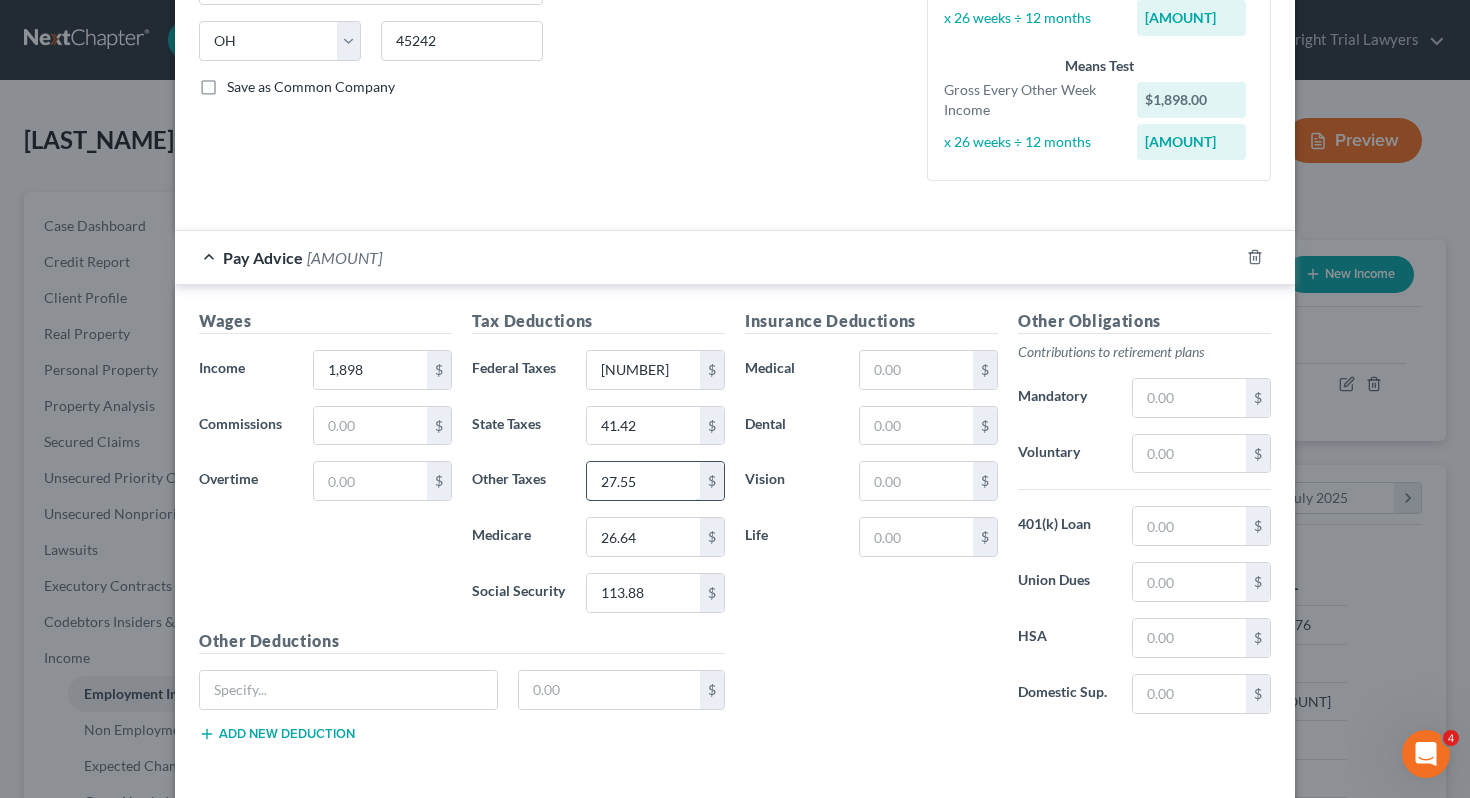 scroll, scrollTop: 477, scrollLeft: 0, axis: vertical 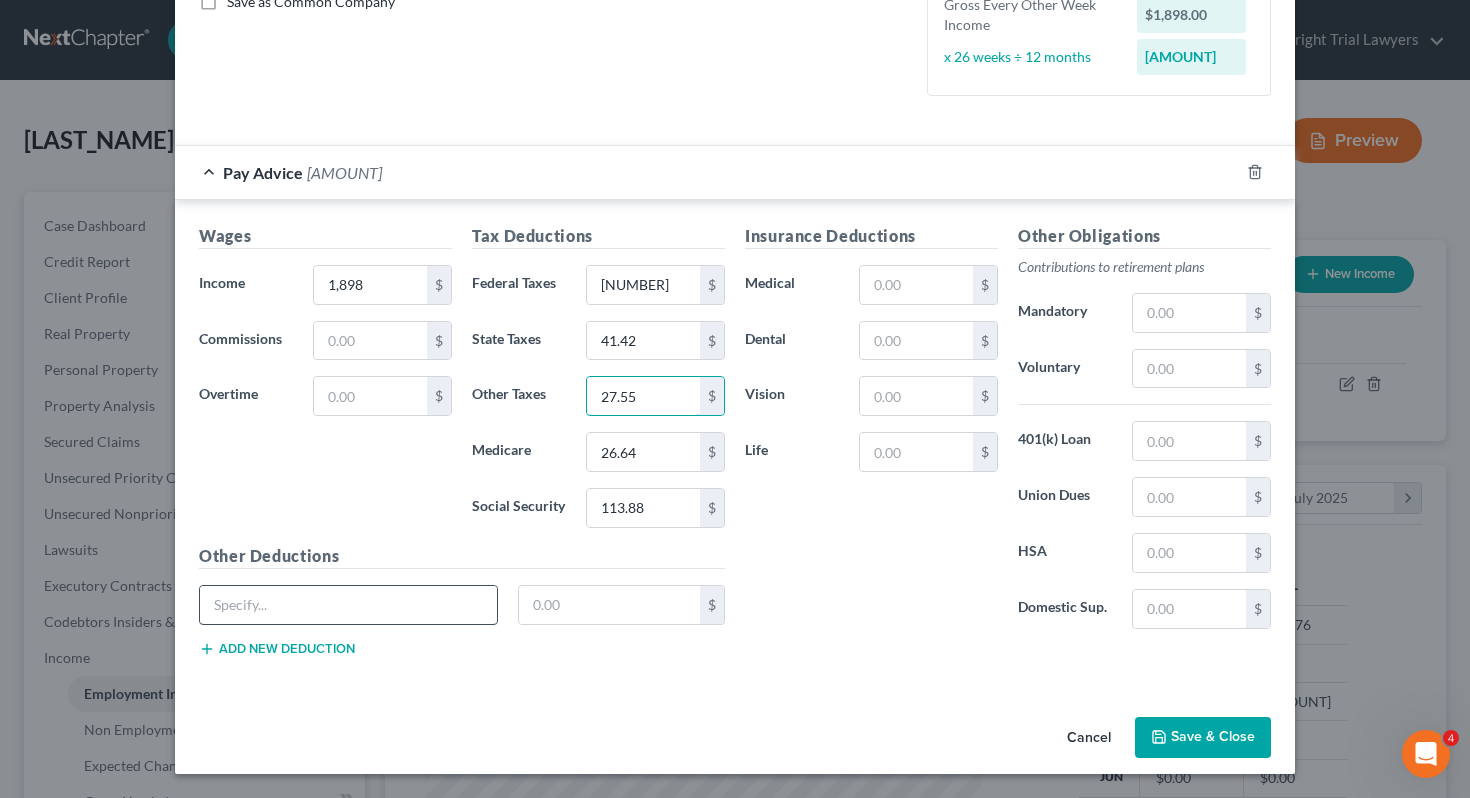 type on "27.55" 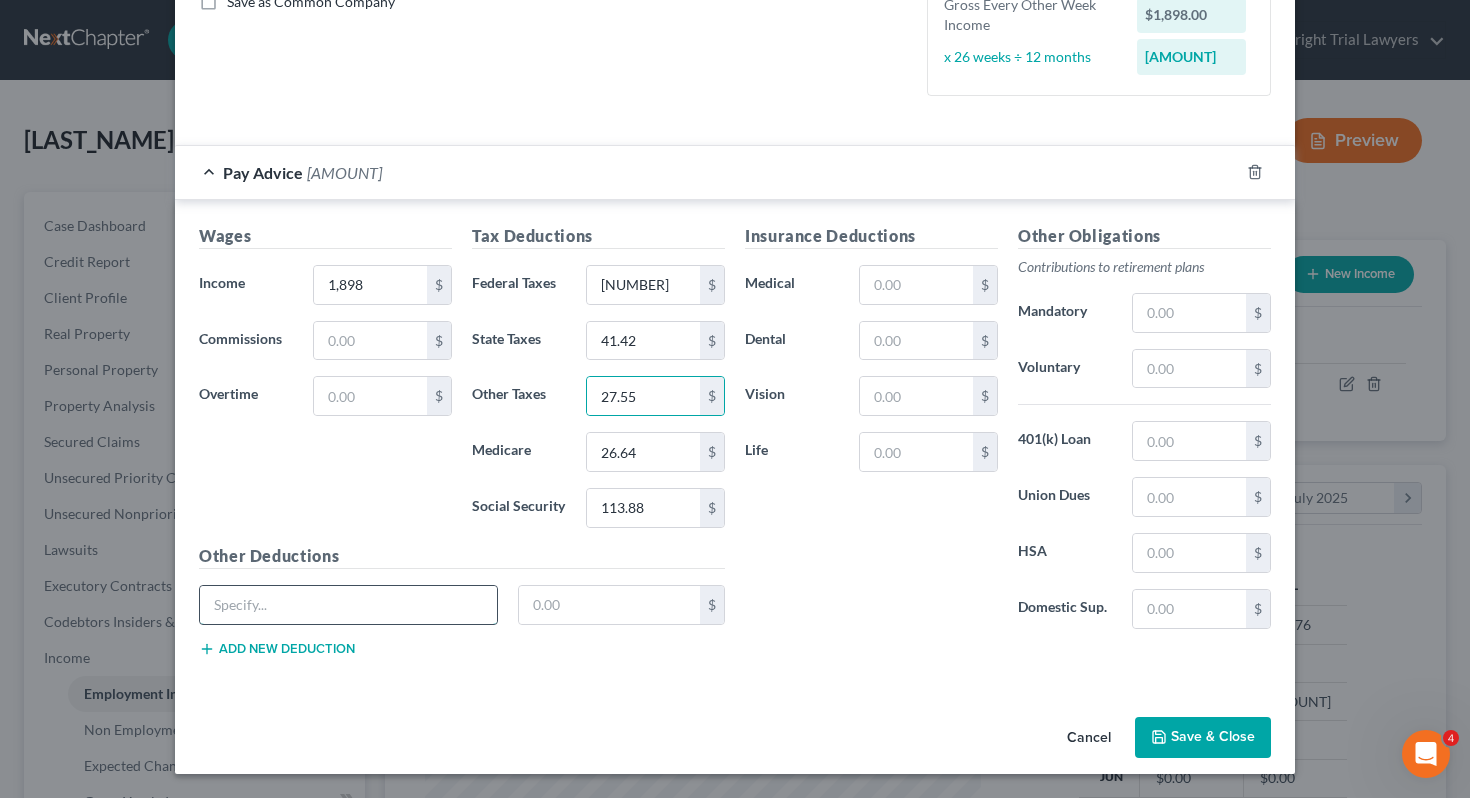 click at bounding box center [348, 605] 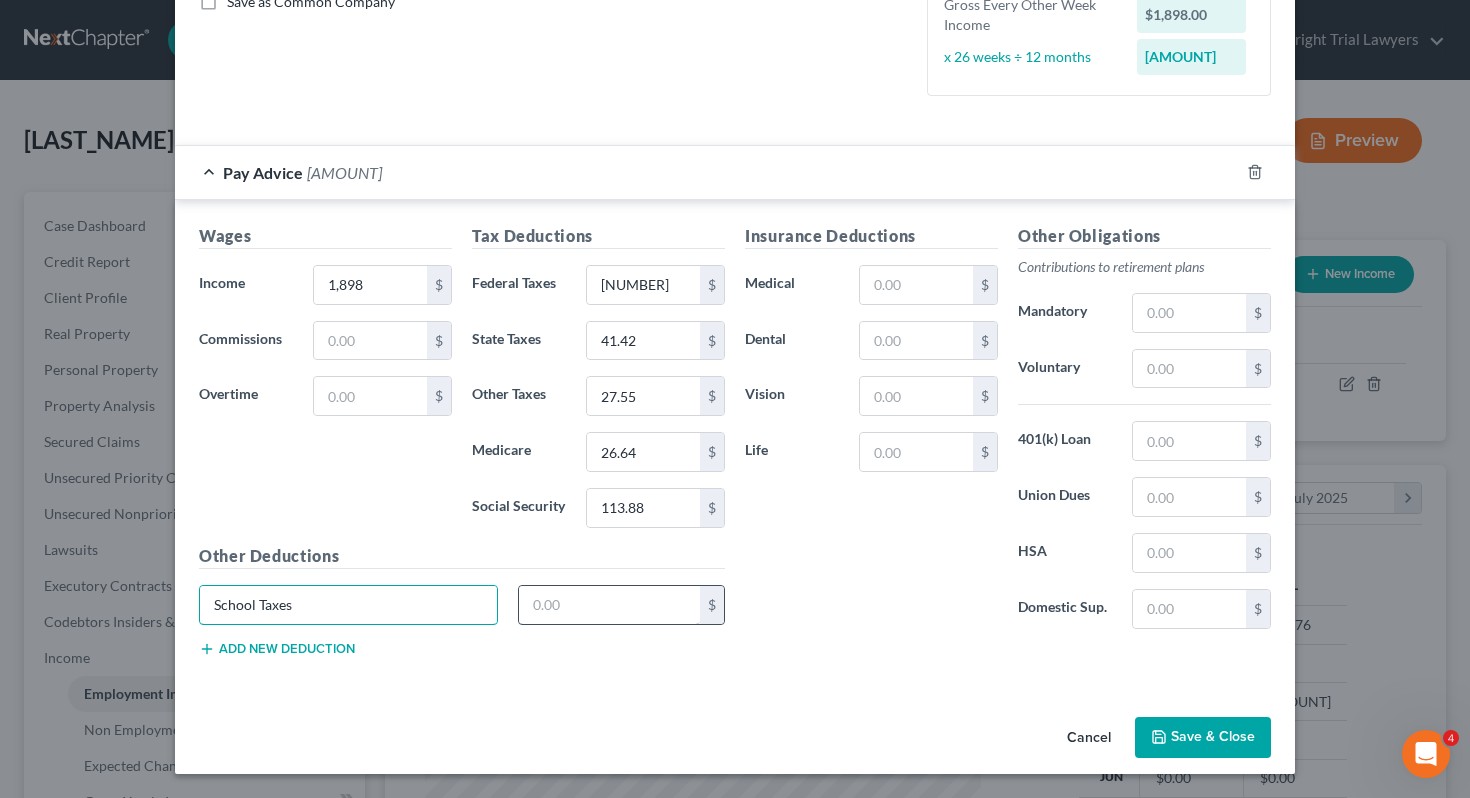 type on "School Taxes" 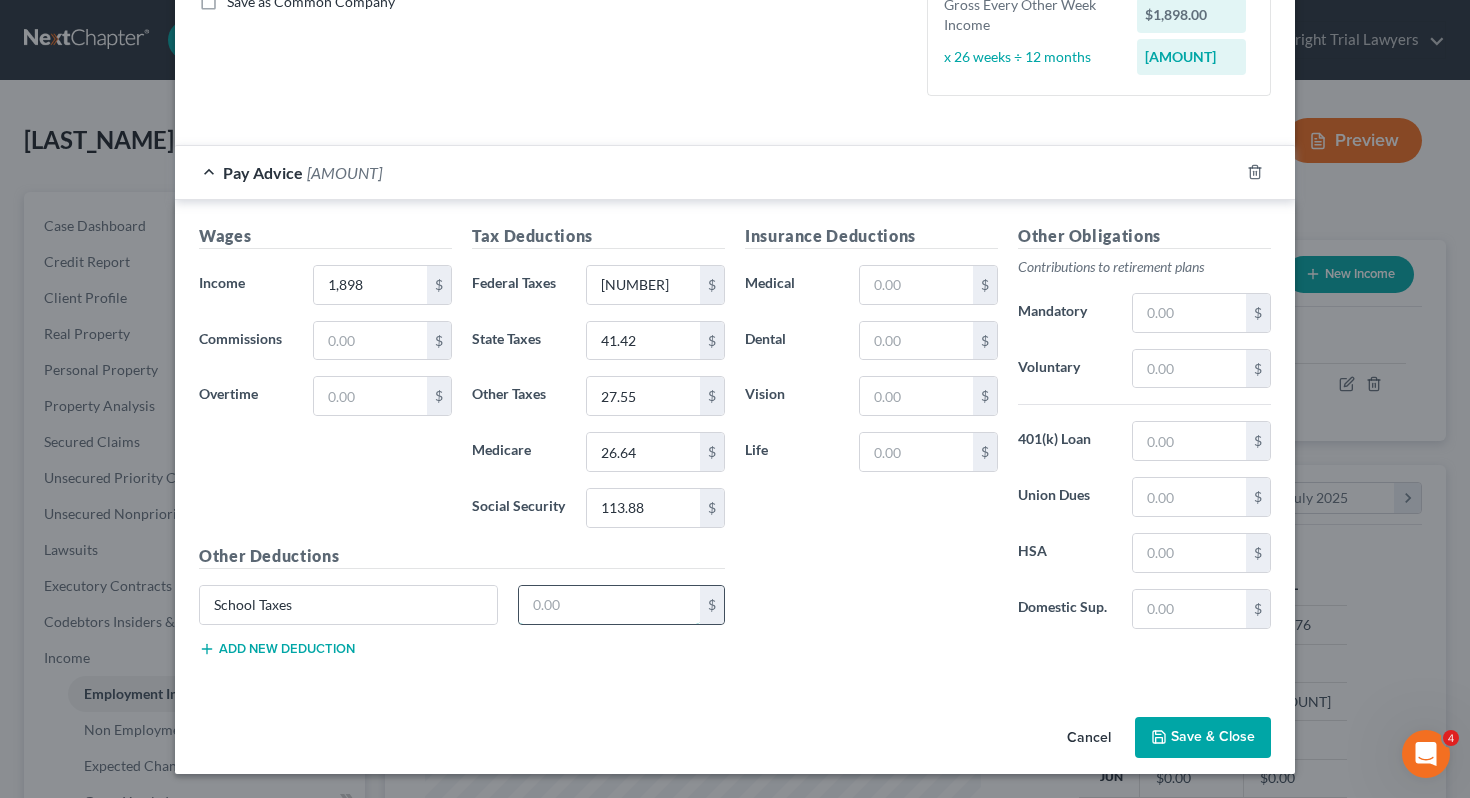 click at bounding box center [610, 605] 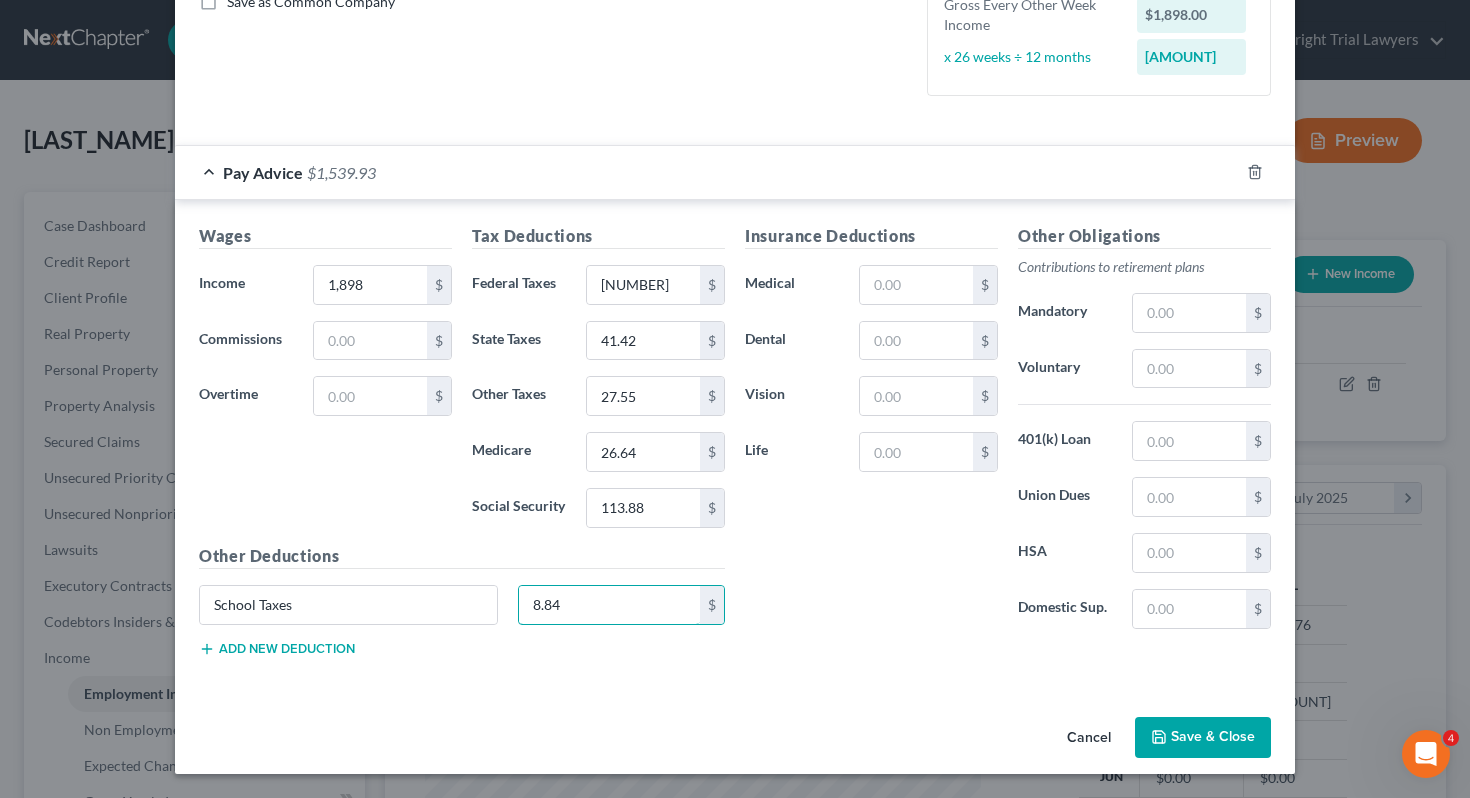type on "8.84" 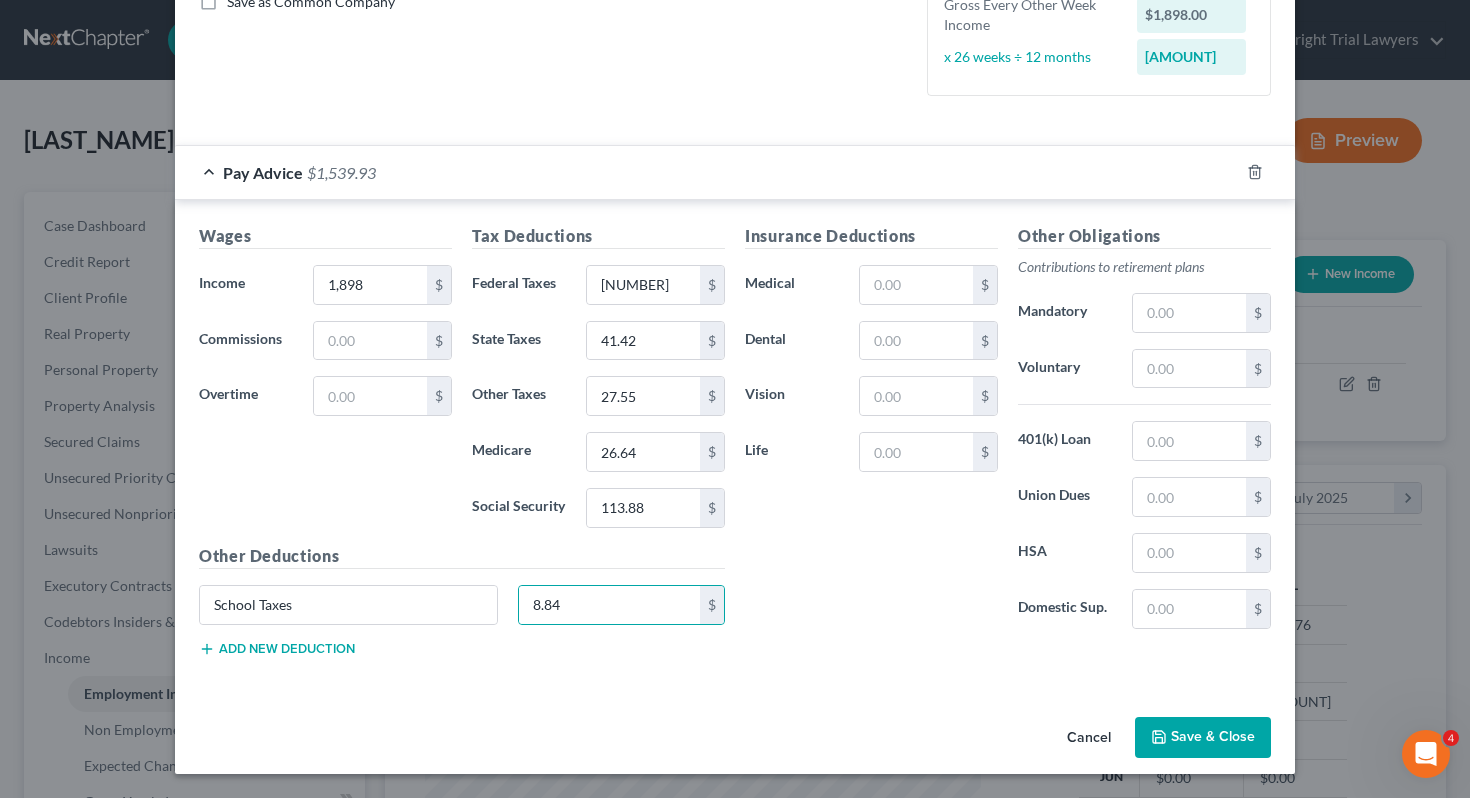 click on "Insurance Deductions Medical $ Dental $ Vision $ Life $" at bounding box center (871, 434) 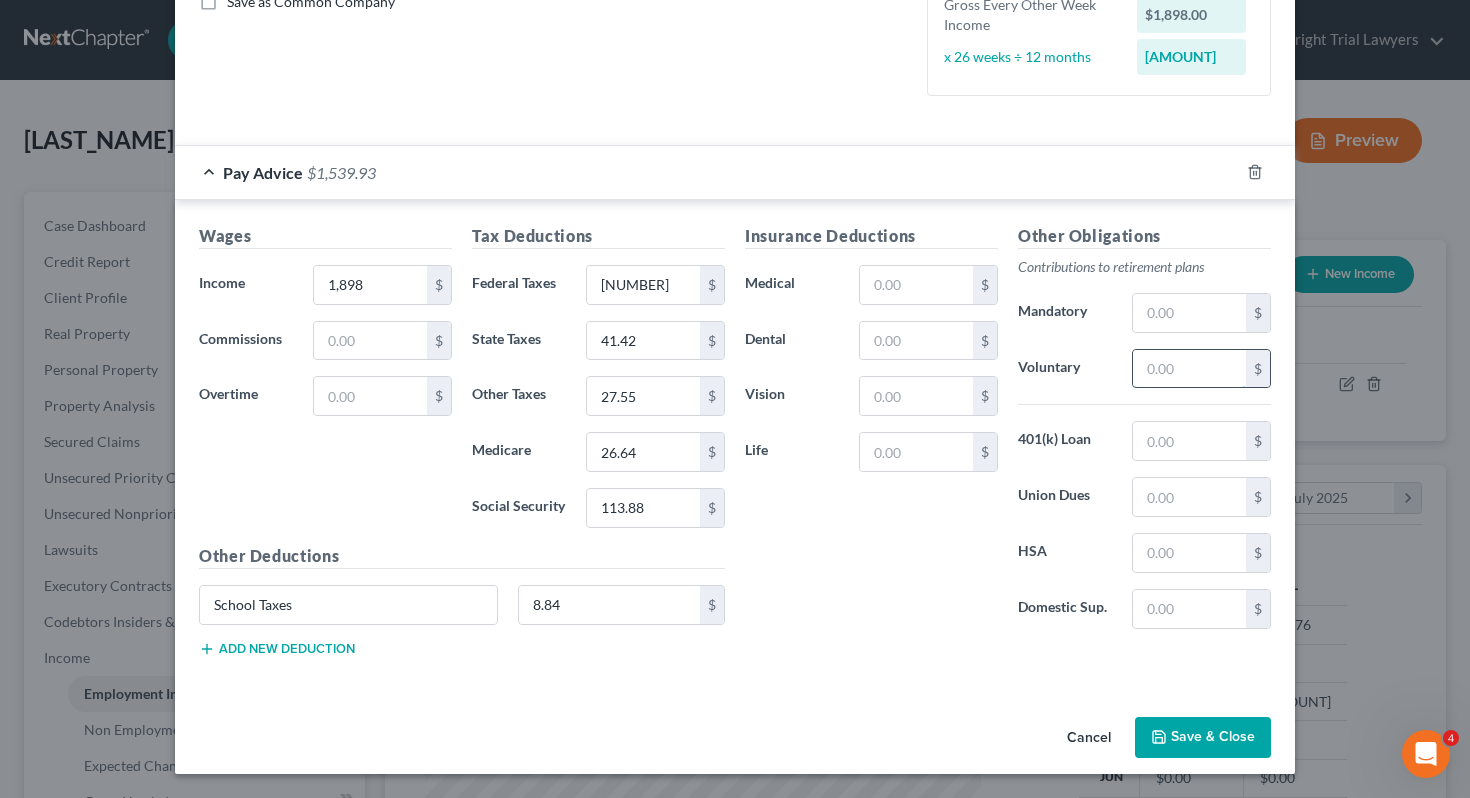 click at bounding box center (1189, 369) 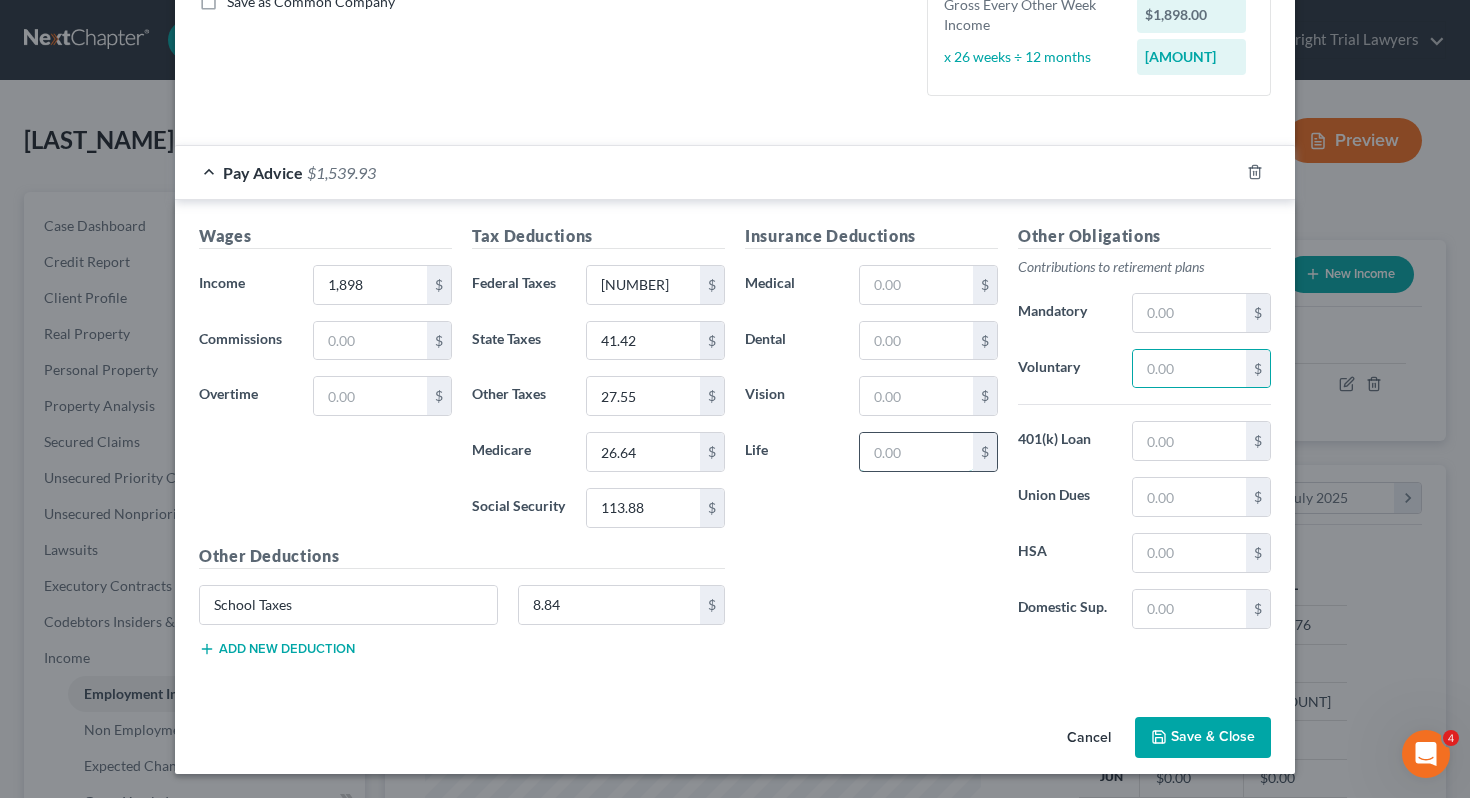 click at bounding box center (916, 452) 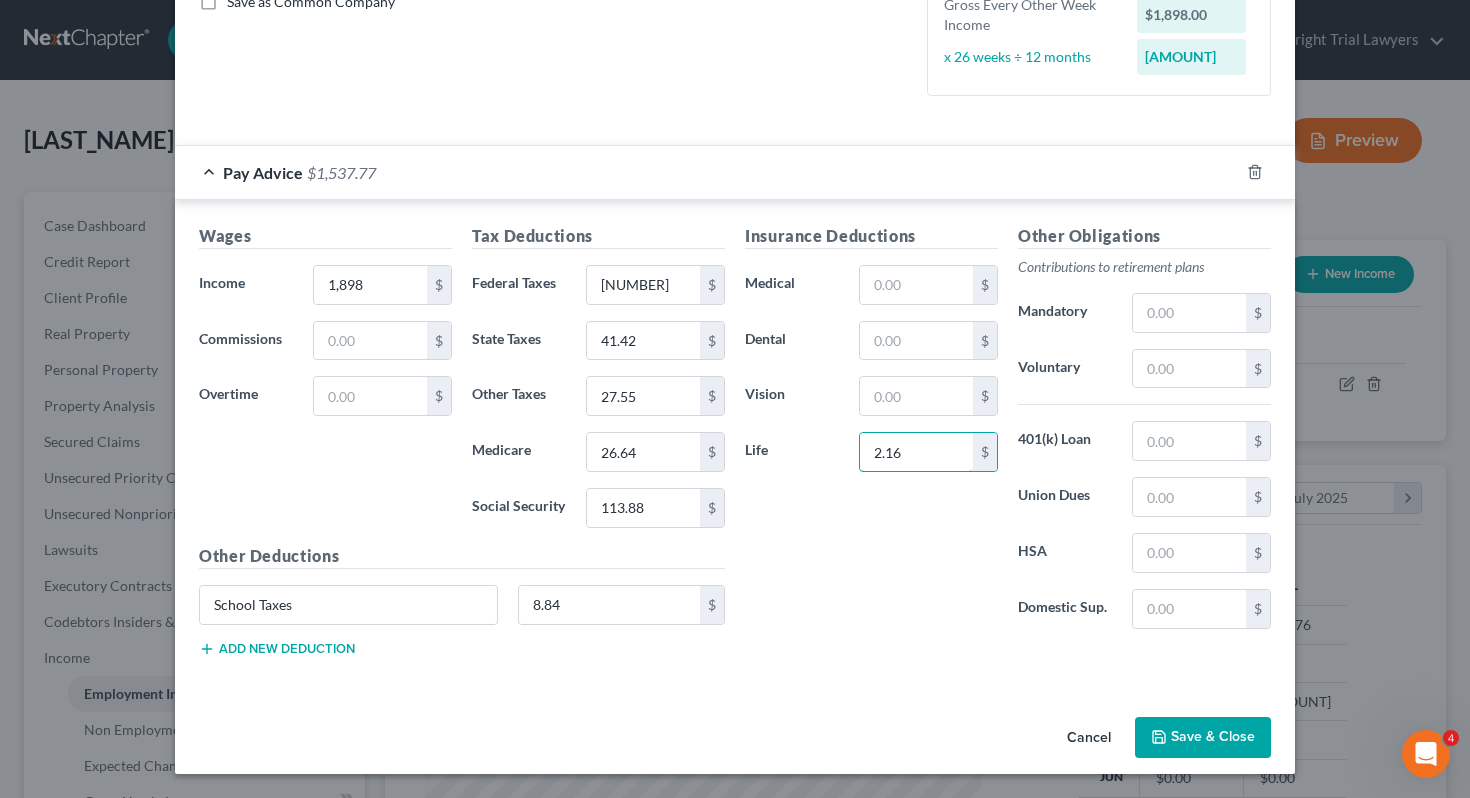 type on "2.16" 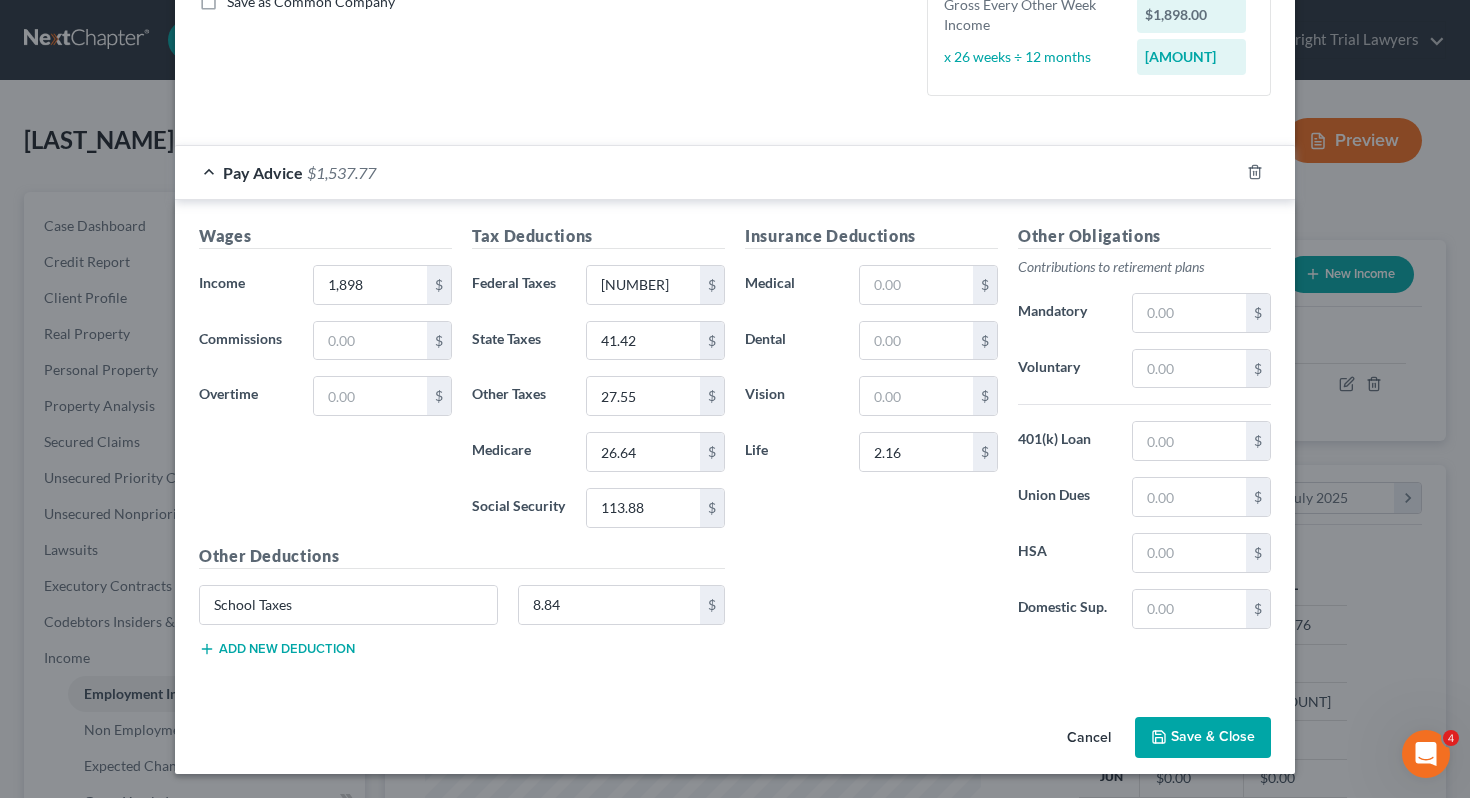 click on "Insurance Deductions Medical $ Dental $ Vision $ Life 2.16 $" at bounding box center [871, 434] 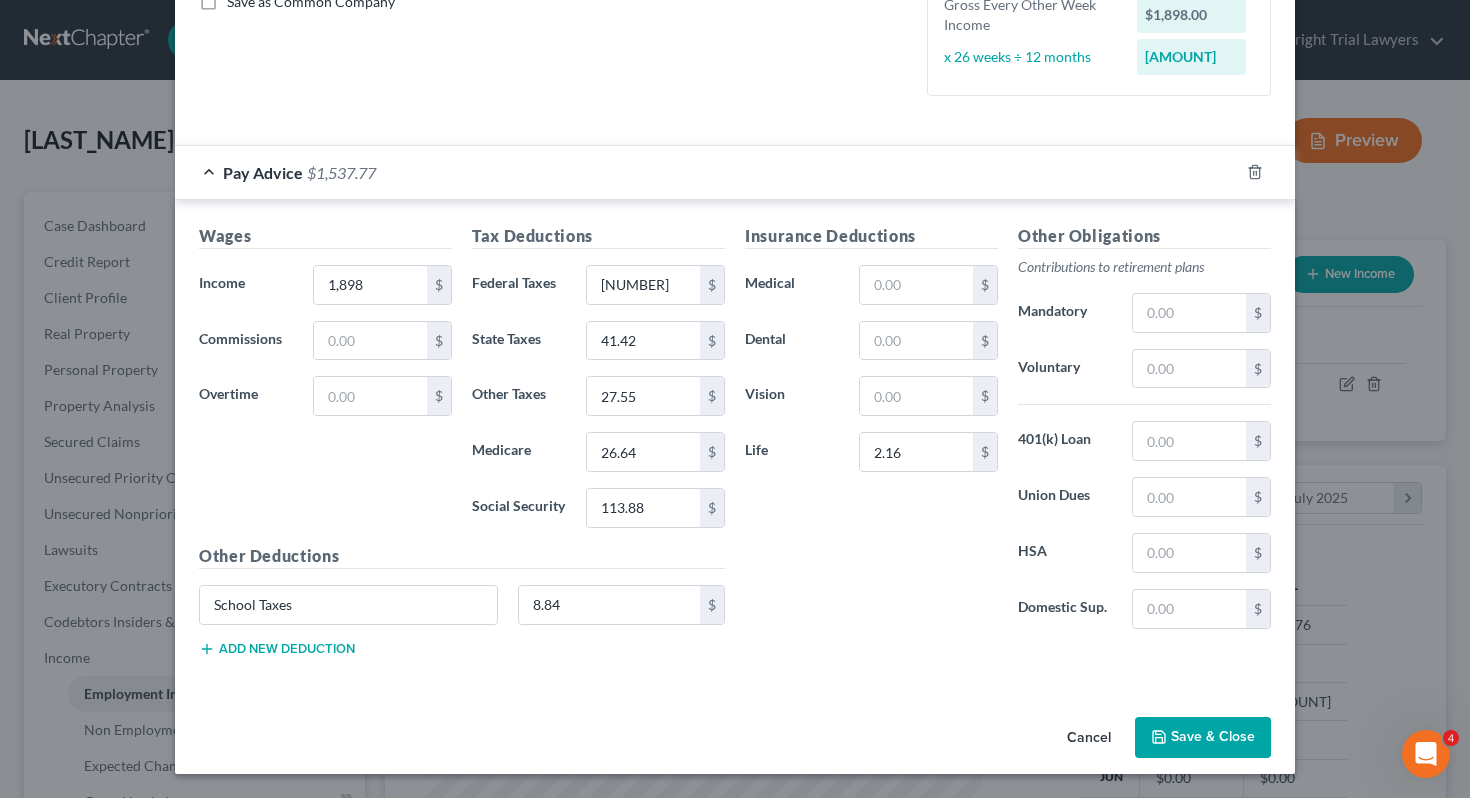 click on "Save & Close" at bounding box center (1203, 738) 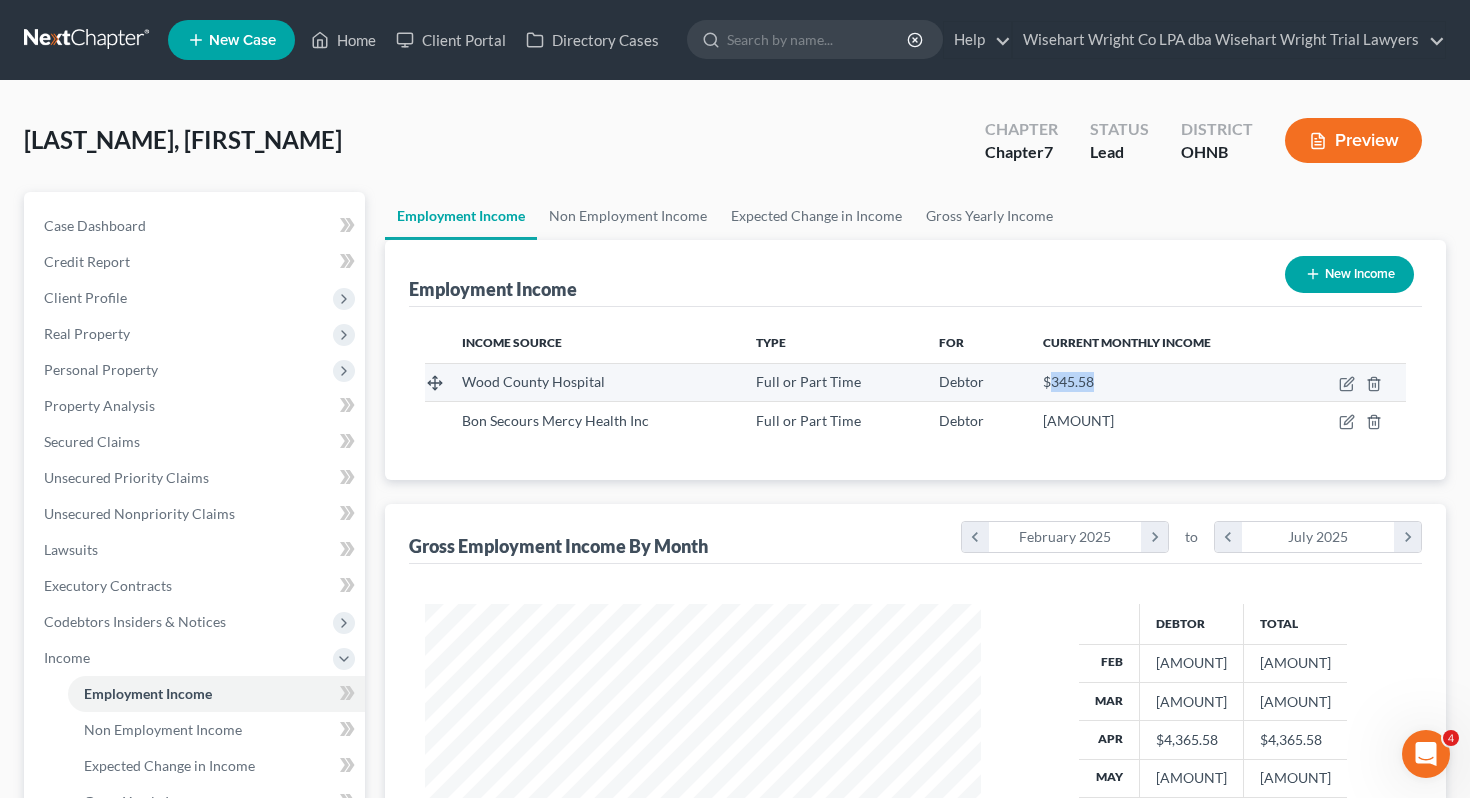 drag, startPoint x: 1045, startPoint y: 380, endPoint x: 1098, endPoint y: 382, distance: 53.037724 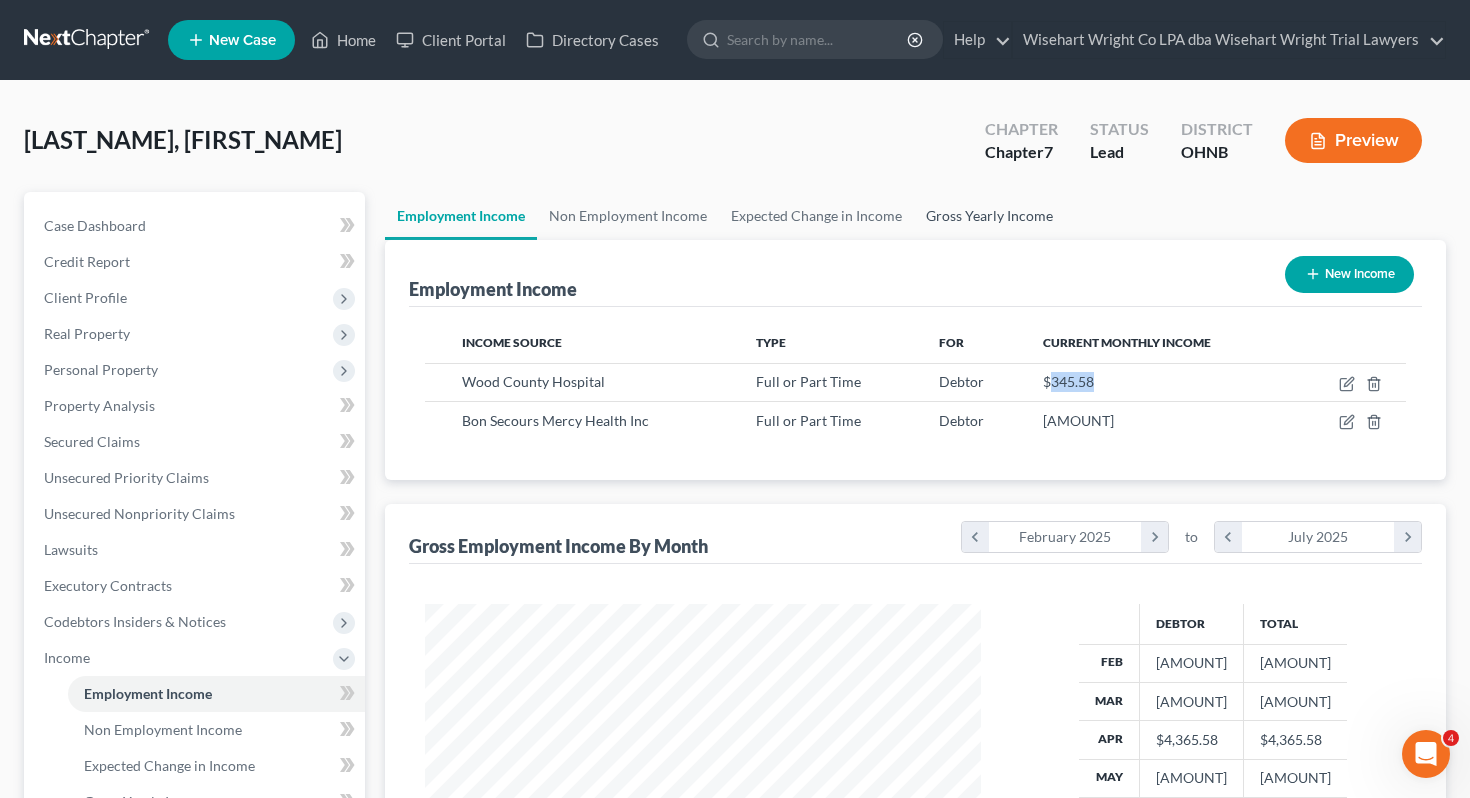 click on "Gross Yearly Income" at bounding box center (989, 216) 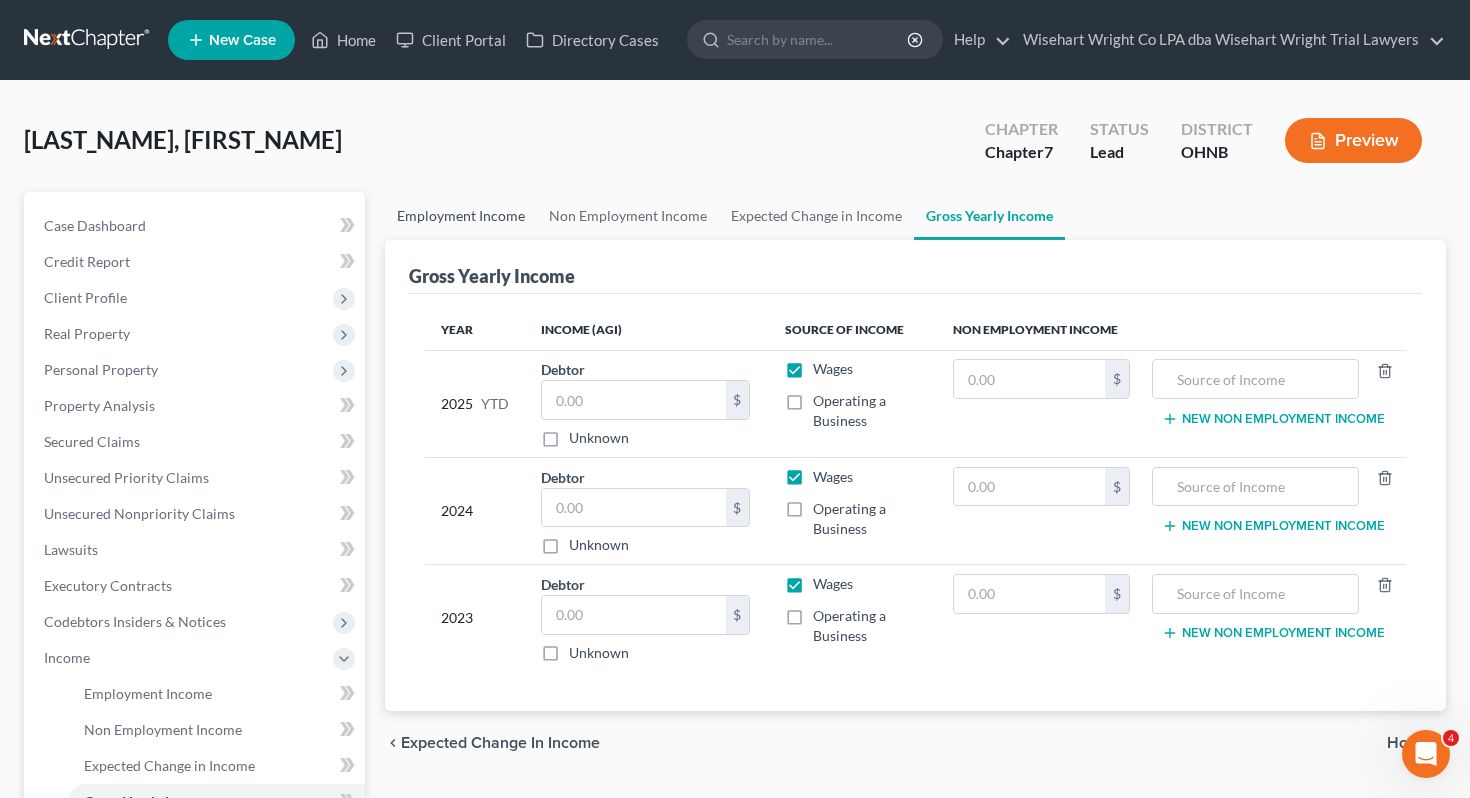 click on "Employment Income" at bounding box center (461, 216) 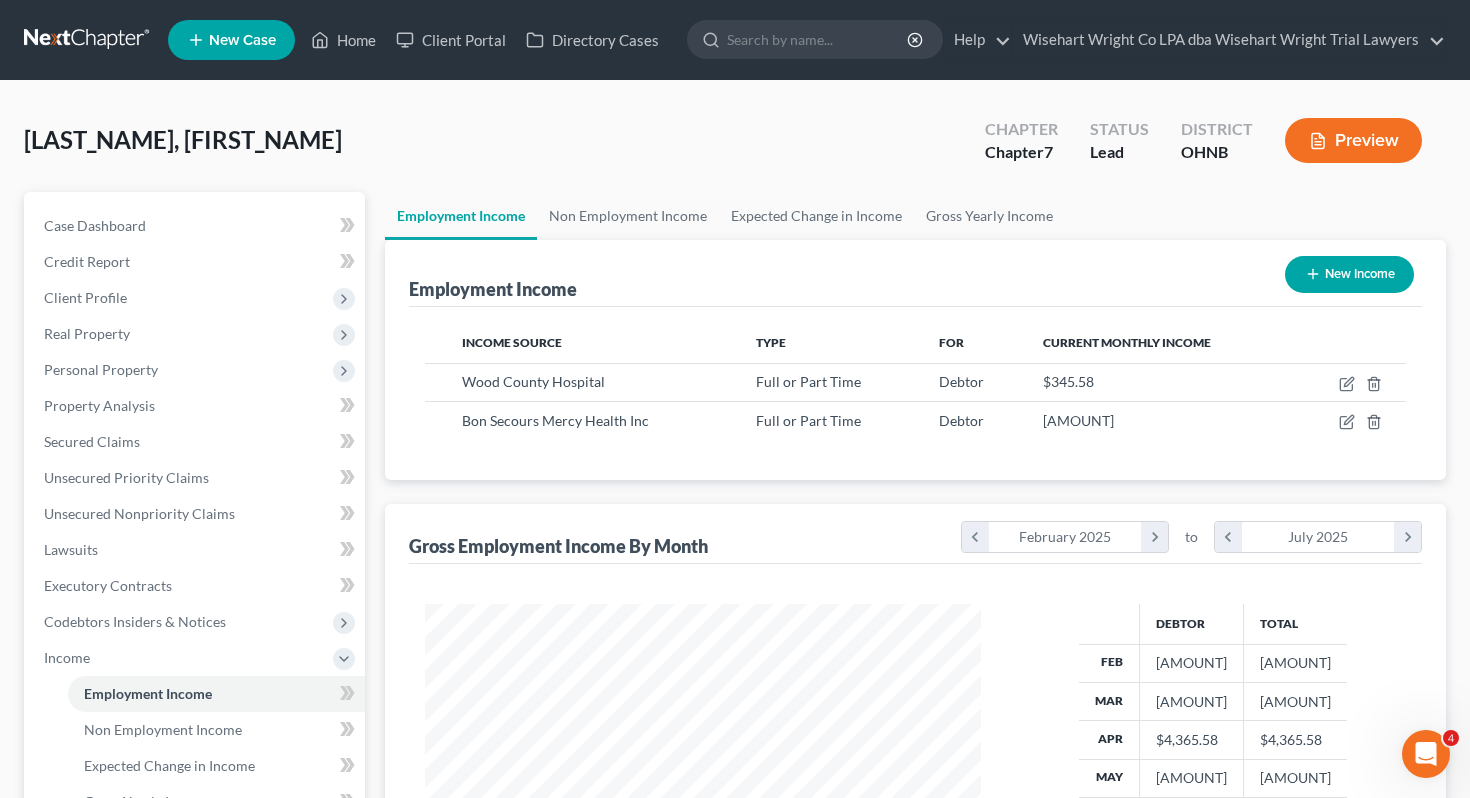 scroll, scrollTop: 999641, scrollLeft: 999404, axis: both 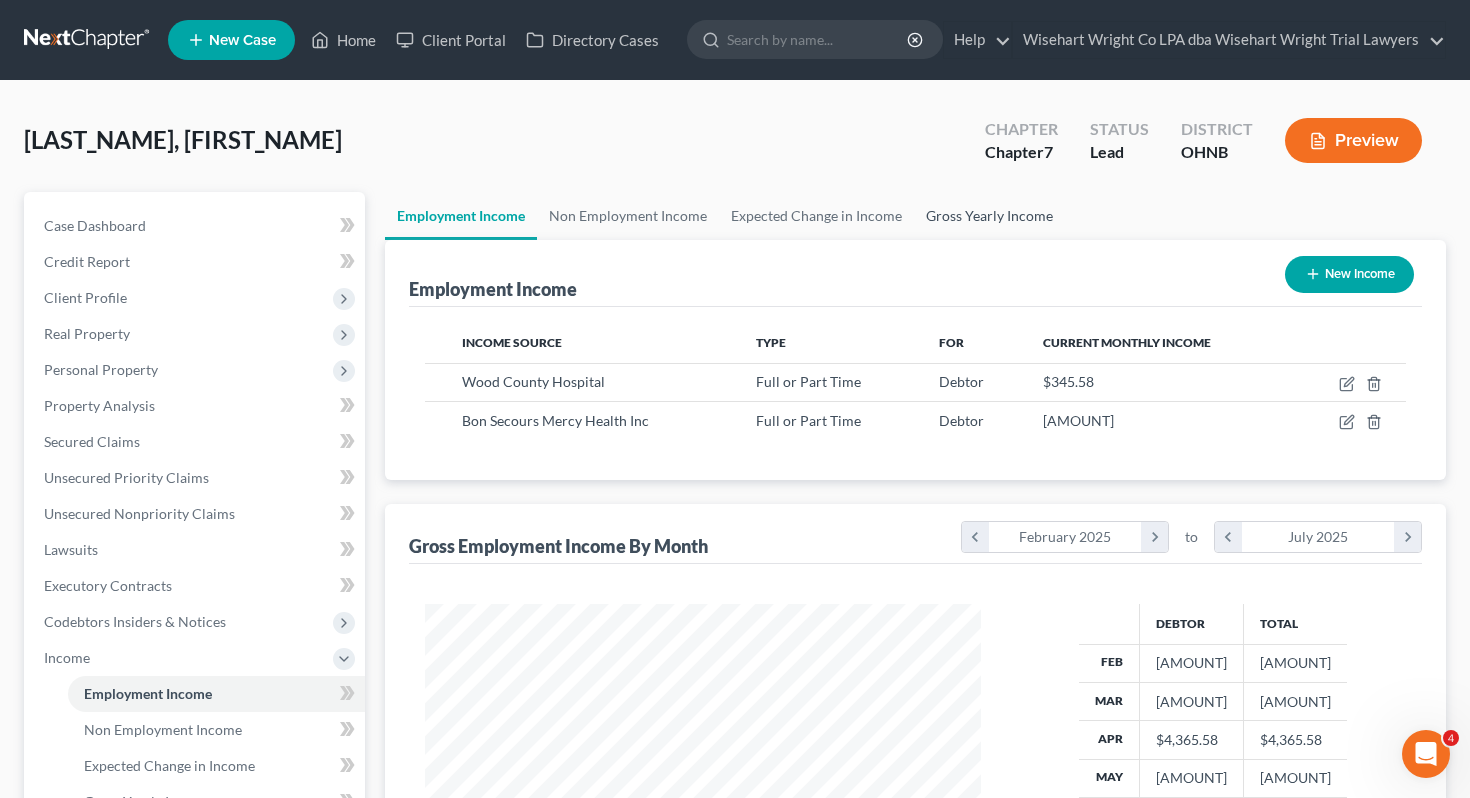 click on "Gross Yearly Income" at bounding box center (989, 216) 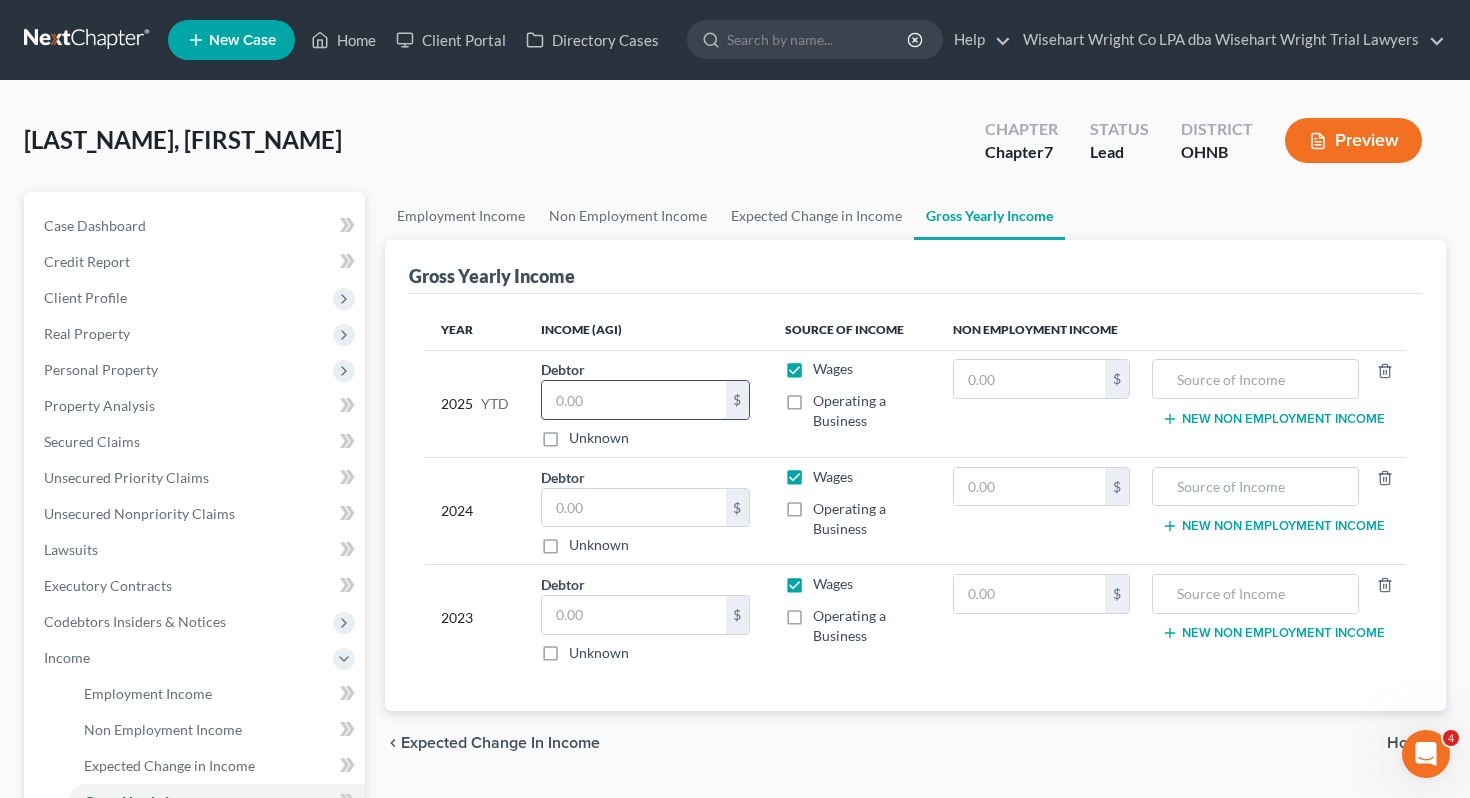 click at bounding box center (634, 400) 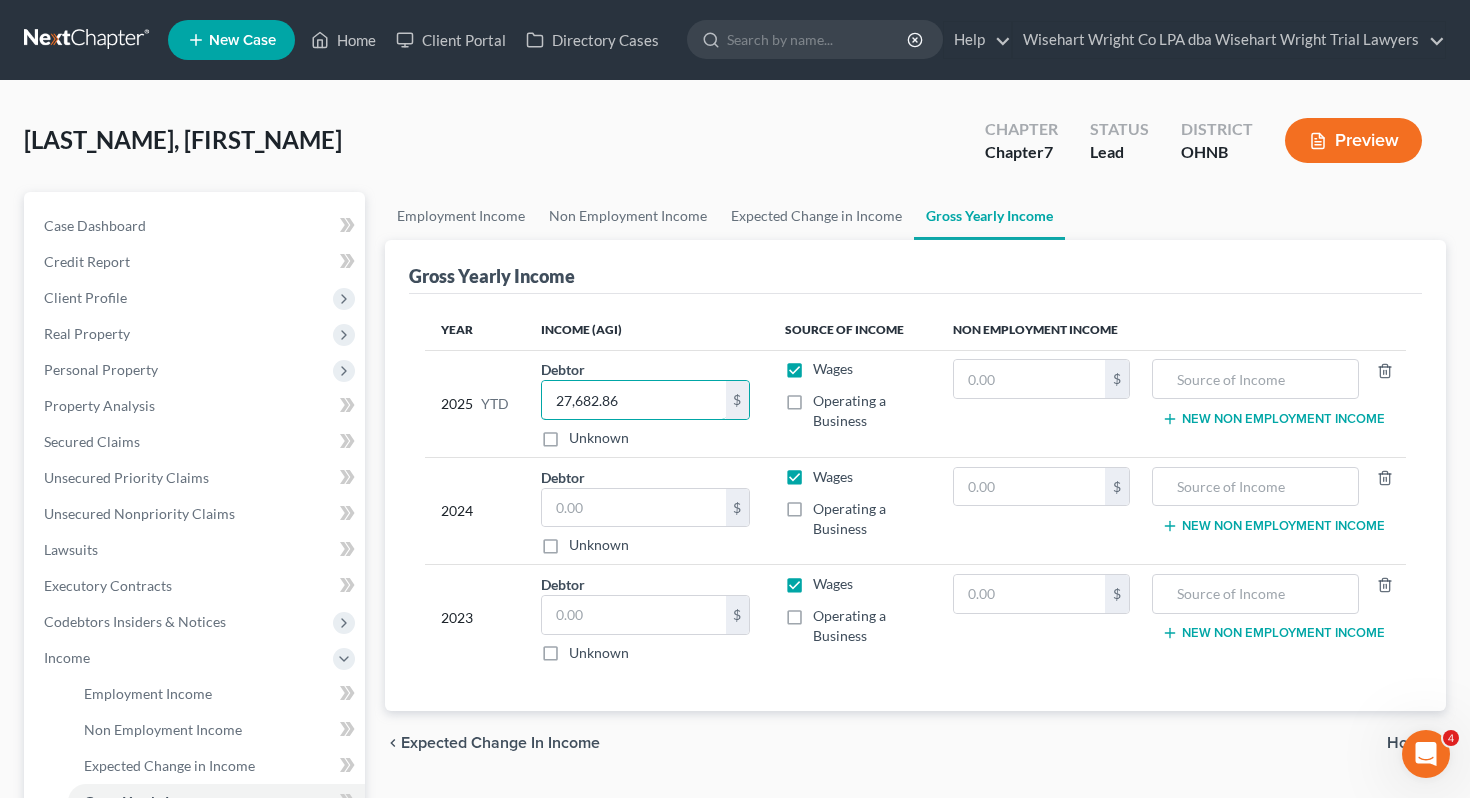 type on "27,682.86" 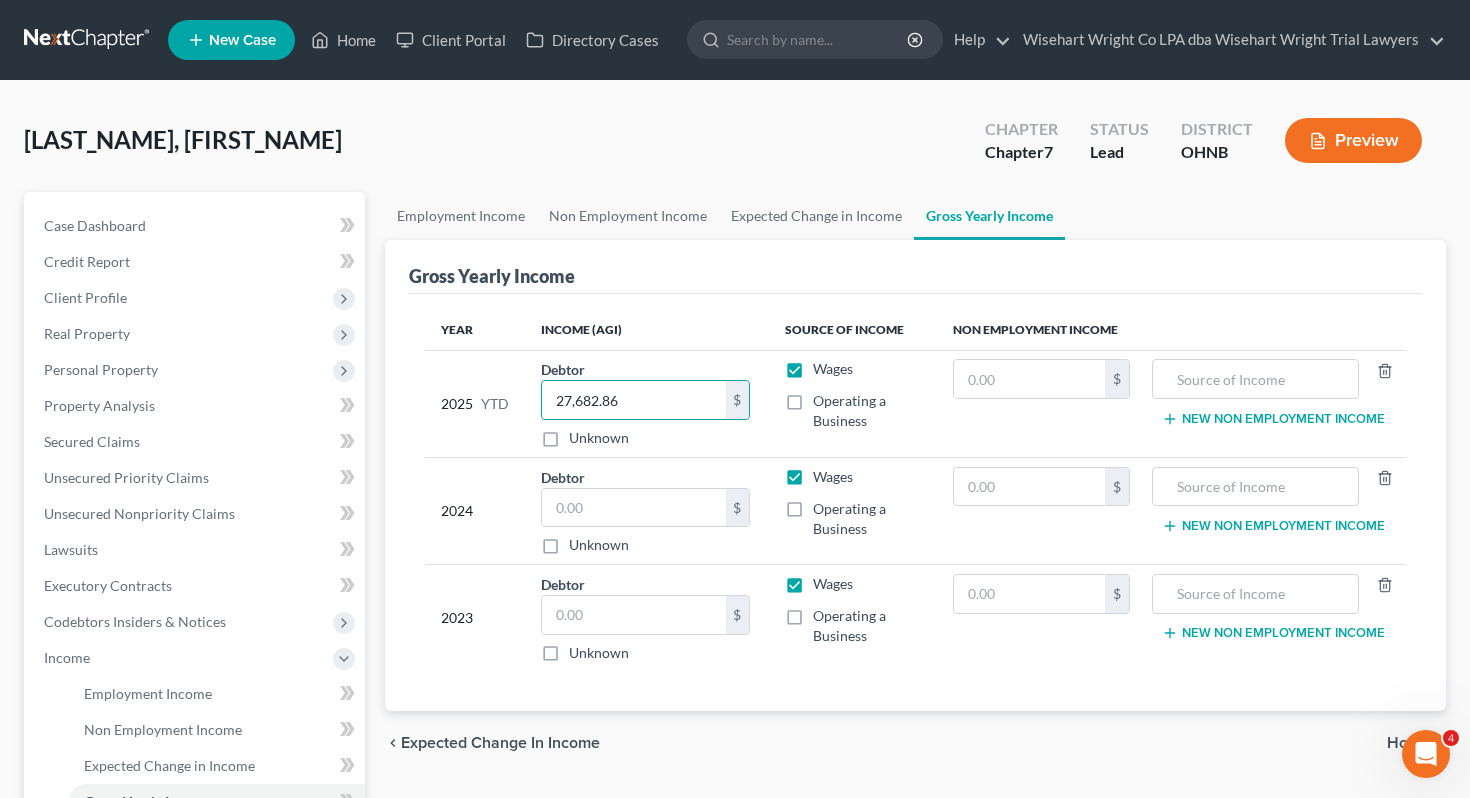 click on "2024" at bounding box center (475, 511) 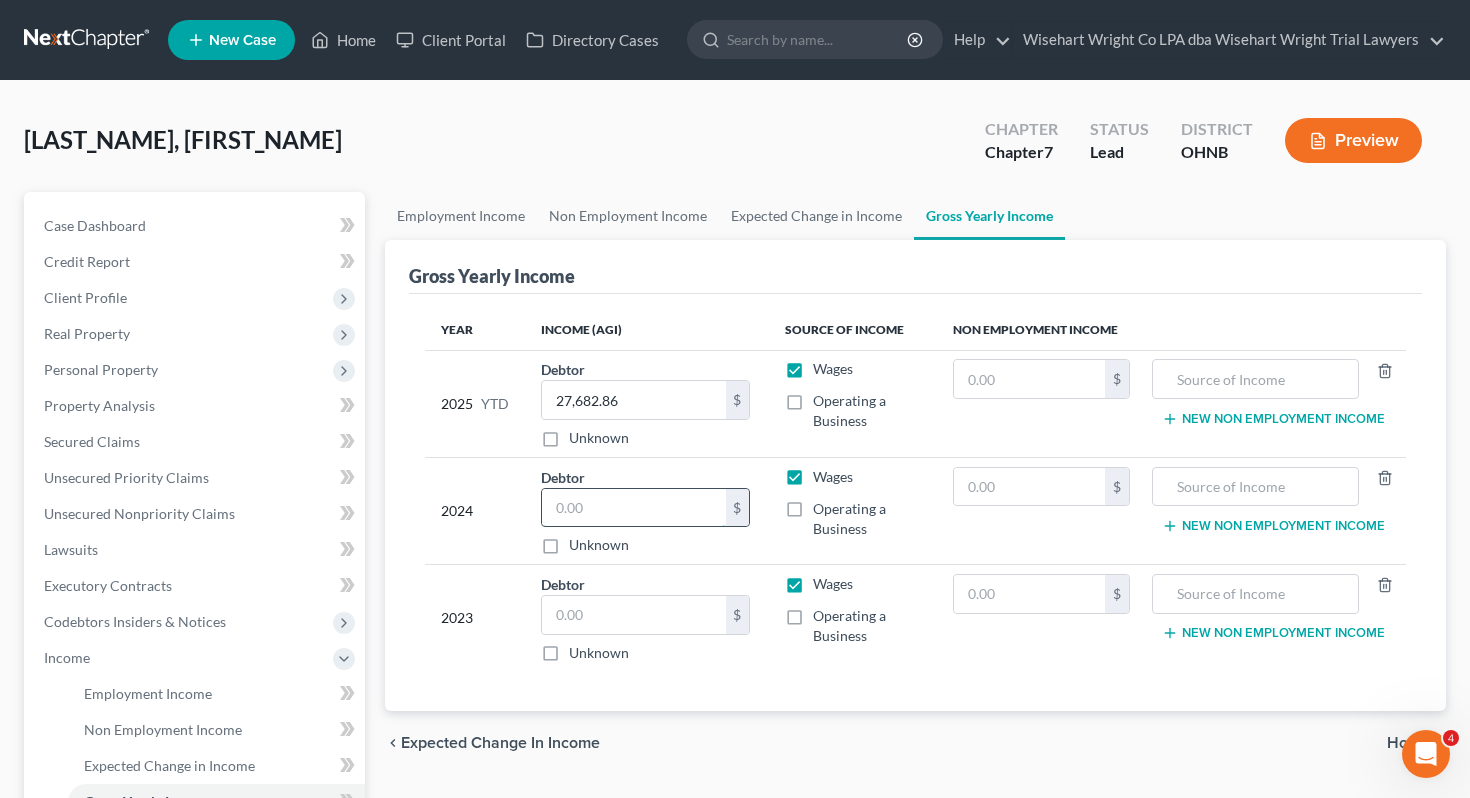 click at bounding box center [634, 508] 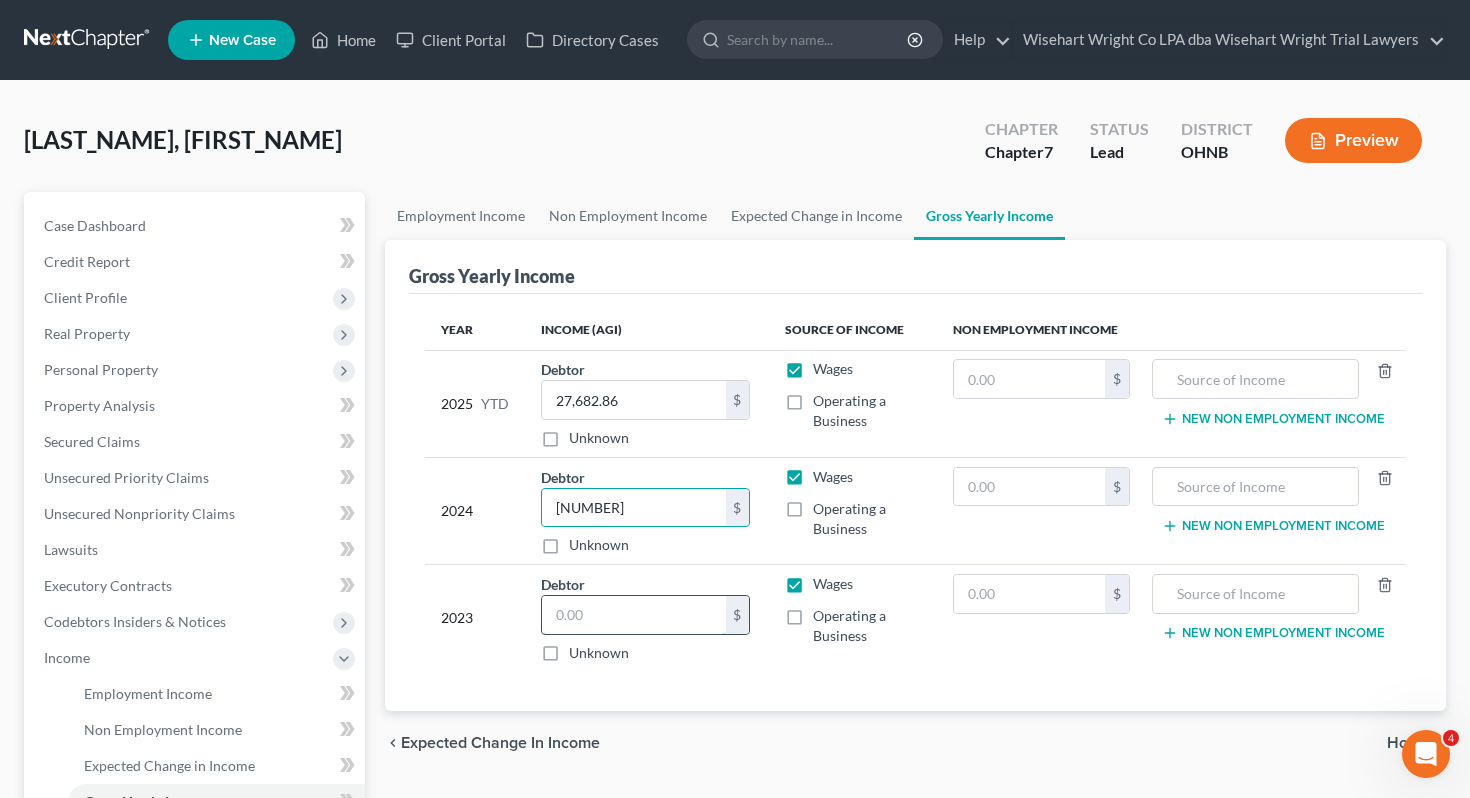 click at bounding box center [634, 615] 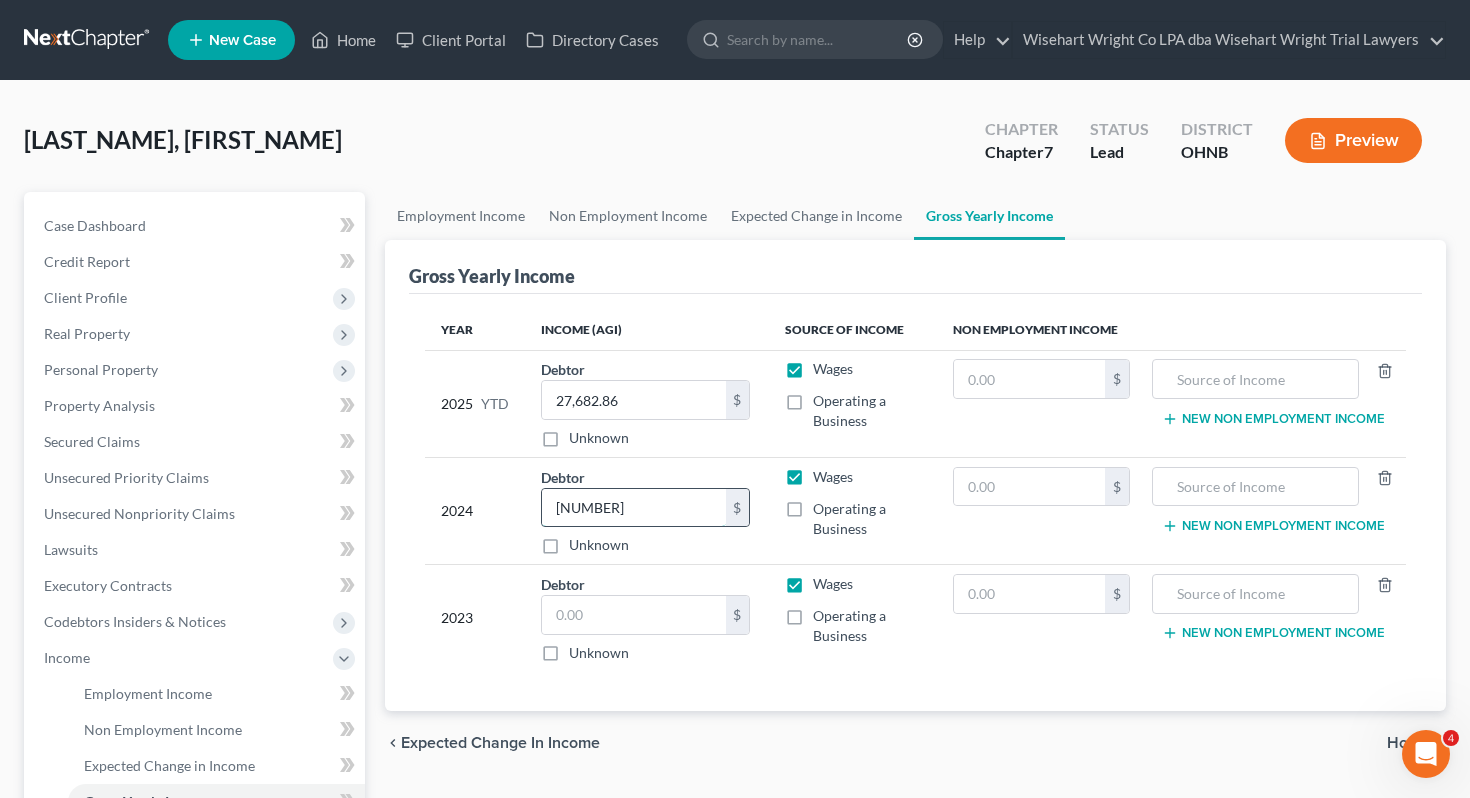 click on "[NUMBER]" at bounding box center [634, 508] 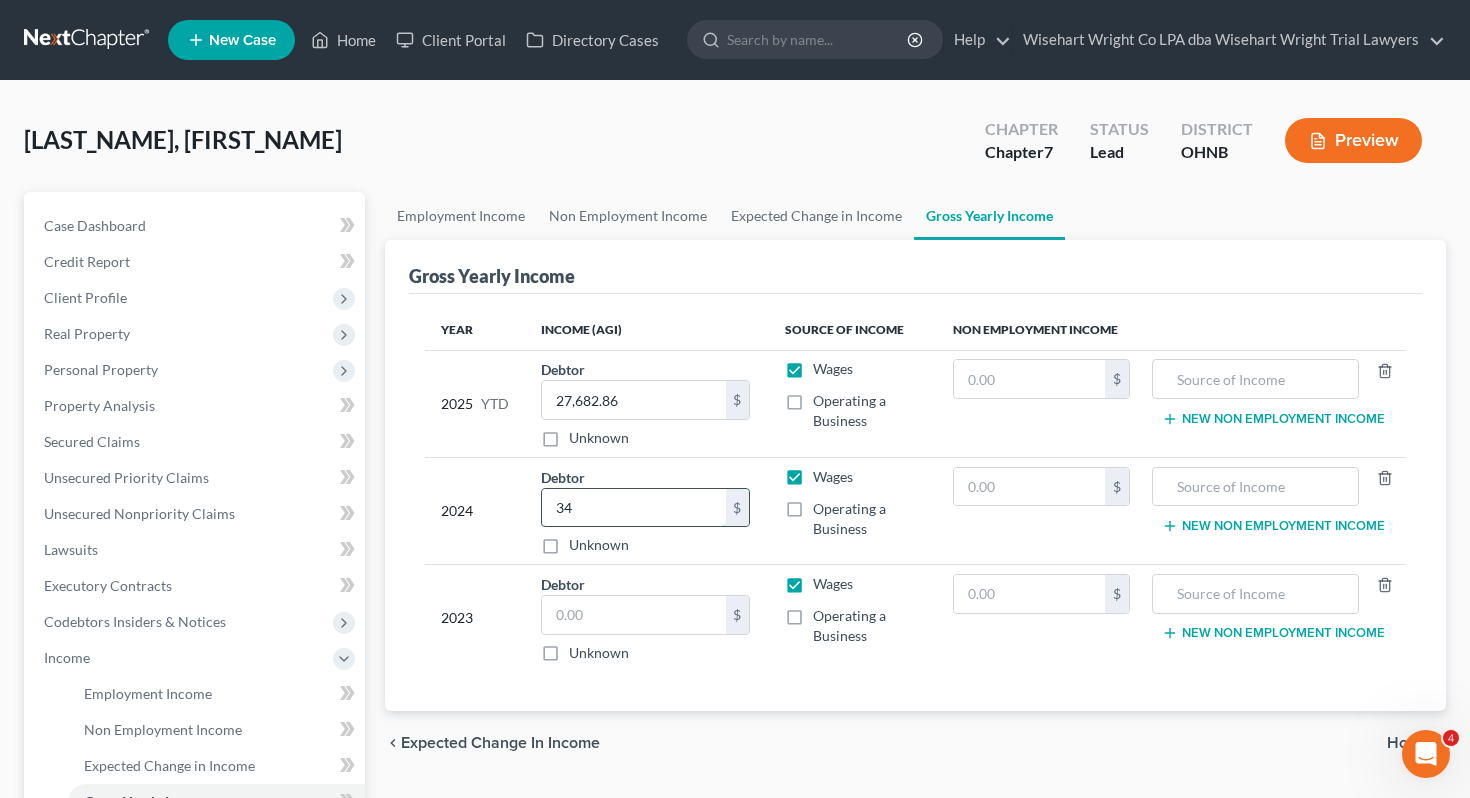 type on "3" 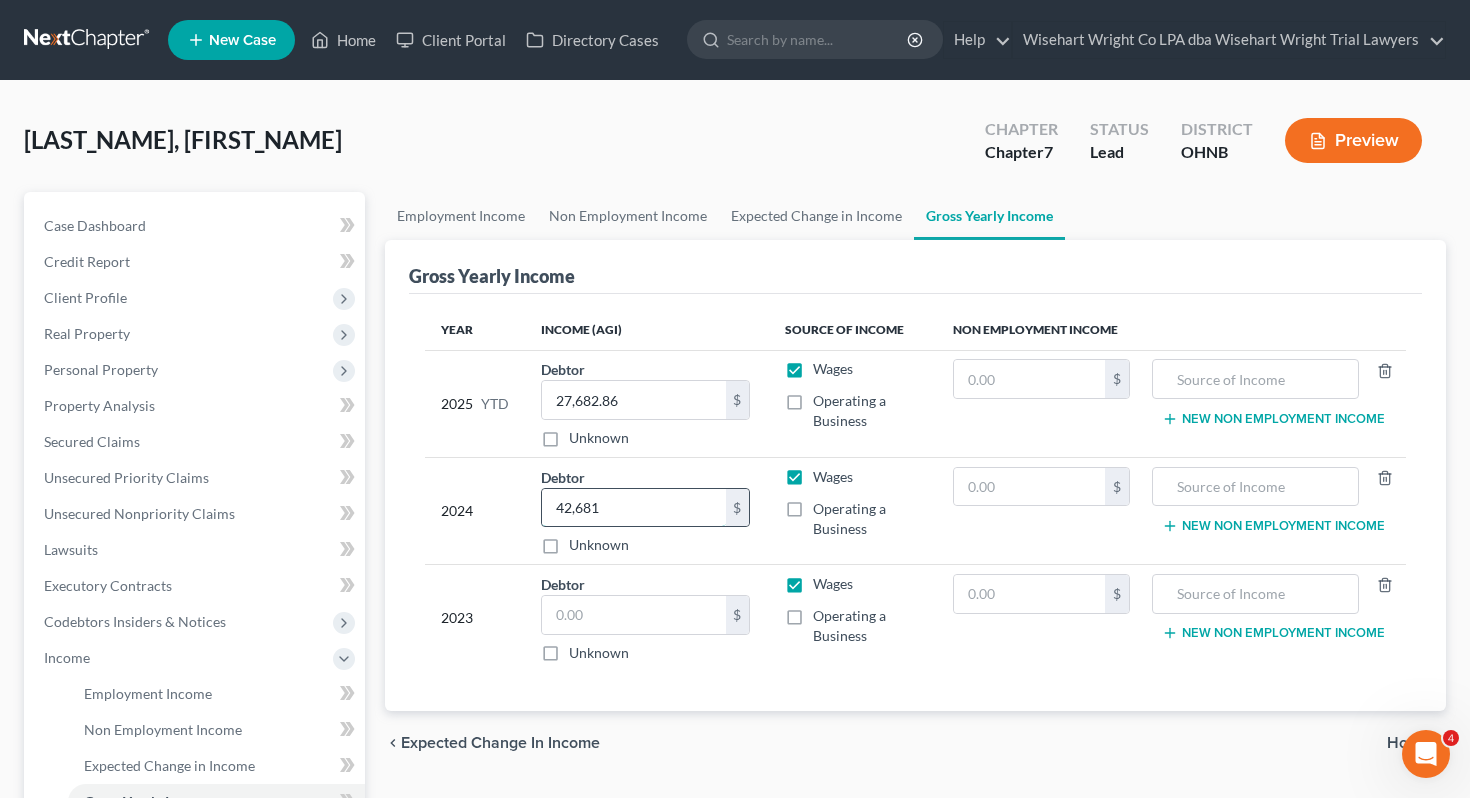 click on "42,681" at bounding box center [634, 508] 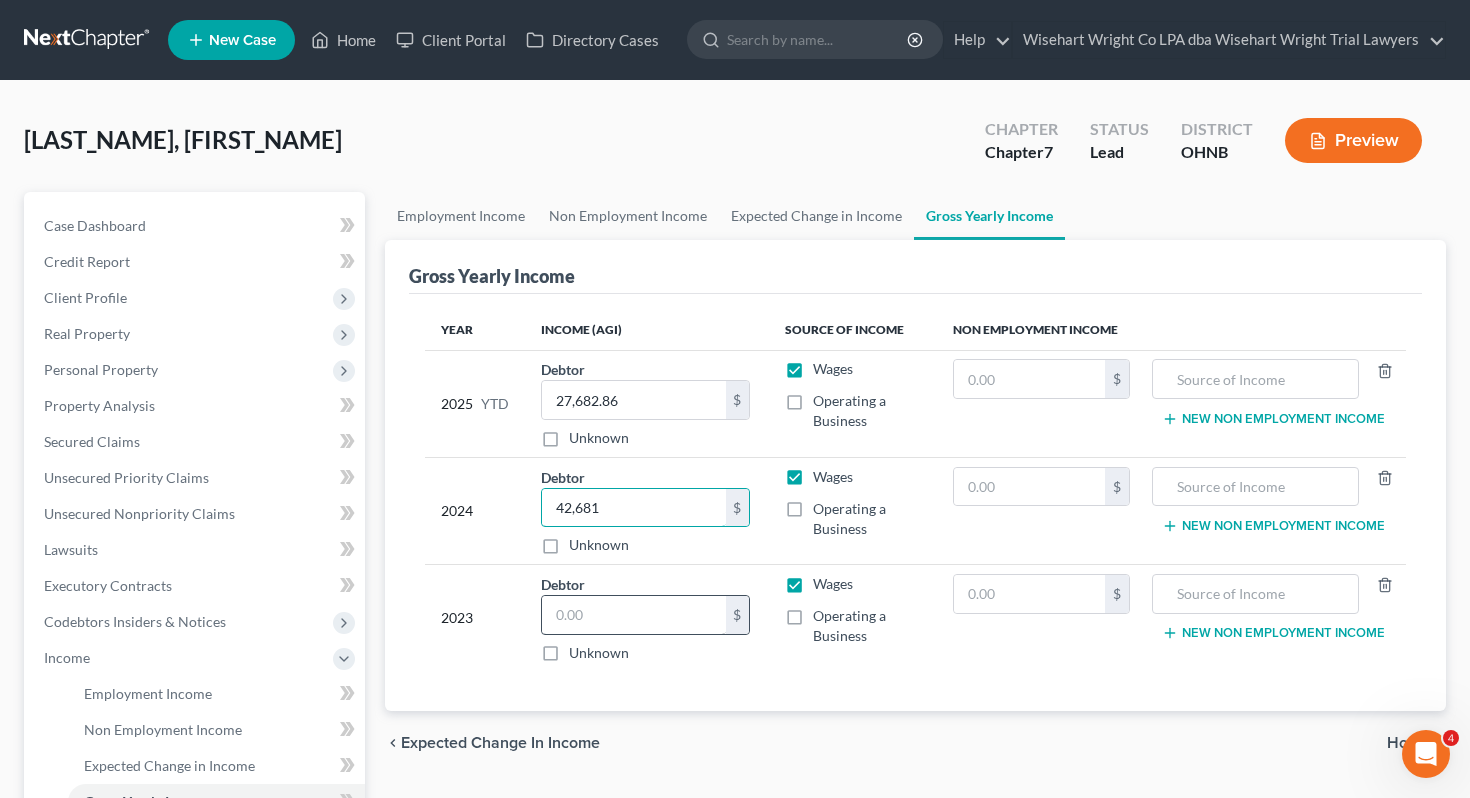 type on "42,681" 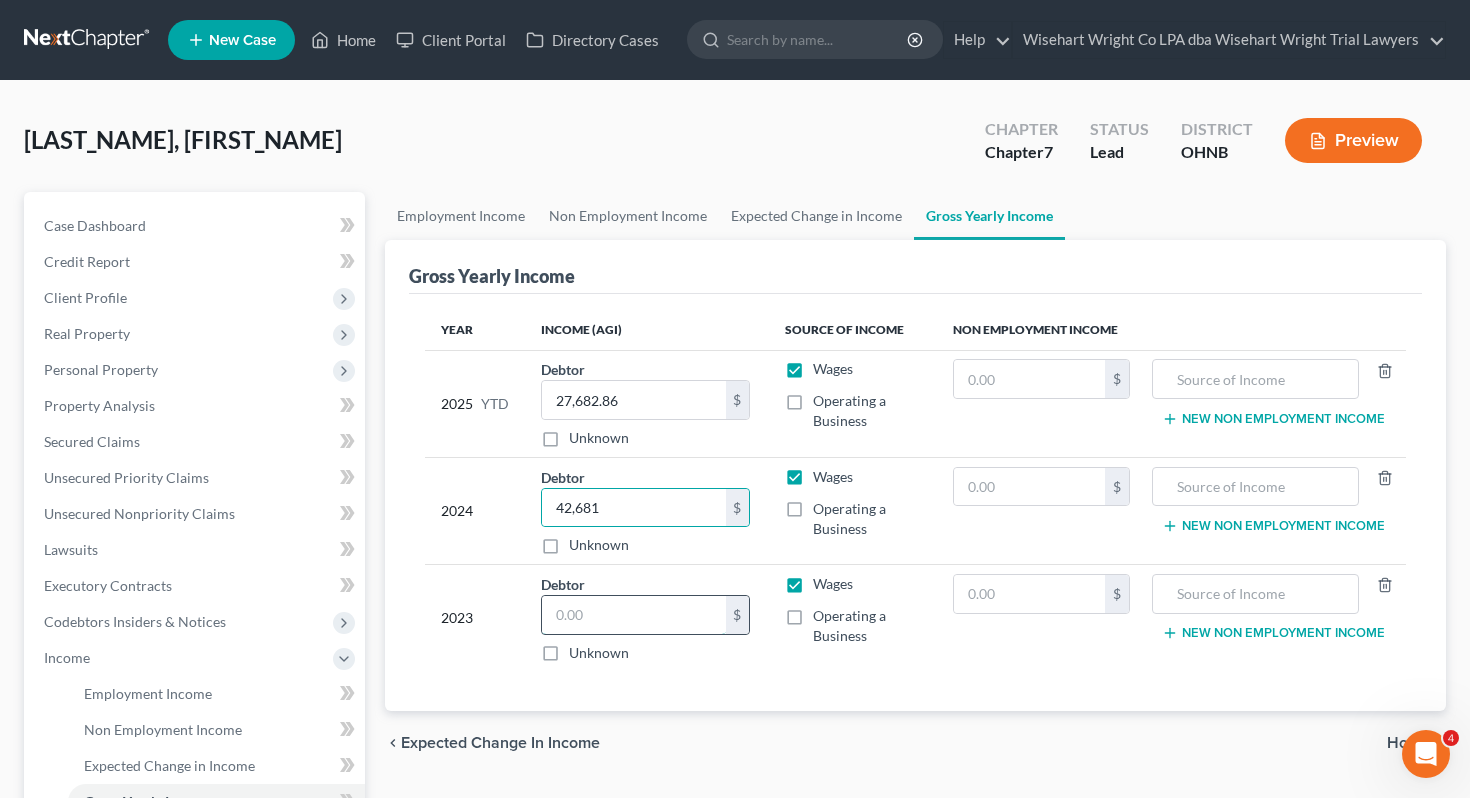 click at bounding box center (634, 615) 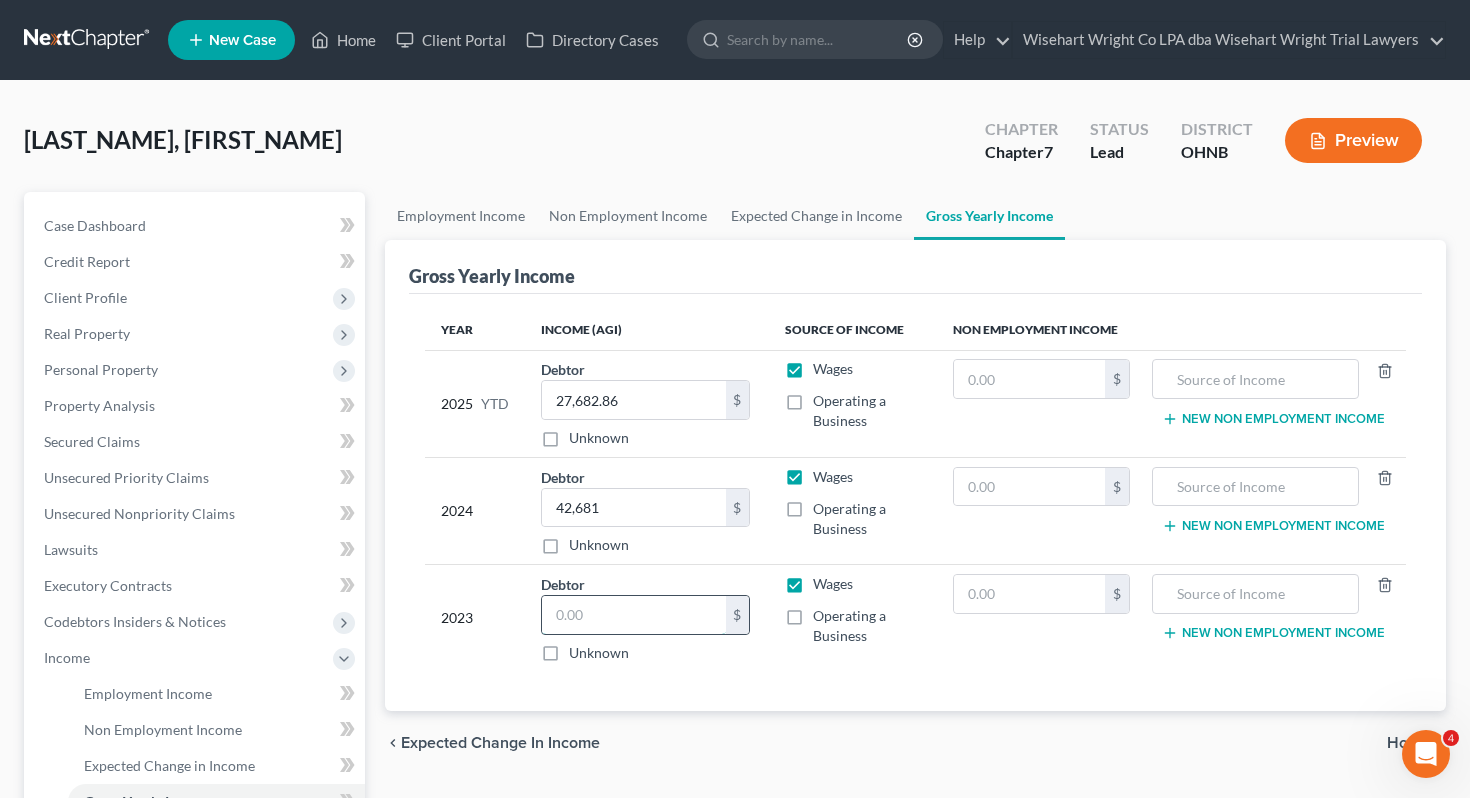 paste on "42,681" 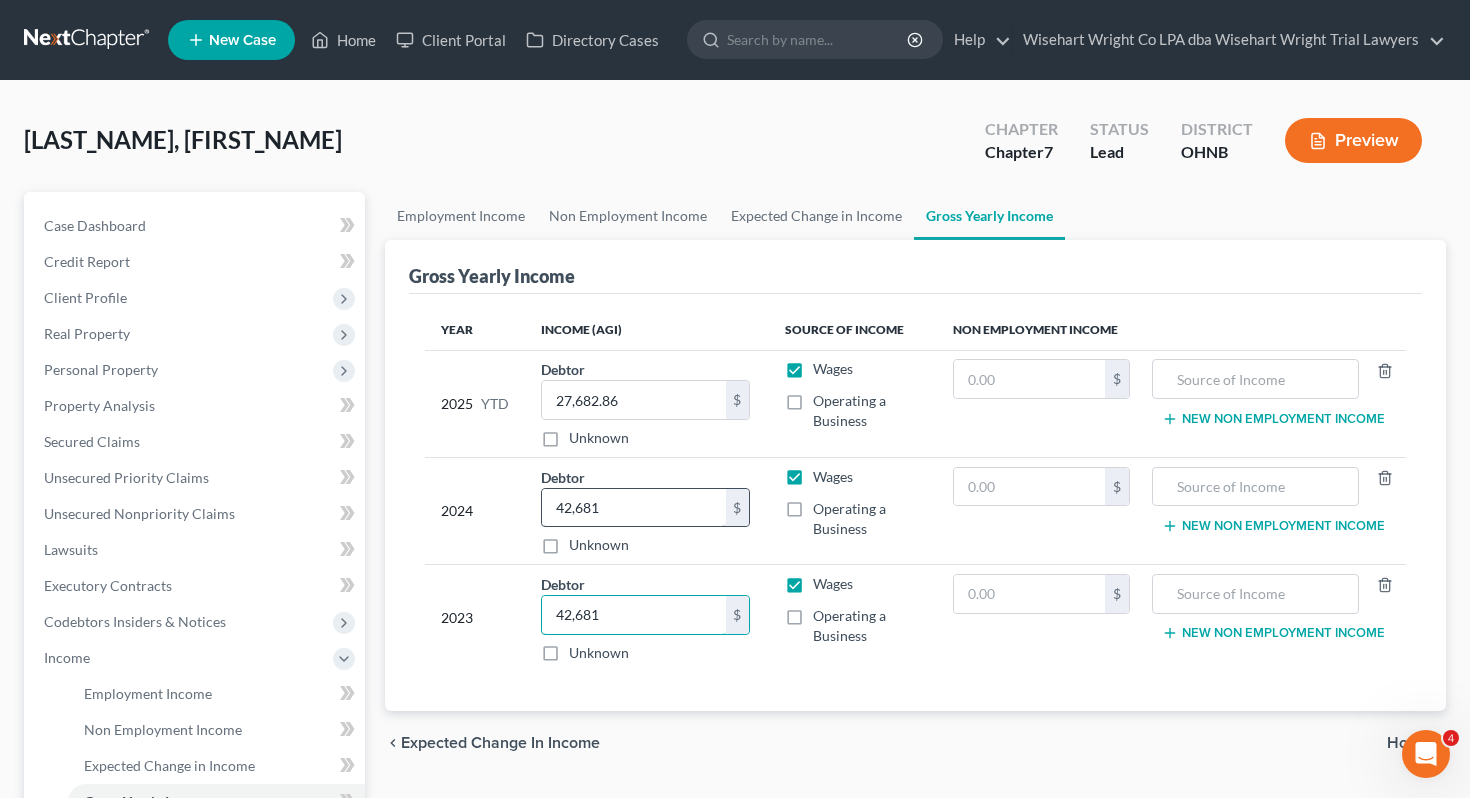 type on "42,681" 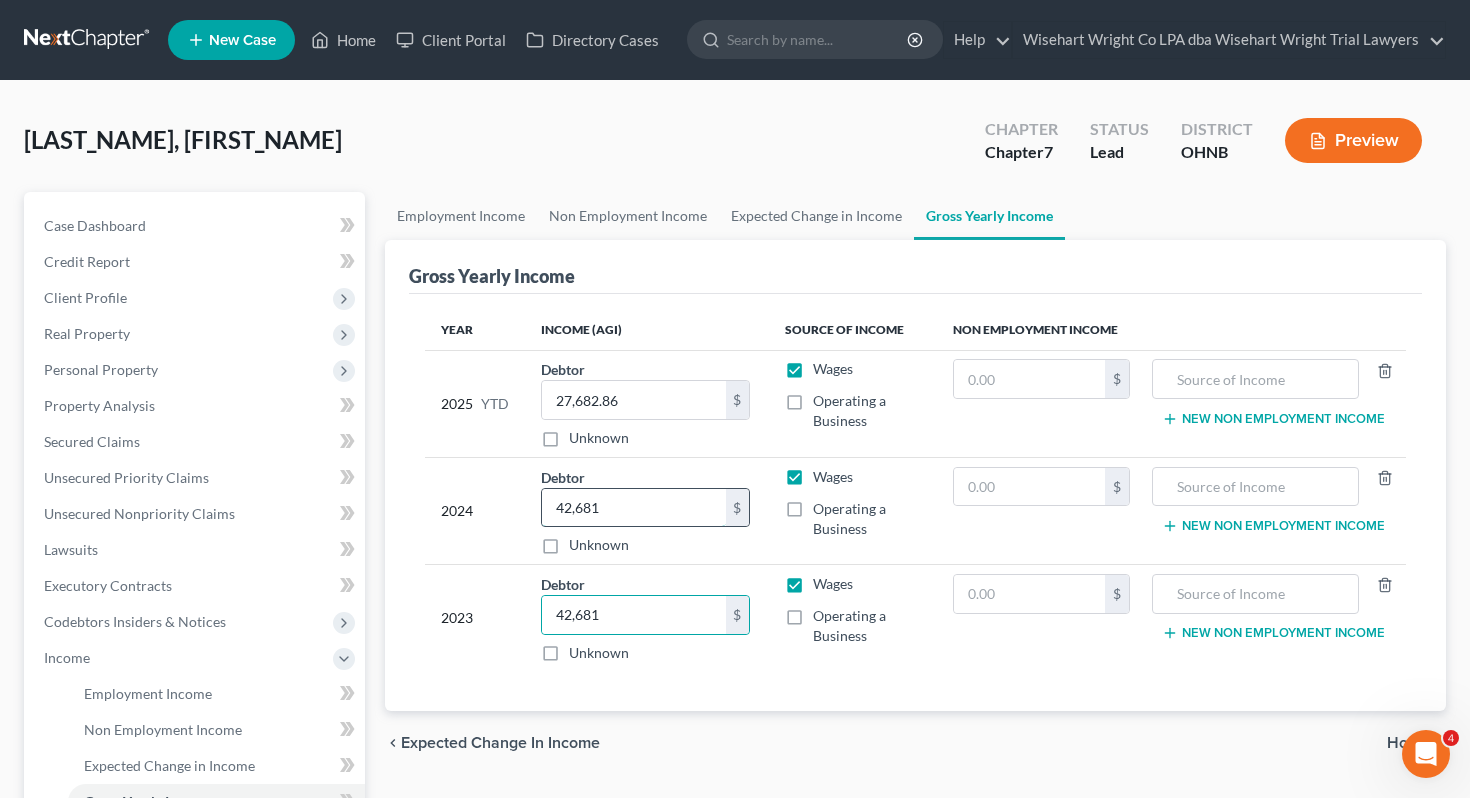 click on "42,681" at bounding box center [634, 508] 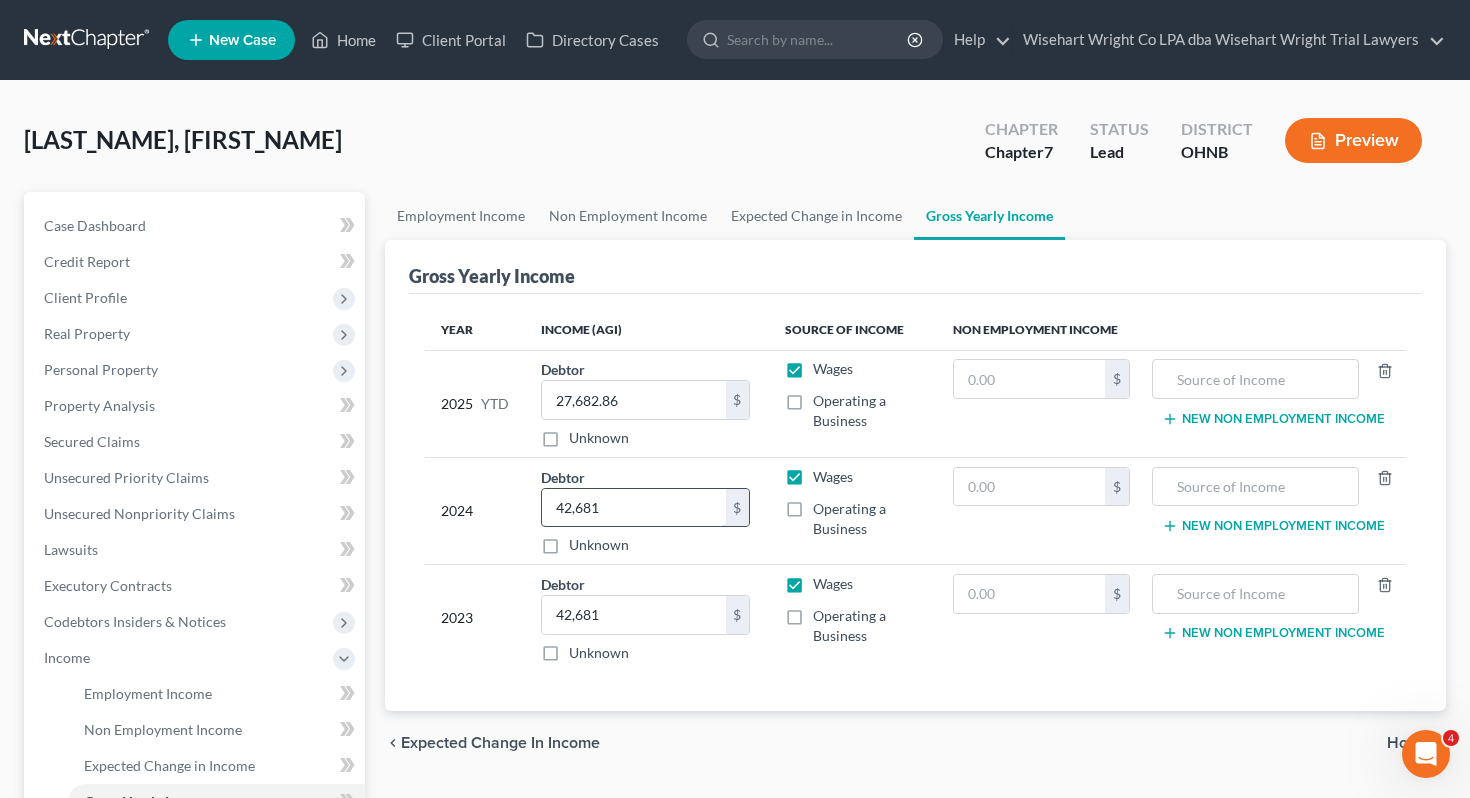 click on "42,681" at bounding box center (634, 508) 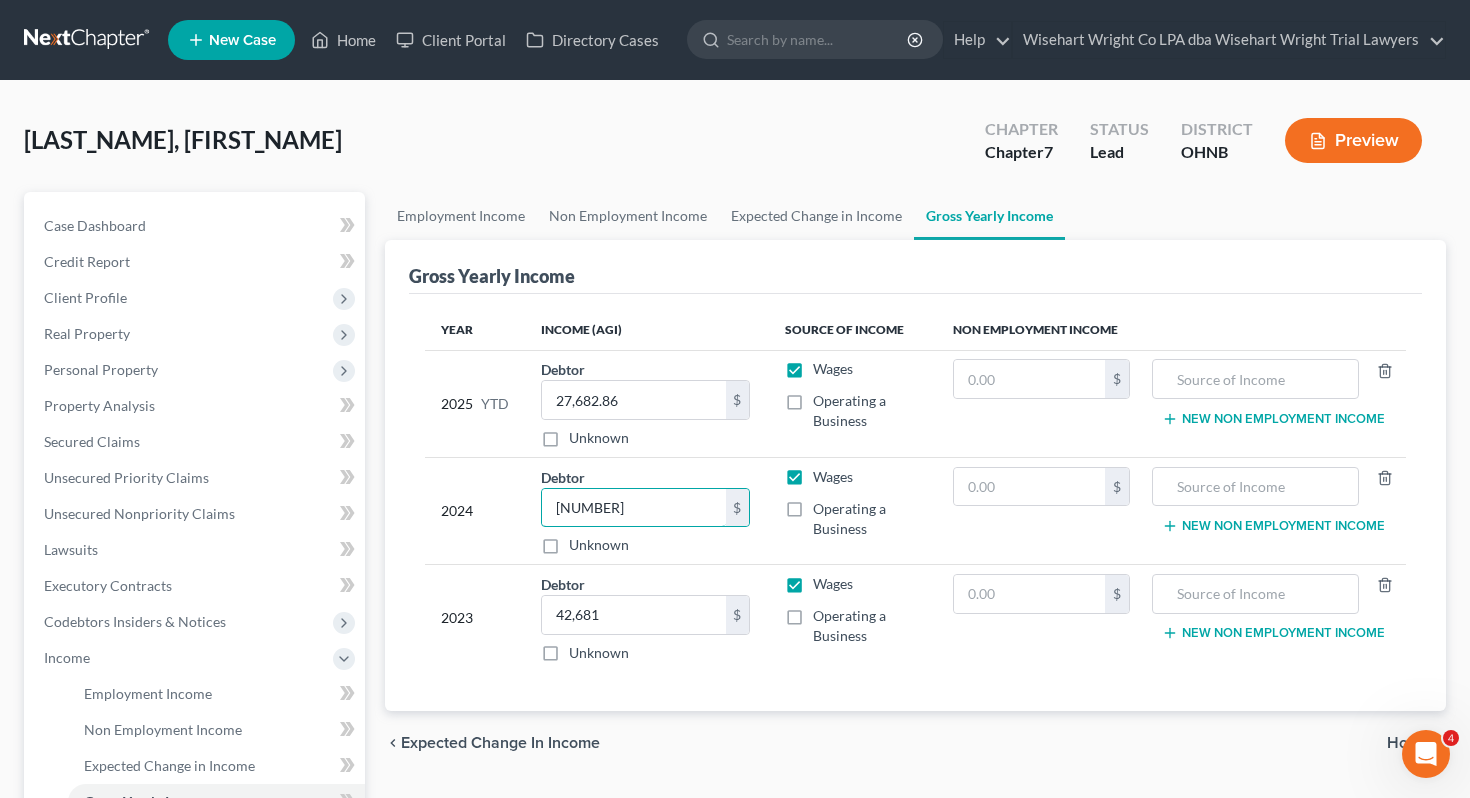 type on "[NUMBER]" 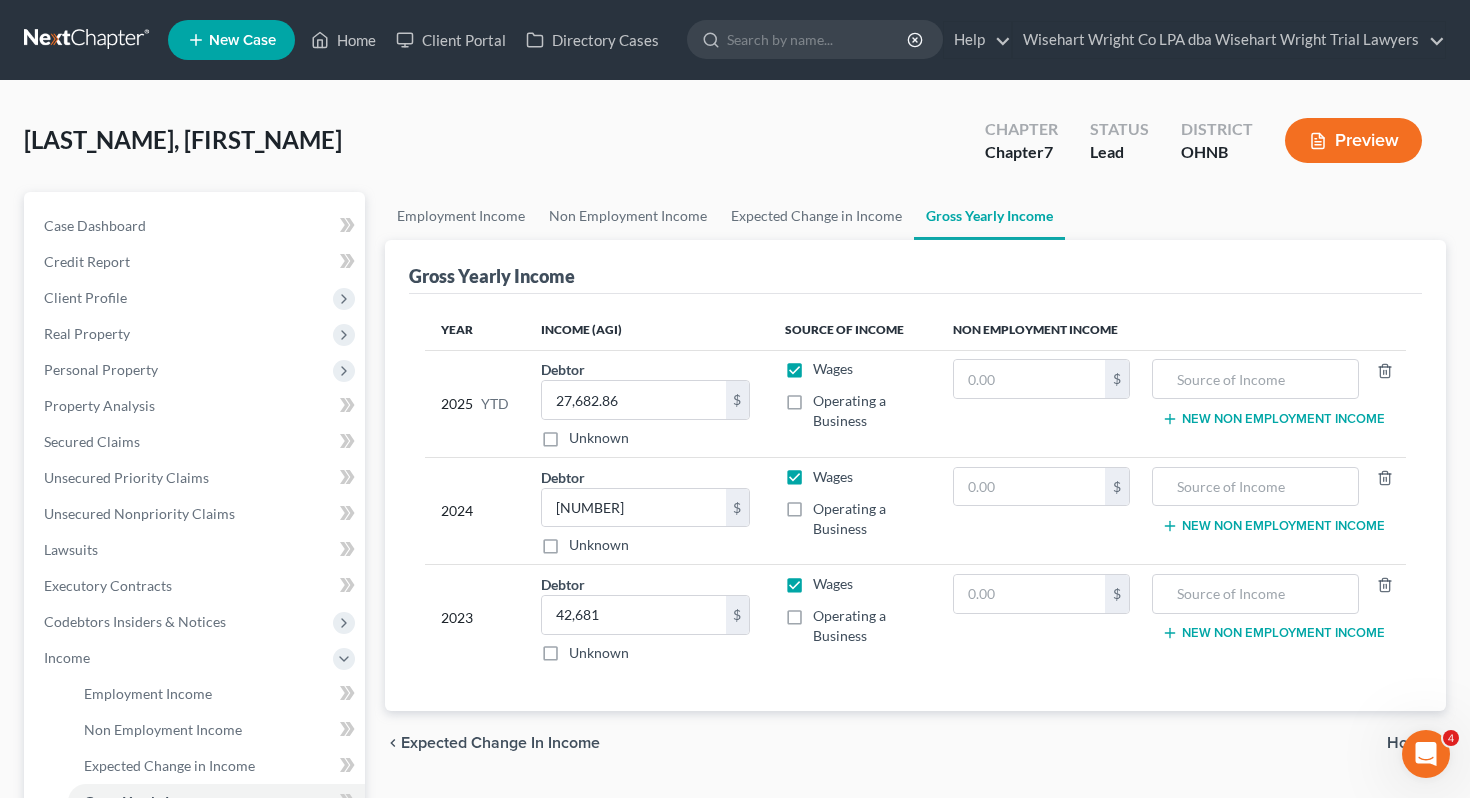 click on "chevron_left
Expected Change in Income
Home
chevron_right" at bounding box center (916, 743) 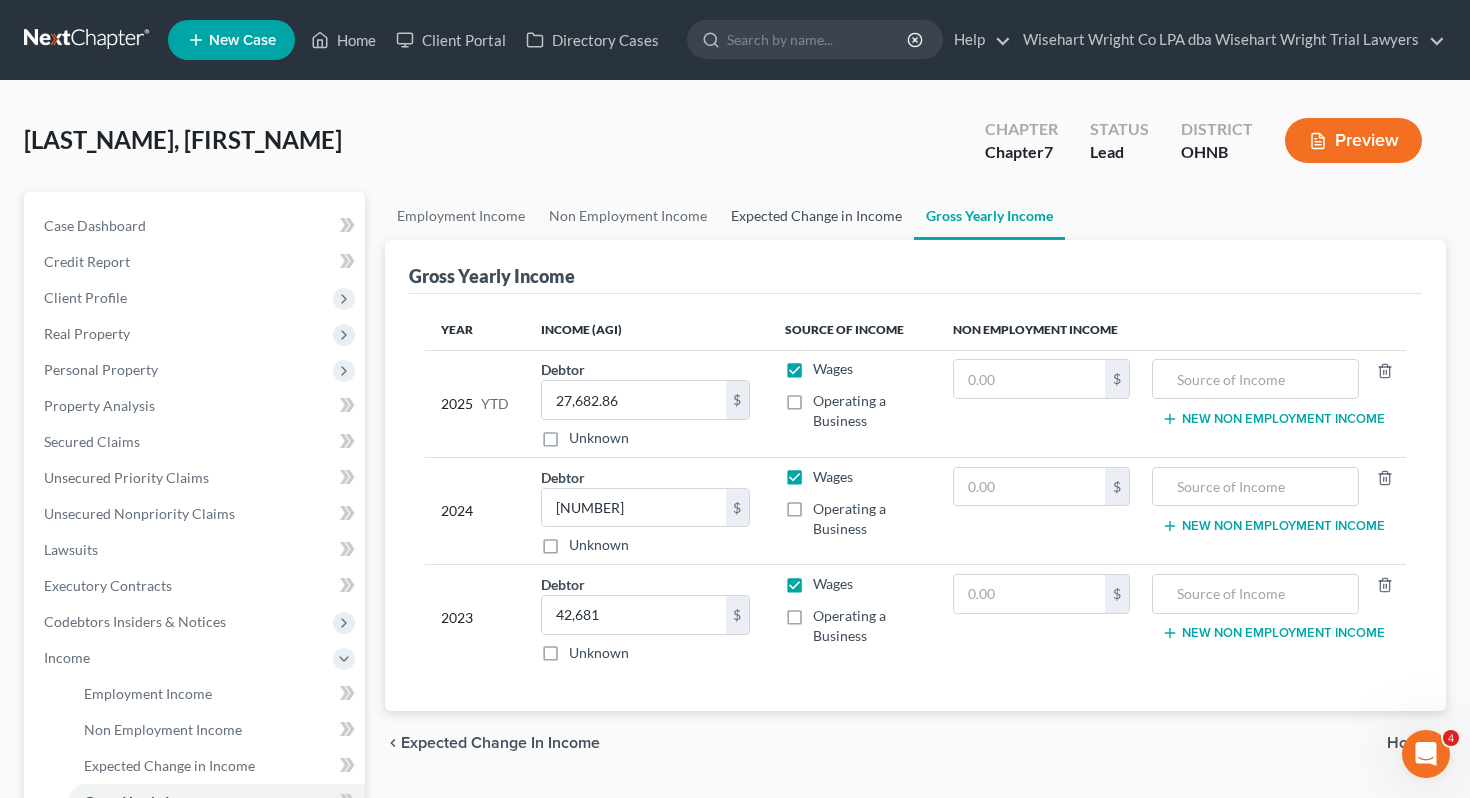 click on "Expected Change in Income" at bounding box center [816, 216] 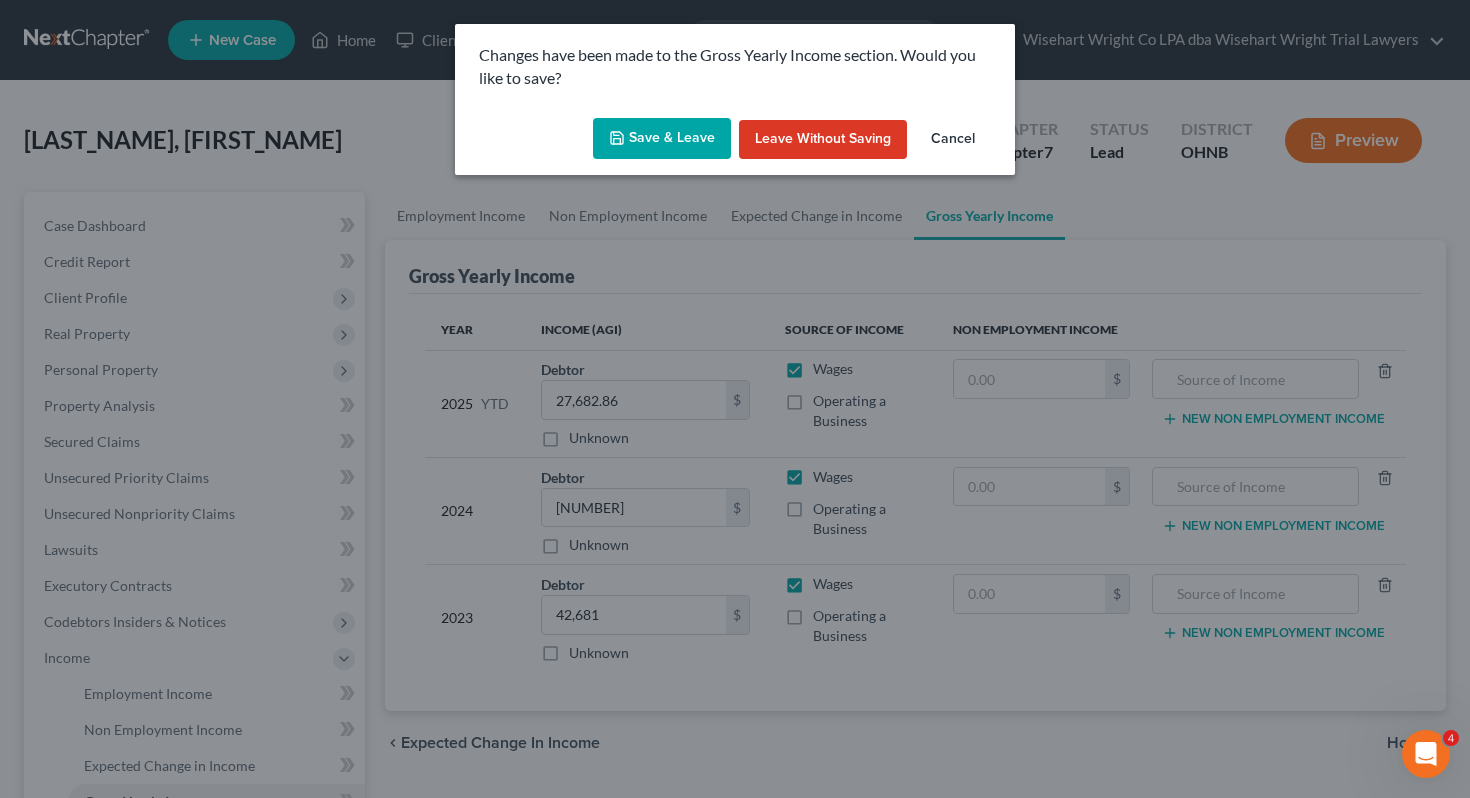 click on "Save & Leave" at bounding box center (662, 139) 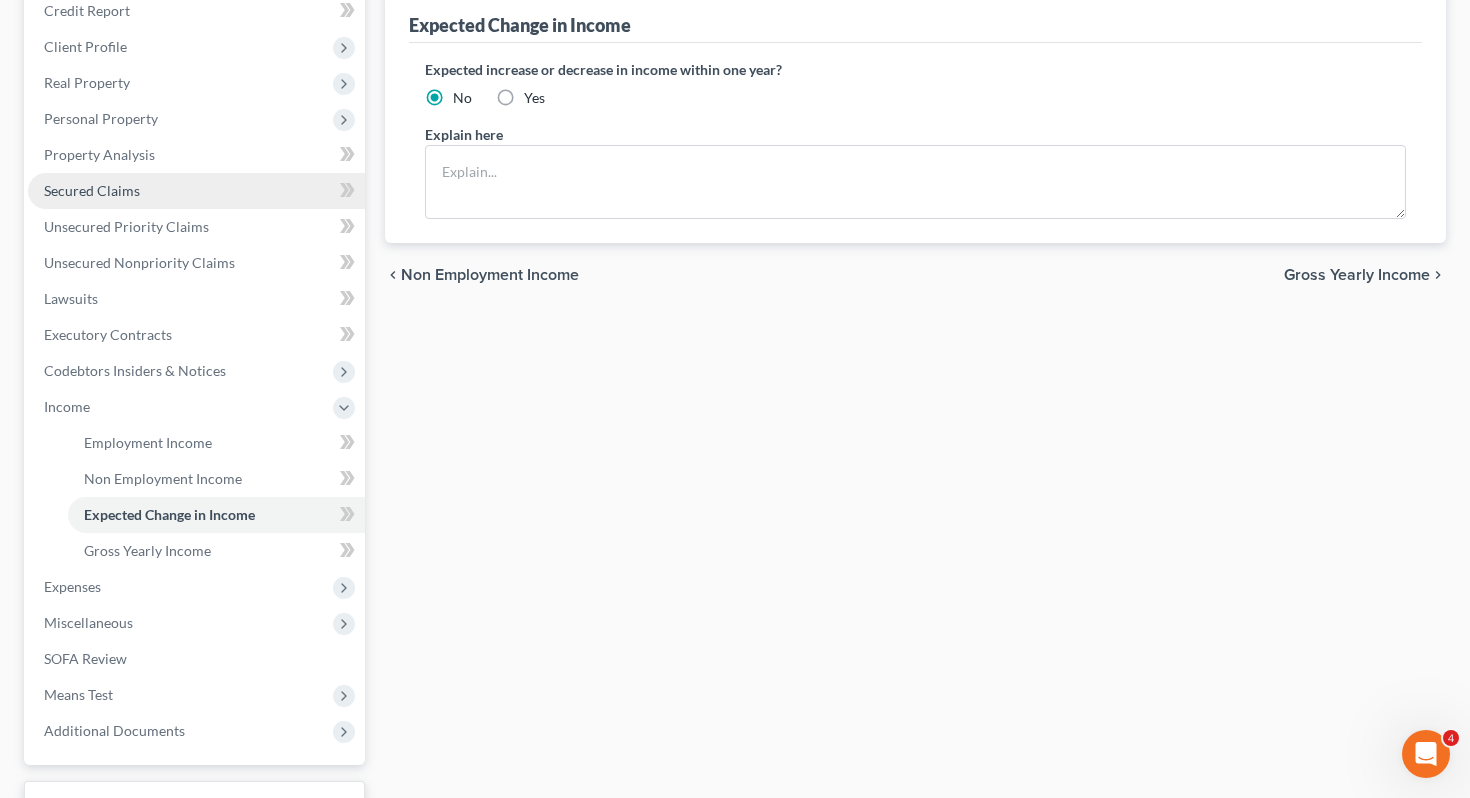 scroll, scrollTop: 407, scrollLeft: 0, axis: vertical 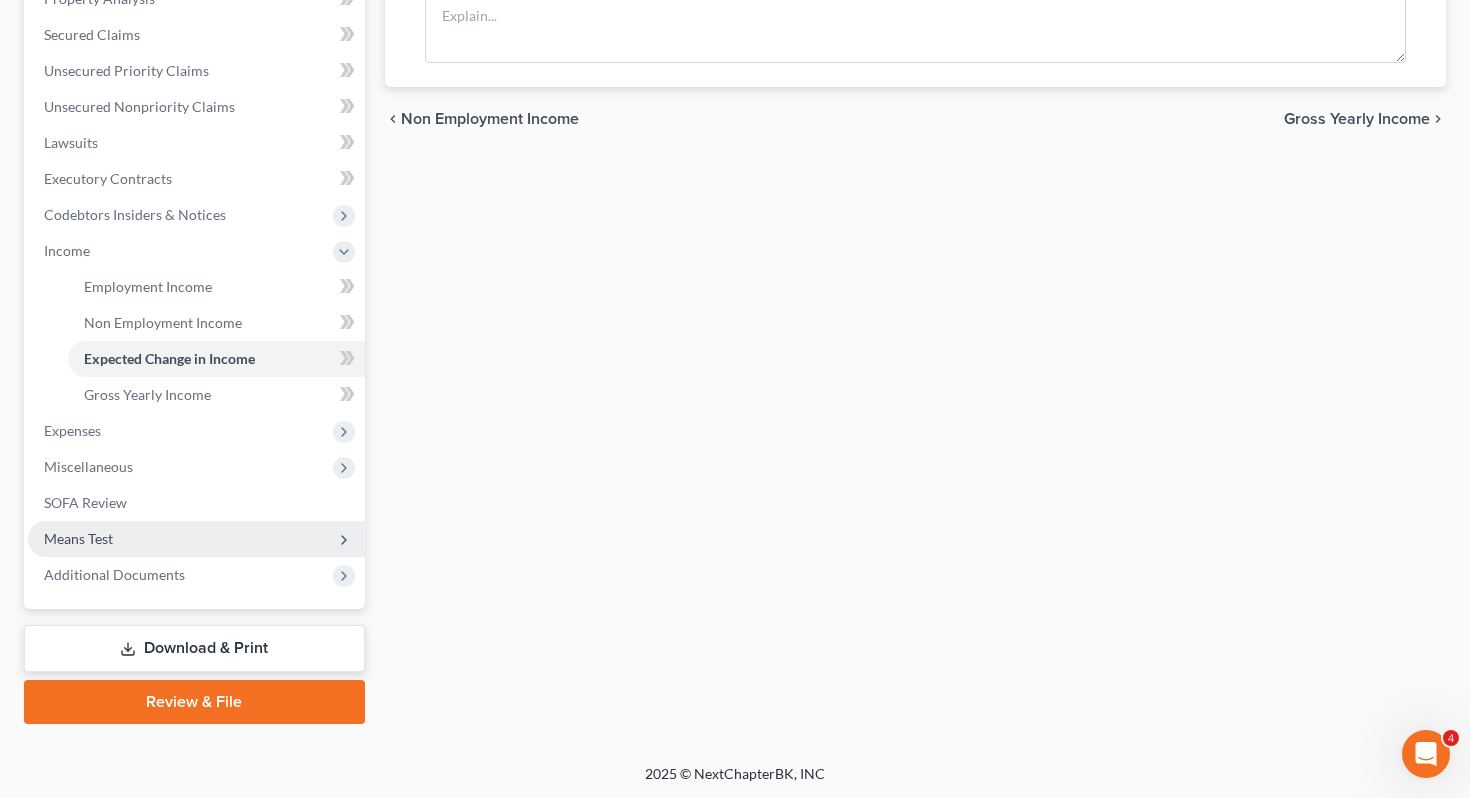 click on "Means Test" at bounding box center [196, 539] 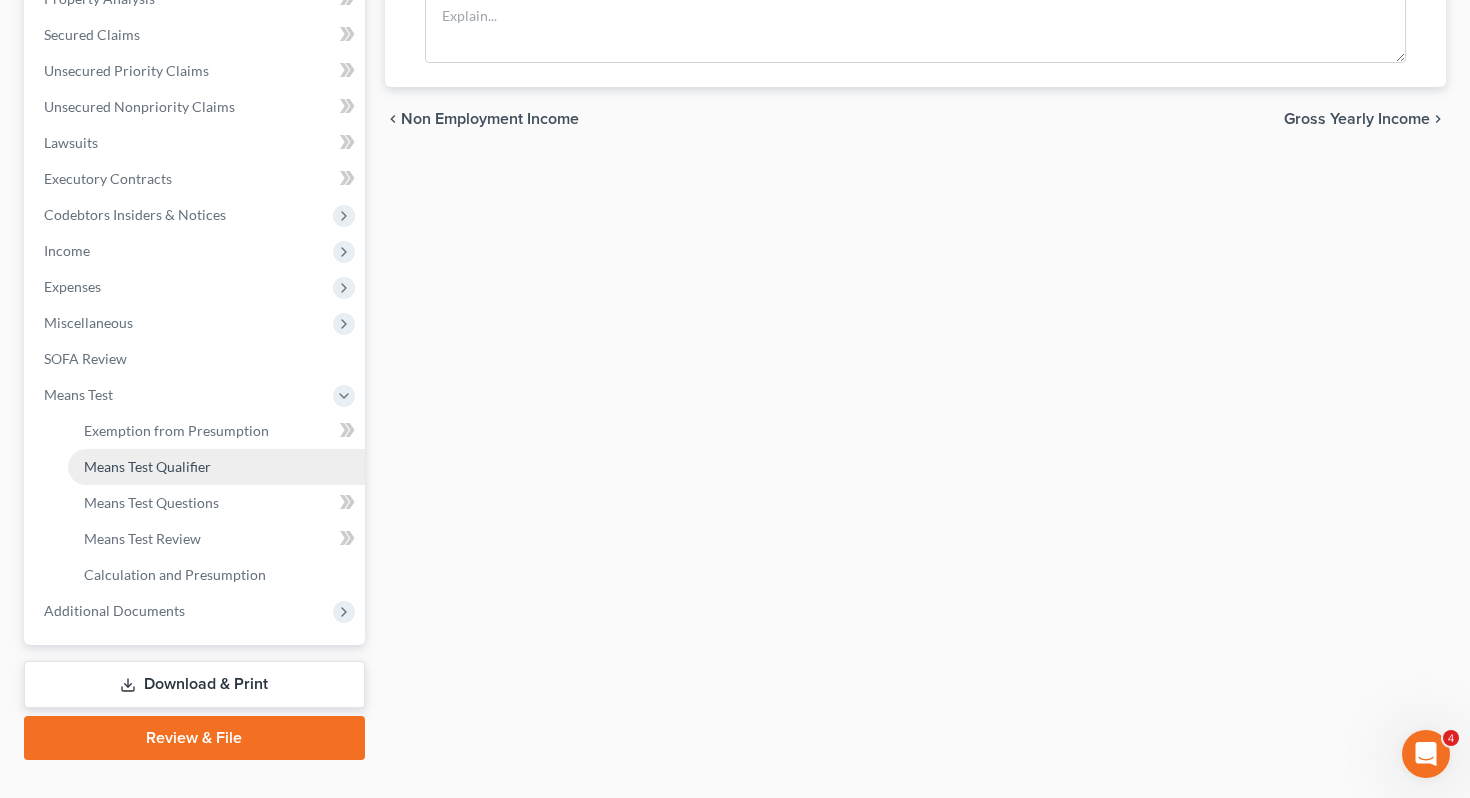 click on "Means Test Qualifier" at bounding box center (216, 467) 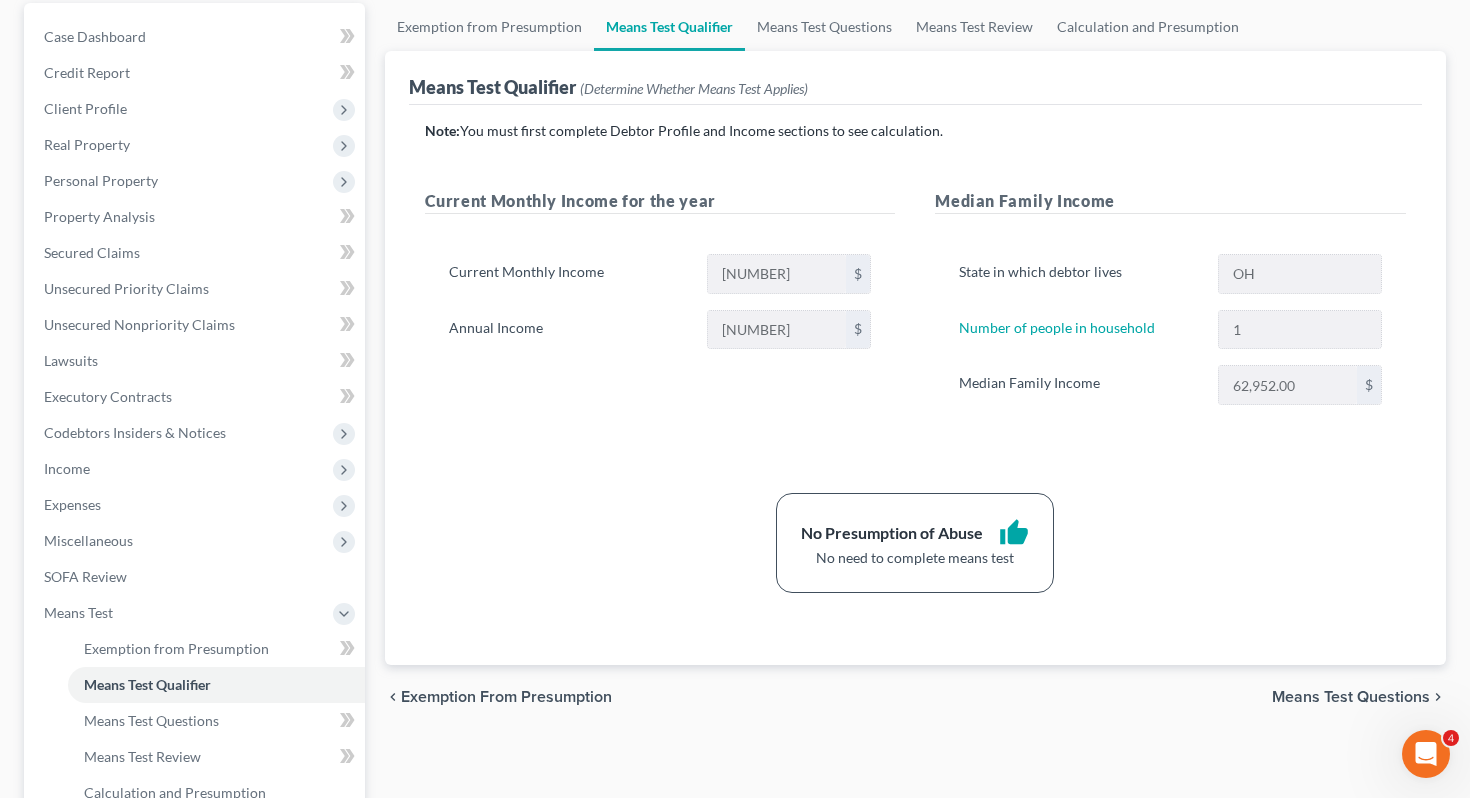 scroll, scrollTop: 197, scrollLeft: 0, axis: vertical 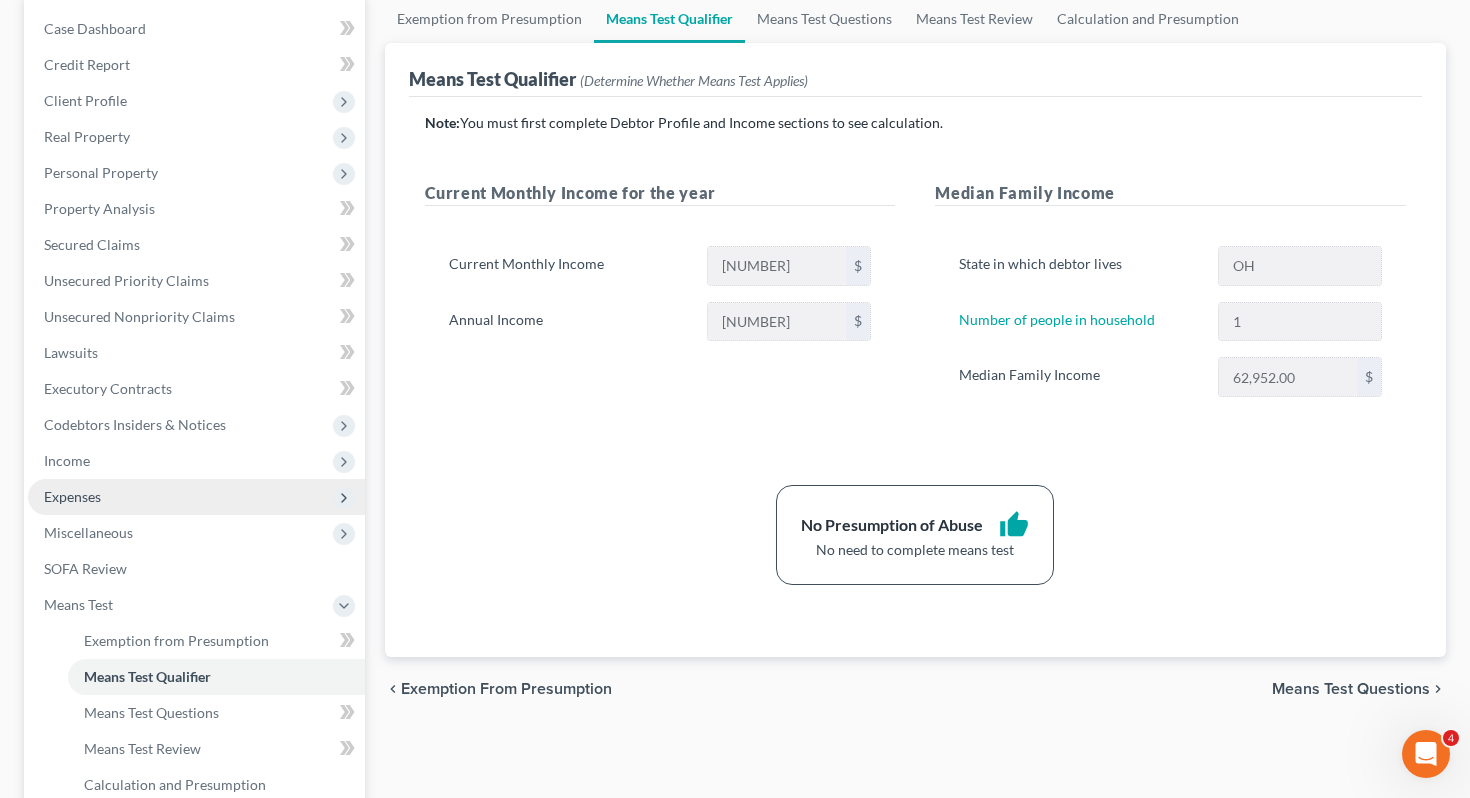 click on "Expenses" at bounding box center (196, 497) 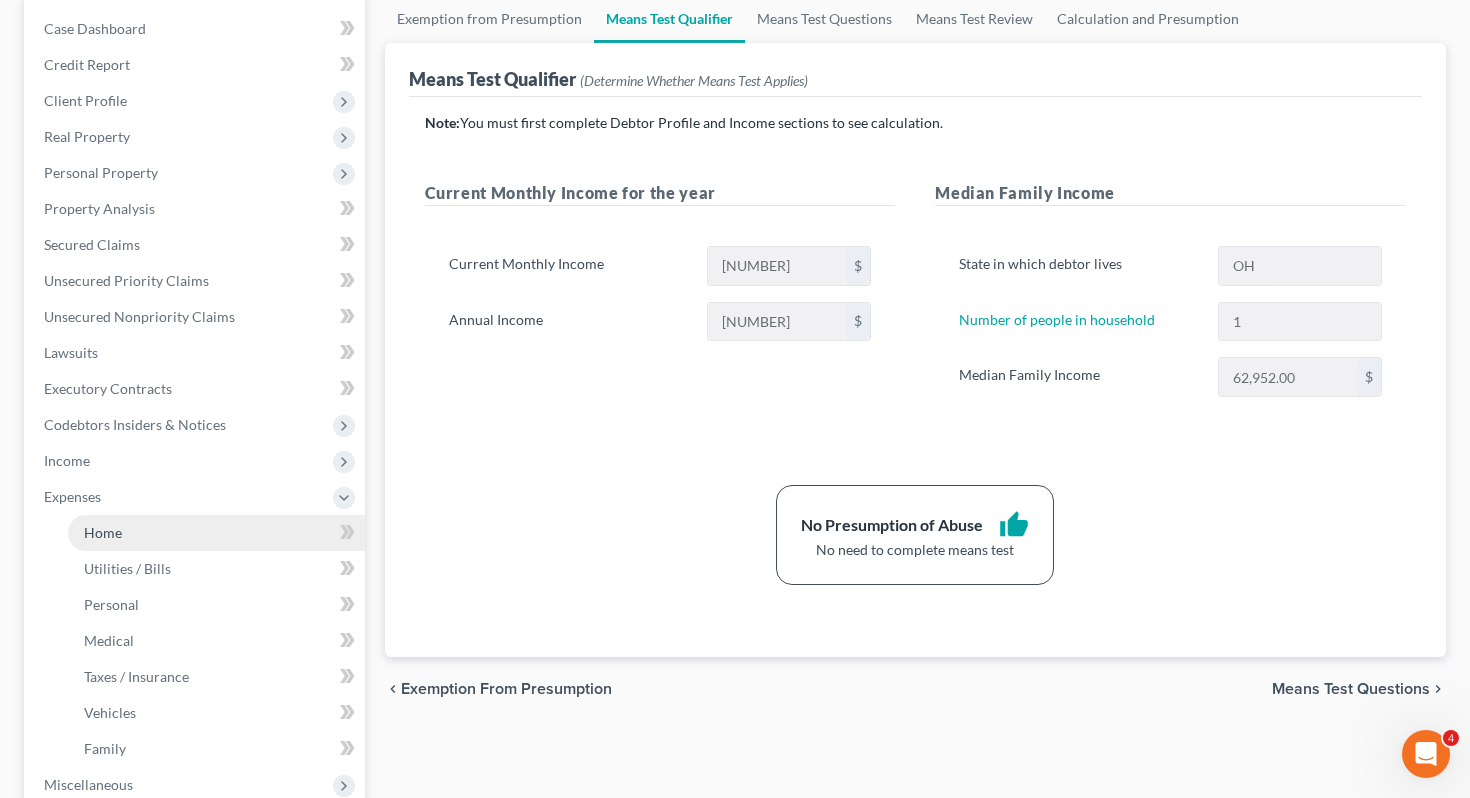 click on "Home" at bounding box center (216, 533) 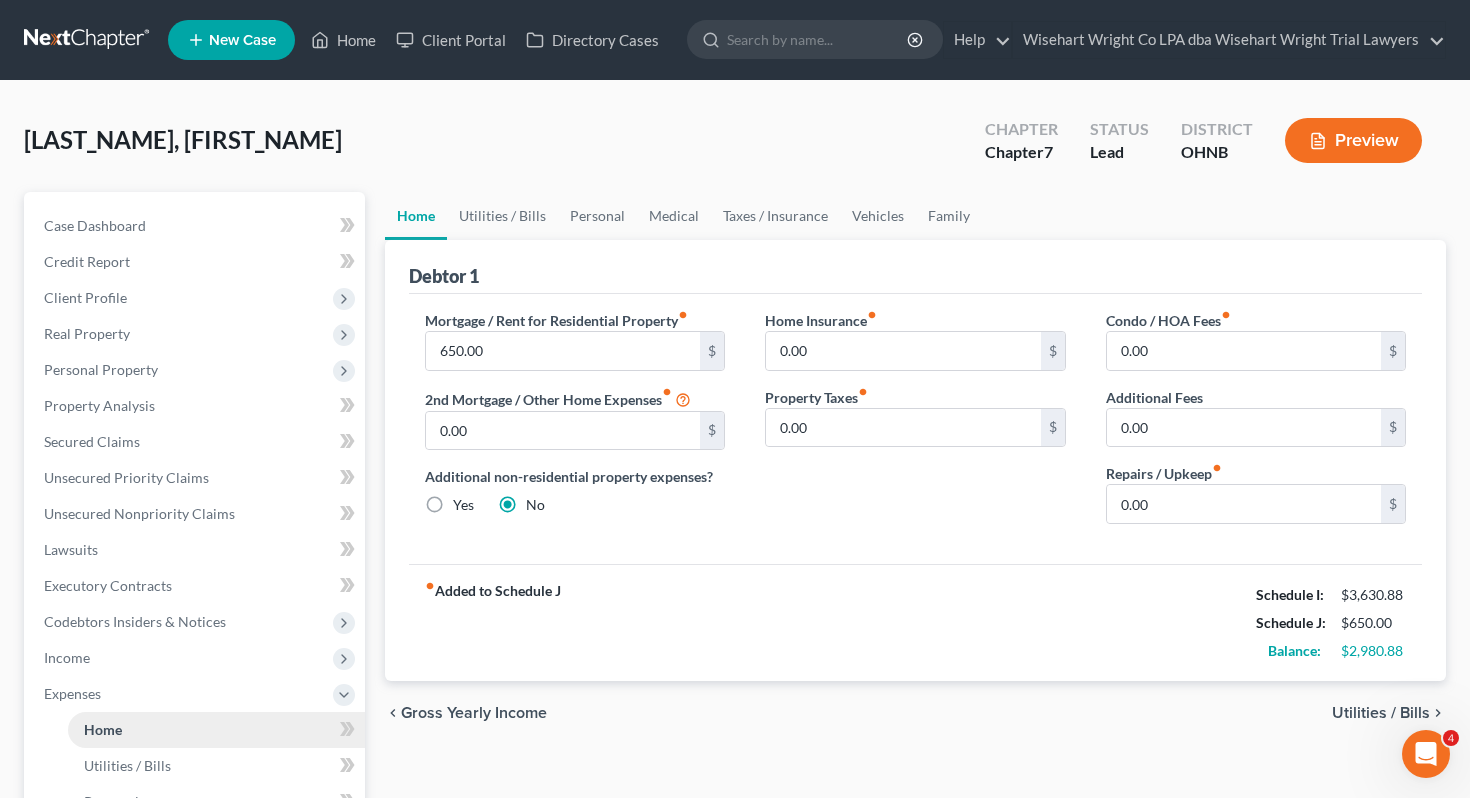 scroll, scrollTop: 0, scrollLeft: 0, axis: both 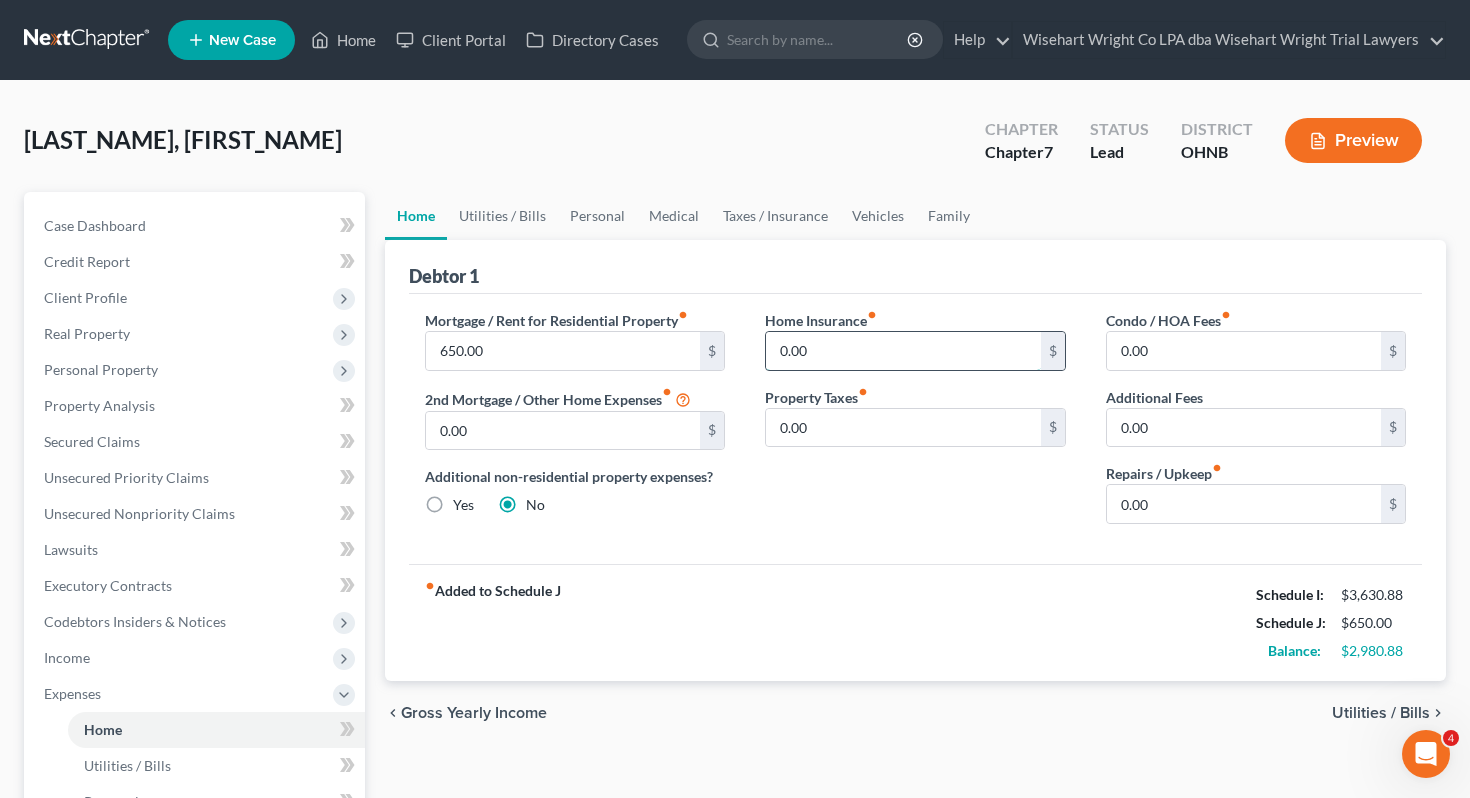 click on "0.00" at bounding box center (903, 351) 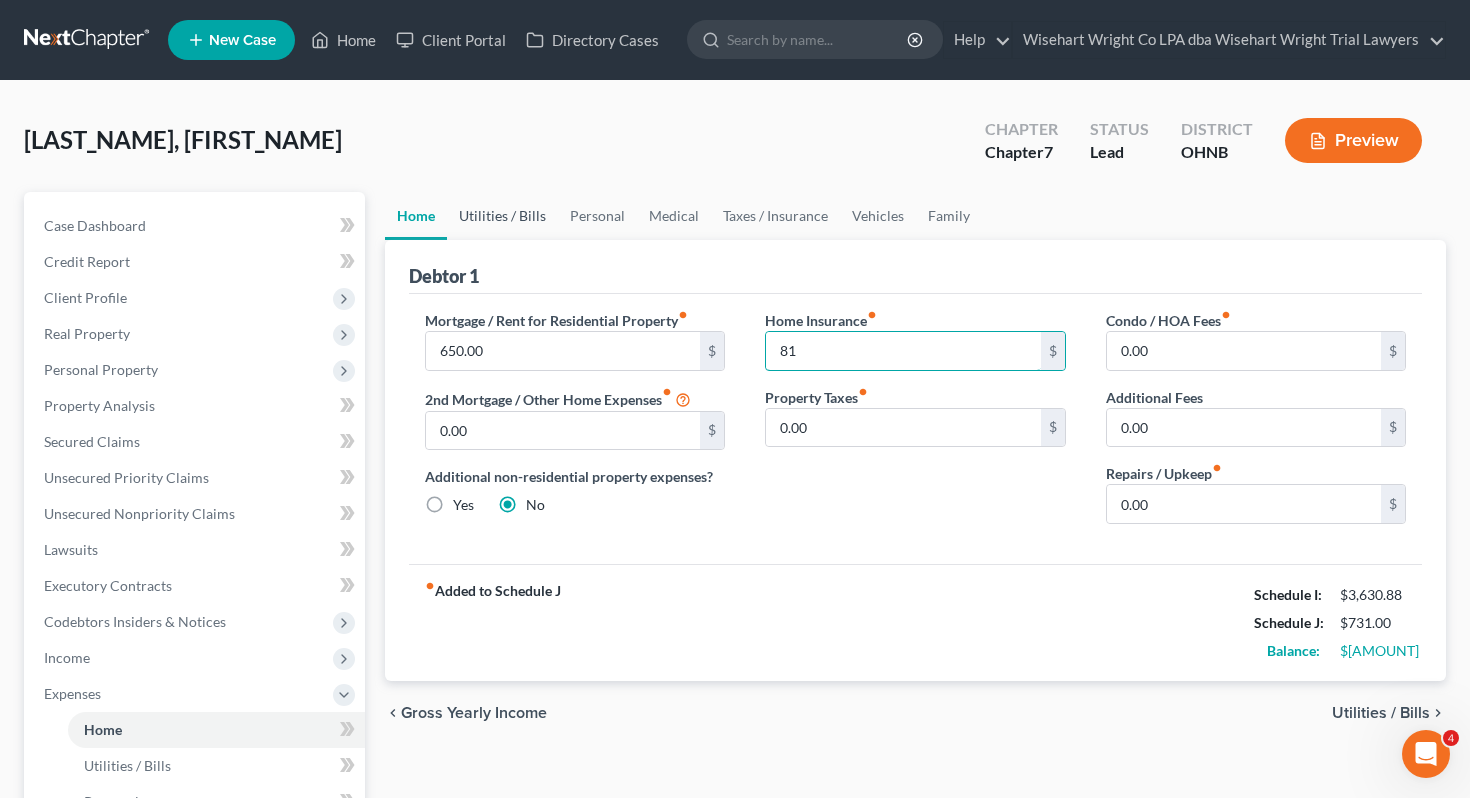 type on "81" 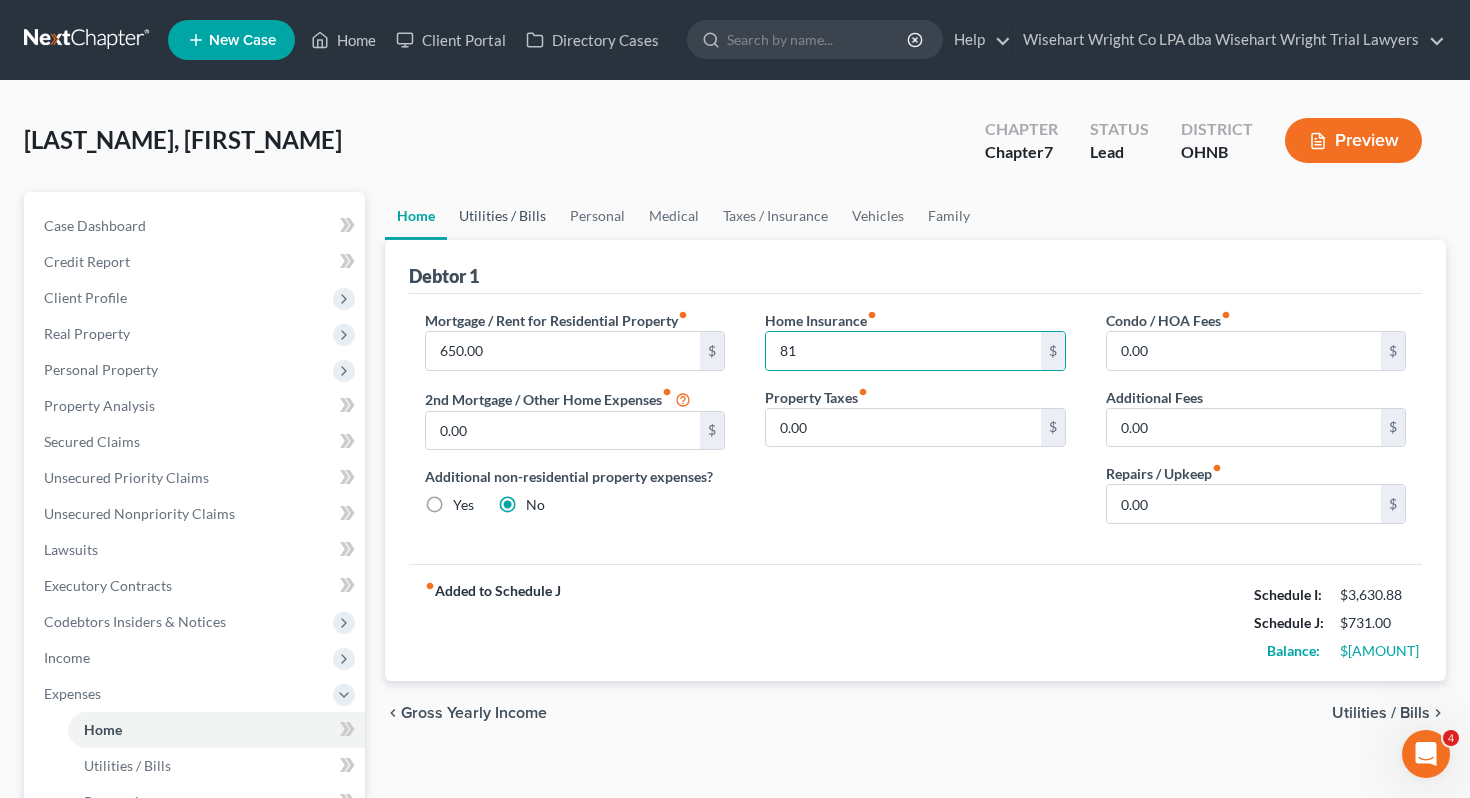 click on "Utilities / Bills" at bounding box center [502, 216] 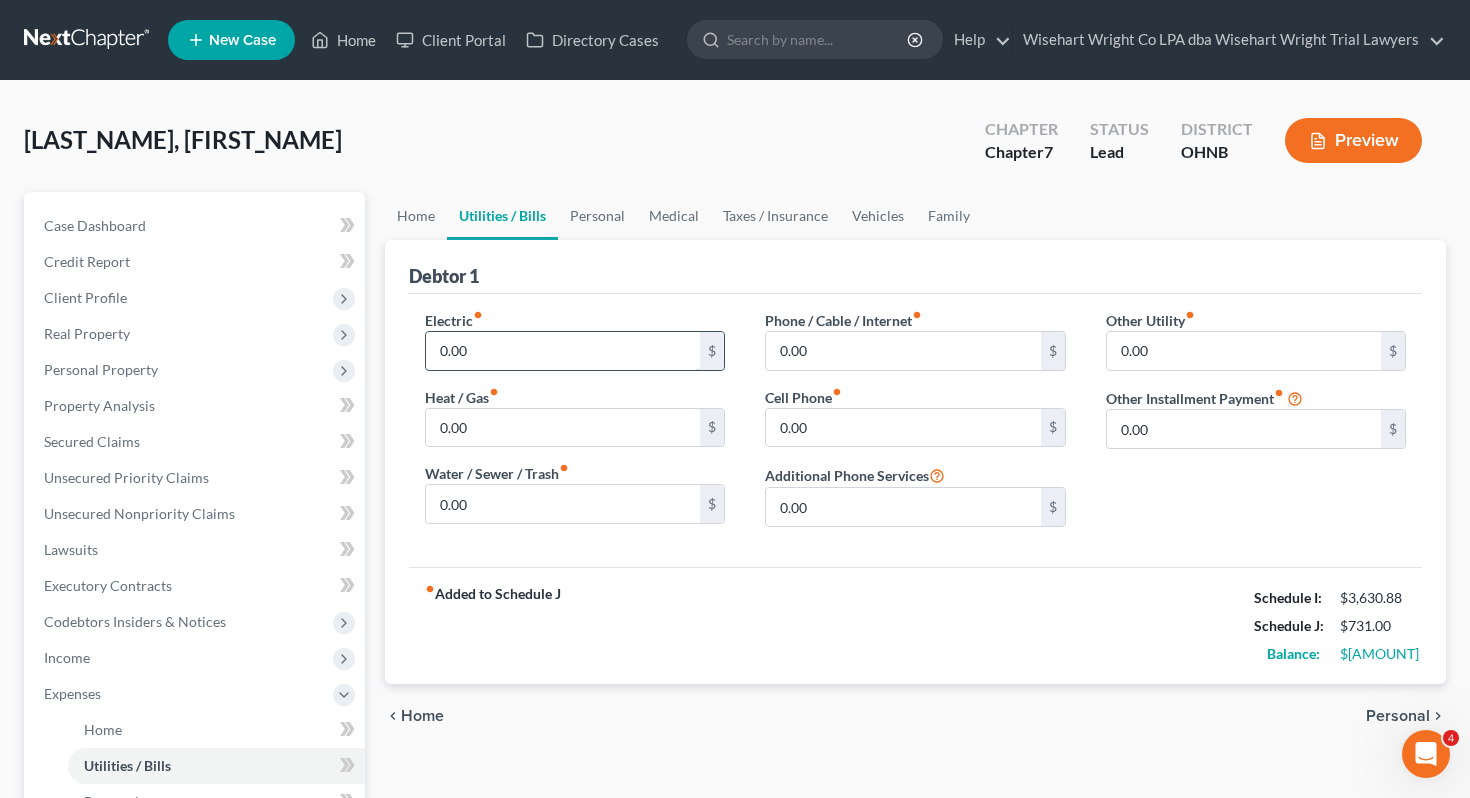 click on "0.00" at bounding box center (563, 351) 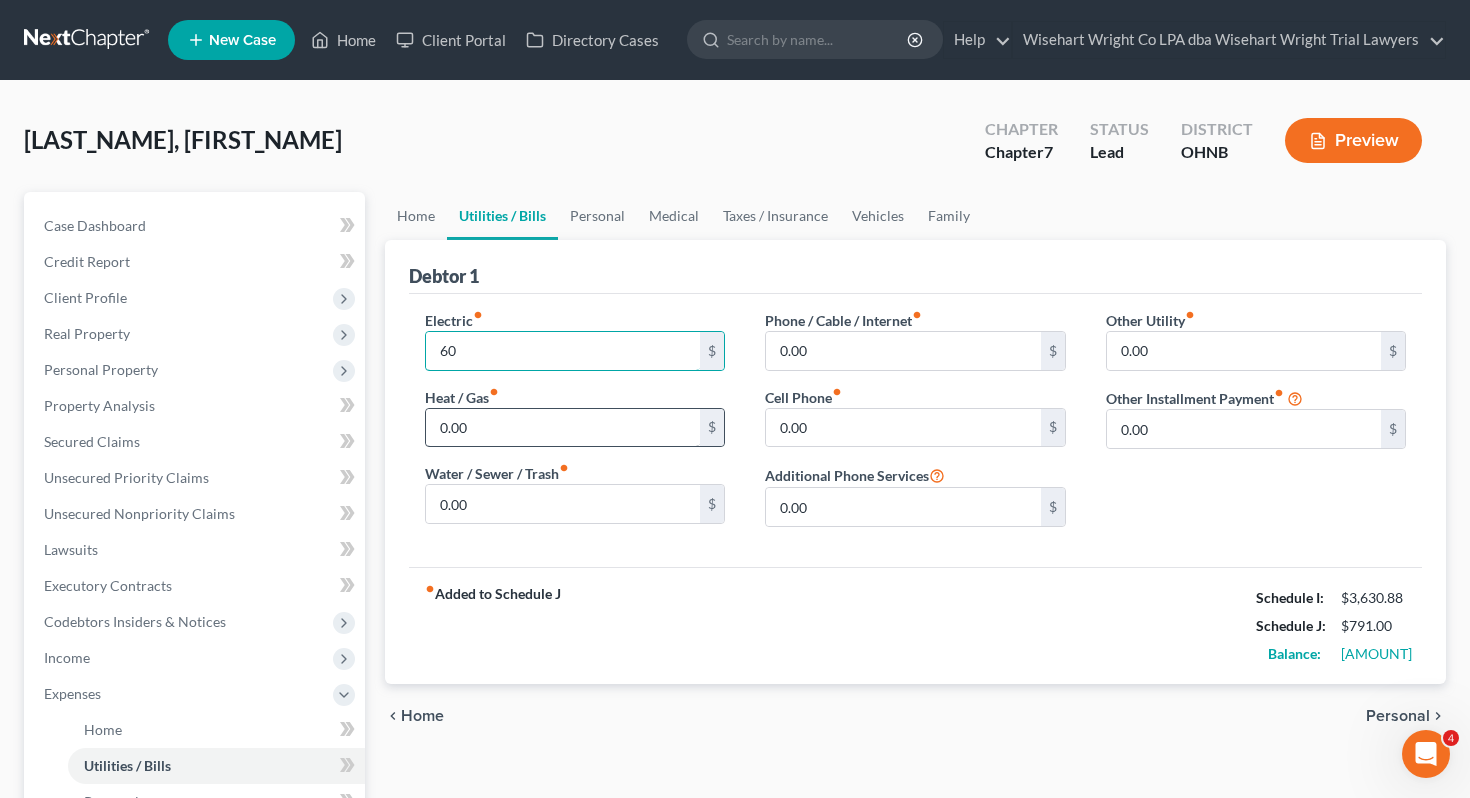 type on "60" 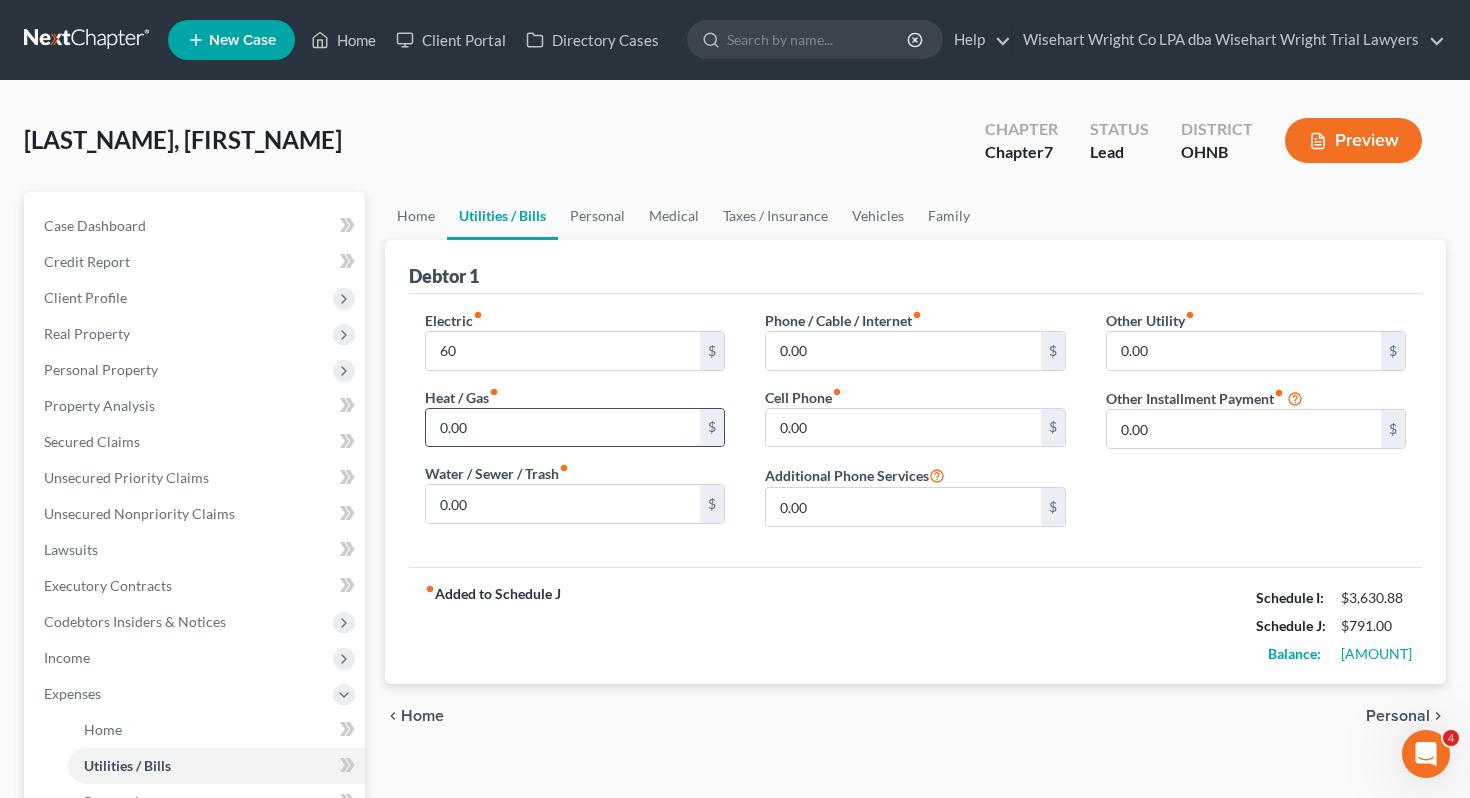click on "0.00" at bounding box center (563, 428) 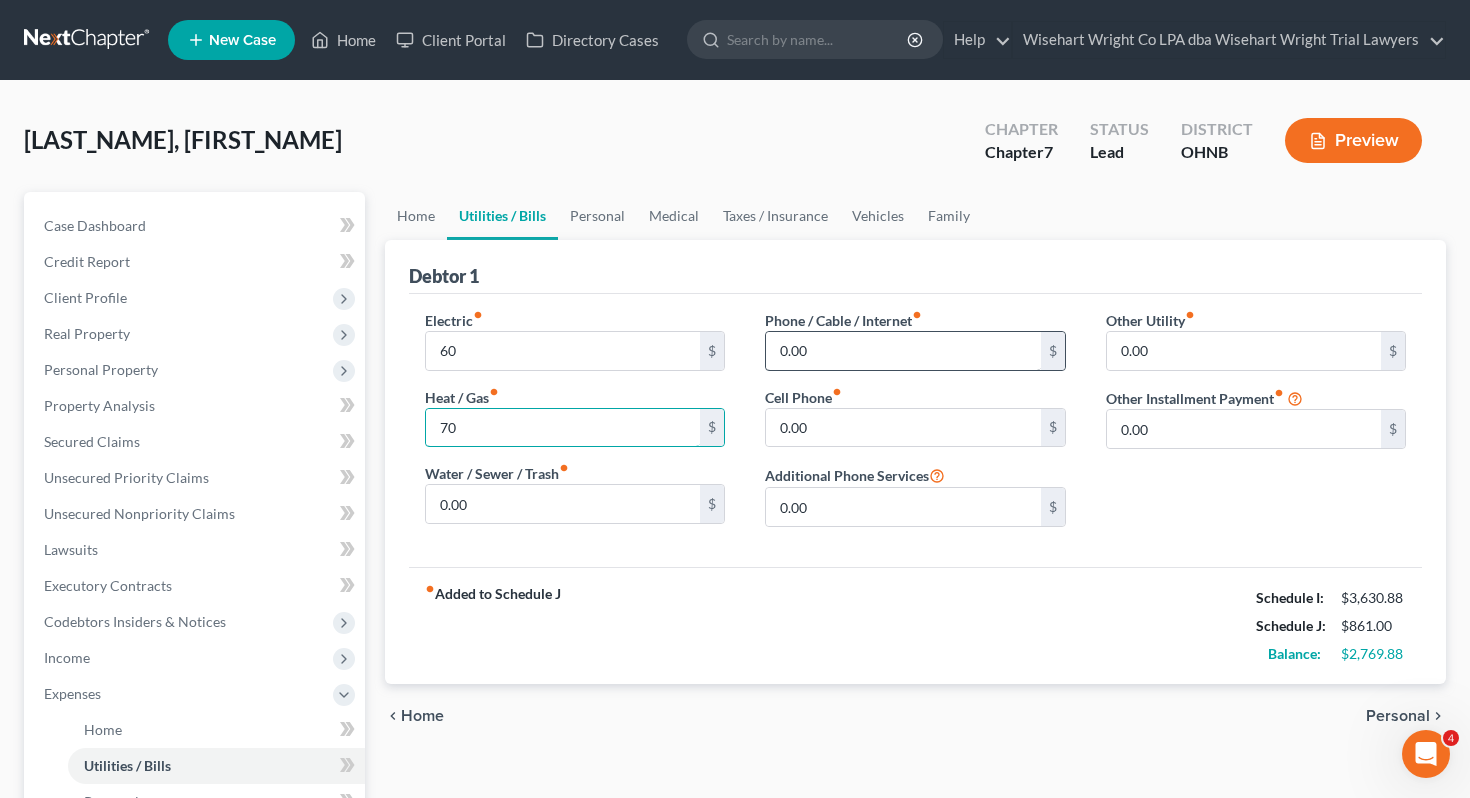 type on "70" 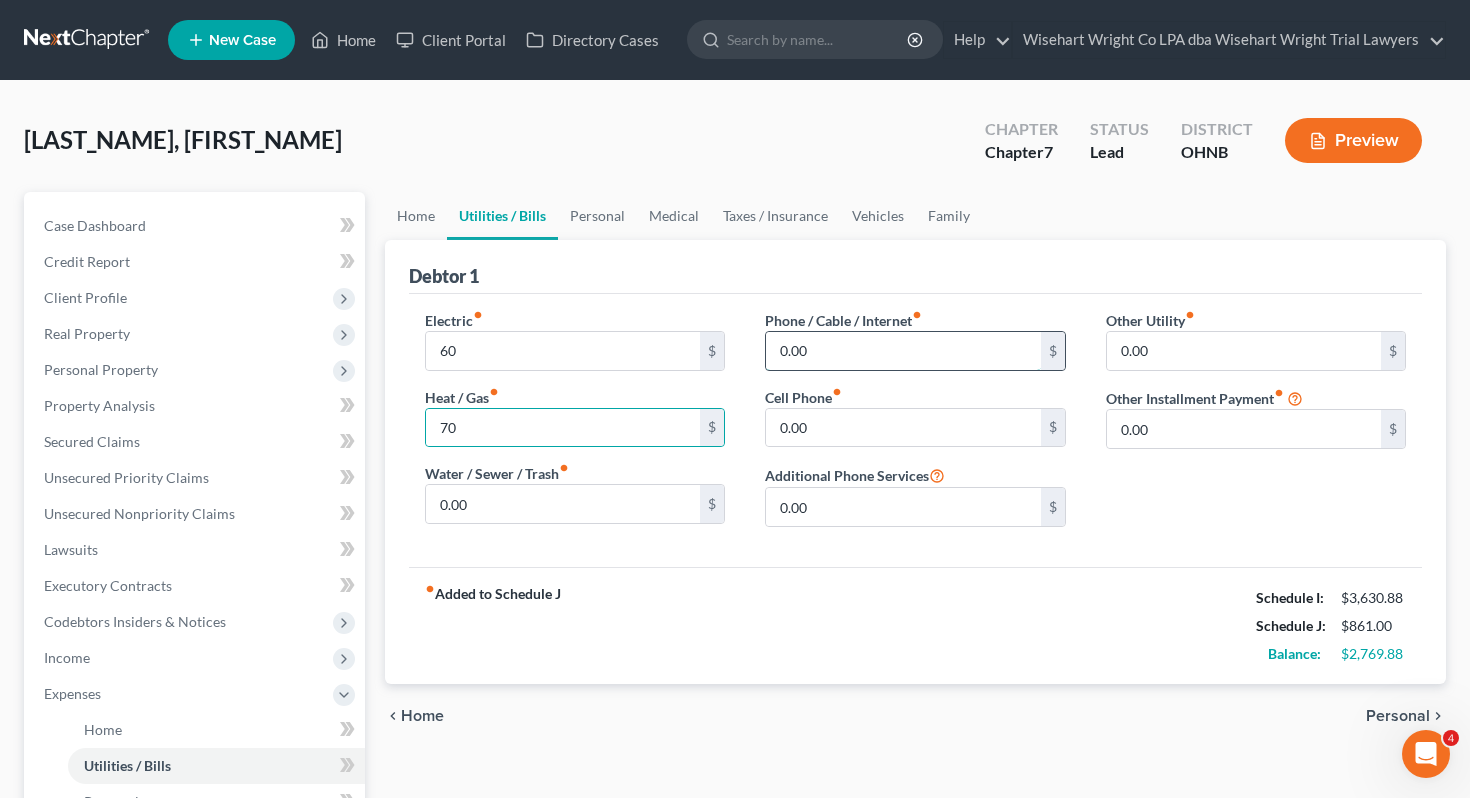 click on "0.00" at bounding box center [903, 351] 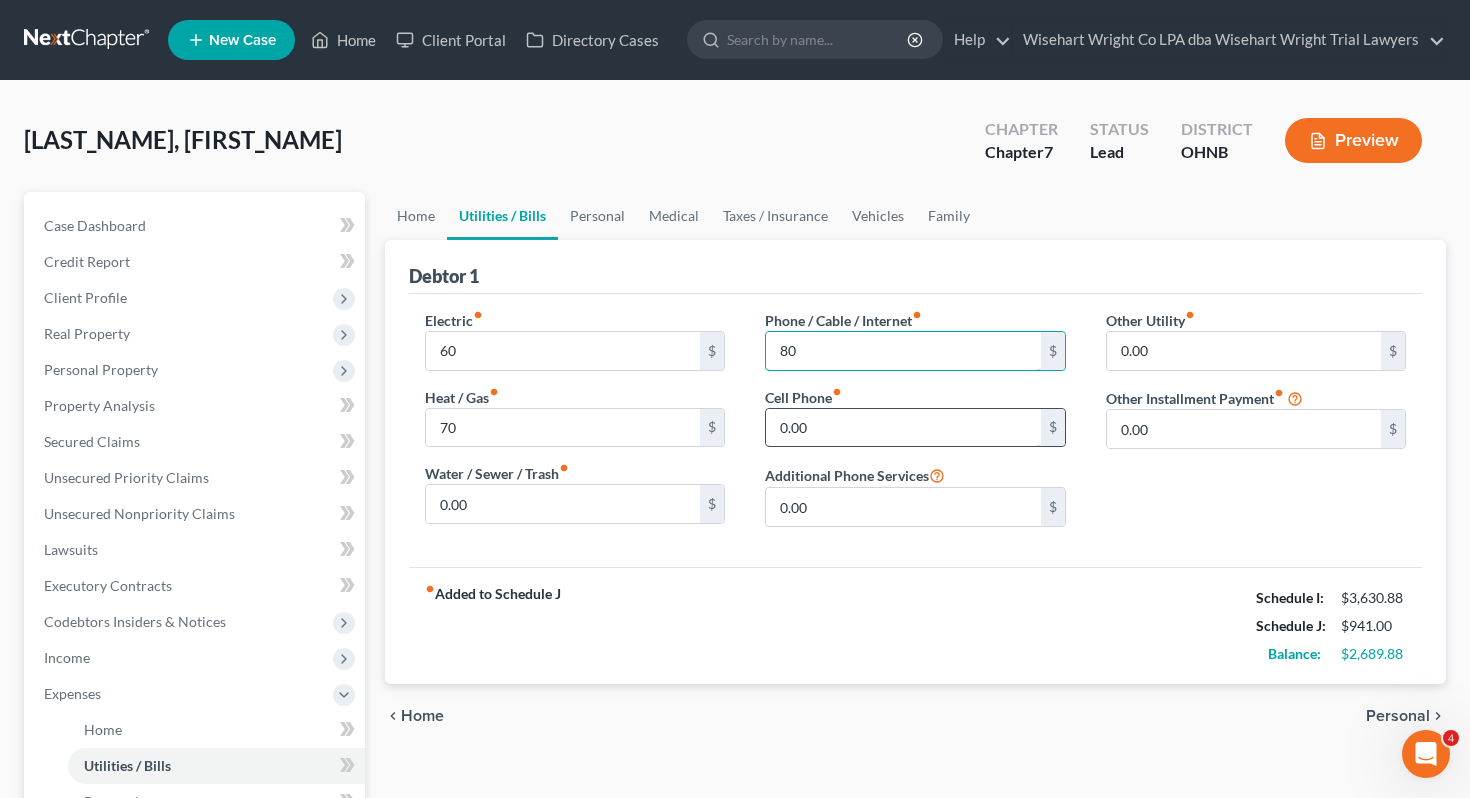 type on "80" 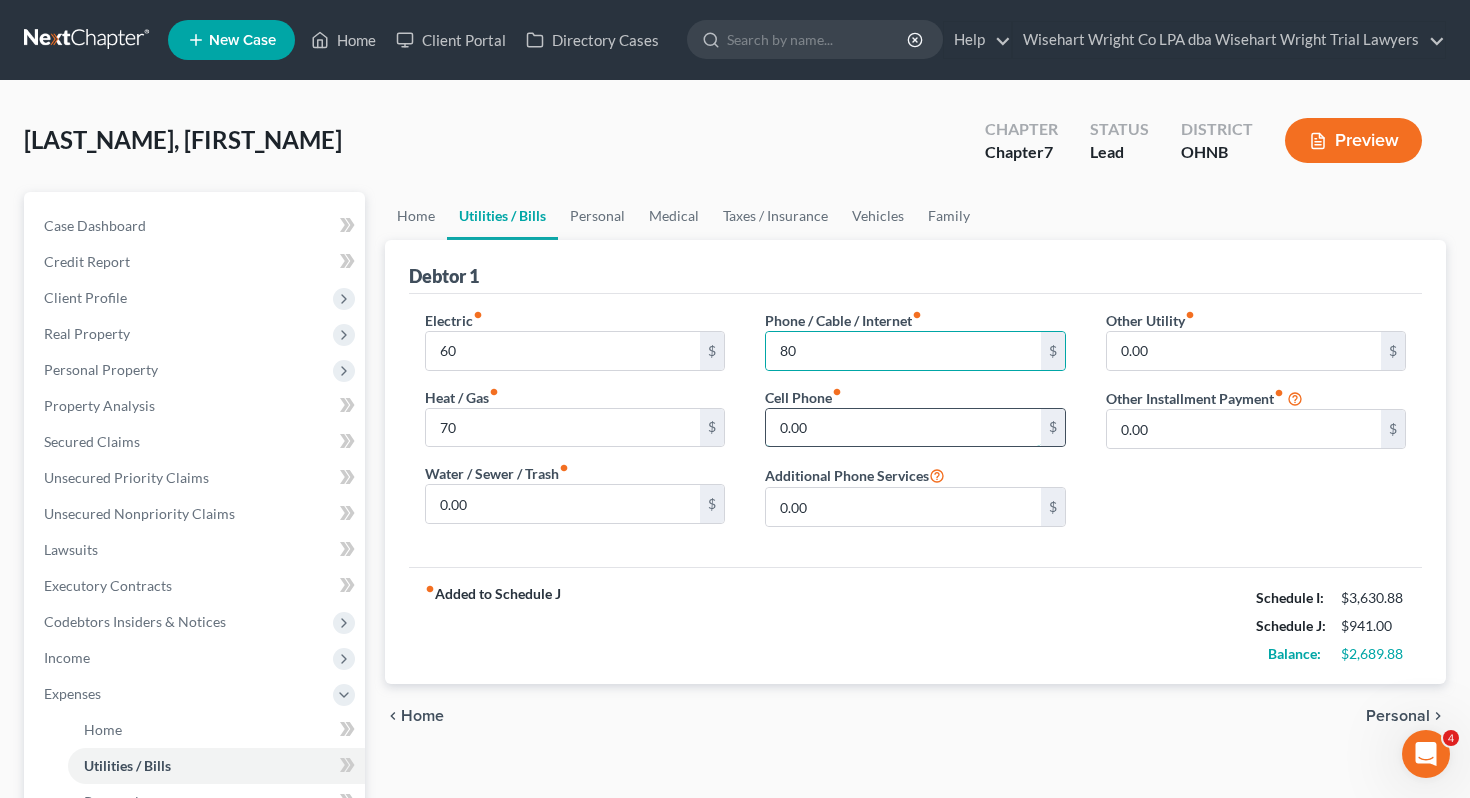 click on "0.00" at bounding box center [903, 428] 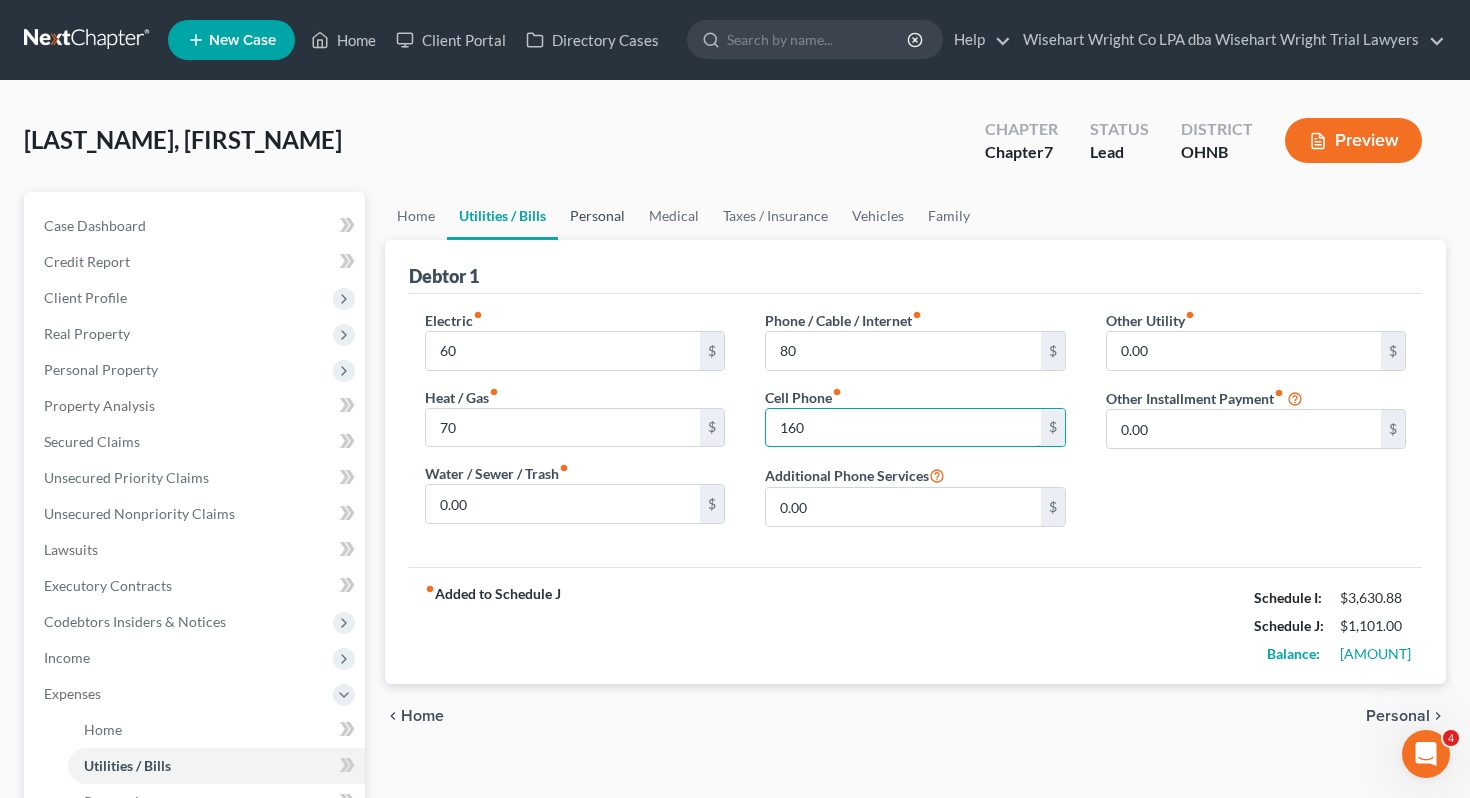 type on "160" 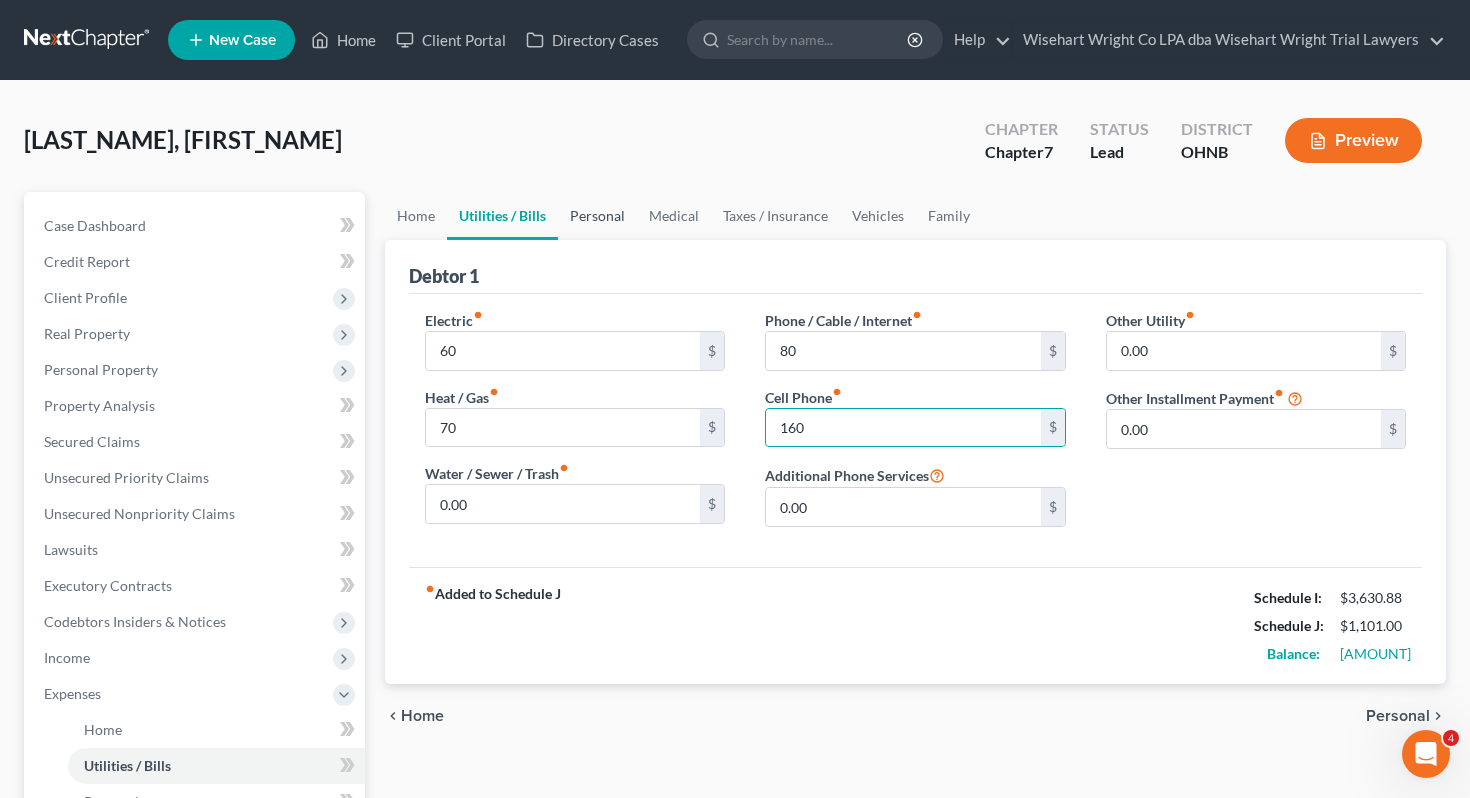 click on "Personal" at bounding box center [597, 216] 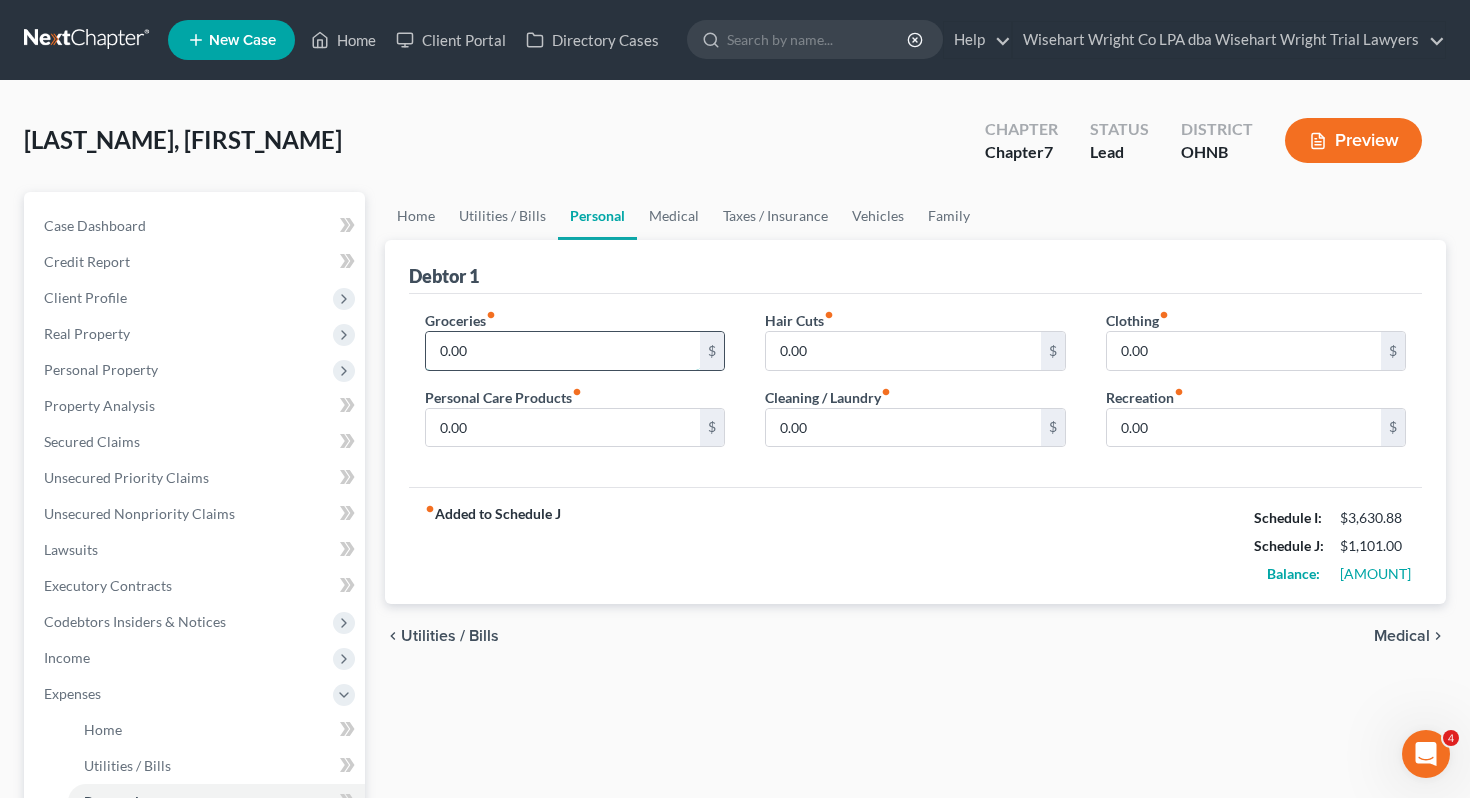click on "0.00" at bounding box center (563, 351) 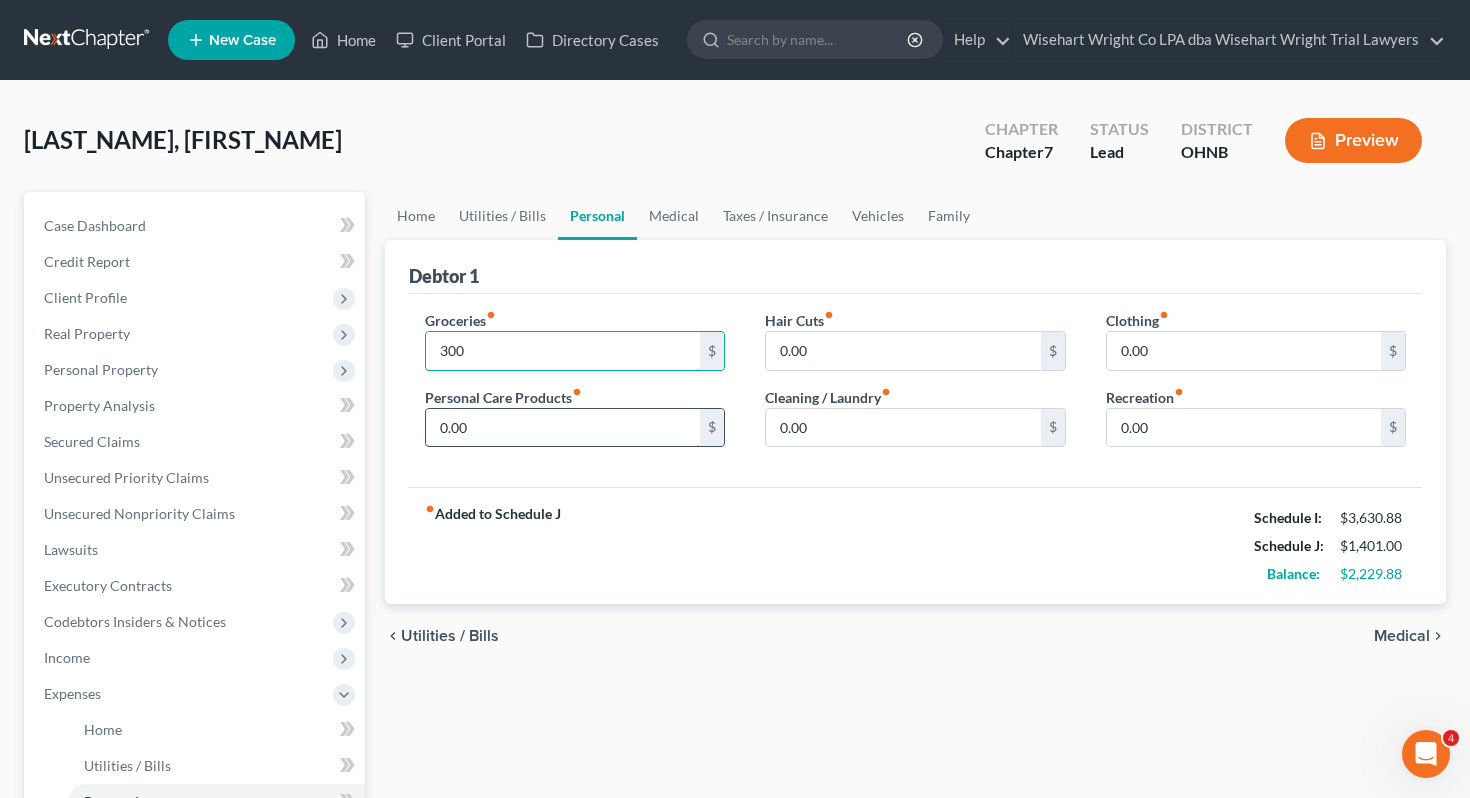 type on "300" 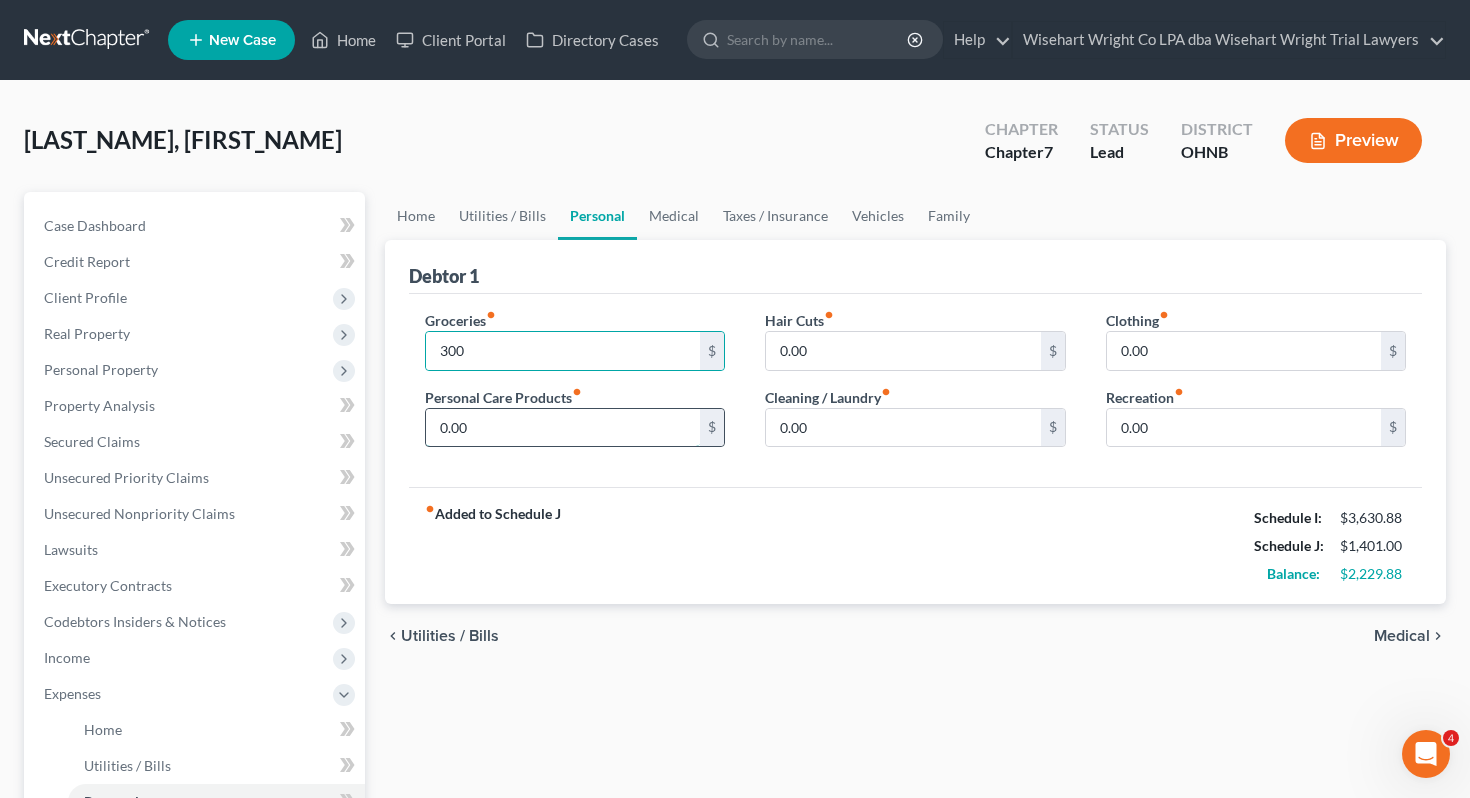 click on "0.00" at bounding box center [563, 428] 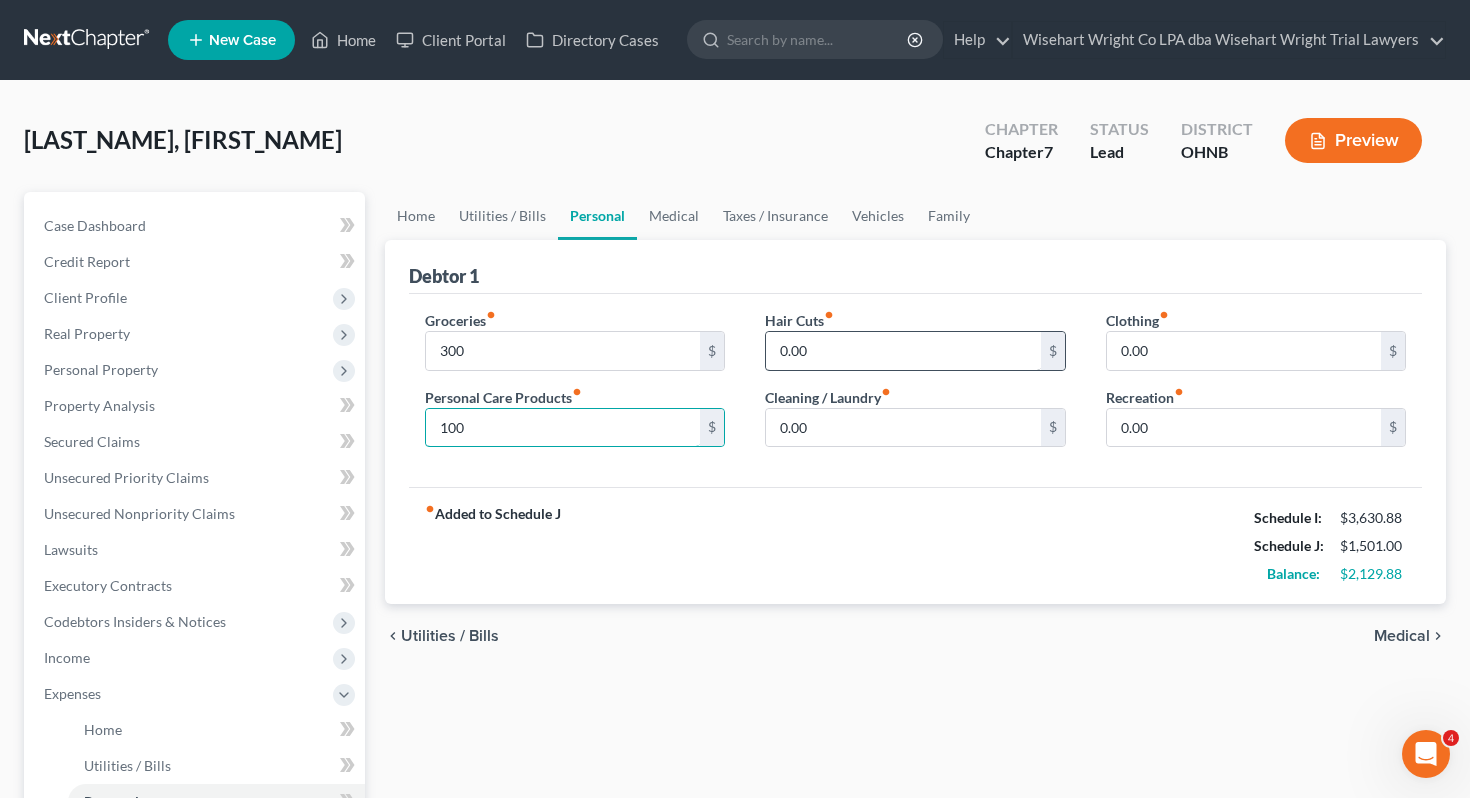 type on "100" 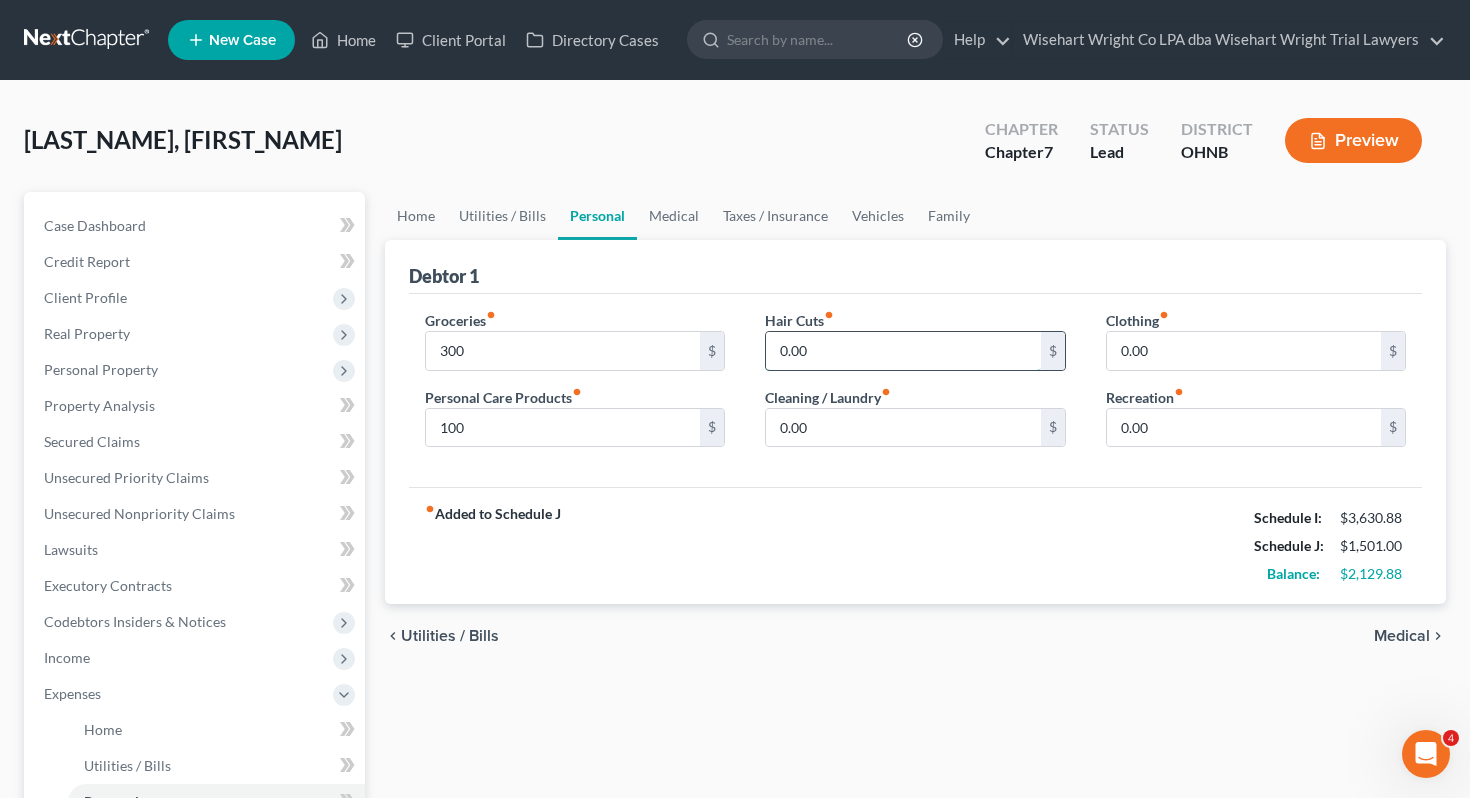 click on "0.00" at bounding box center [903, 351] 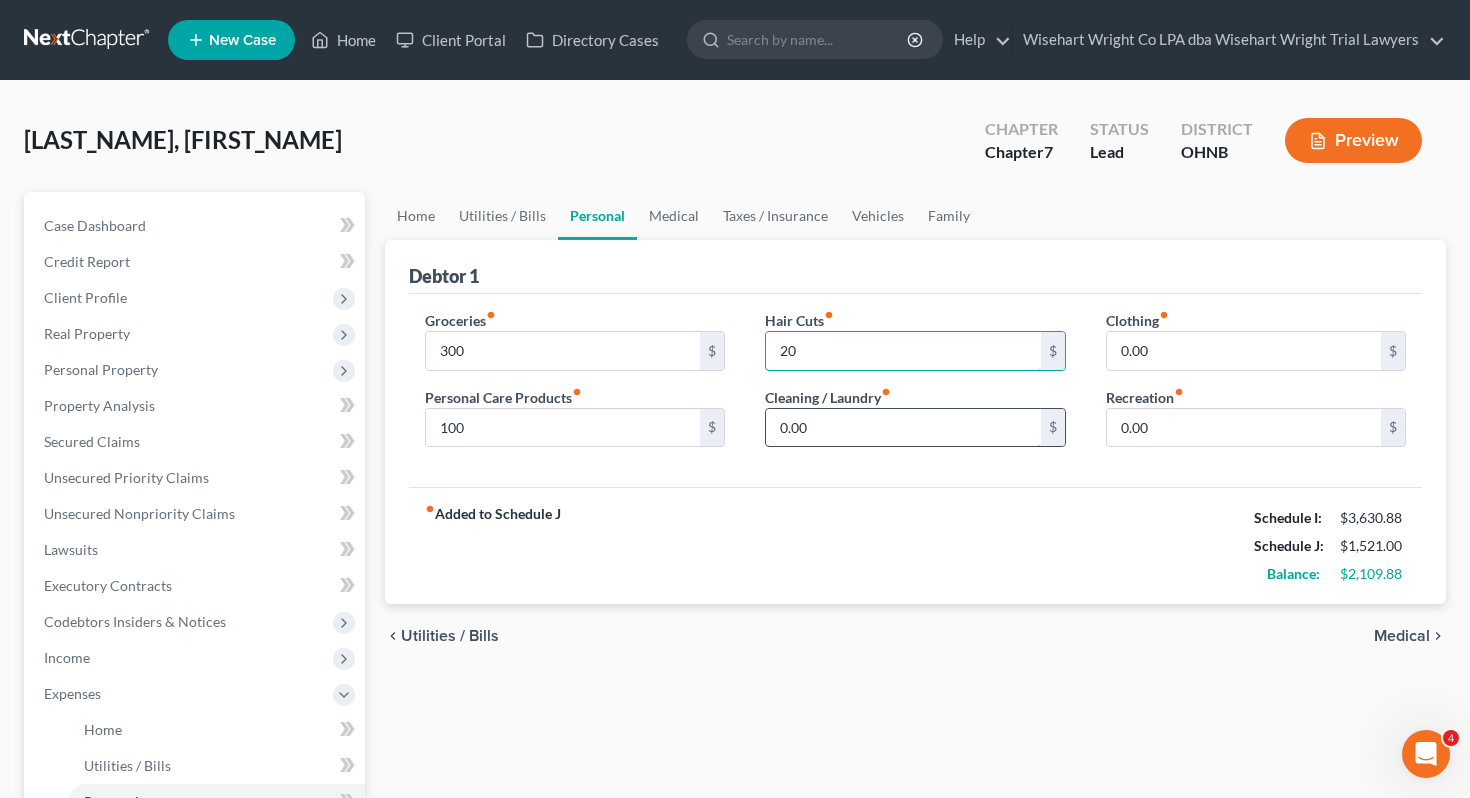 type on "20" 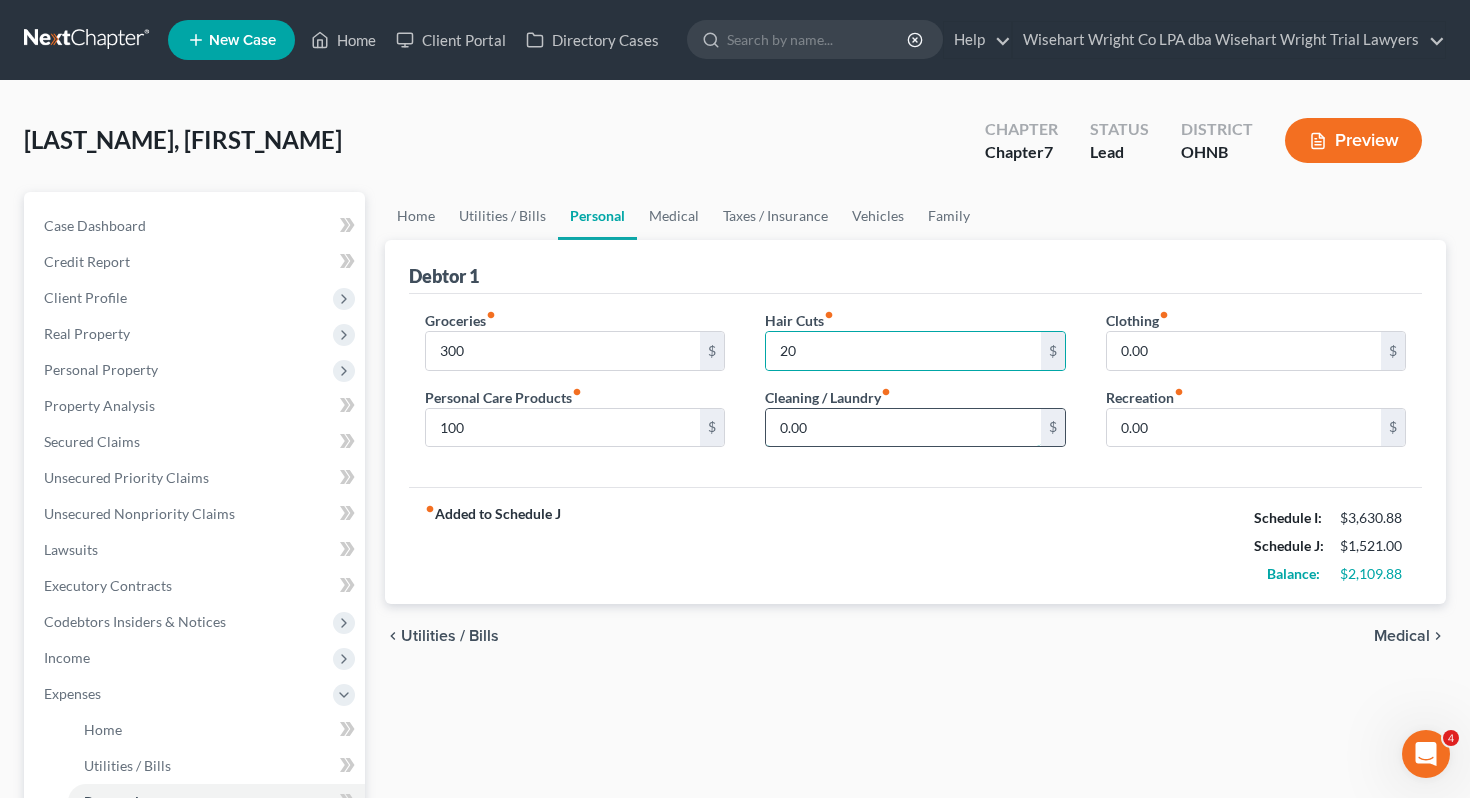 click on "0.00" at bounding box center (903, 428) 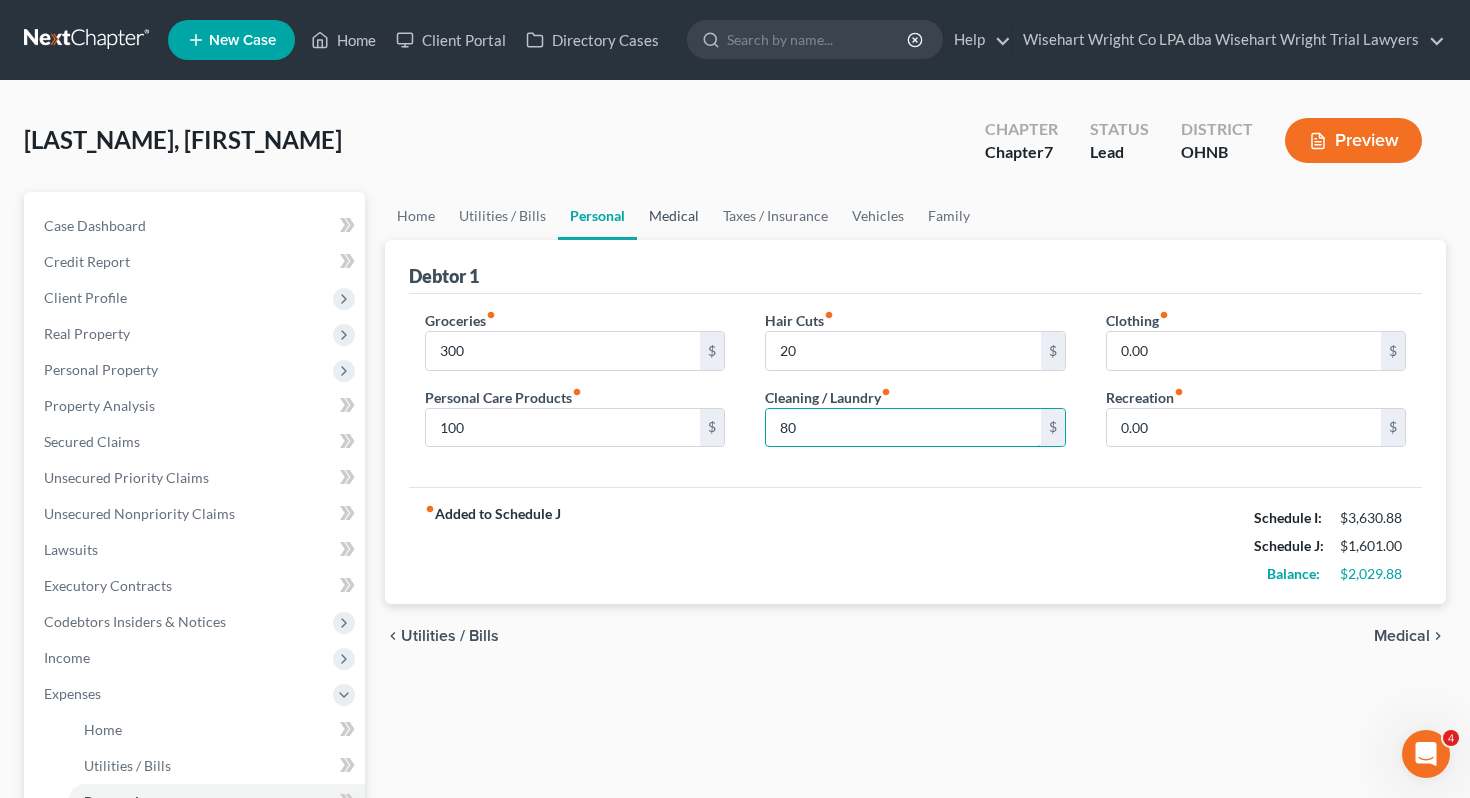 type on "80" 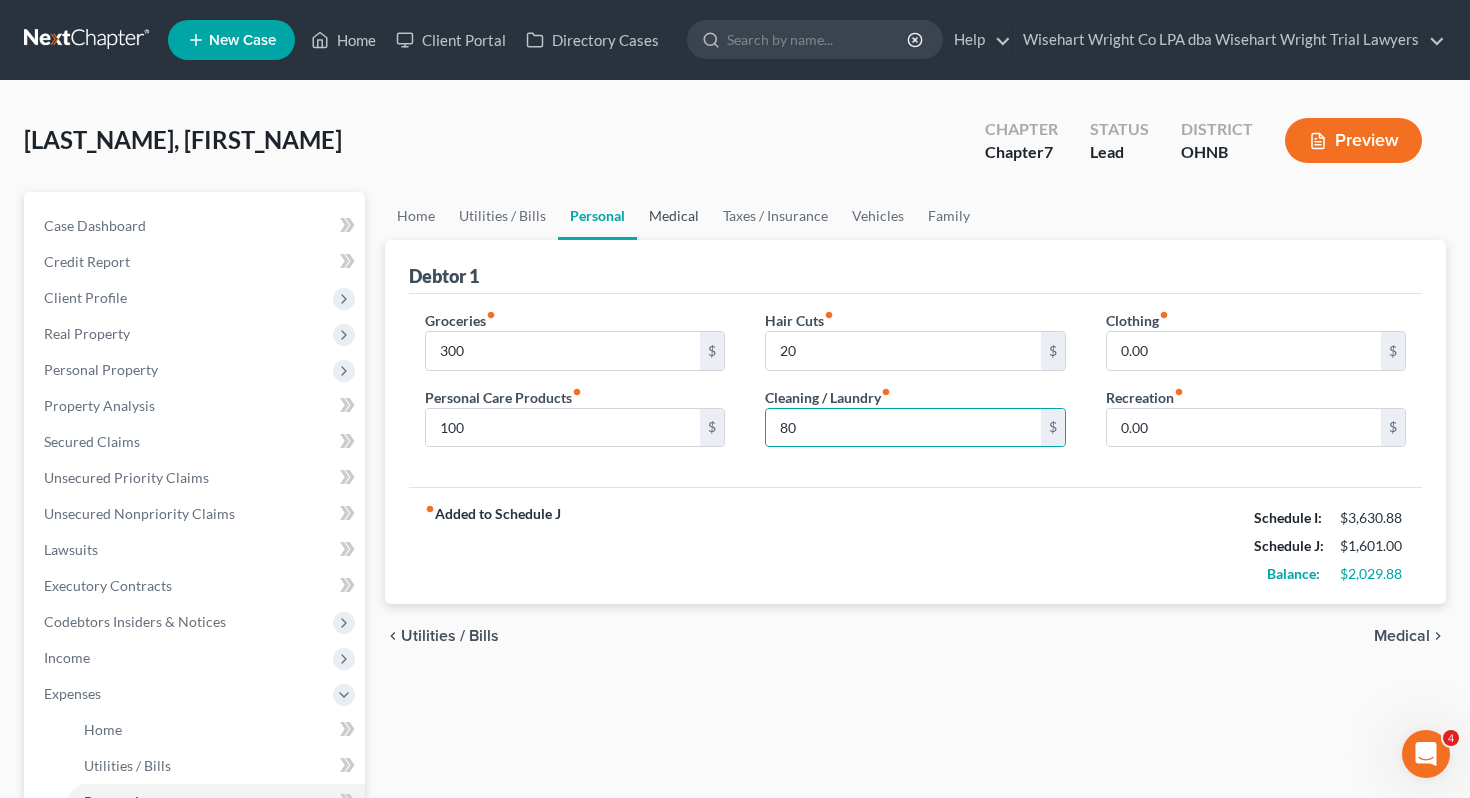 click on "Medical" at bounding box center [674, 216] 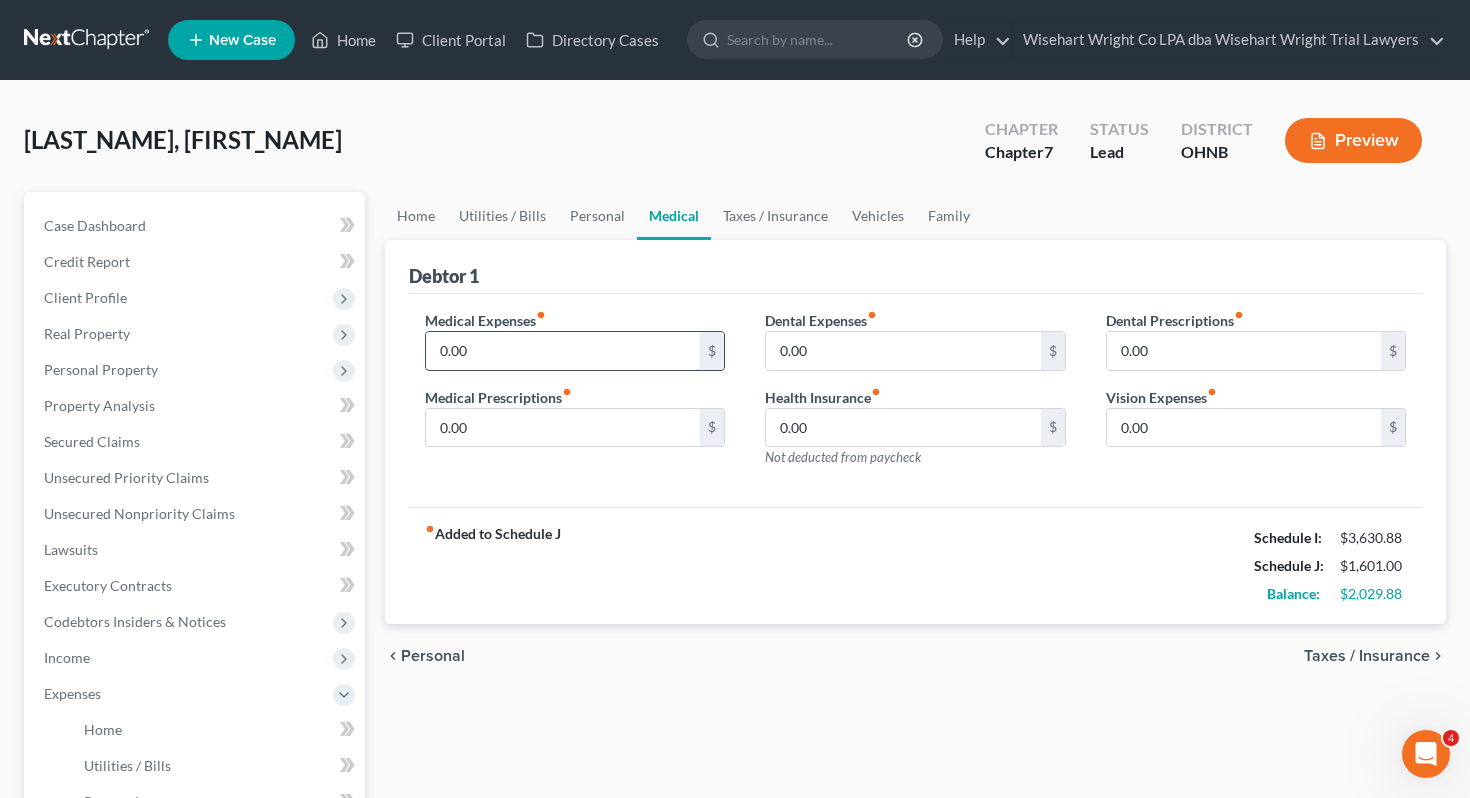 click on "0.00" at bounding box center [563, 351] 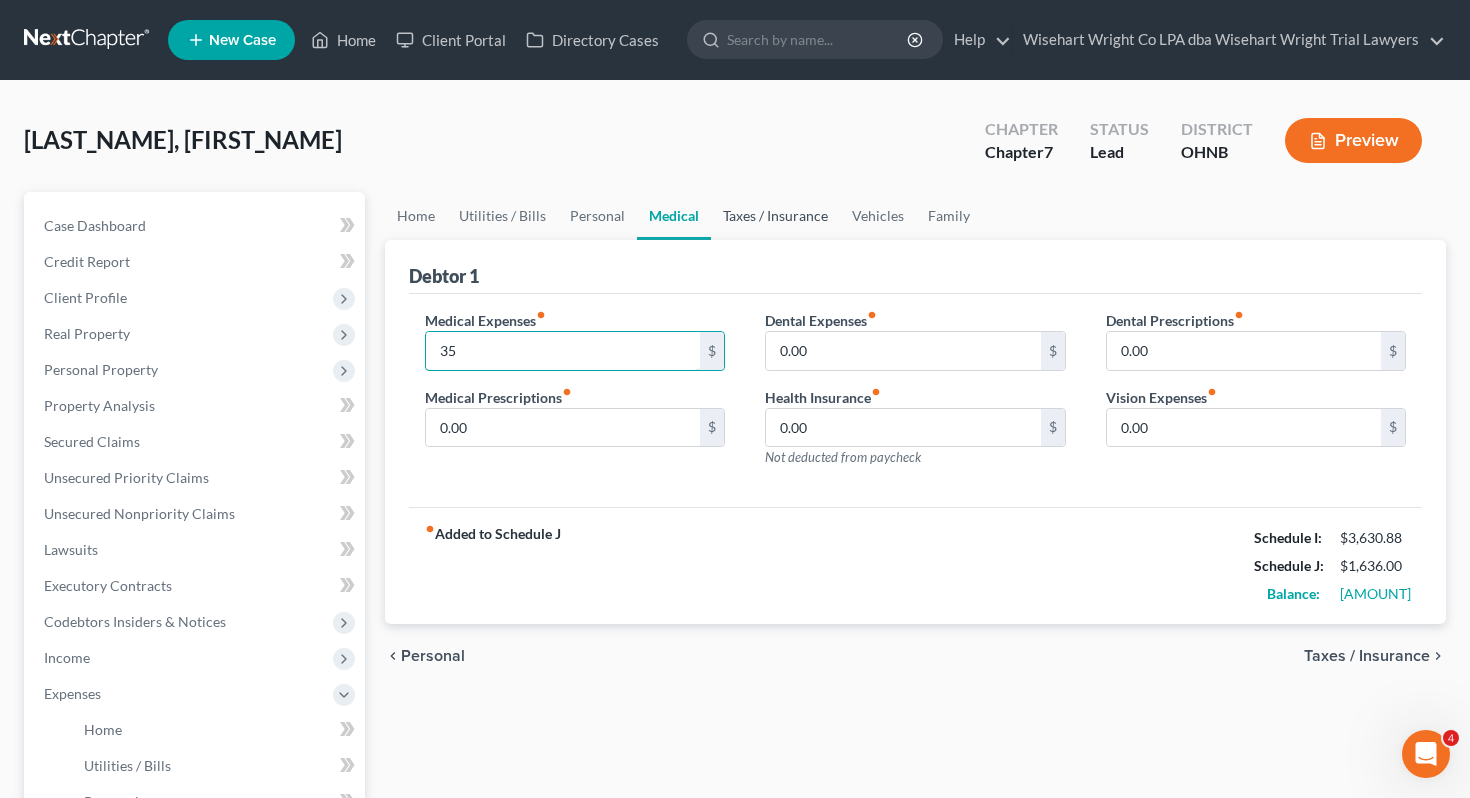 type on "35" 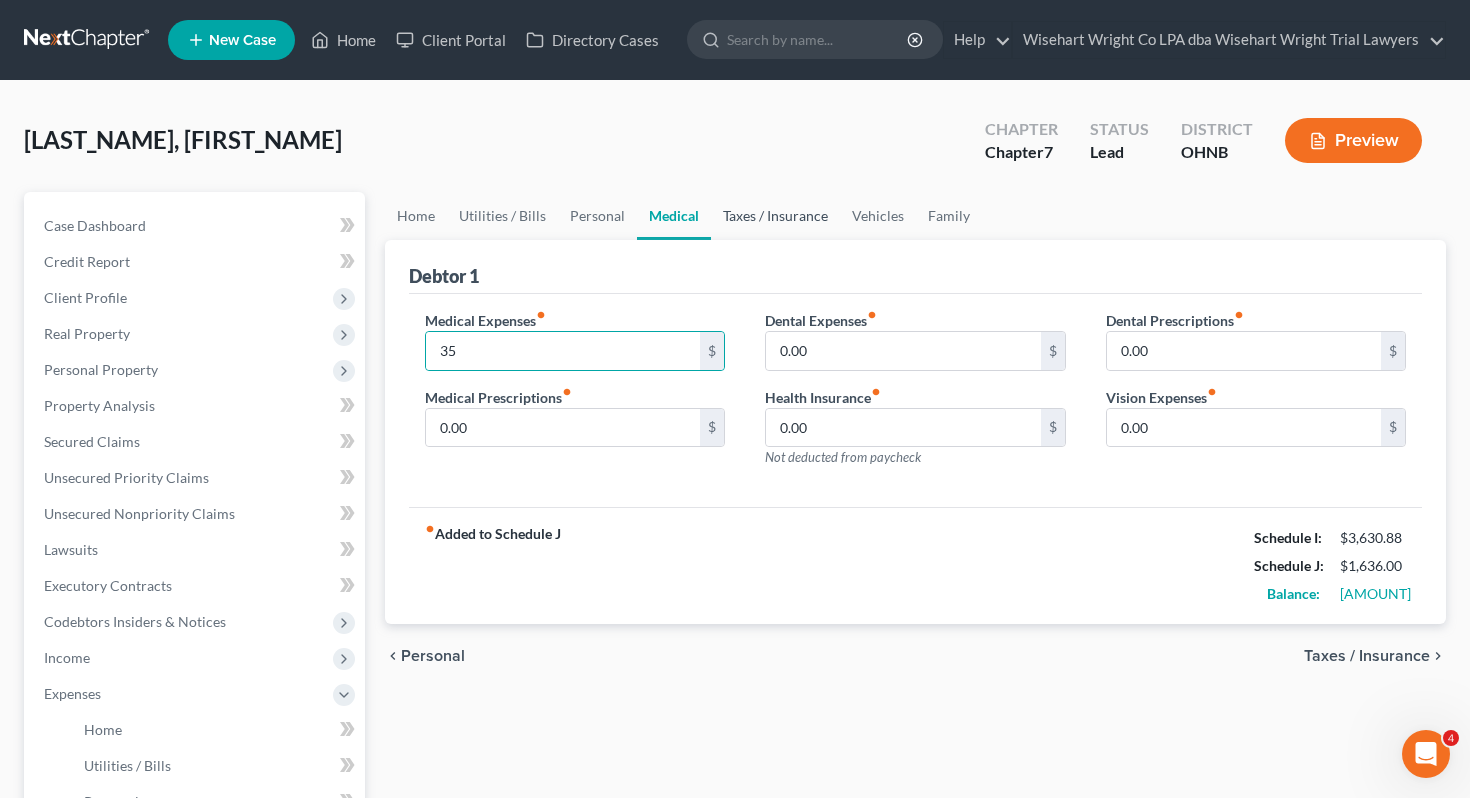 click on "Taxes / Insurance" at bounding box center (775, 216) 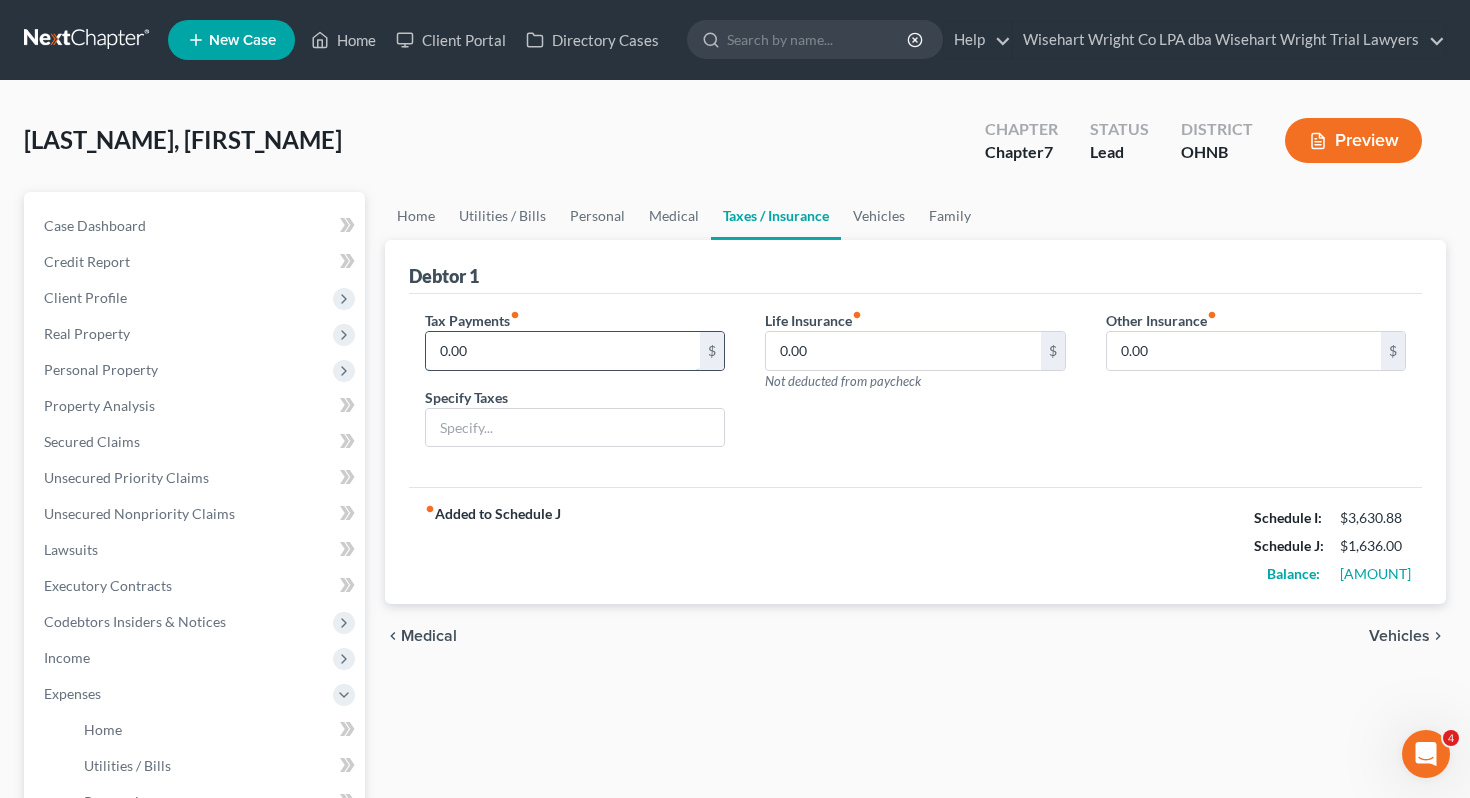 click on "0.00" at bounding box center (563, 351) 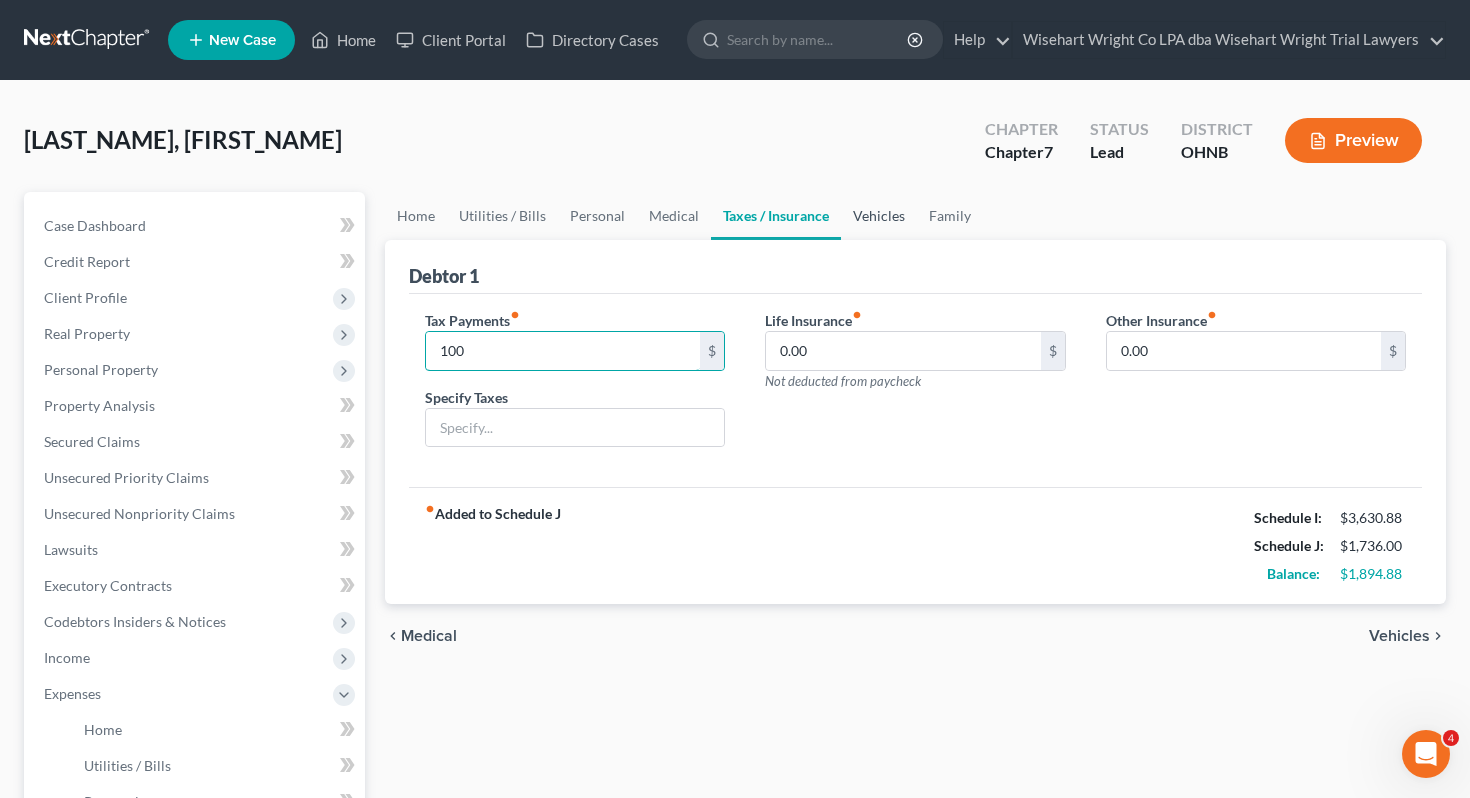 type on "100" 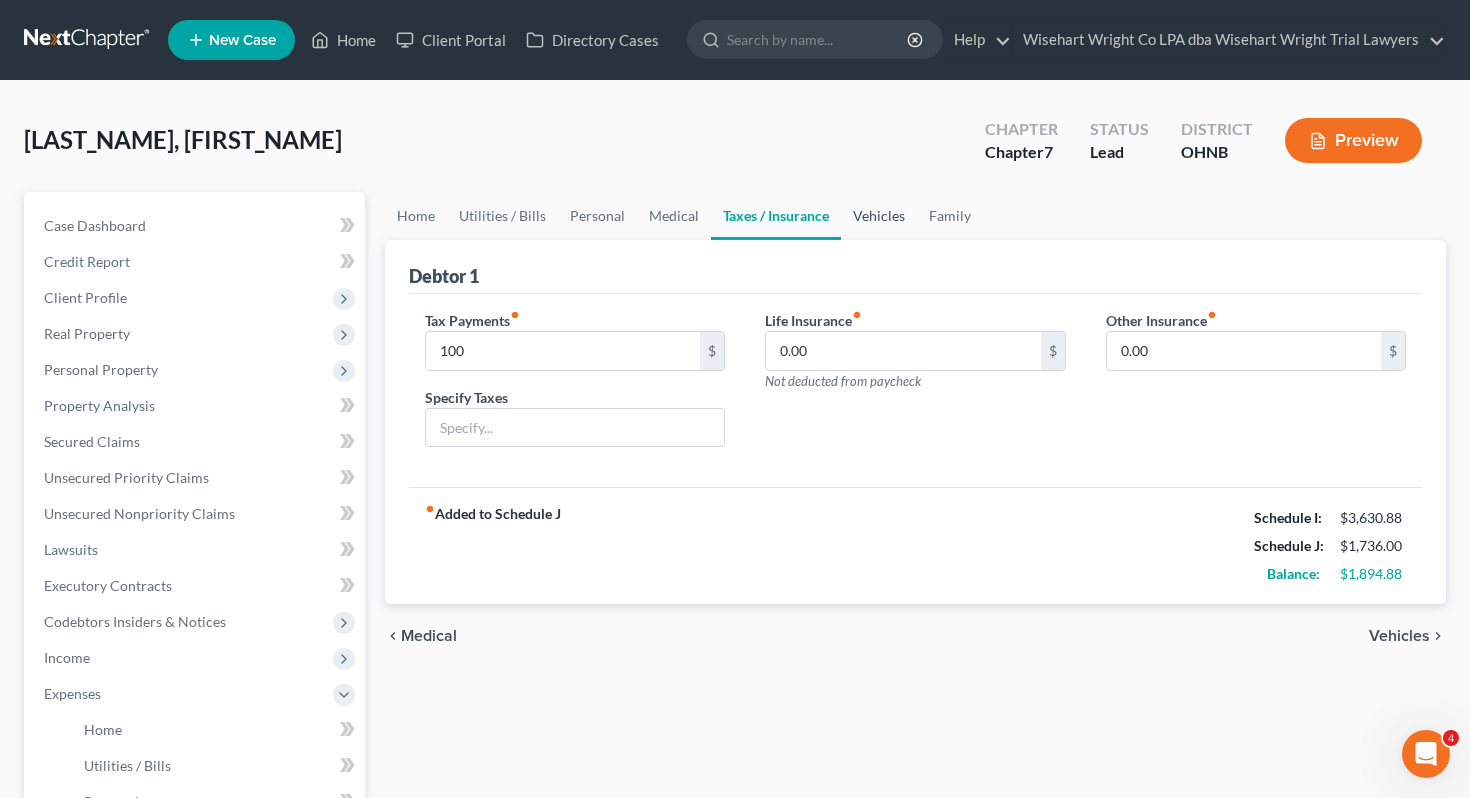 click on "Vehicles" at bounding box center (879, 216) 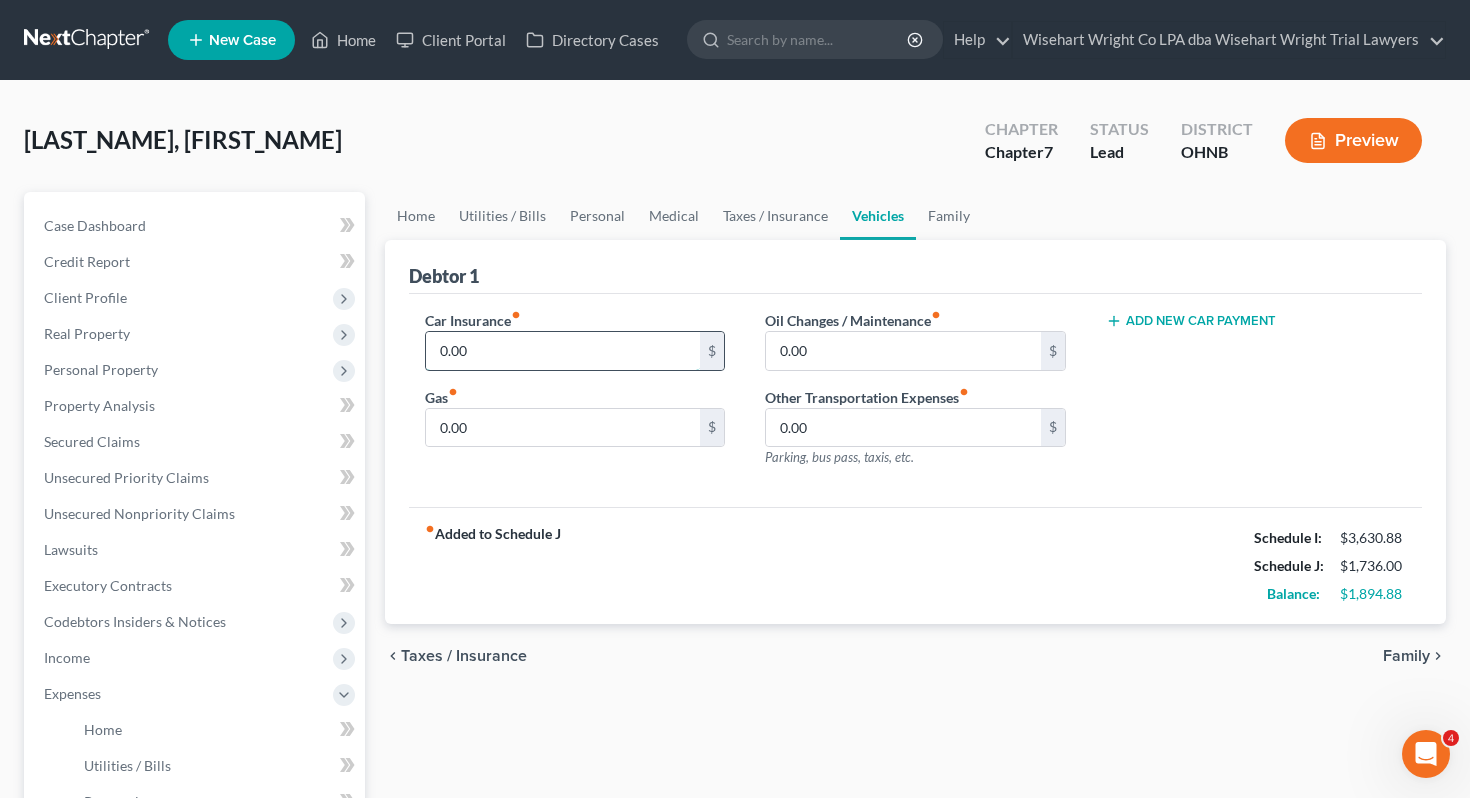 click on "0.00" at bounding box center (563, 351) 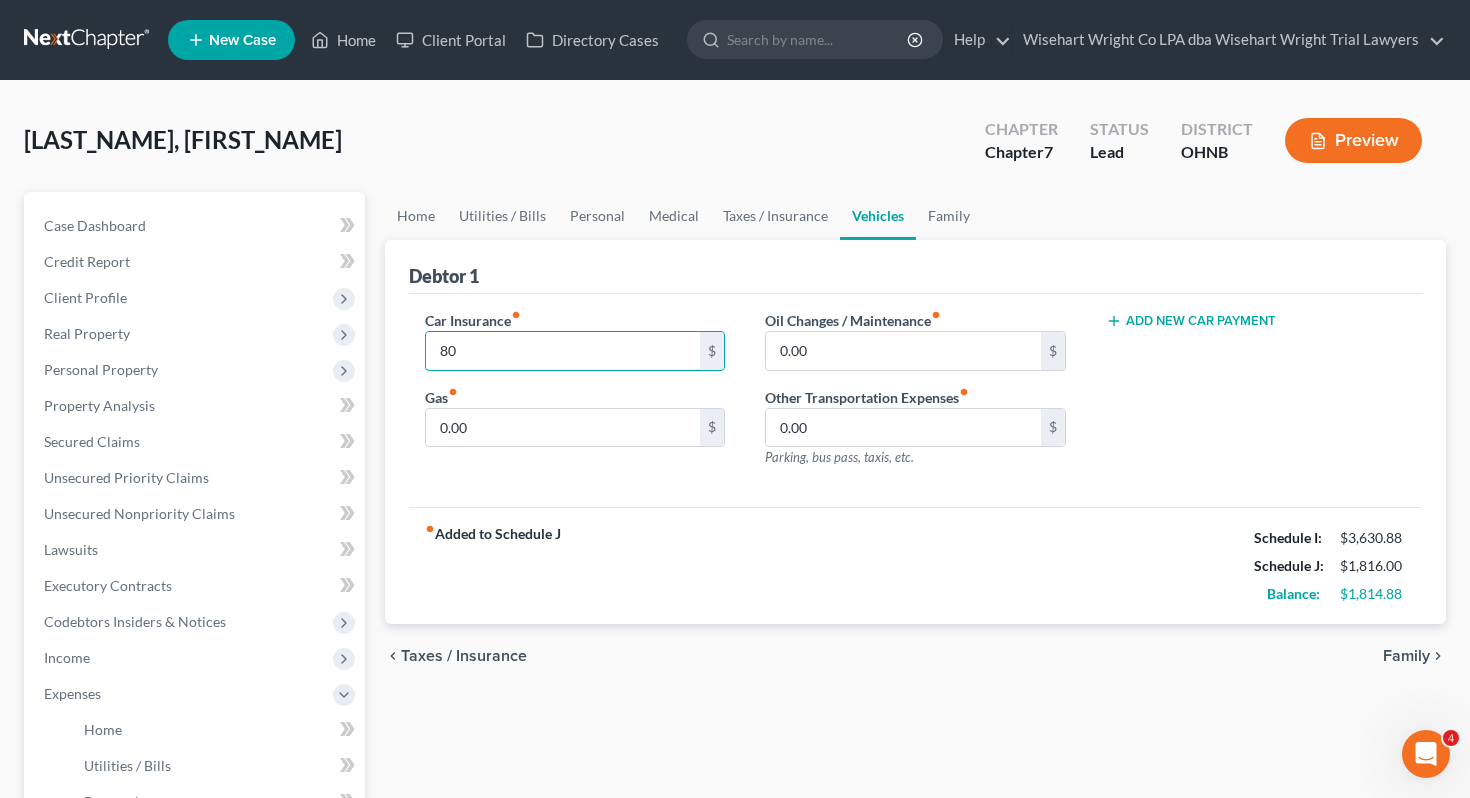 type on "80" 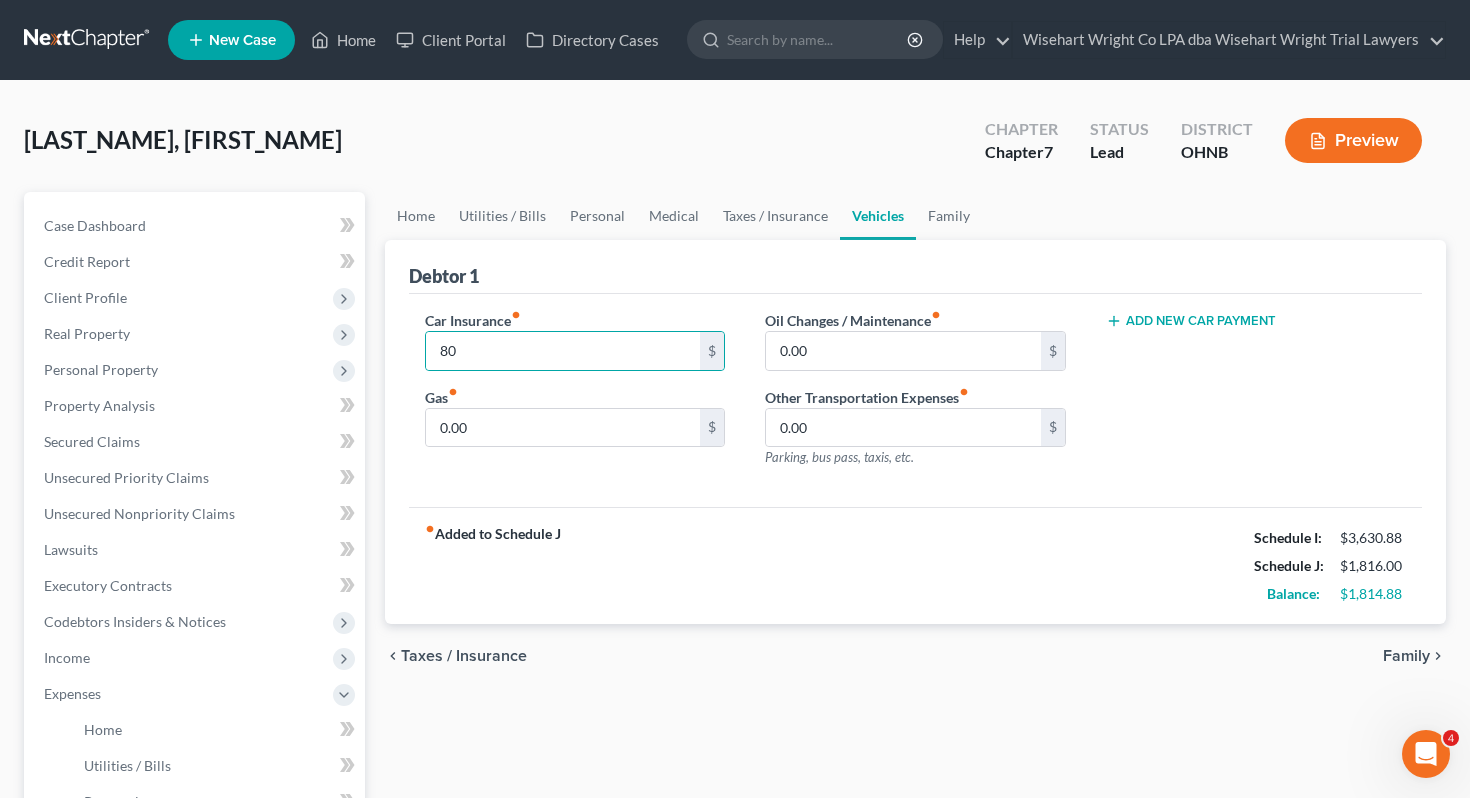 click on "Car Insurance  fiber_manual_record 80 $ Gas  fiber_manual_record 0.00 $ Oil Changes / Maintenance  fiber_manual_record 0.00 $ Other Transportation Expenses  fiber_manual_record 0.00 $ Parking, bus pass, taxis, etc. Add New Car Payment" at bounding box center [916, 401] 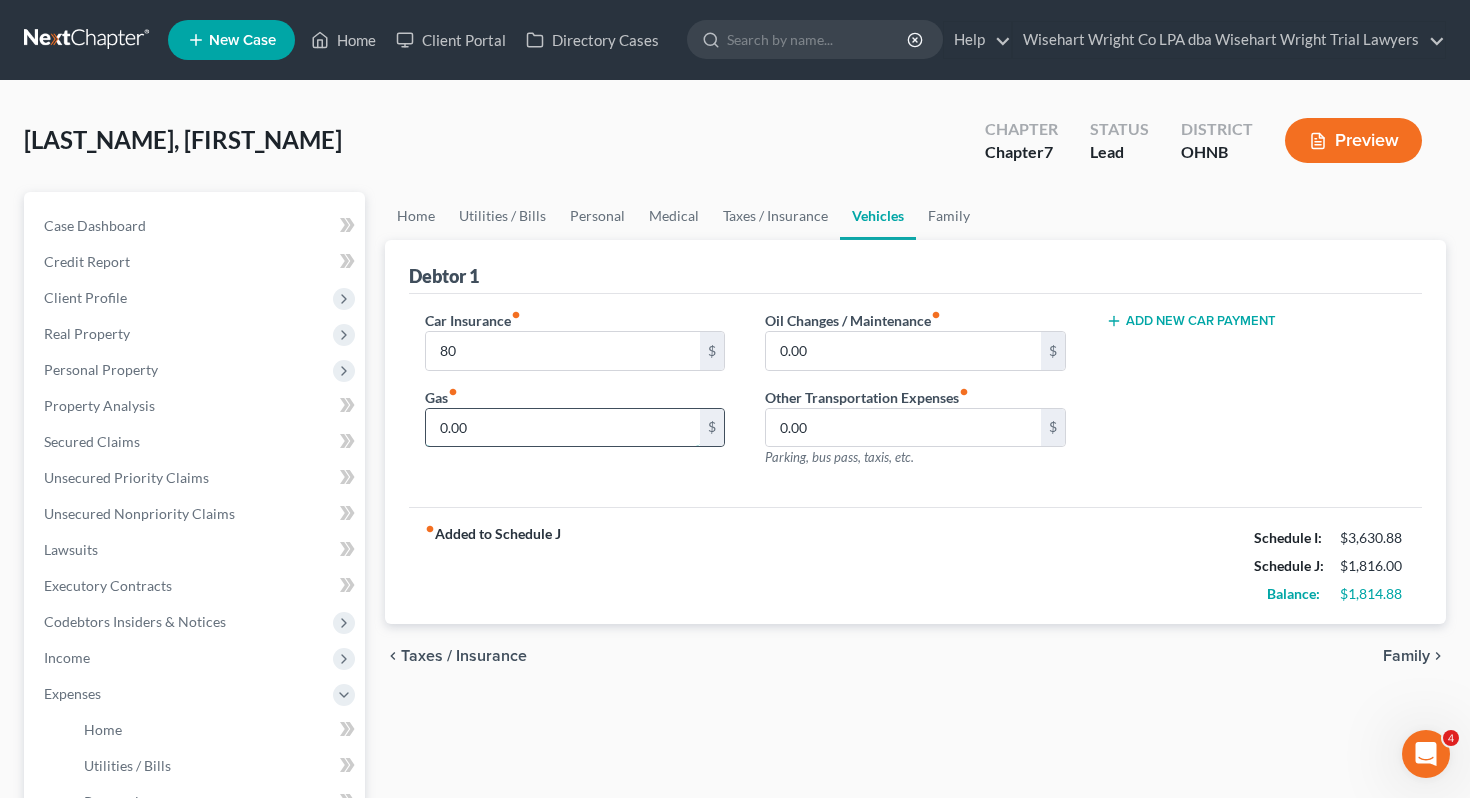 click on "0.00" at bounding box center [563, 428] 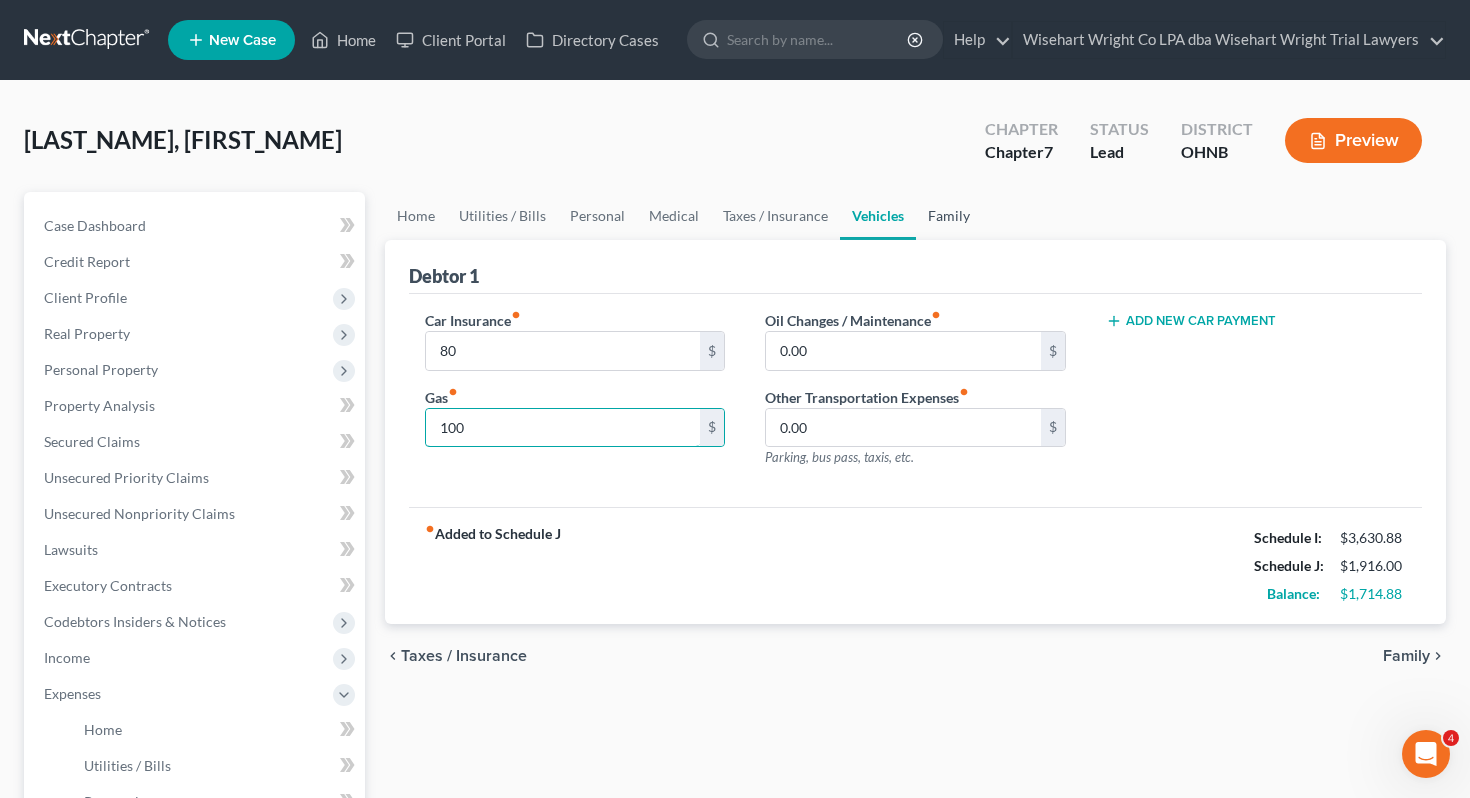 type on "100" 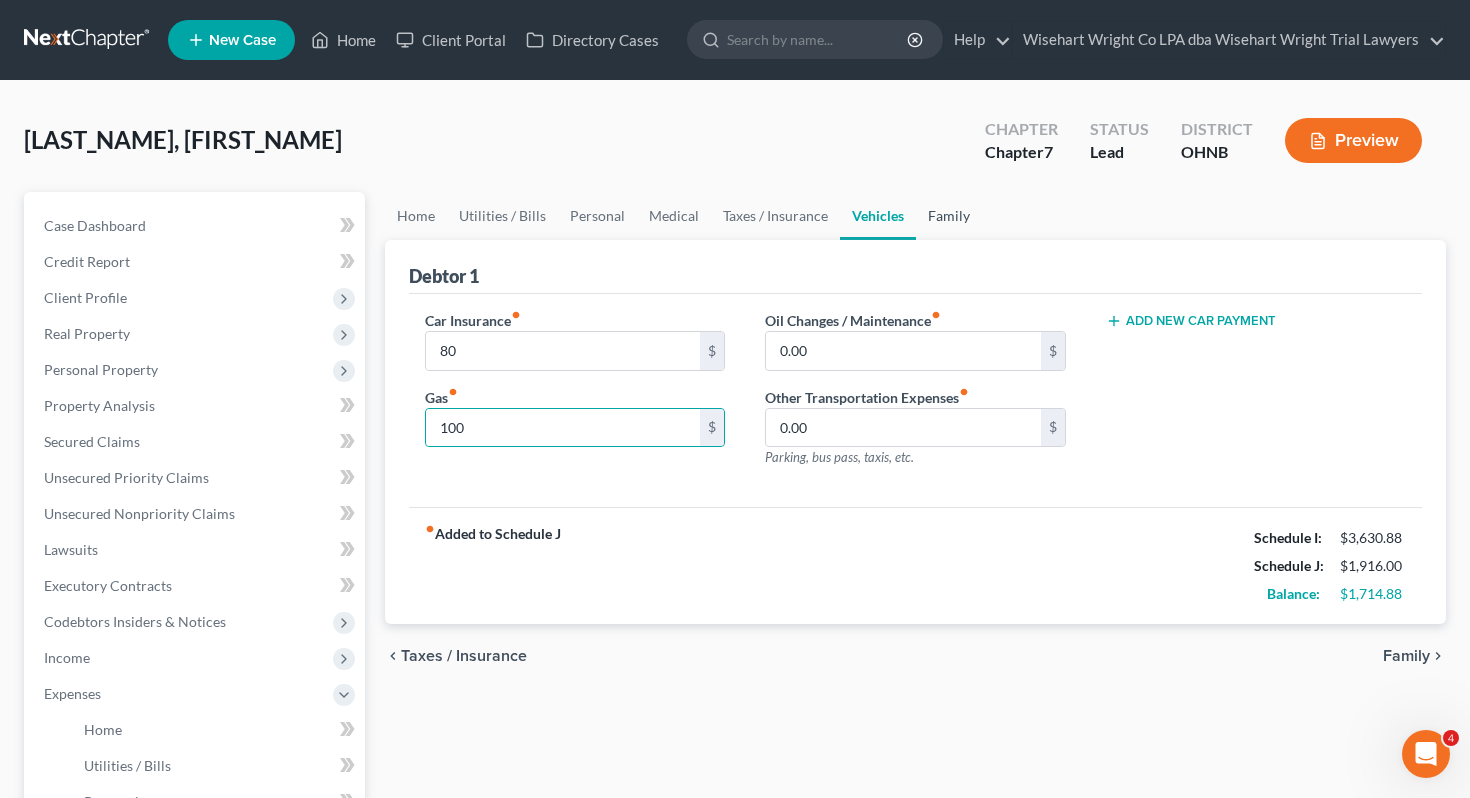 click on "Family" at bounding box center [949, 216] 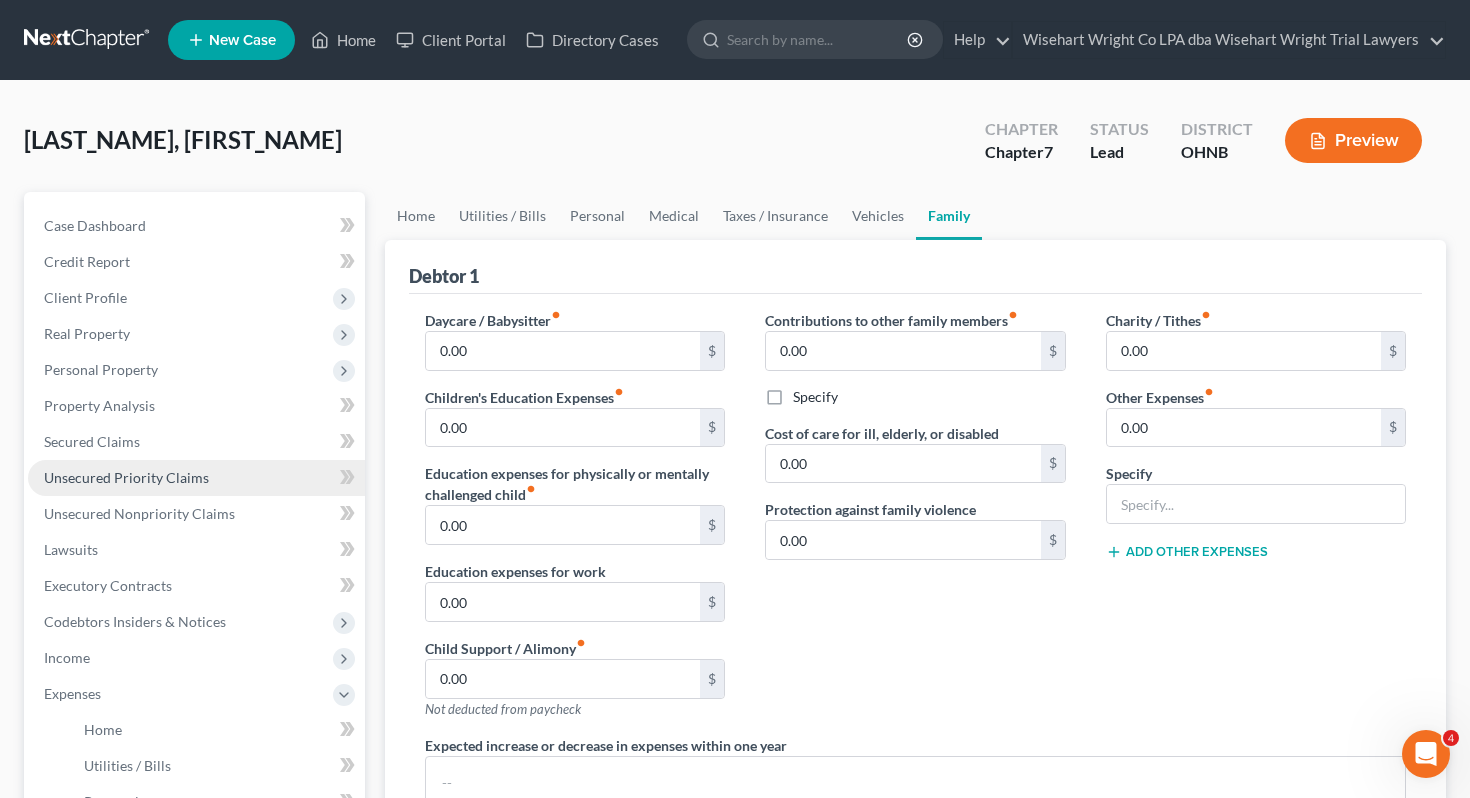 click on "Unsecured Priority Claims" at bounding box center (126, 477) 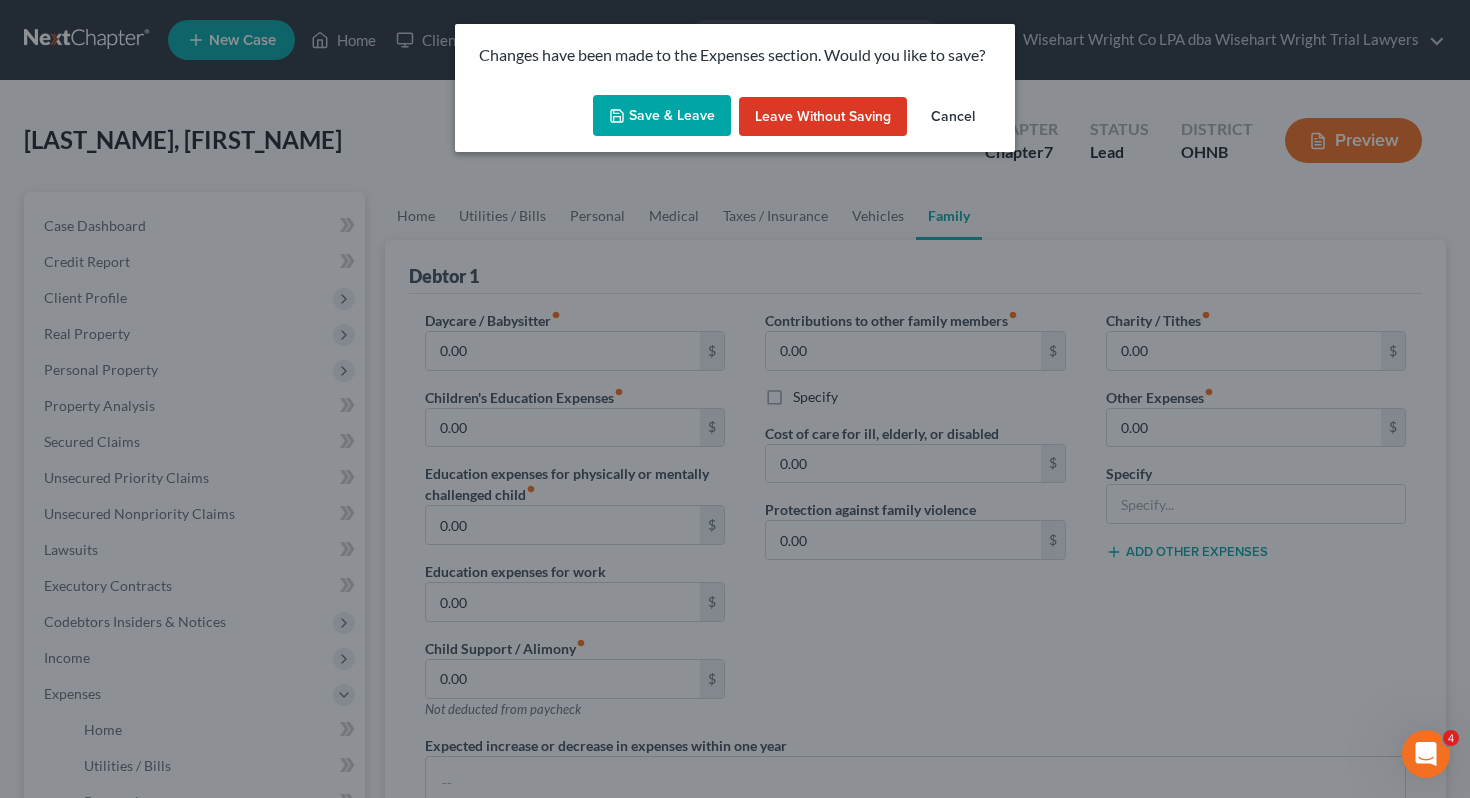 click on "Save & Leave" at bounding box center (662, 116) 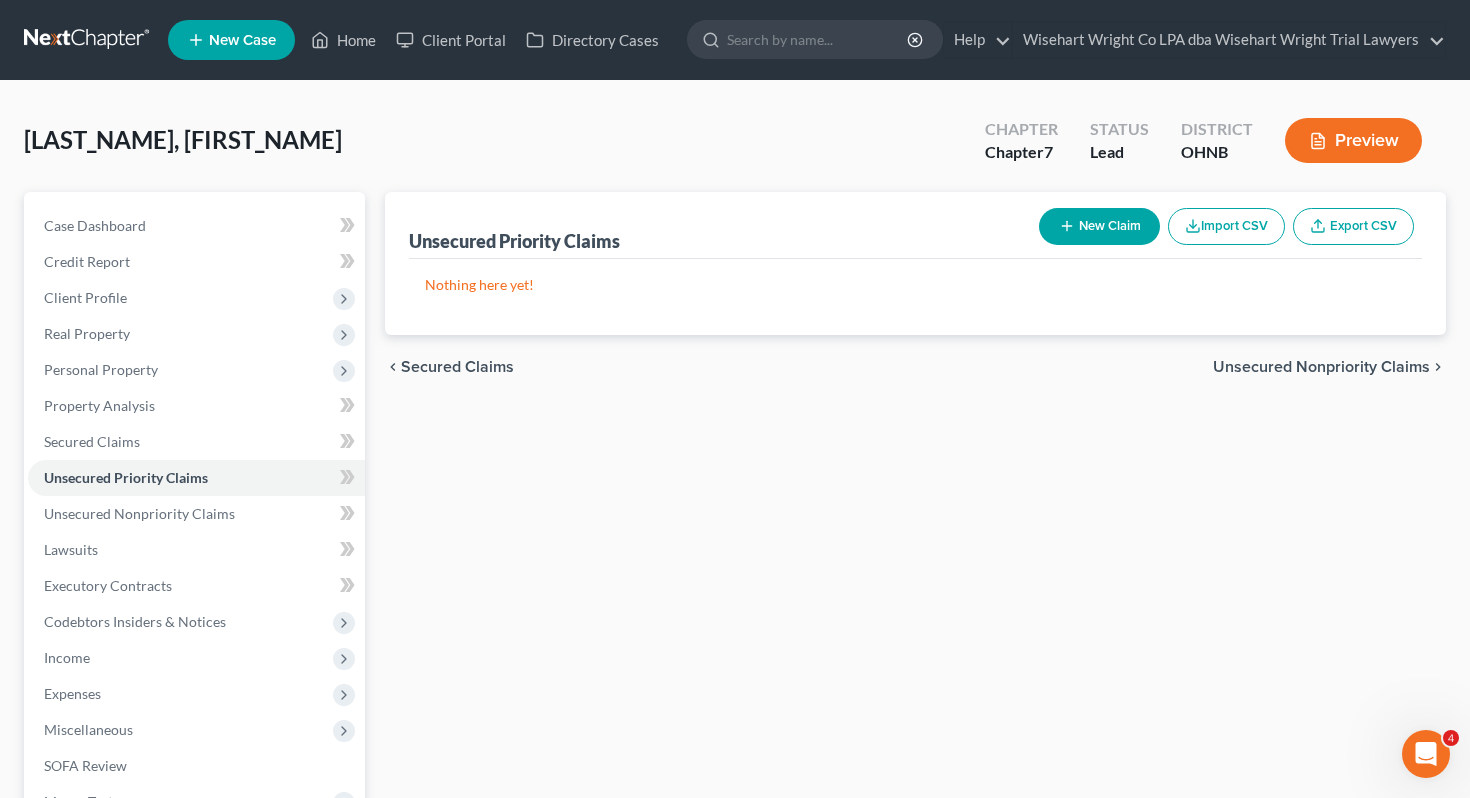 click on "New Claim" at bounding box center (1099, 226) 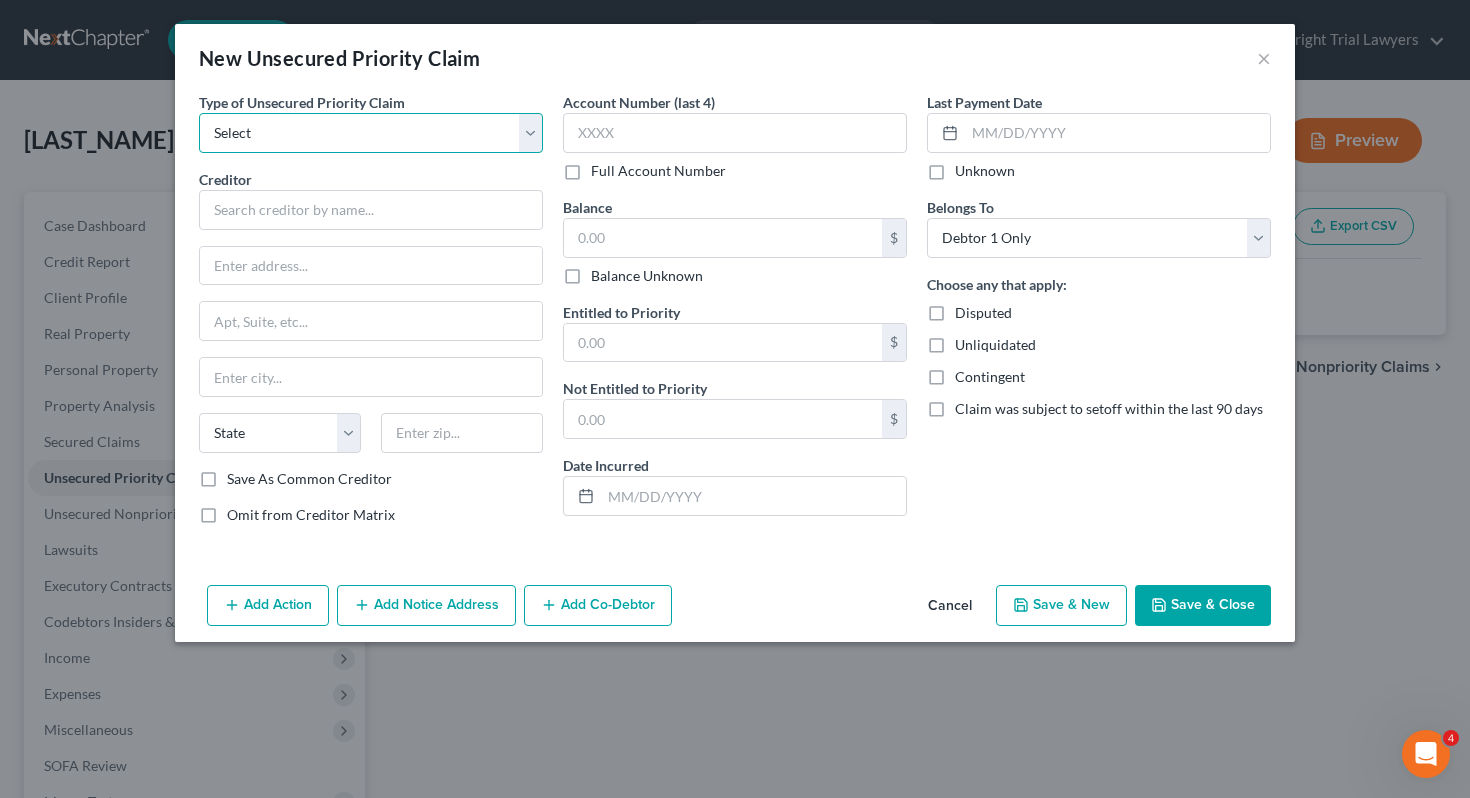 click on "Select Taxes & Other Government Units Domestic Support Obligations Extensions of credit in an involuntary case Wages, Salaries, Commissions Contributions to employee benefits Certain farmers and fisherman Deposits by individuals Commitments to maintain capitals Claims for death or injury while intoxicated Other" at bounding box center (371, 133) 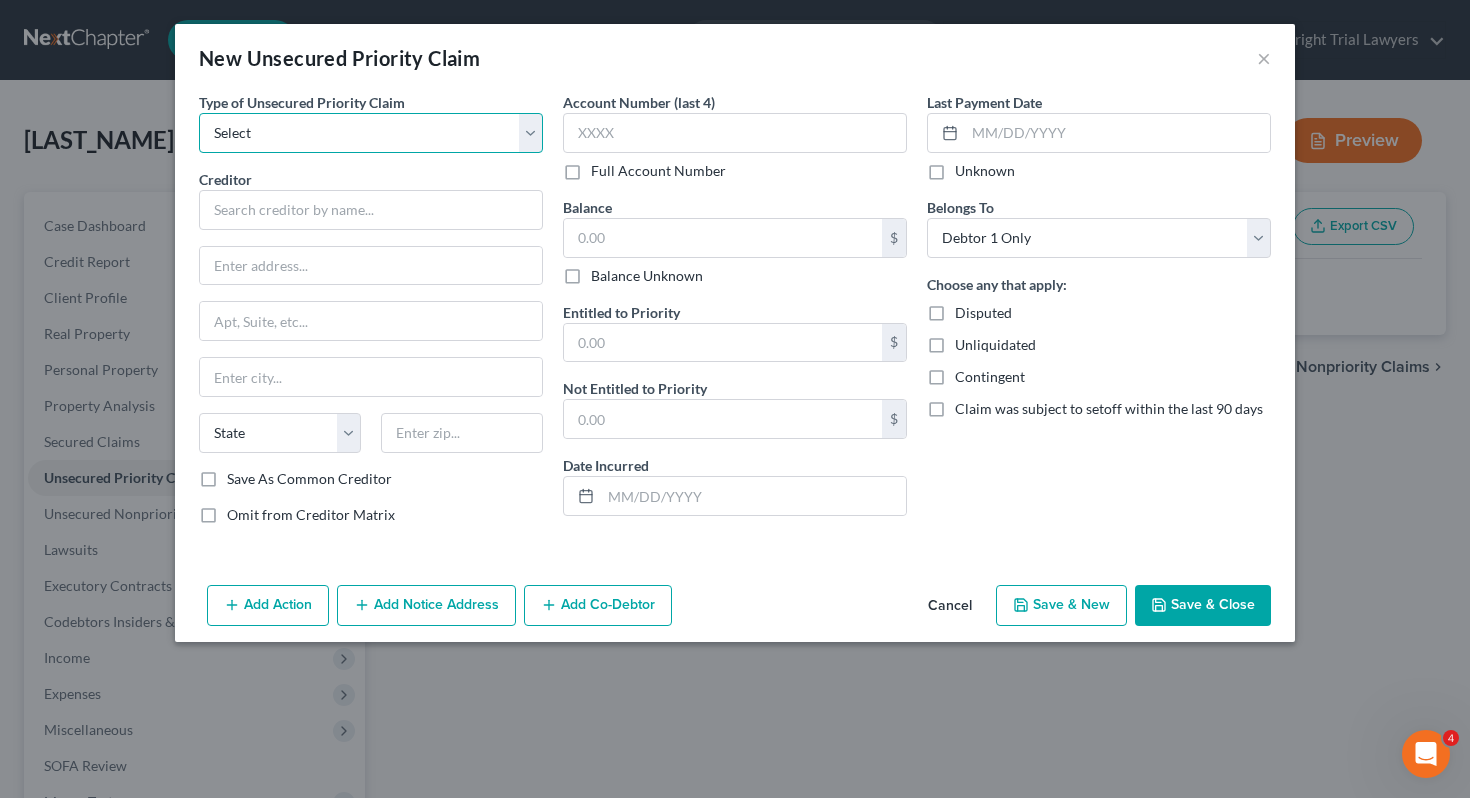 select on "0" 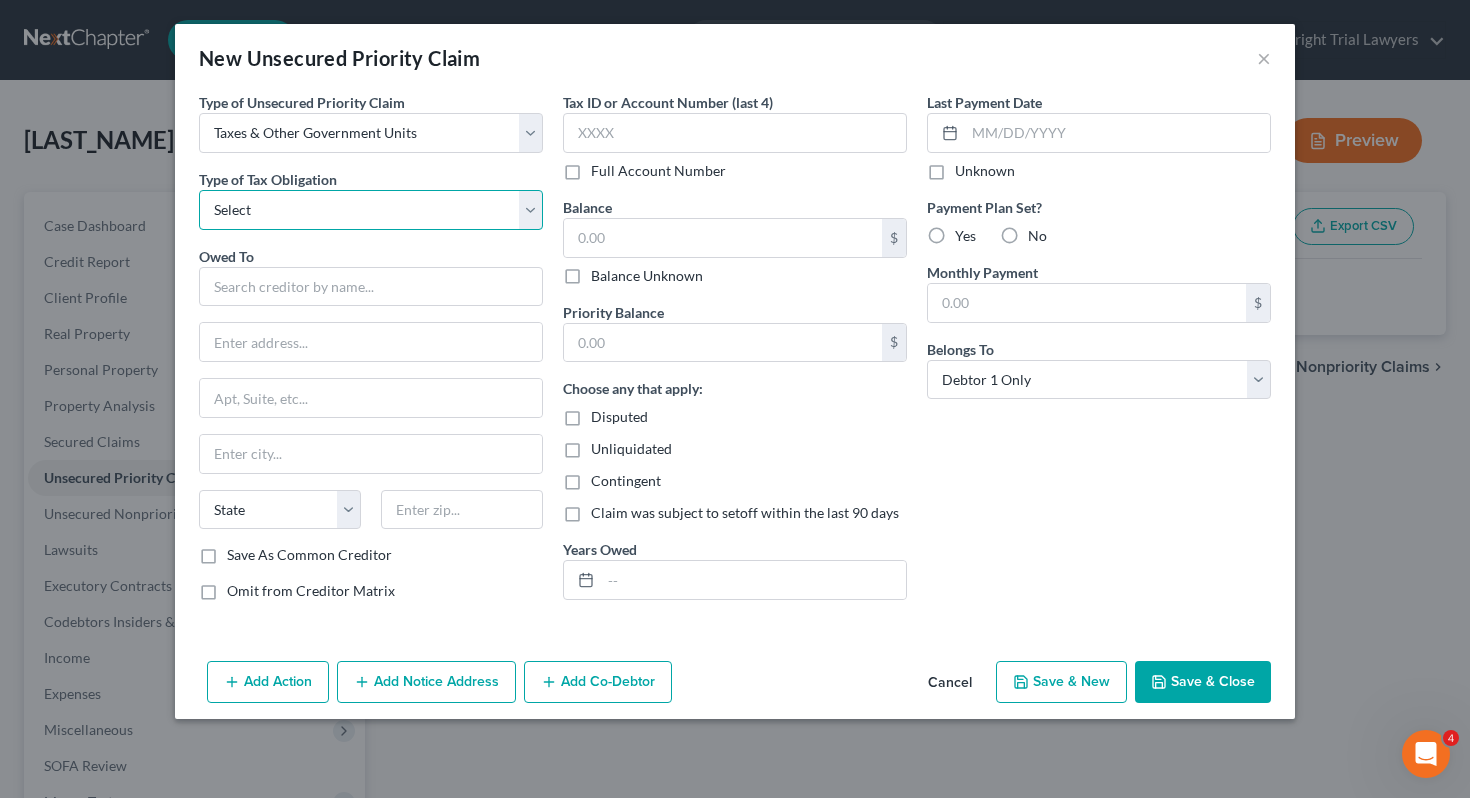 click on "Select Federal City State Franchise Tax Board Other" at bounding box center [371, 210] 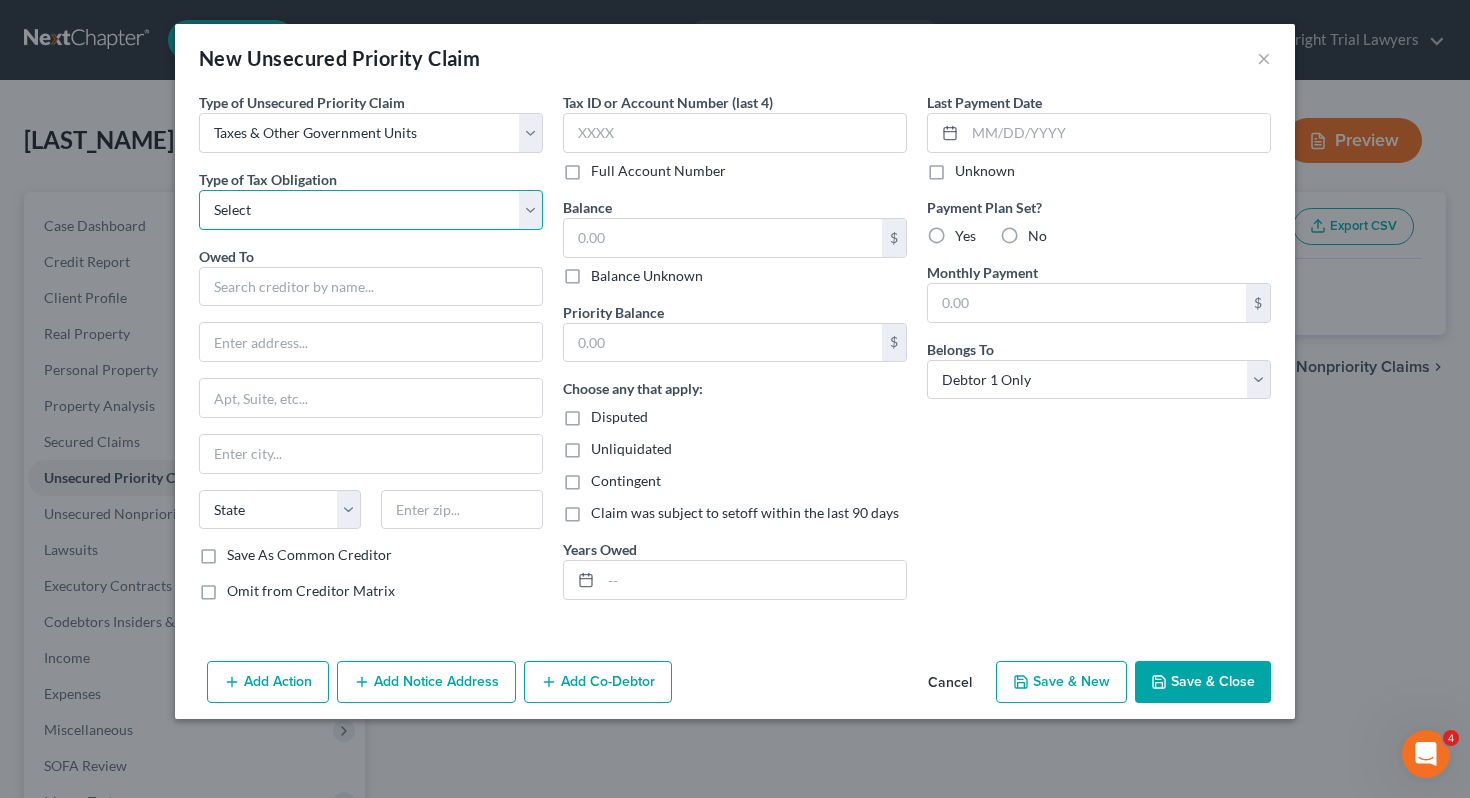 select on "0" 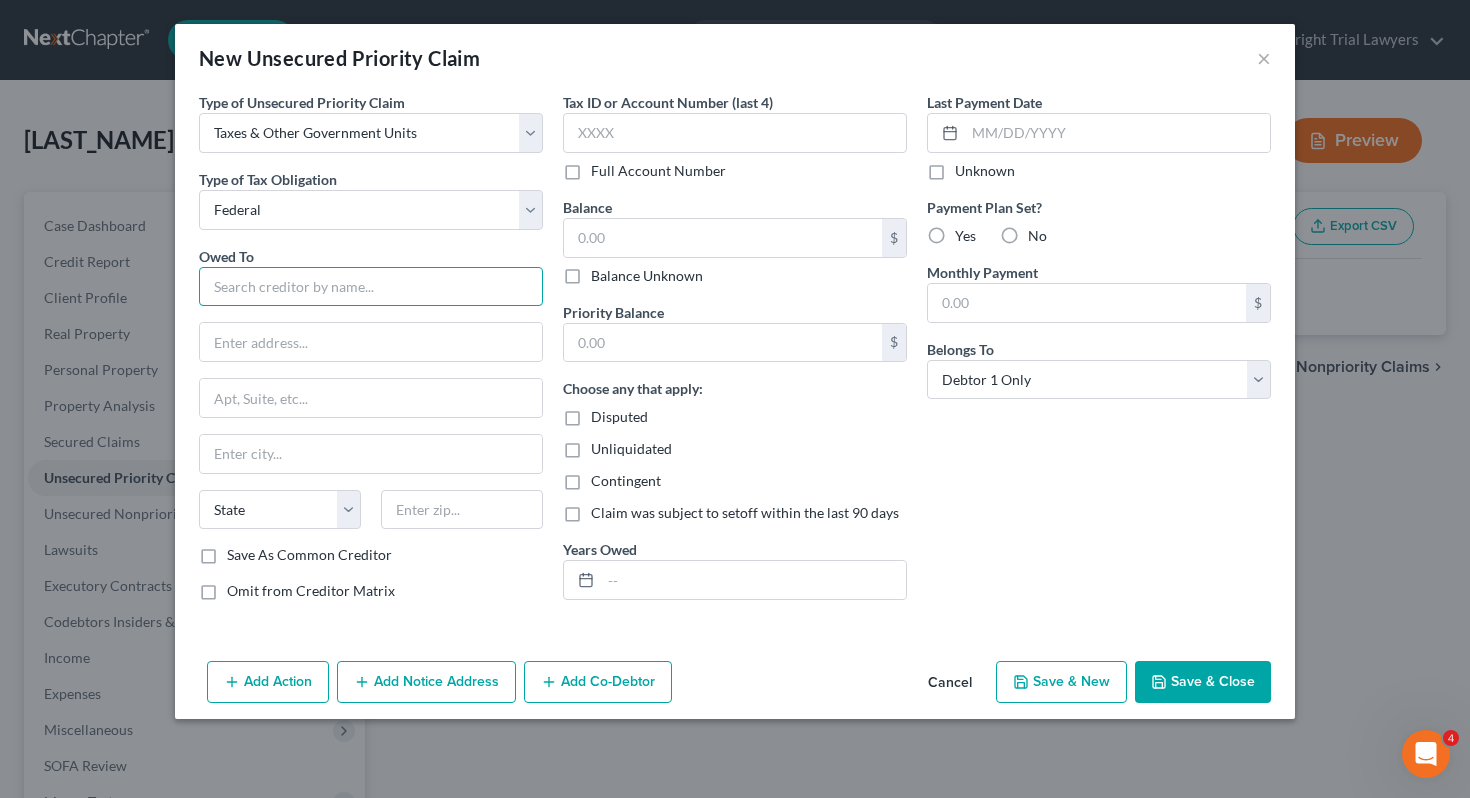 click at bounding box center (371, 287) 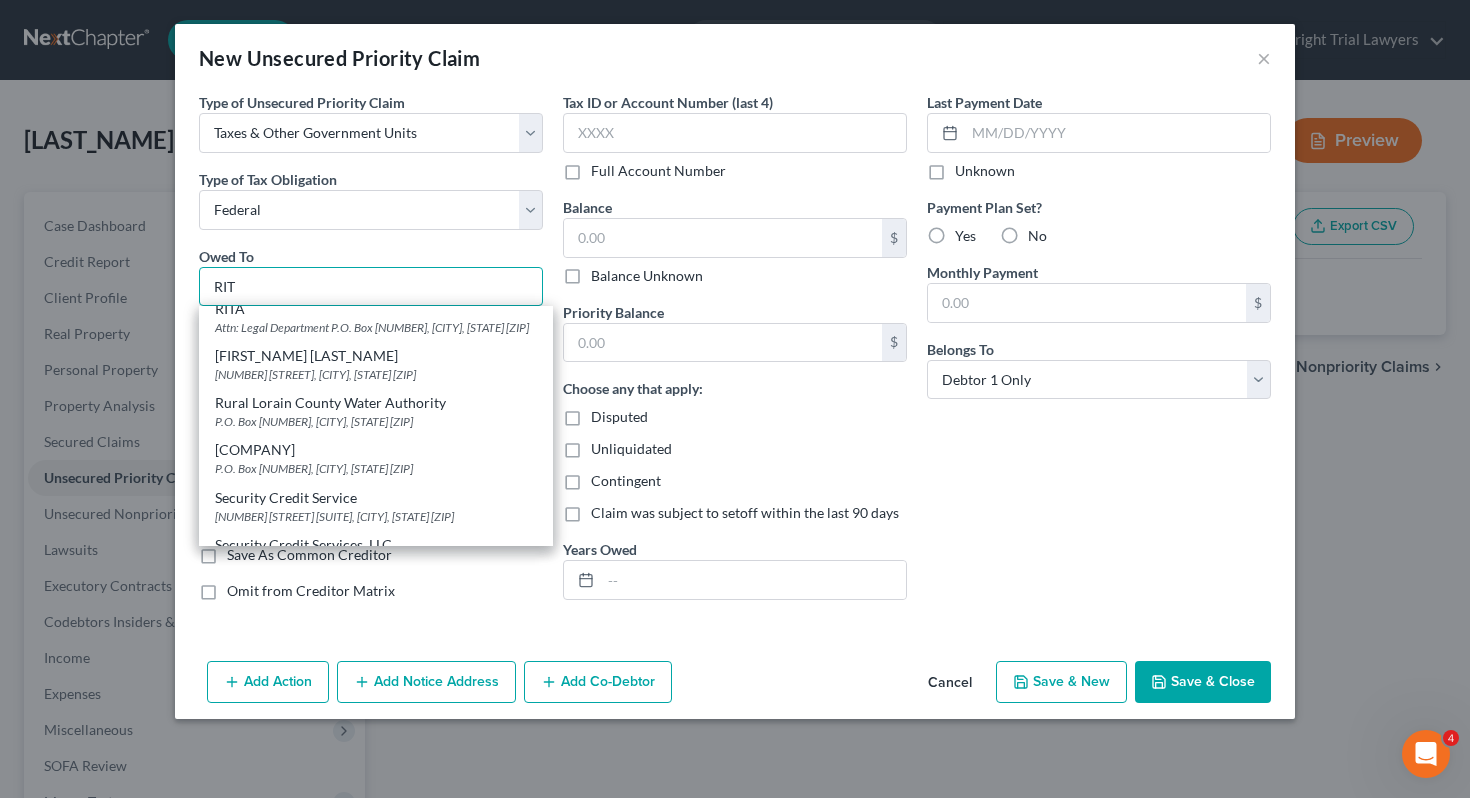 scroll, scrollTop: 1113, scrollLeft: 0, axis: vertical 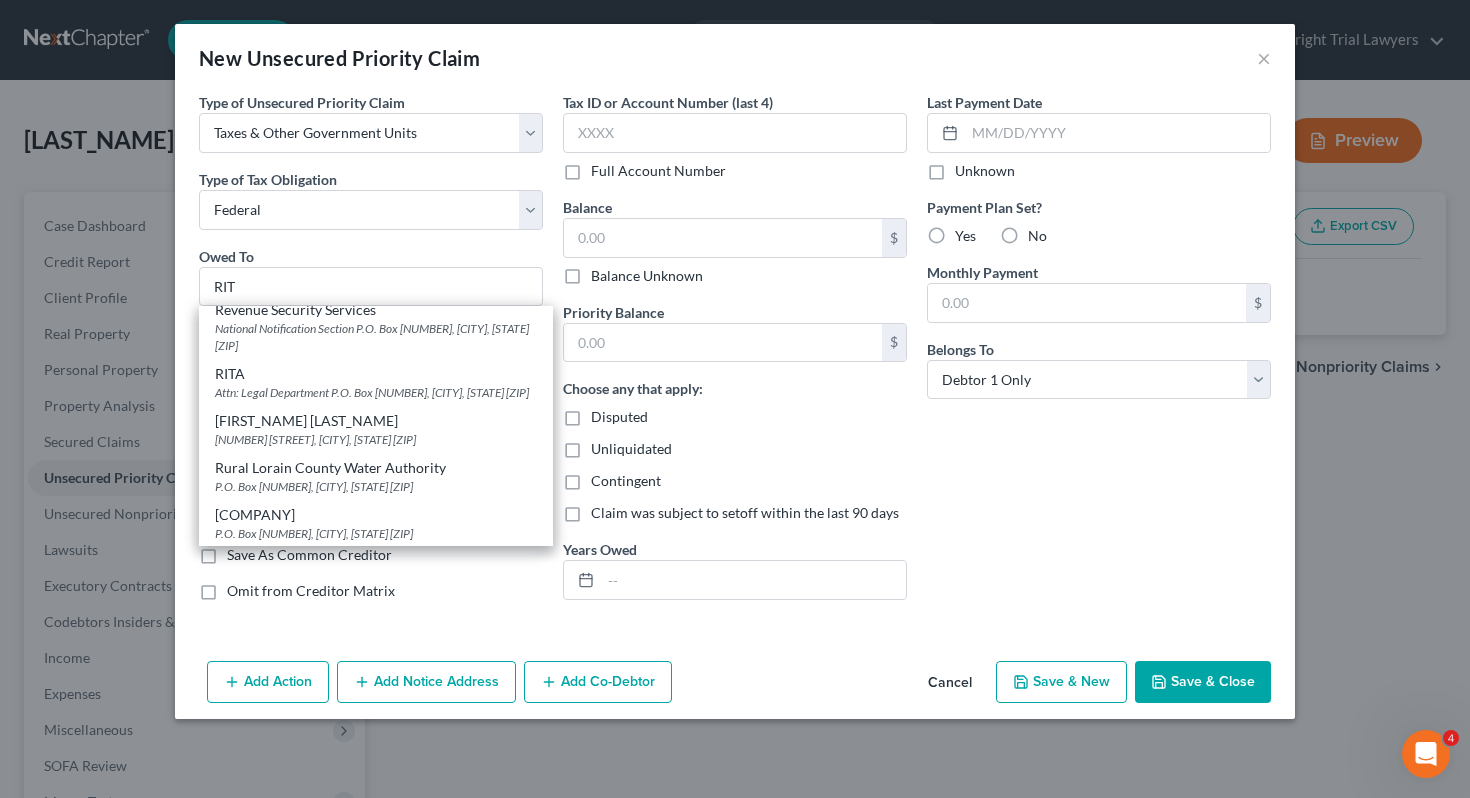 click on "Attn: Legal Department P.O. Box [NUMBER], [CITY], [STATE] [ZIP]" at bounding box center (376, 392) 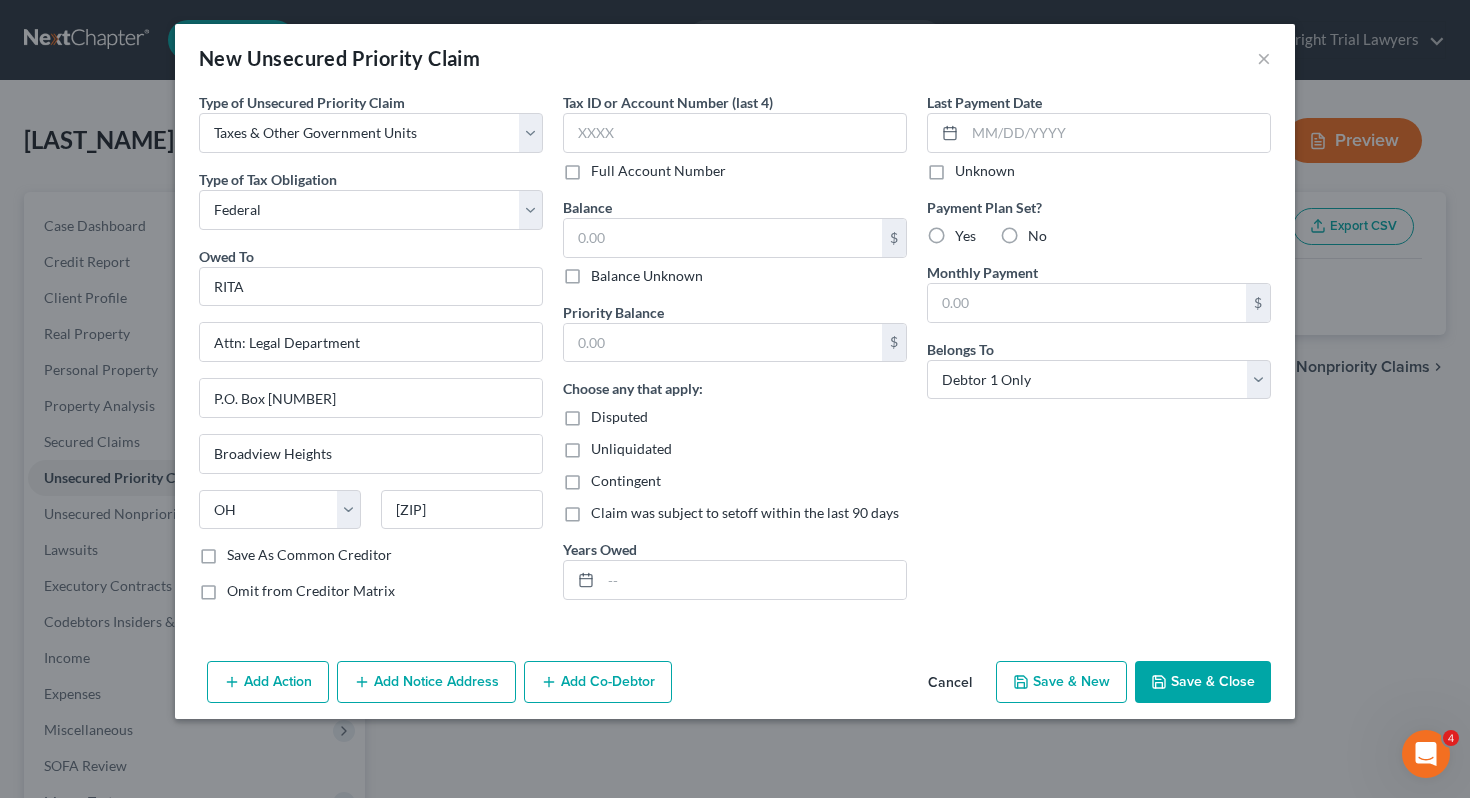 scroll, scrollTop: 0, scrollLeft: 0, axis: both 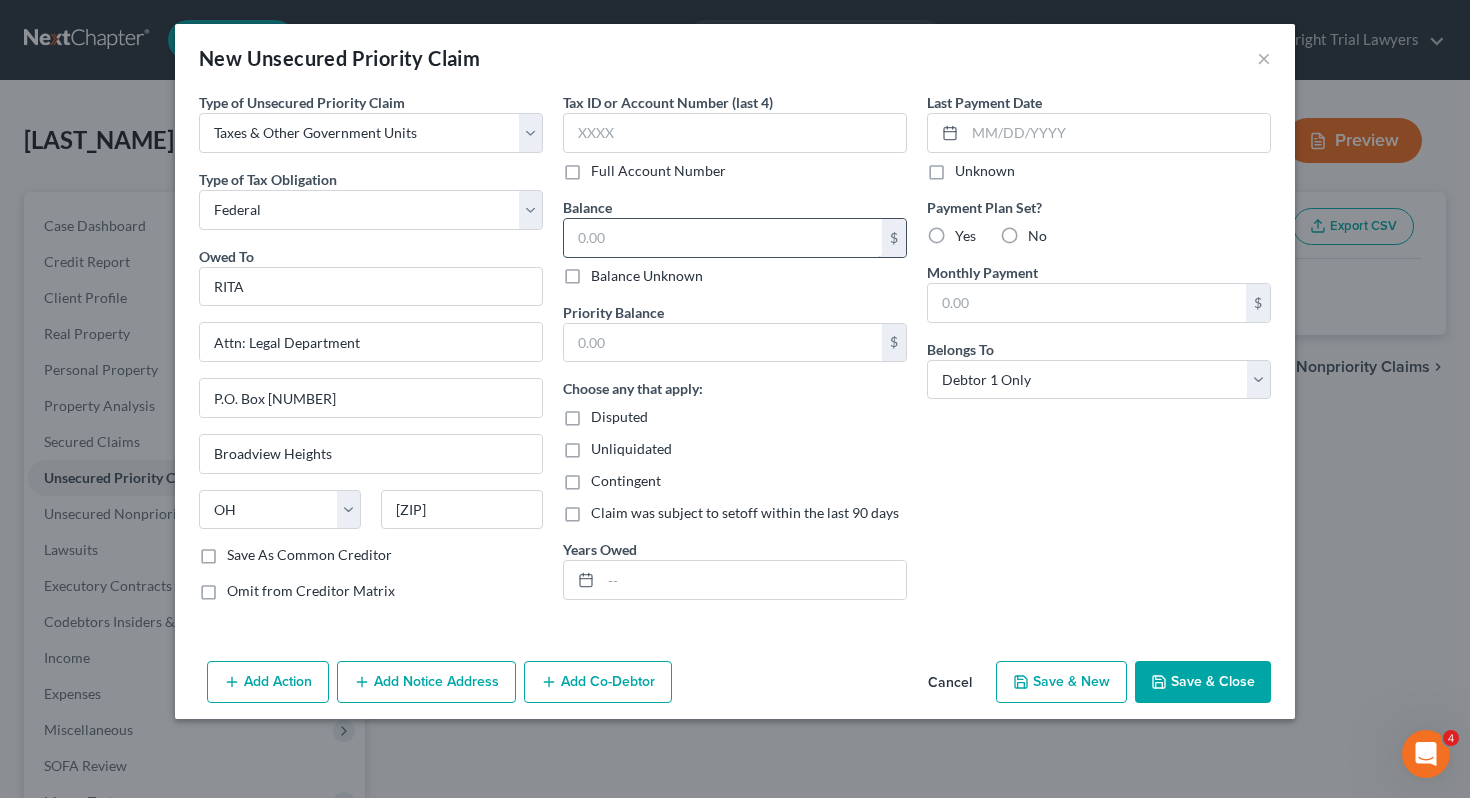 click at bounding box center (723, 238) 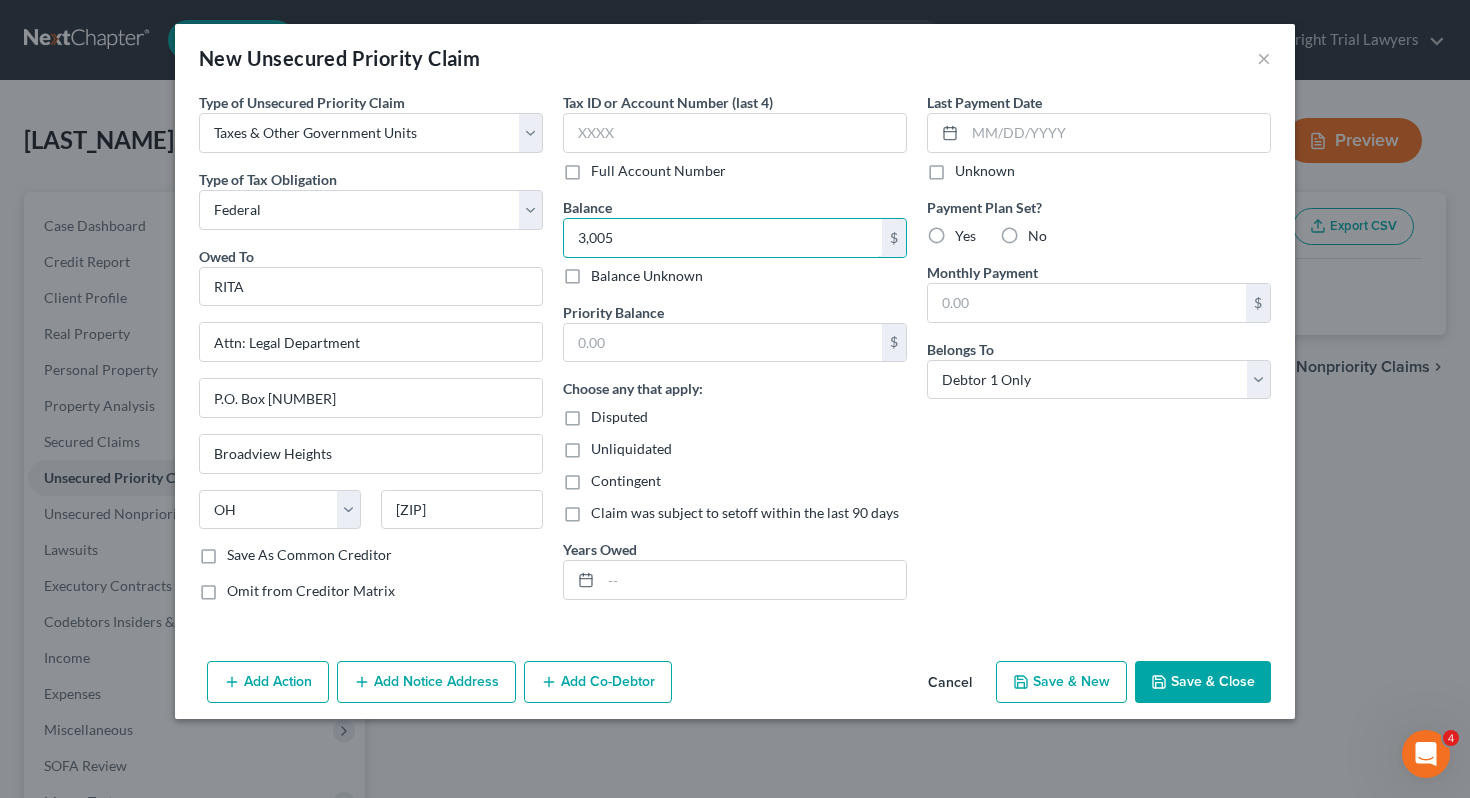 type on "3,005" 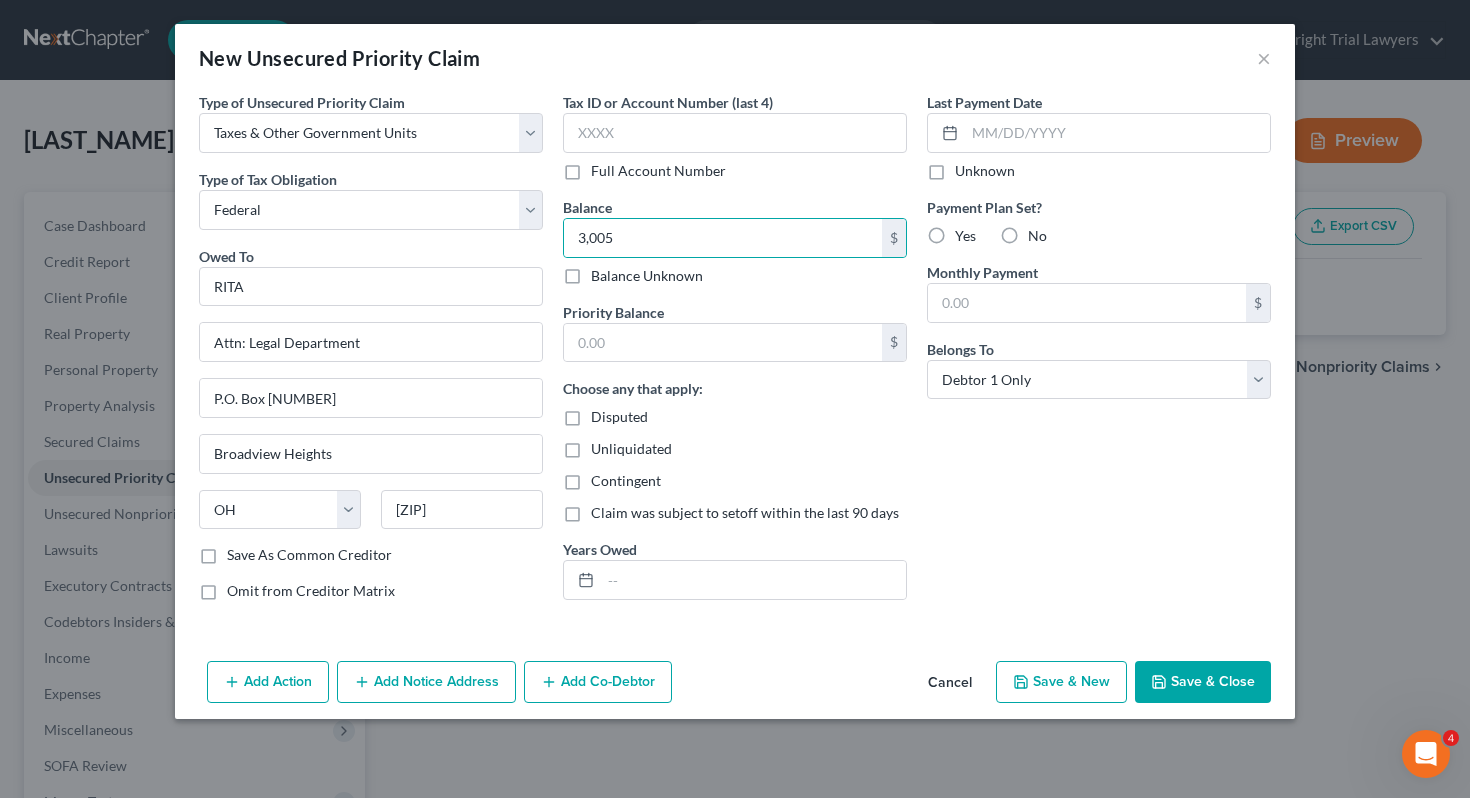 click on "Yes" at bounding box center (965, 236) 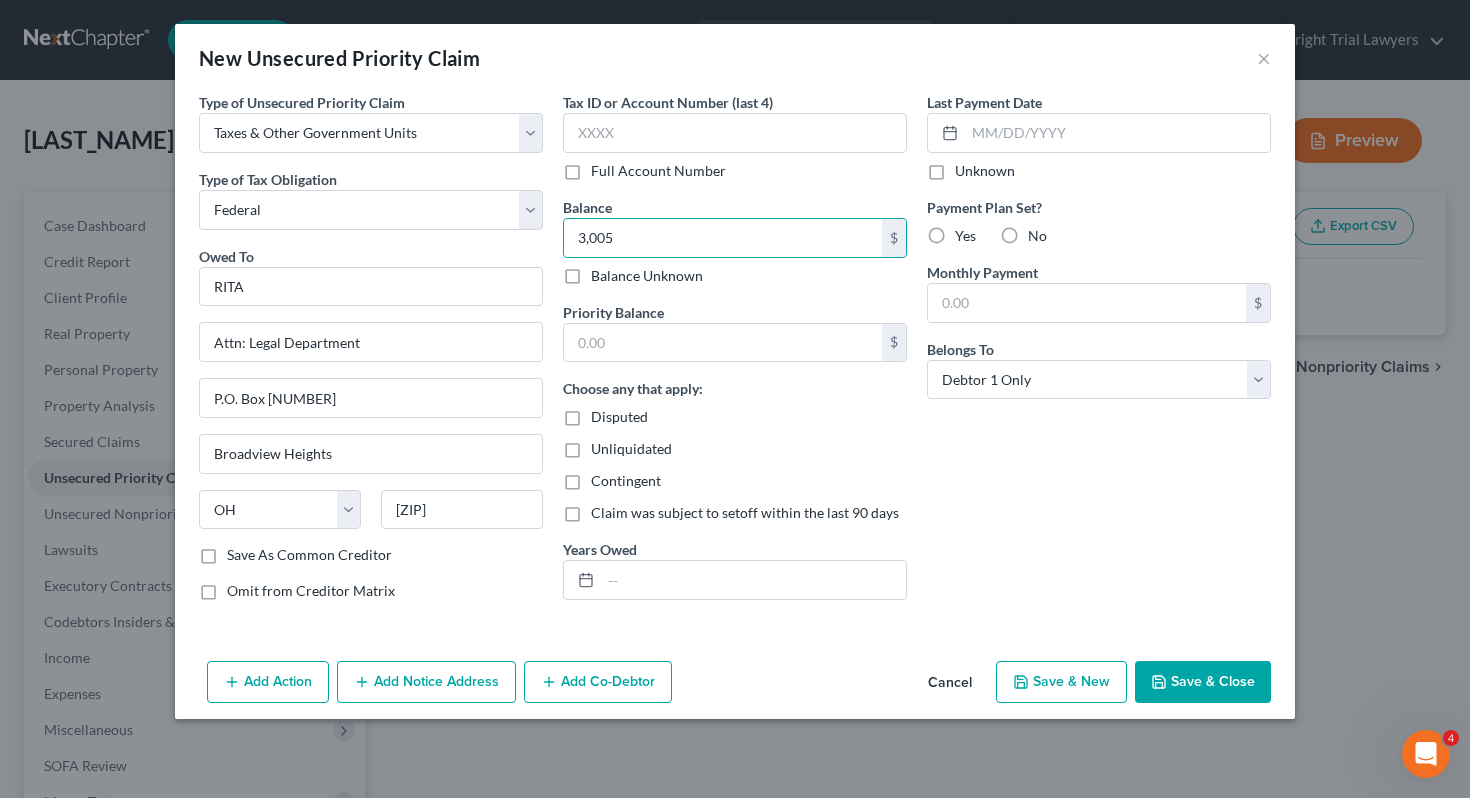 click on "Yes" at bounding box center (969, 232) 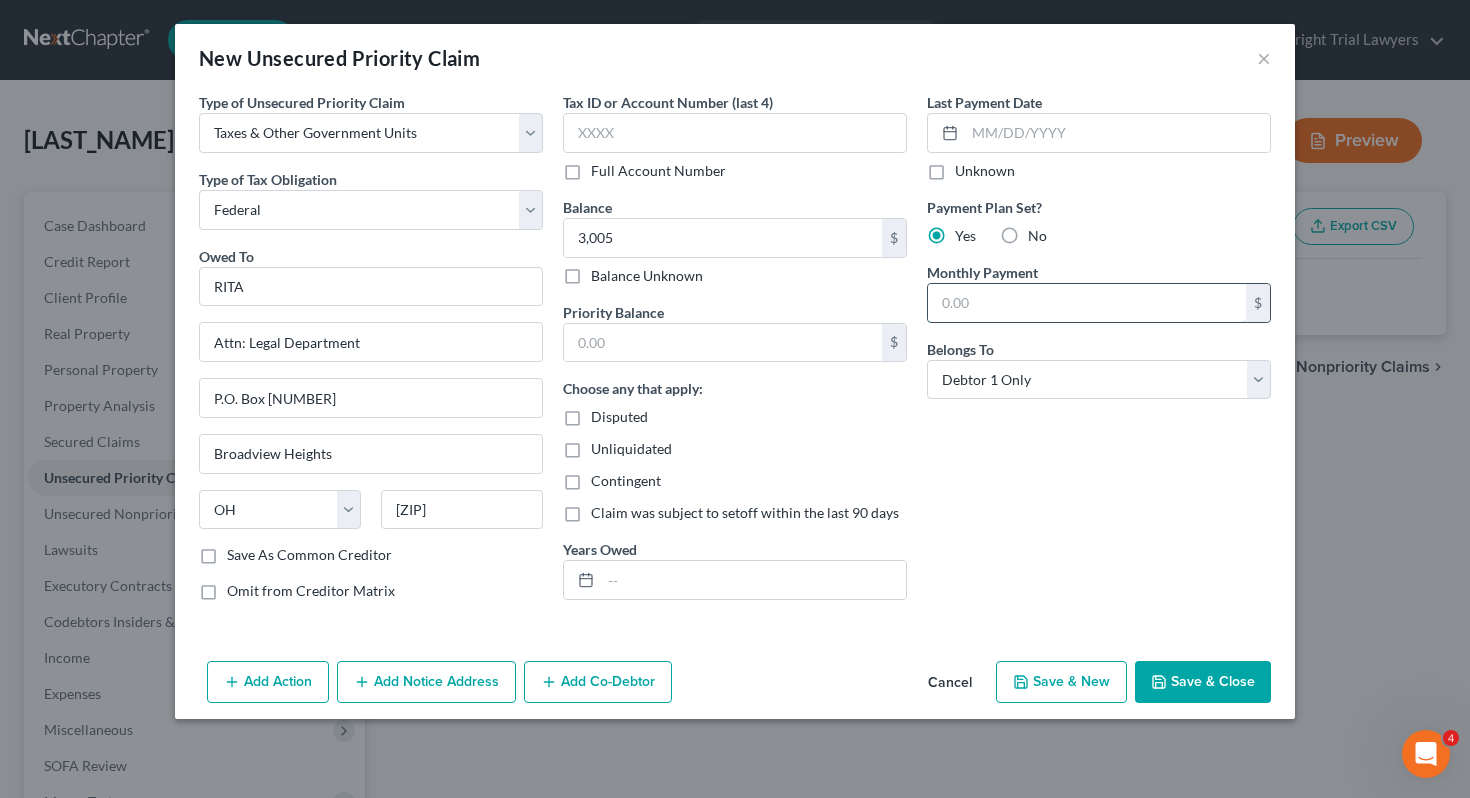 click at bounding box center [1087, 303] 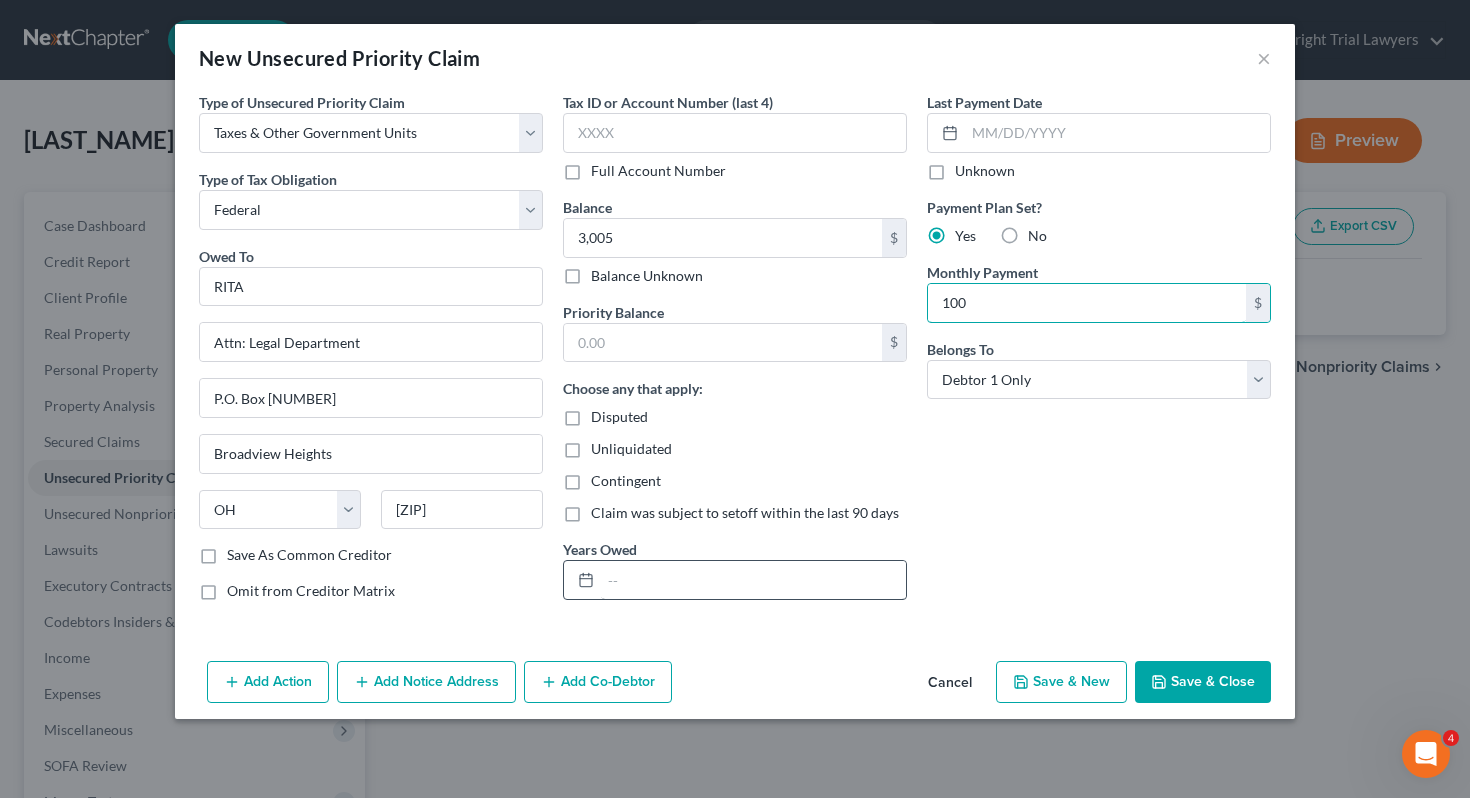 type on "100" 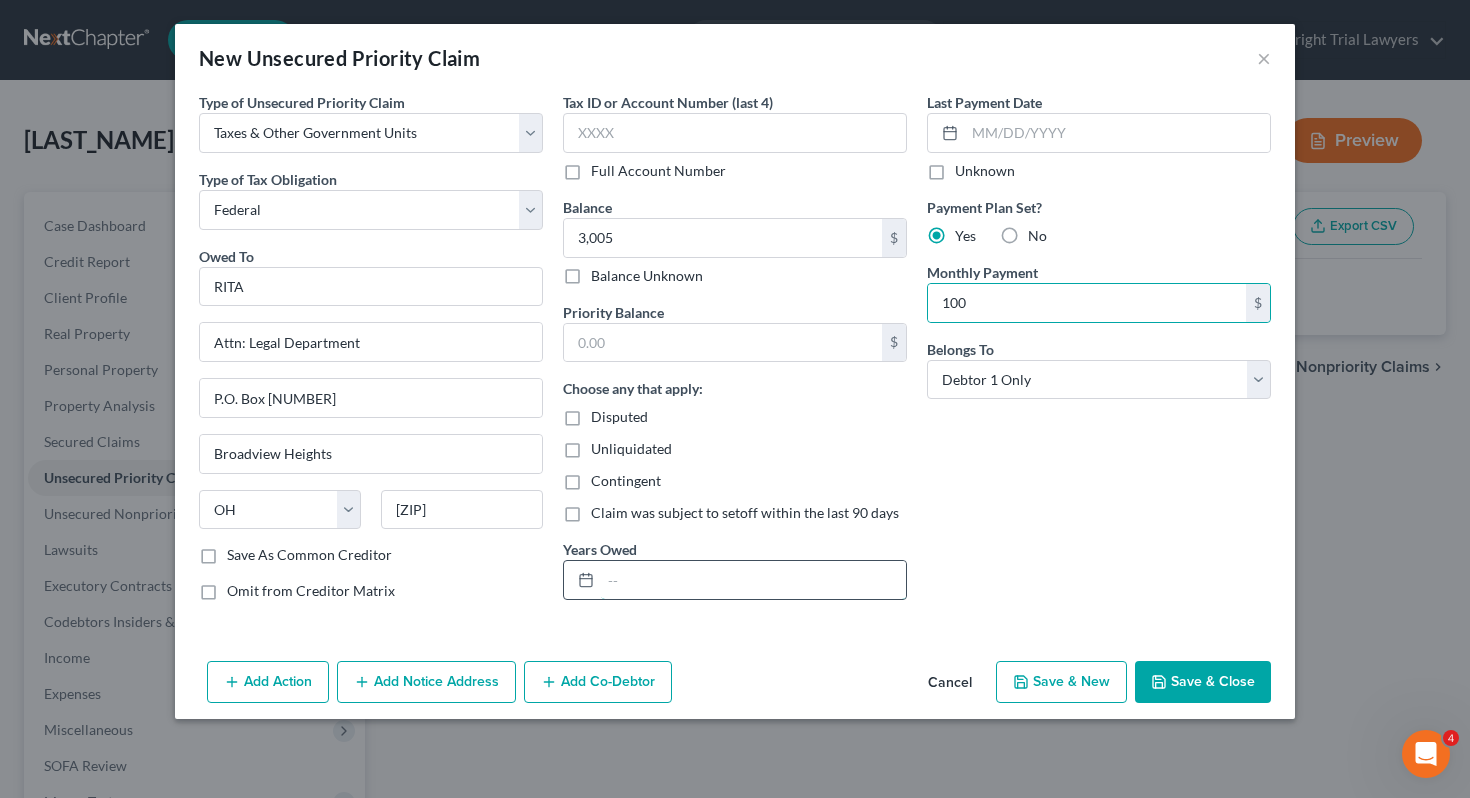 click at bounding box center (753, 580) 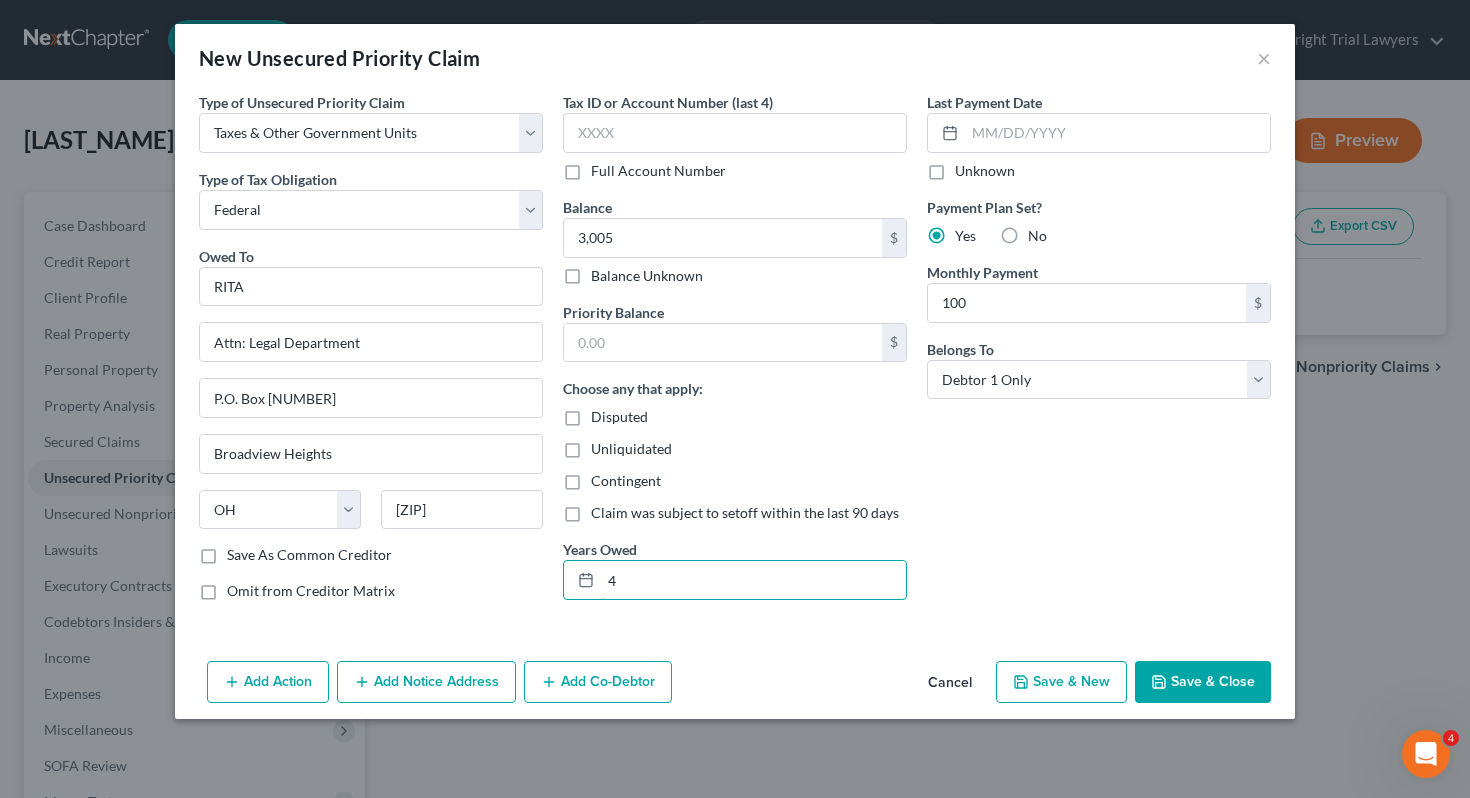 type on "4" 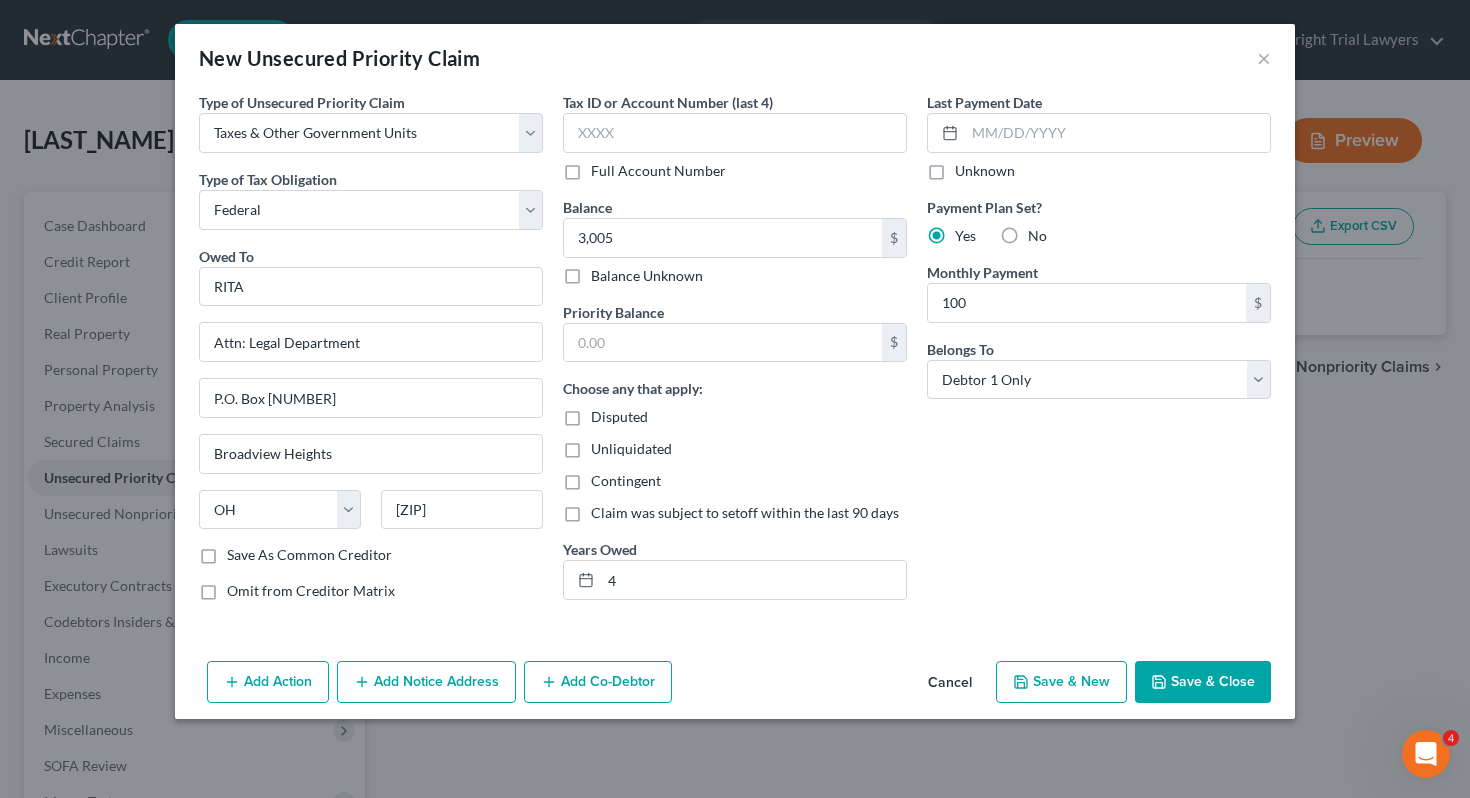 click on "Save & Close" at bounding box center [1203, 682] 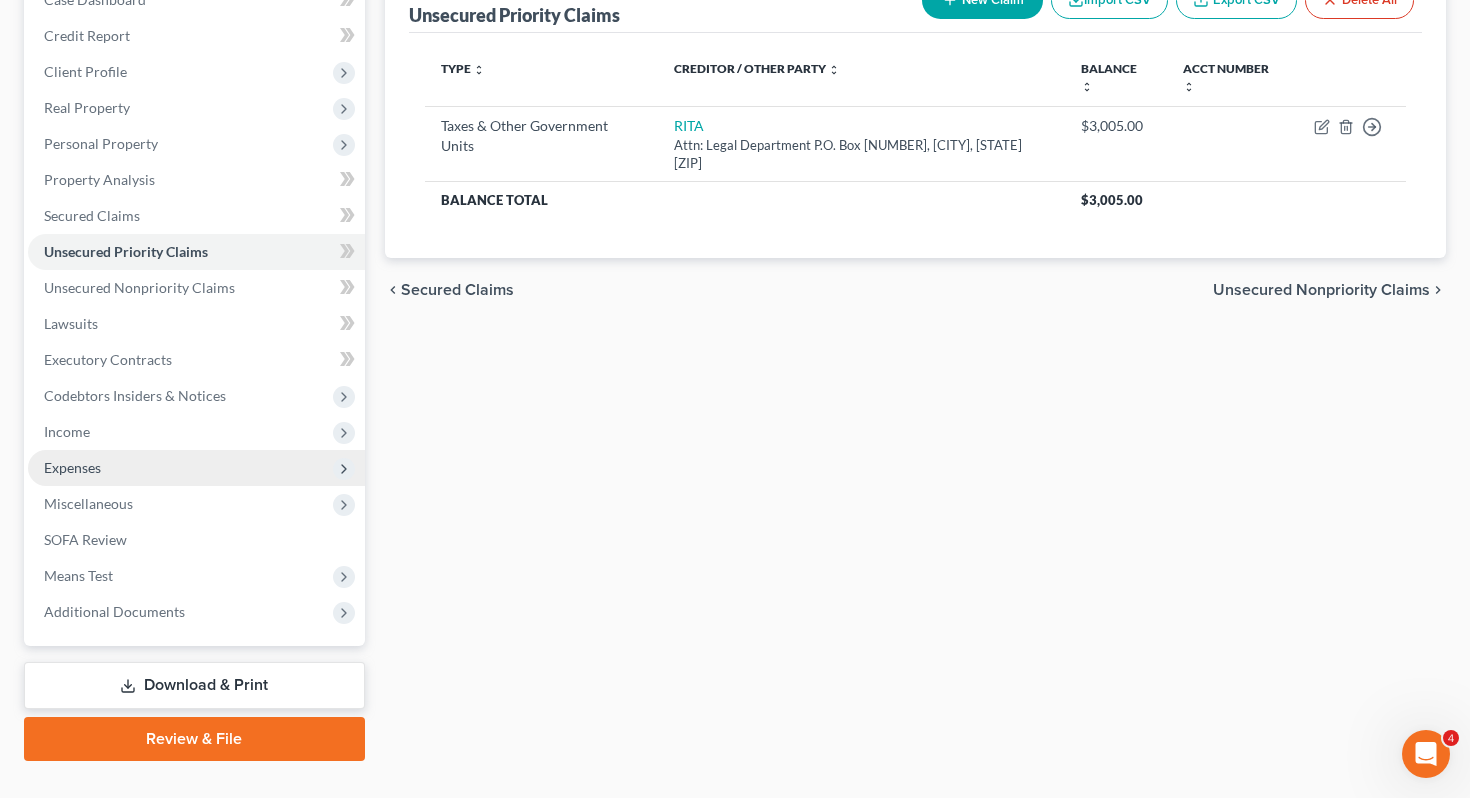 scroll, scrollTop: 263, scrollLeft: 0, axis: vertical 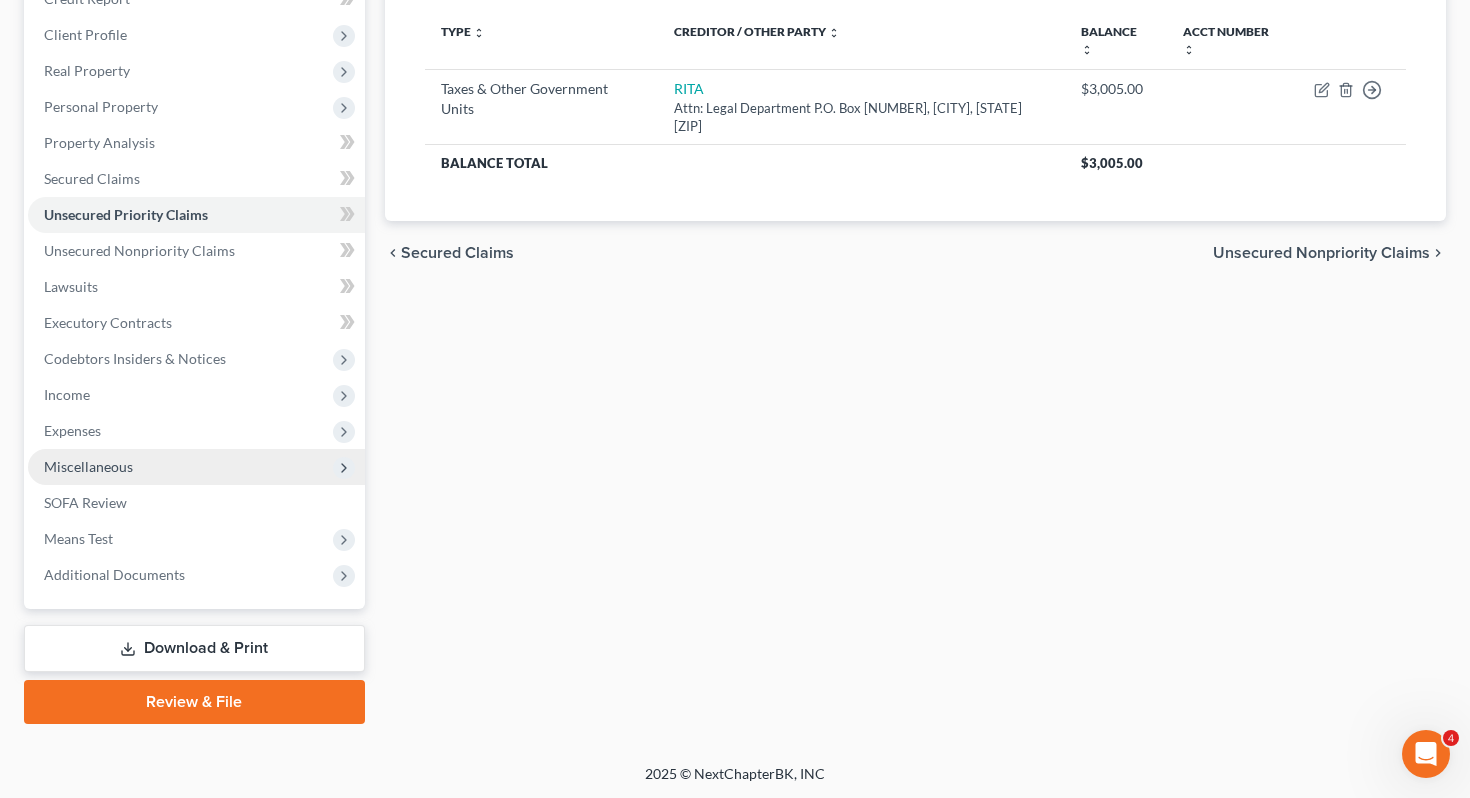 click on "Miscellaneous" at bounding box center [196, 467] 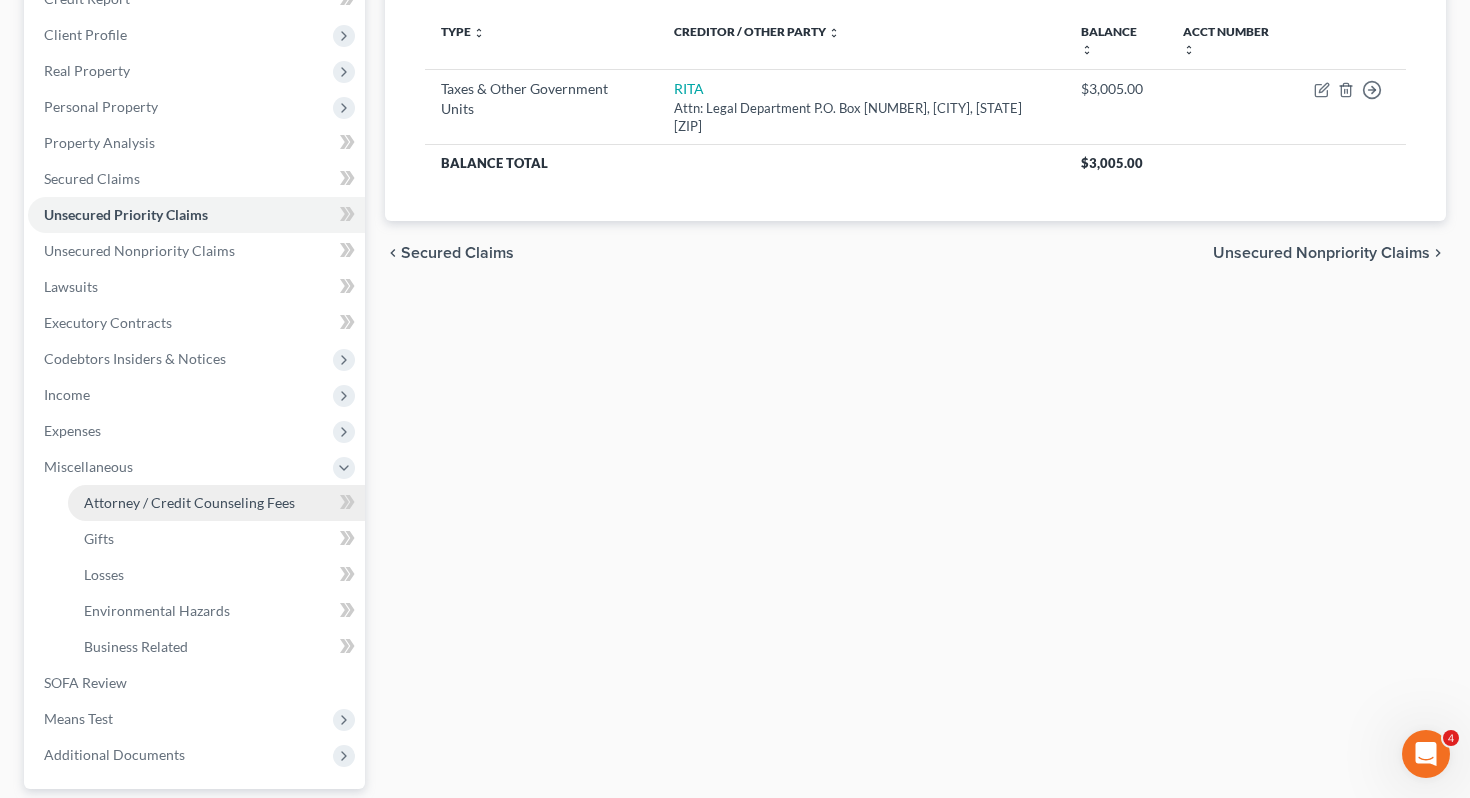 click on "Attorney / Credit Counseling Fees" at bounding box center [189, 502] 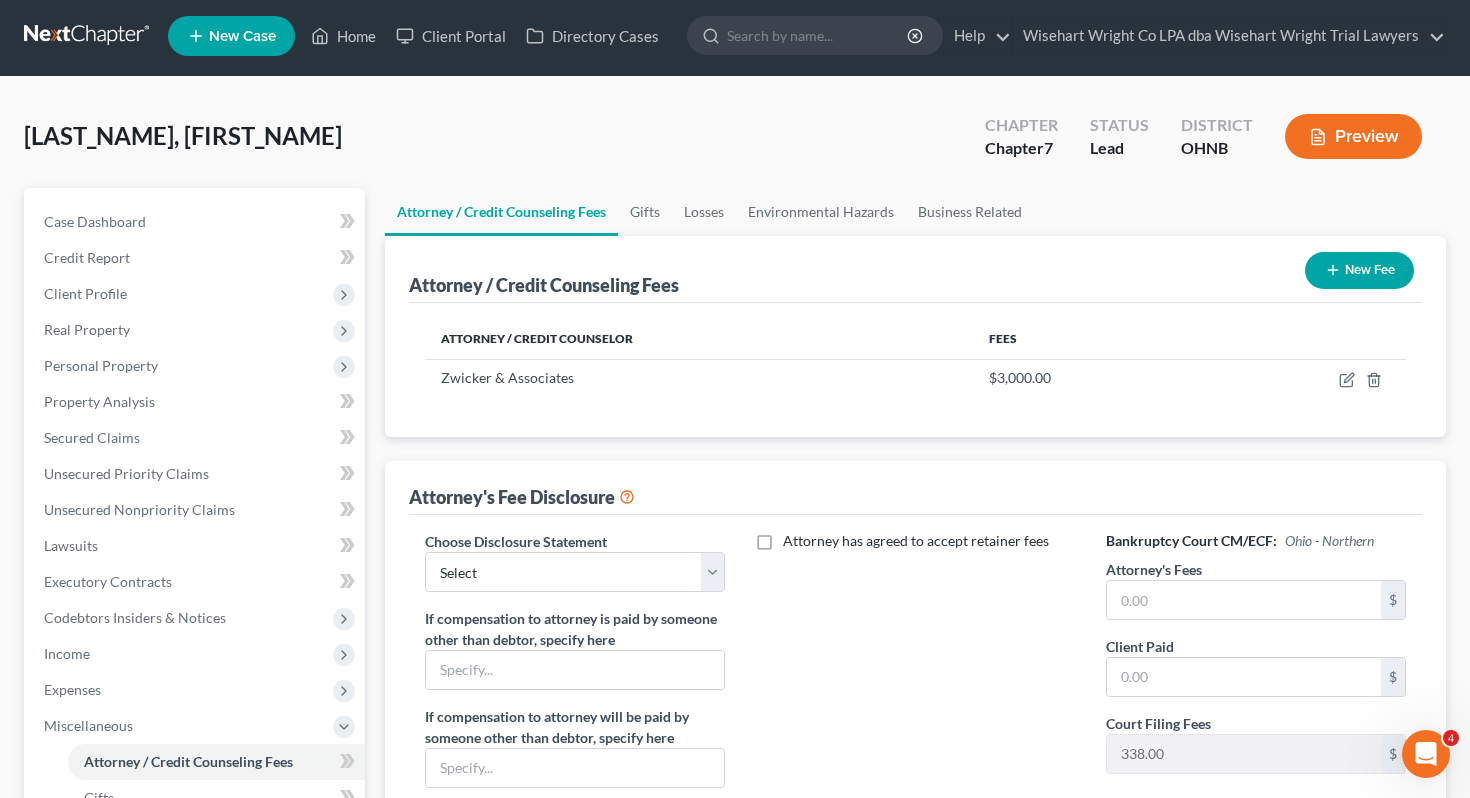 scroll, scrollTop: 0, scrollLeft: 0, axis: both 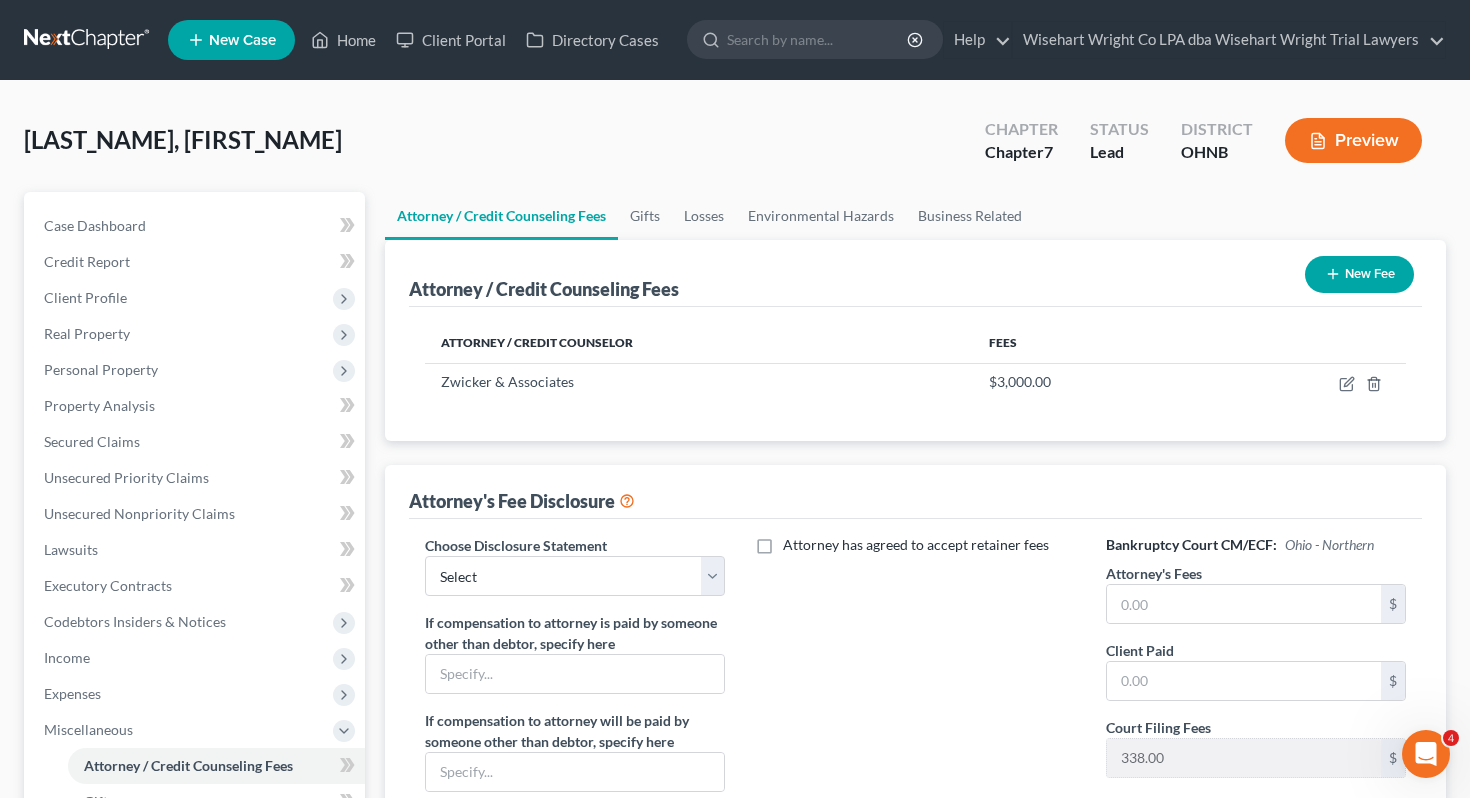 click on "New Fee" at bounding box center [1359, 274] 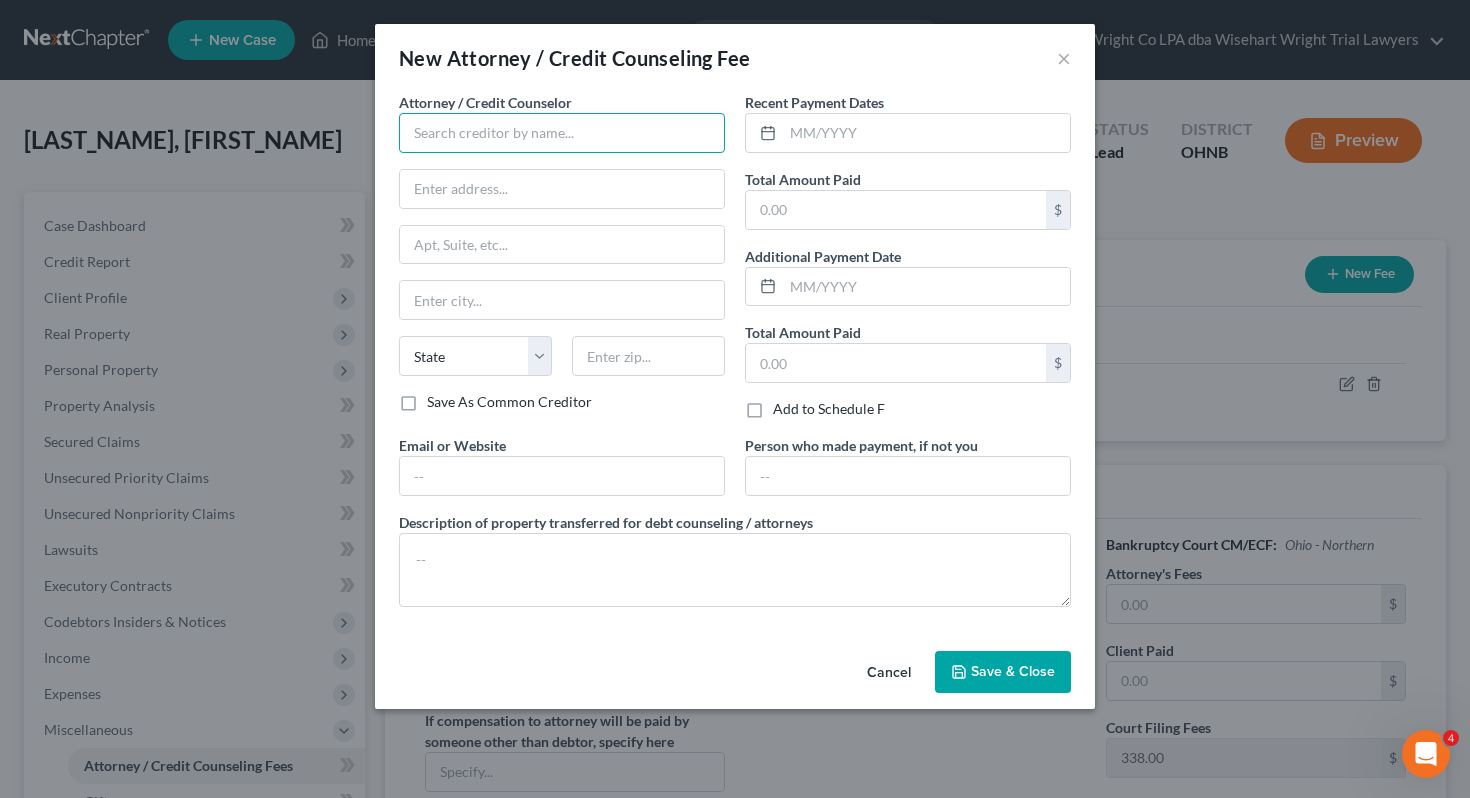 click at bounding box center [562, 133] 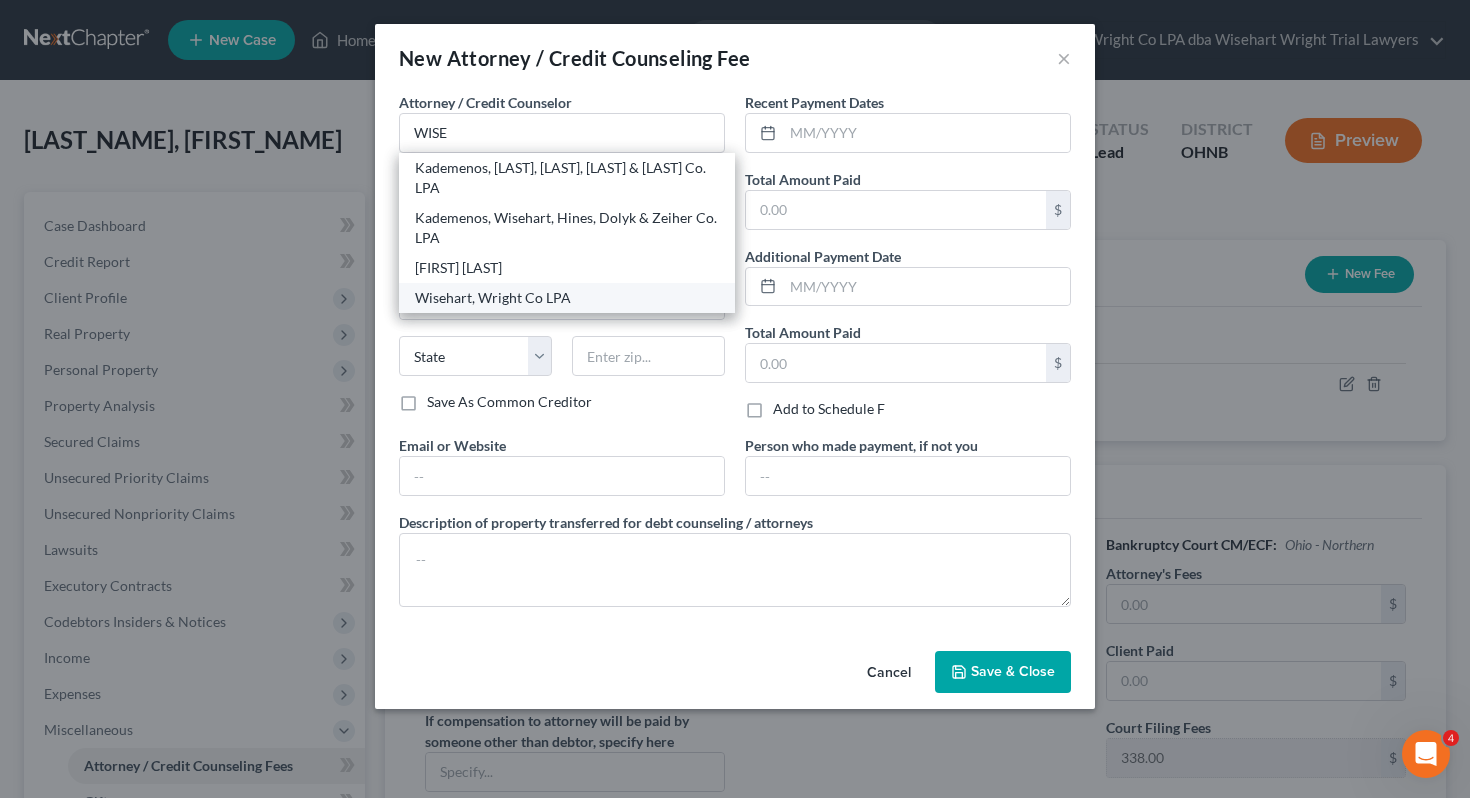 click on "Wisehart, Wright Co LPA" at bounding box center [567, 298] 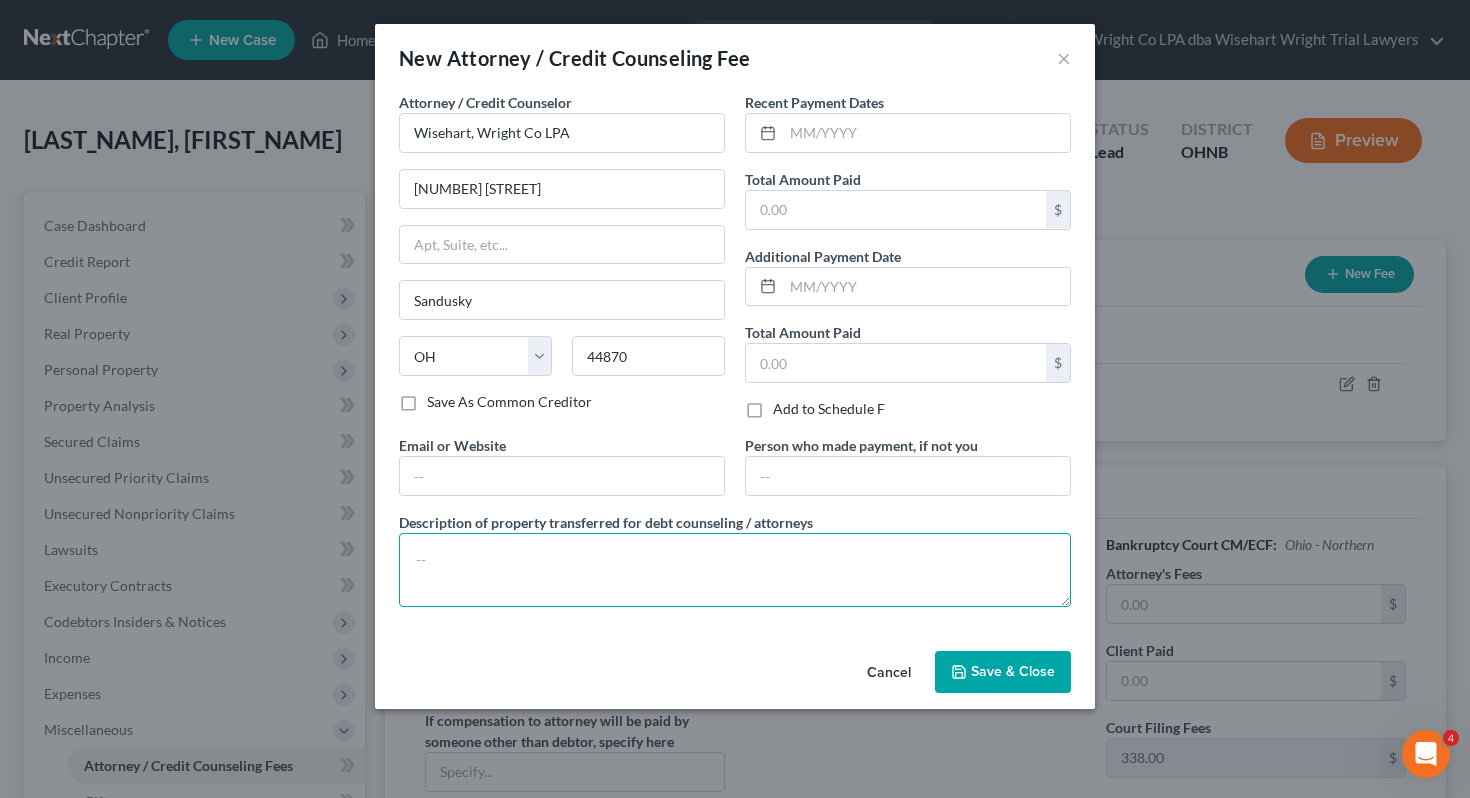 click at bounding box center [735, 570] 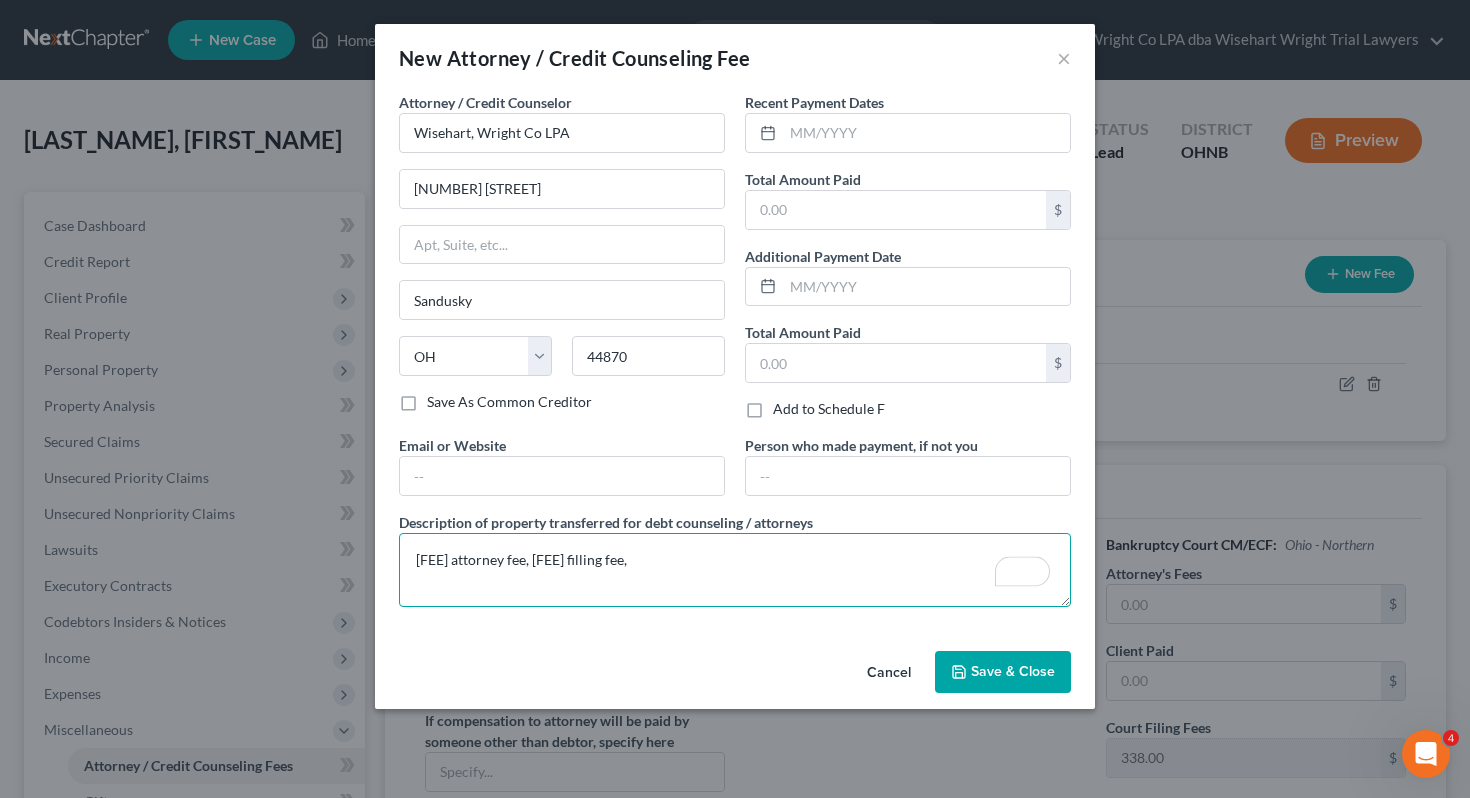 click on "[FEE] attorney fee, [FEE] filling fee," at bounding box center (735, 570) 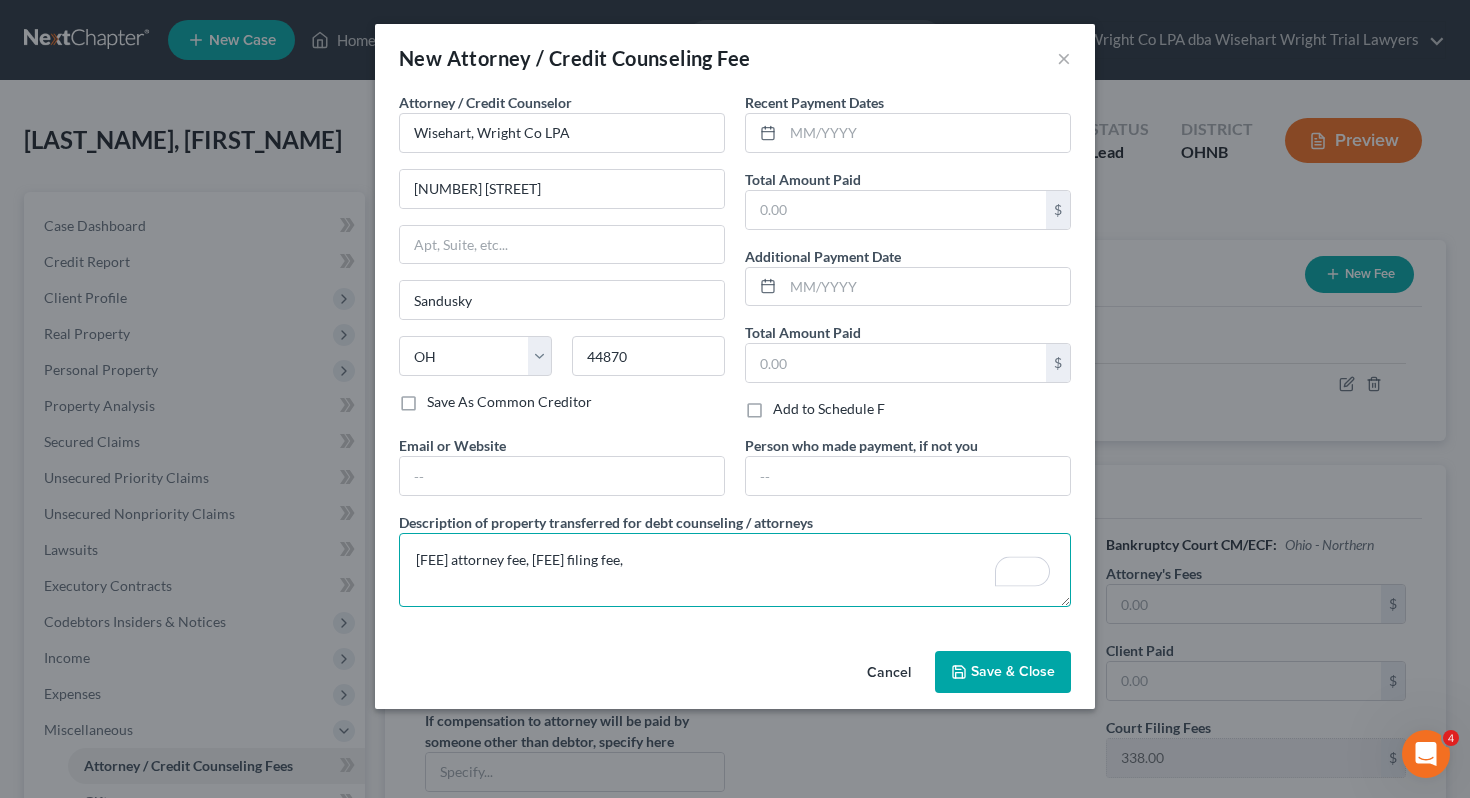 click on "[FEE] attorney fee, [FEE] filing fee," at bounding box center (735, 570) 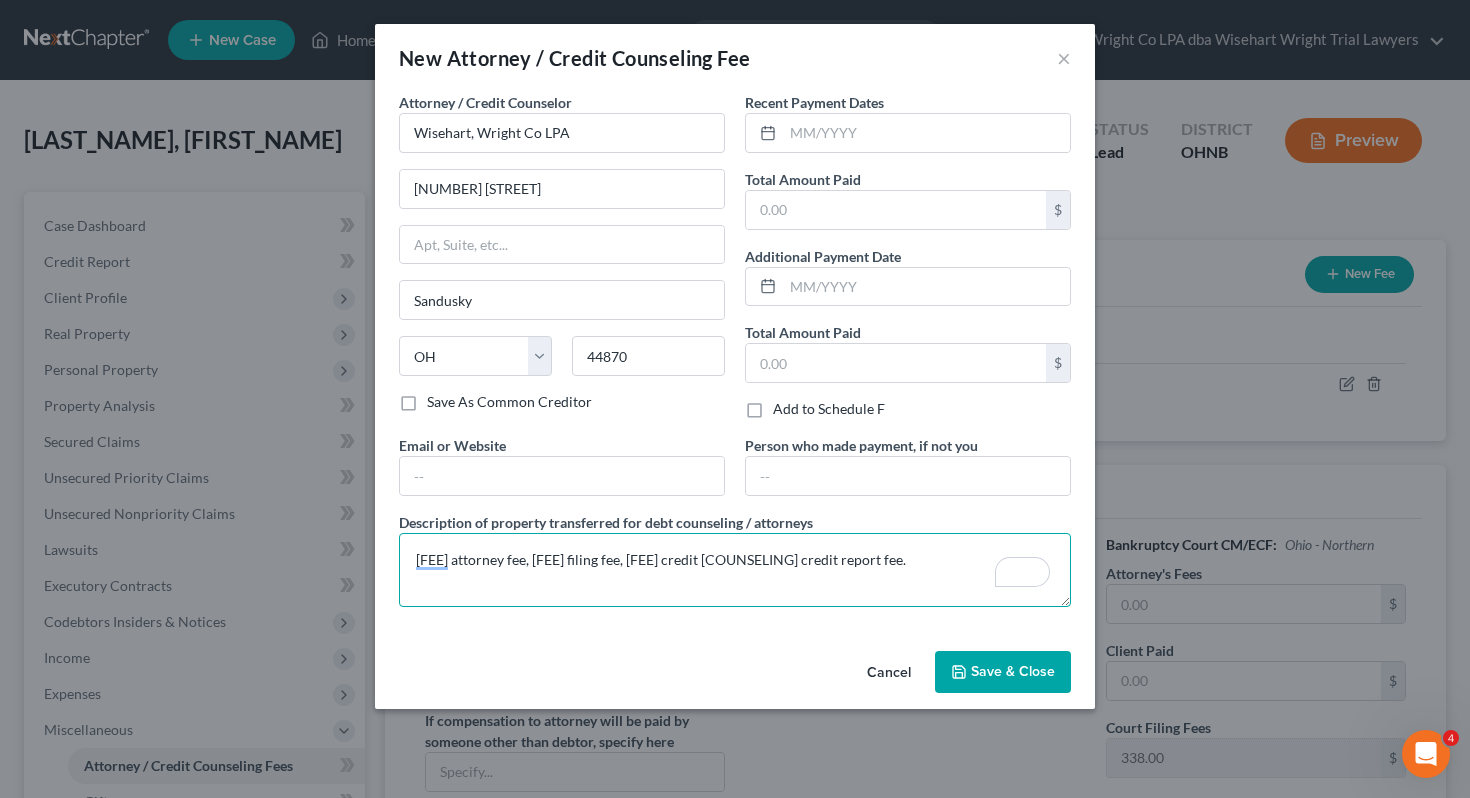 type on "[FEE] attorney fee, [FEE] filing fee, [FEE] credit [COUNSELING] credit report fee." 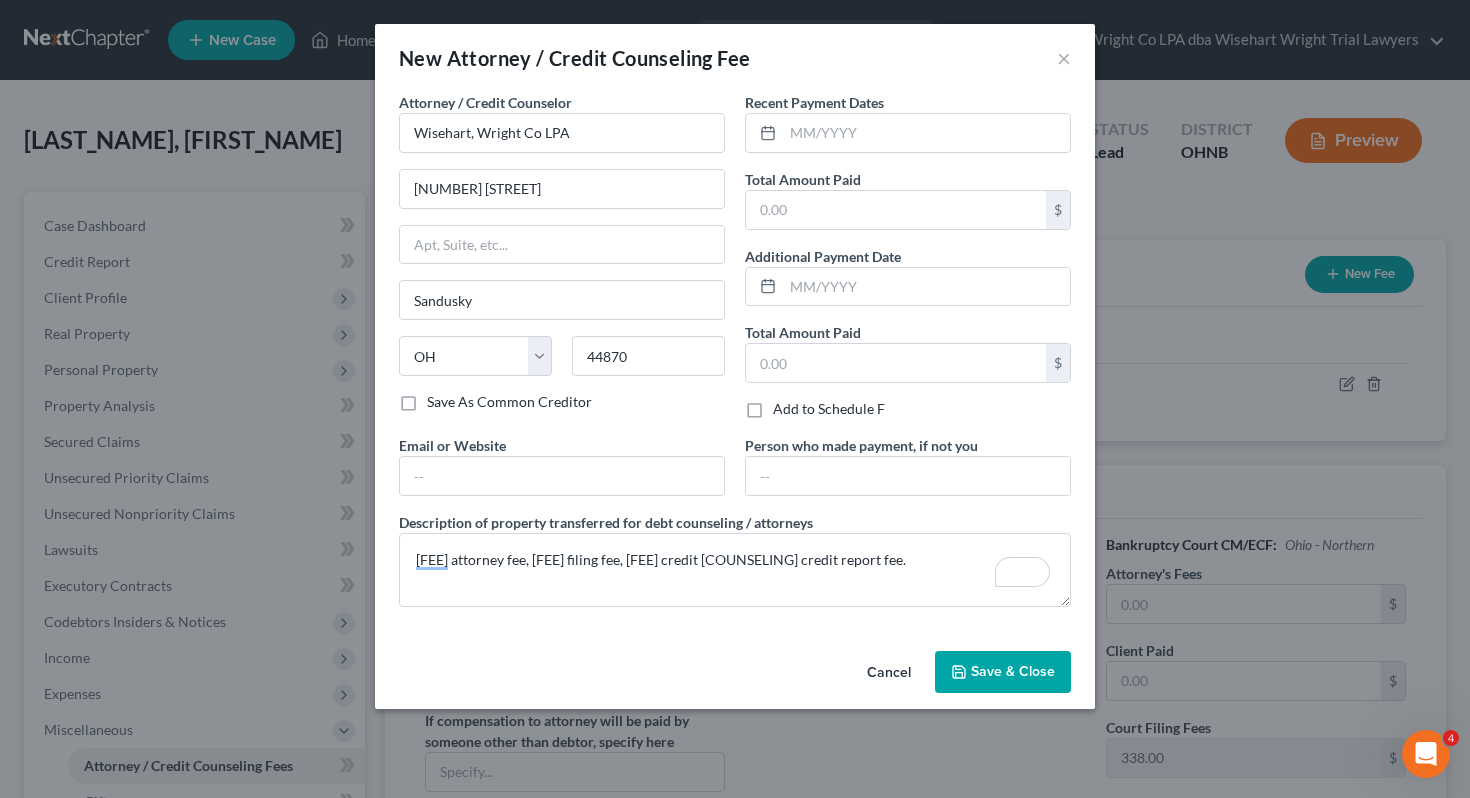 click on "Save & Close" at bounding box center (1013, 671) 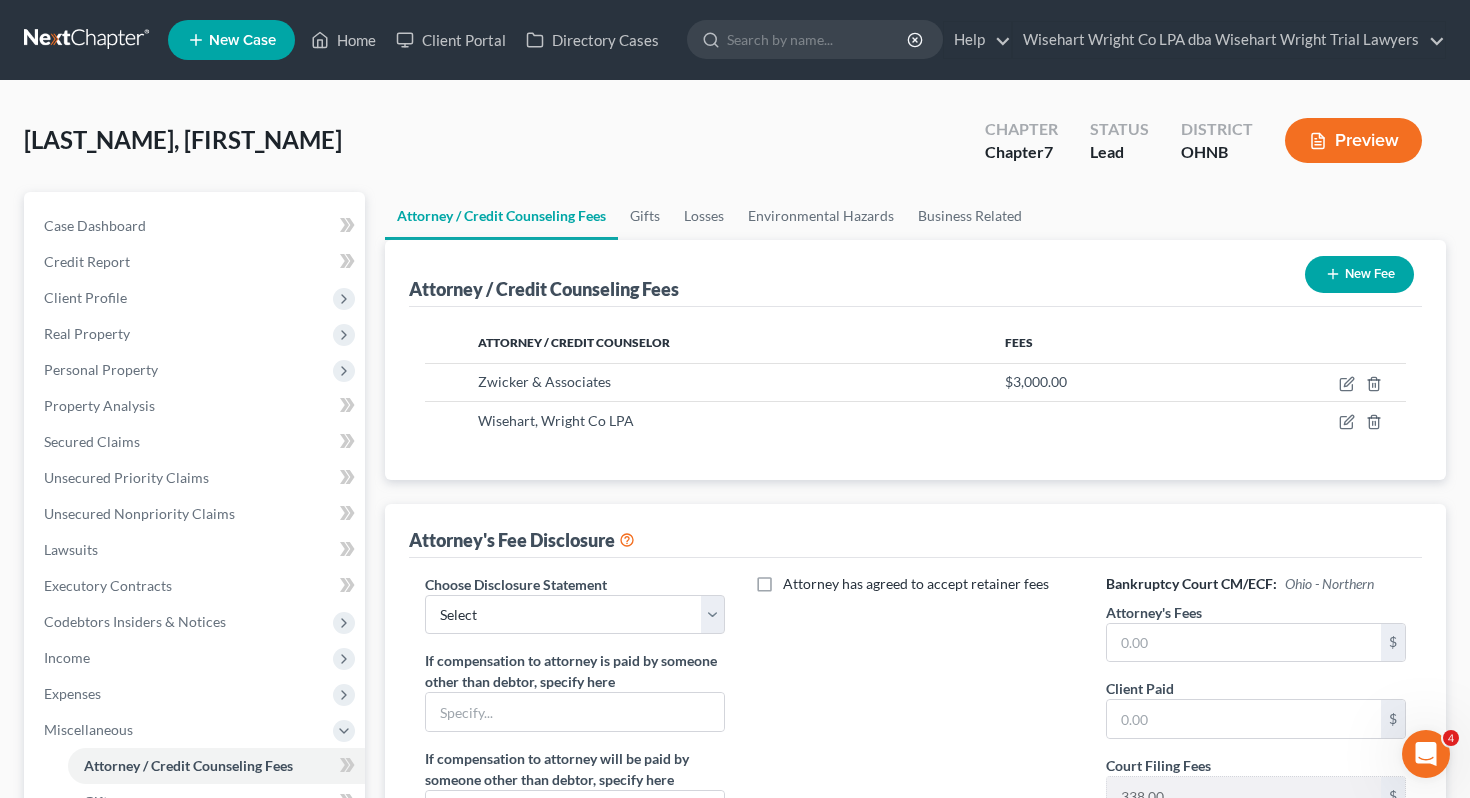 click on "Choose Disclosure Statement Select Fee Disclosure" at bounding box center [575, 604] 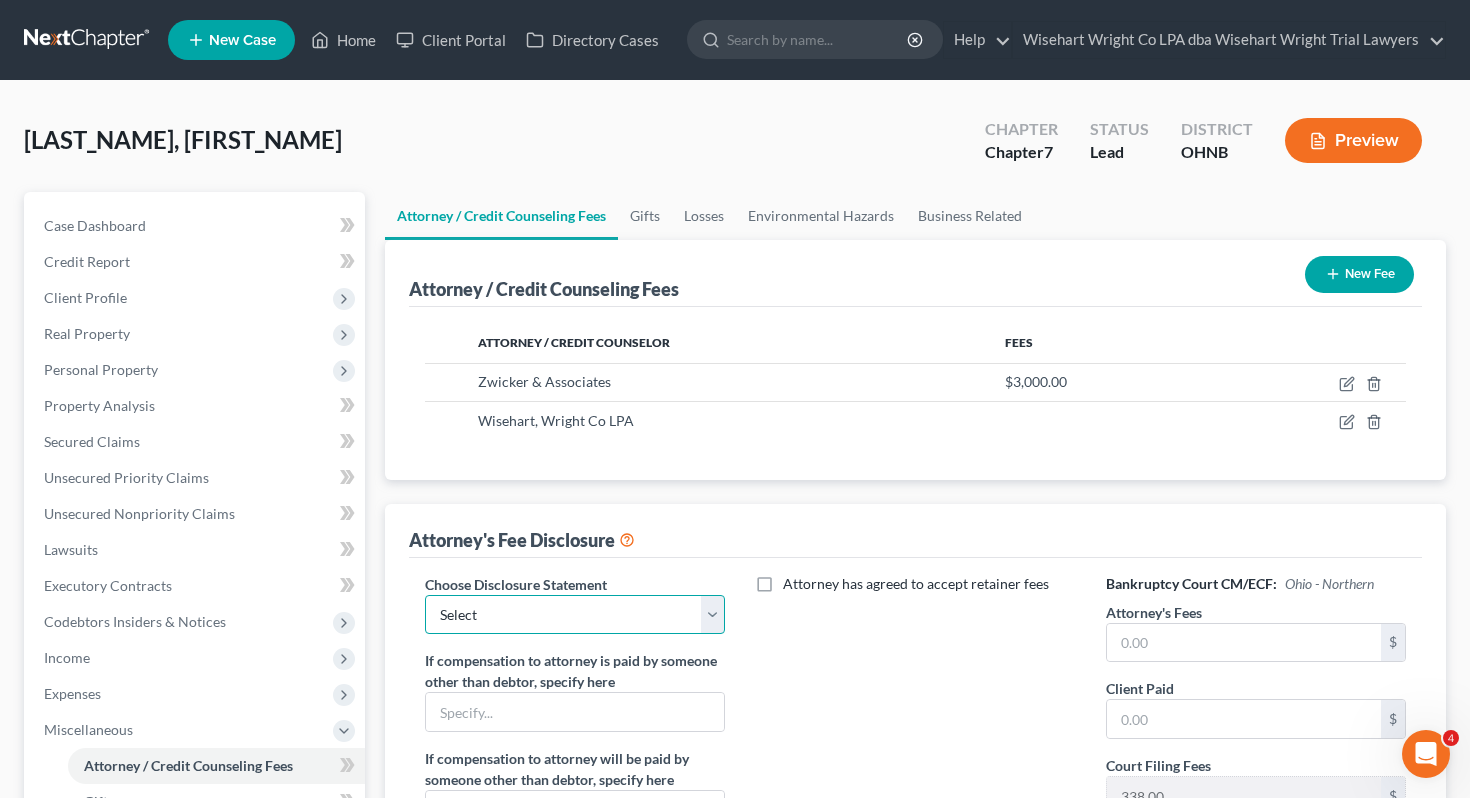 click on "Select Fee Disclosure" at bounding box center (575, 615) 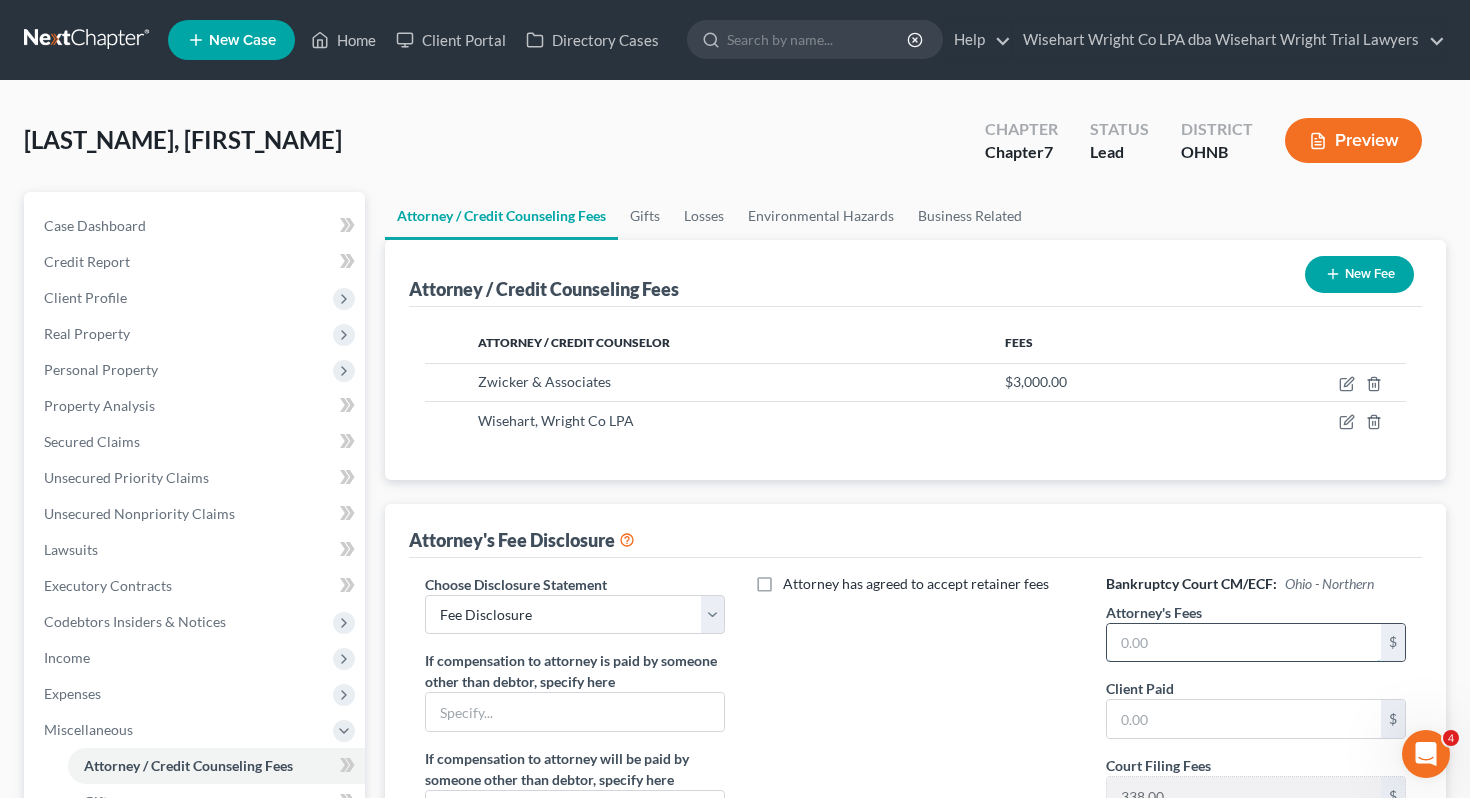 click at bounding box center (1244, 643) 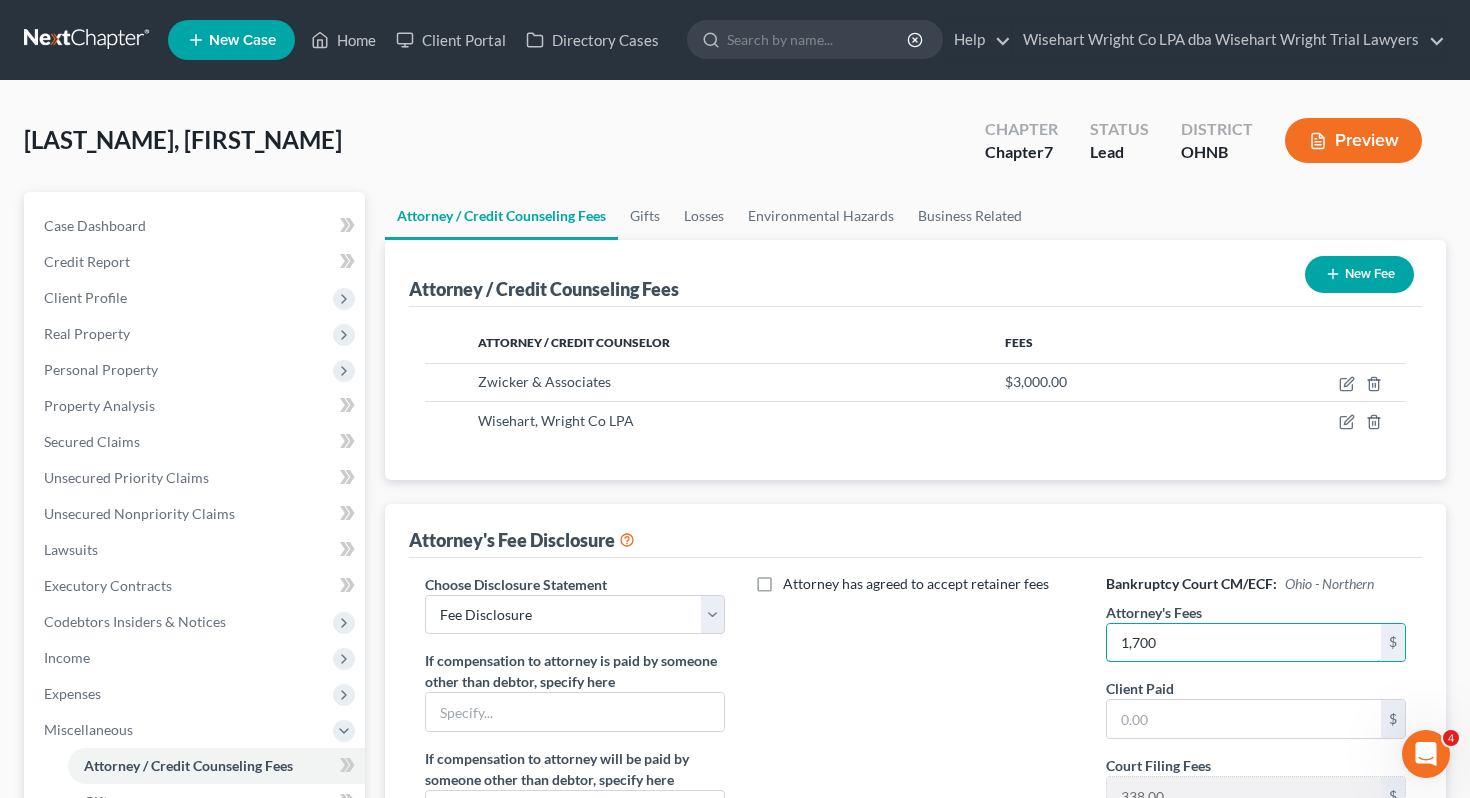 type on "1,700" 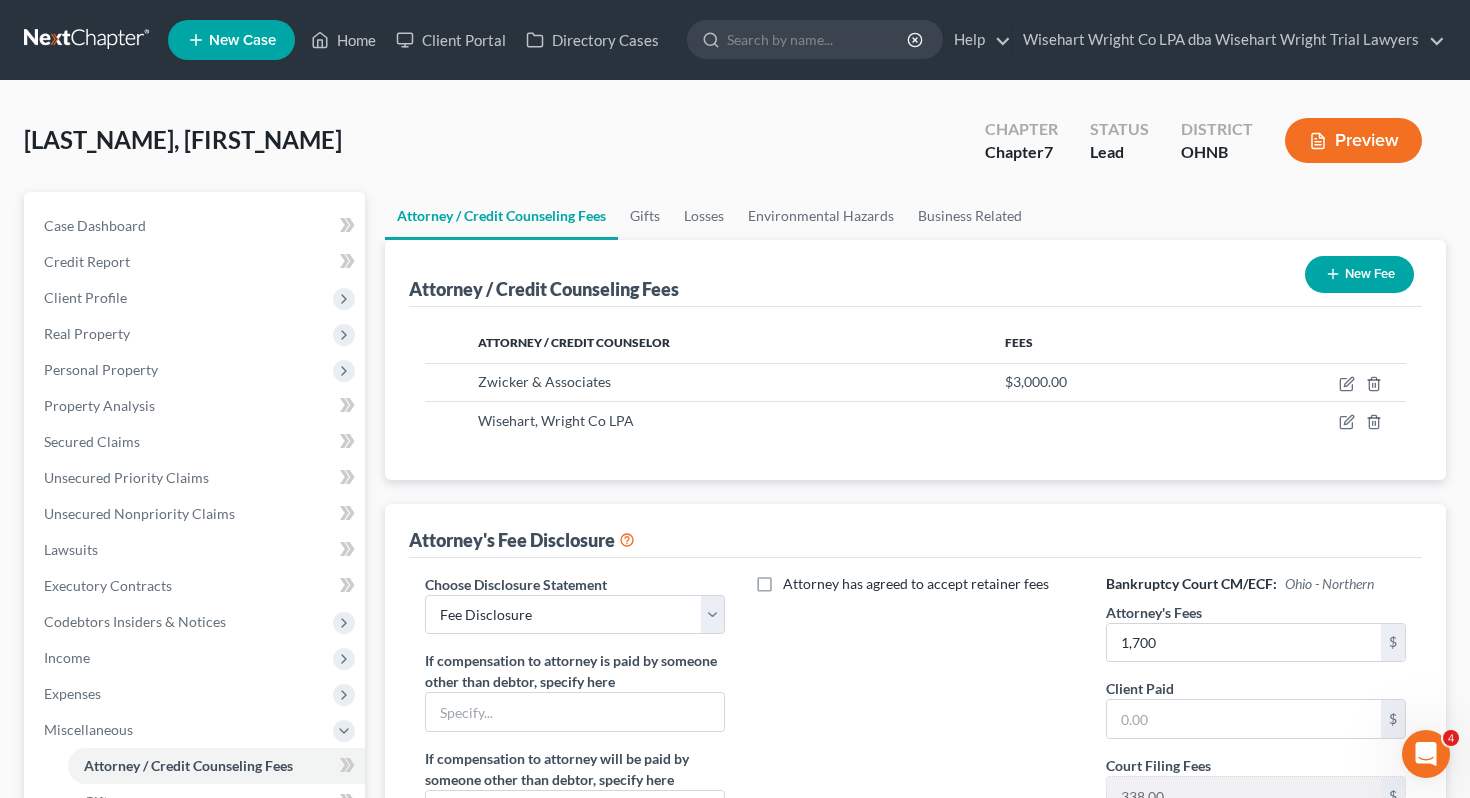 click on "Attorney has agreed to accept retainer fees" at bounding box center [915, 759] 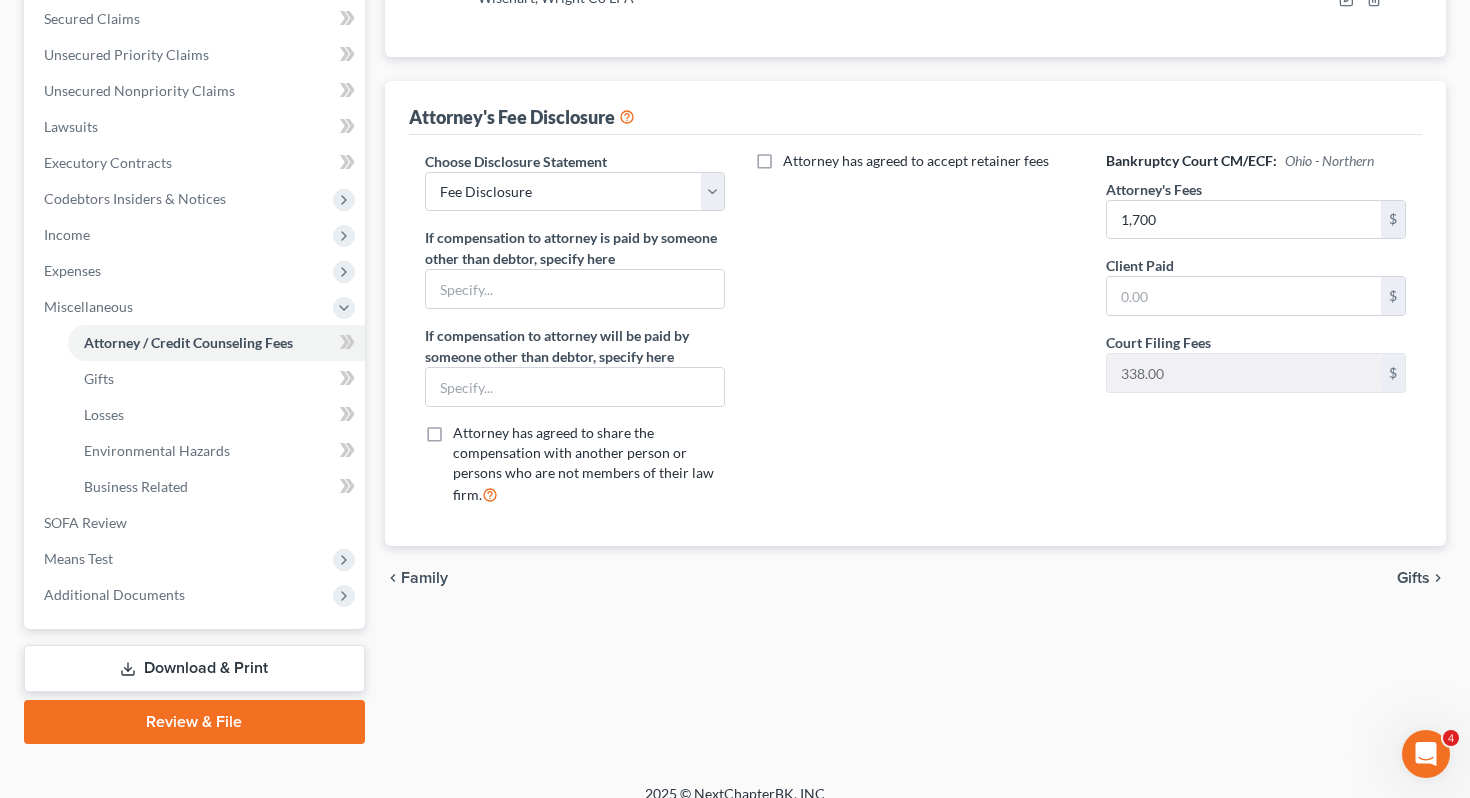 scroll, scrollTop: 443, scrollLeft: 0, axis: vertical 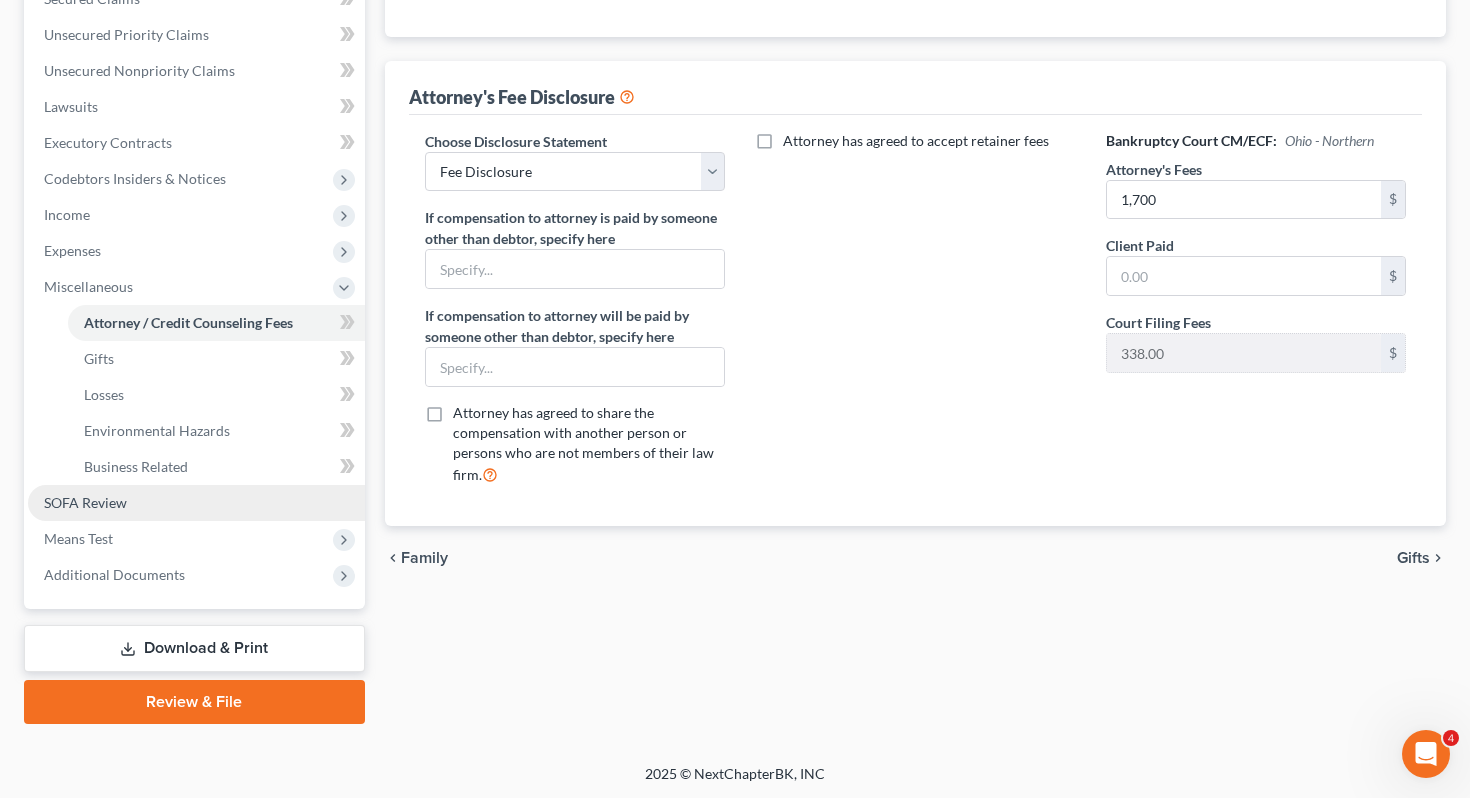click on "SOFA Review" at bounding box center (196, 503) 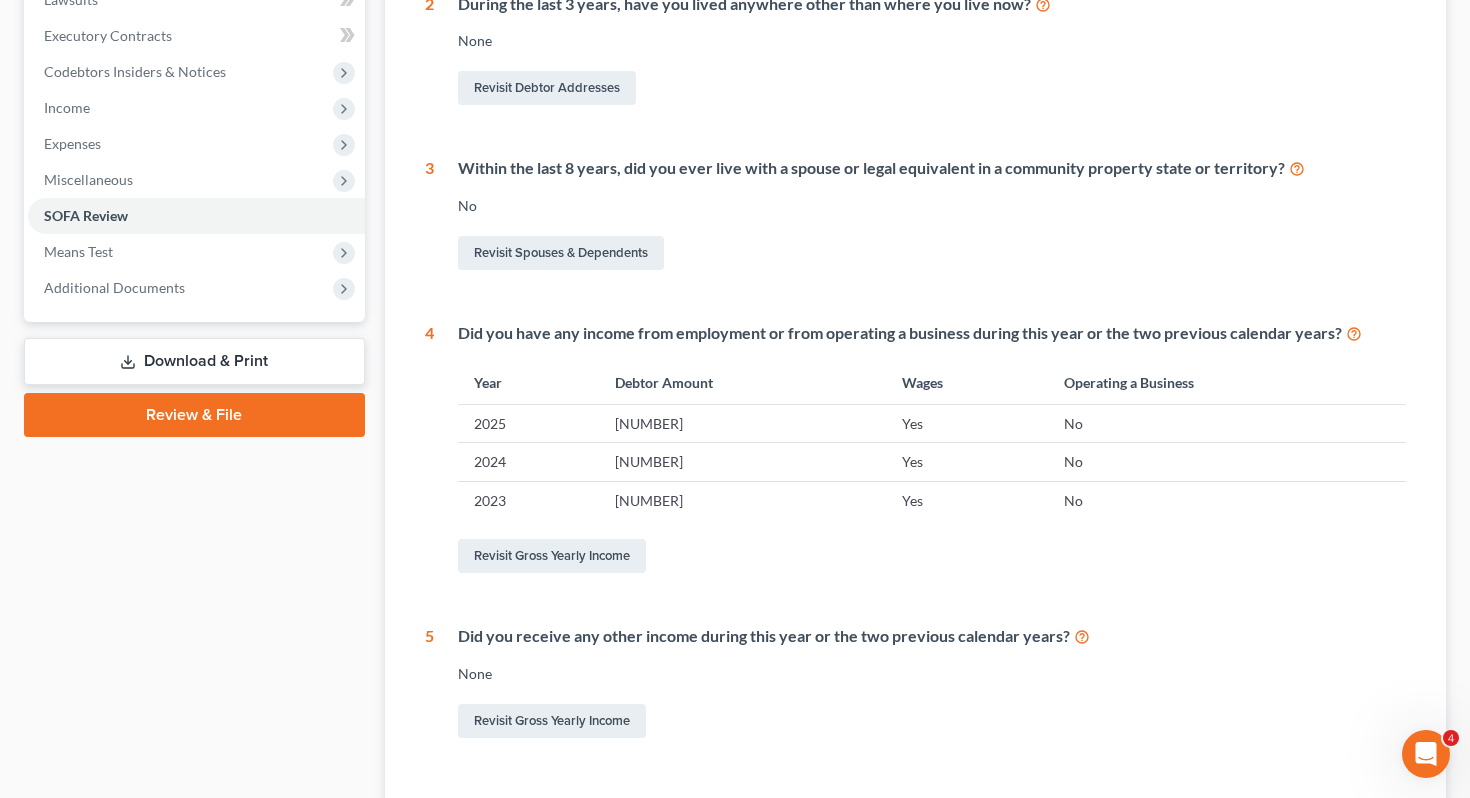 scroll, scrollTop: 548, scrollLeft: 0, axis: vertical 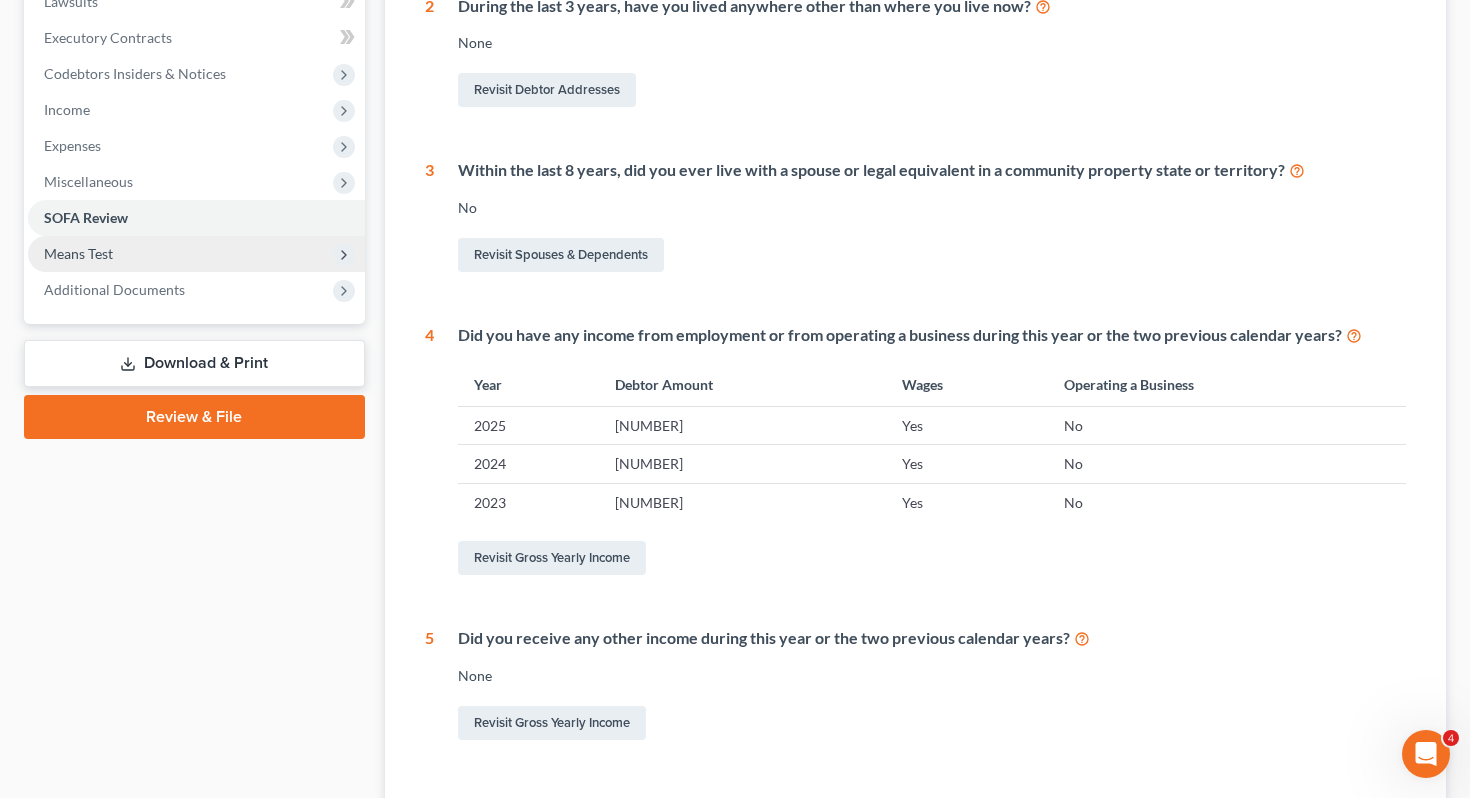 click on "Means Test" at bounding box center (196, 254) 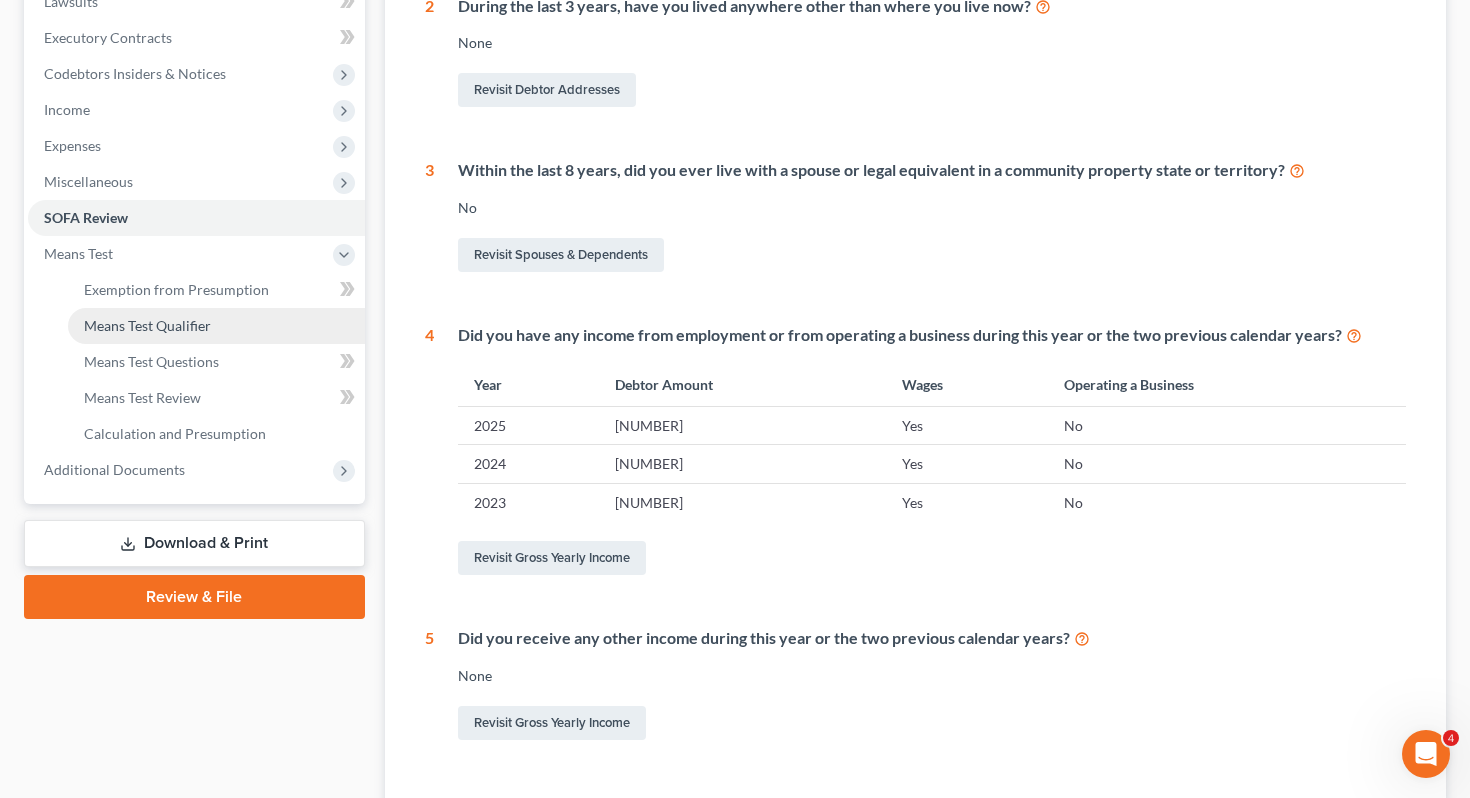 click on "Means Test Qualifier" at bounding box center [216, 326] 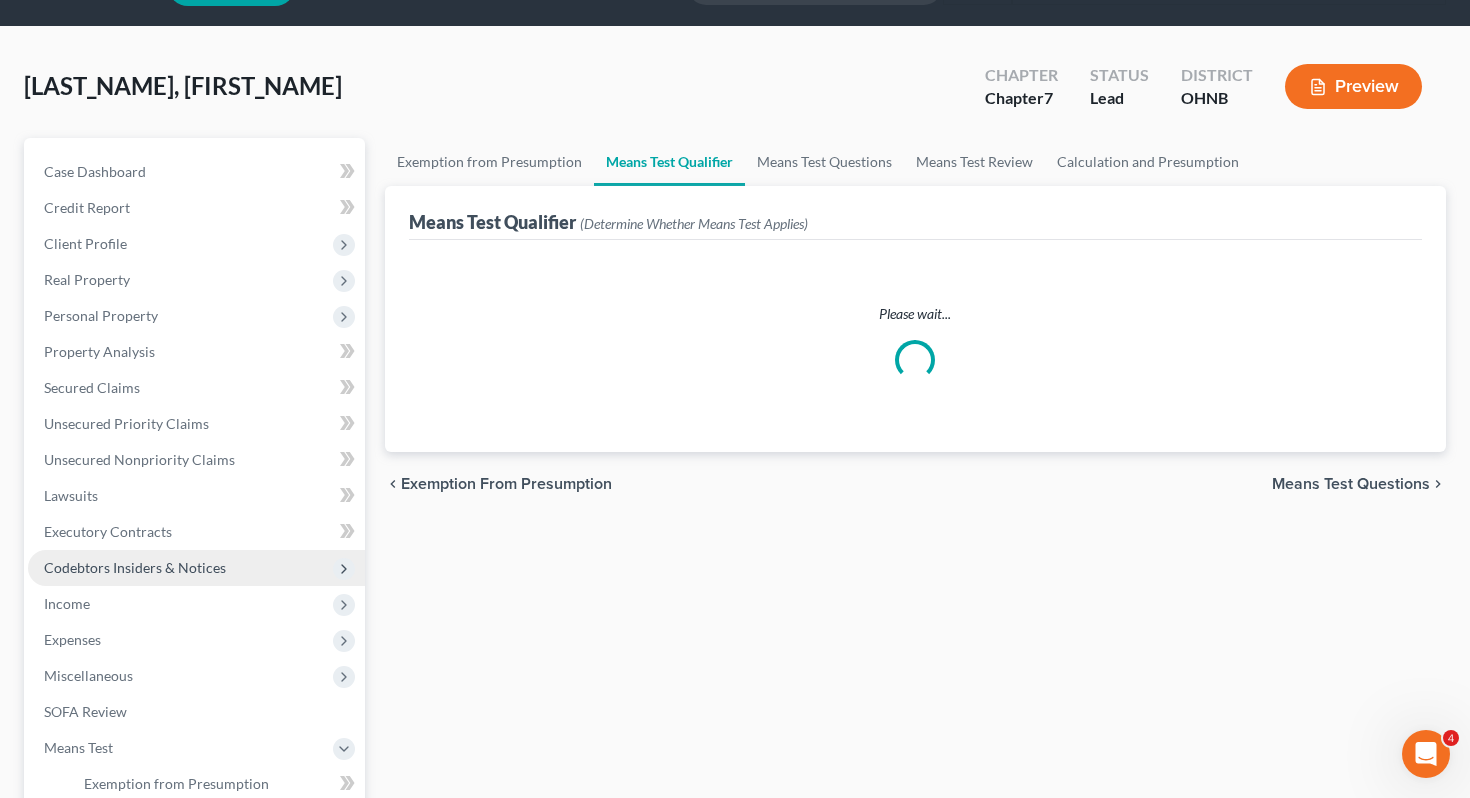 scroll, scrollTop: 96, scrollLeft: 0, axis: vertical 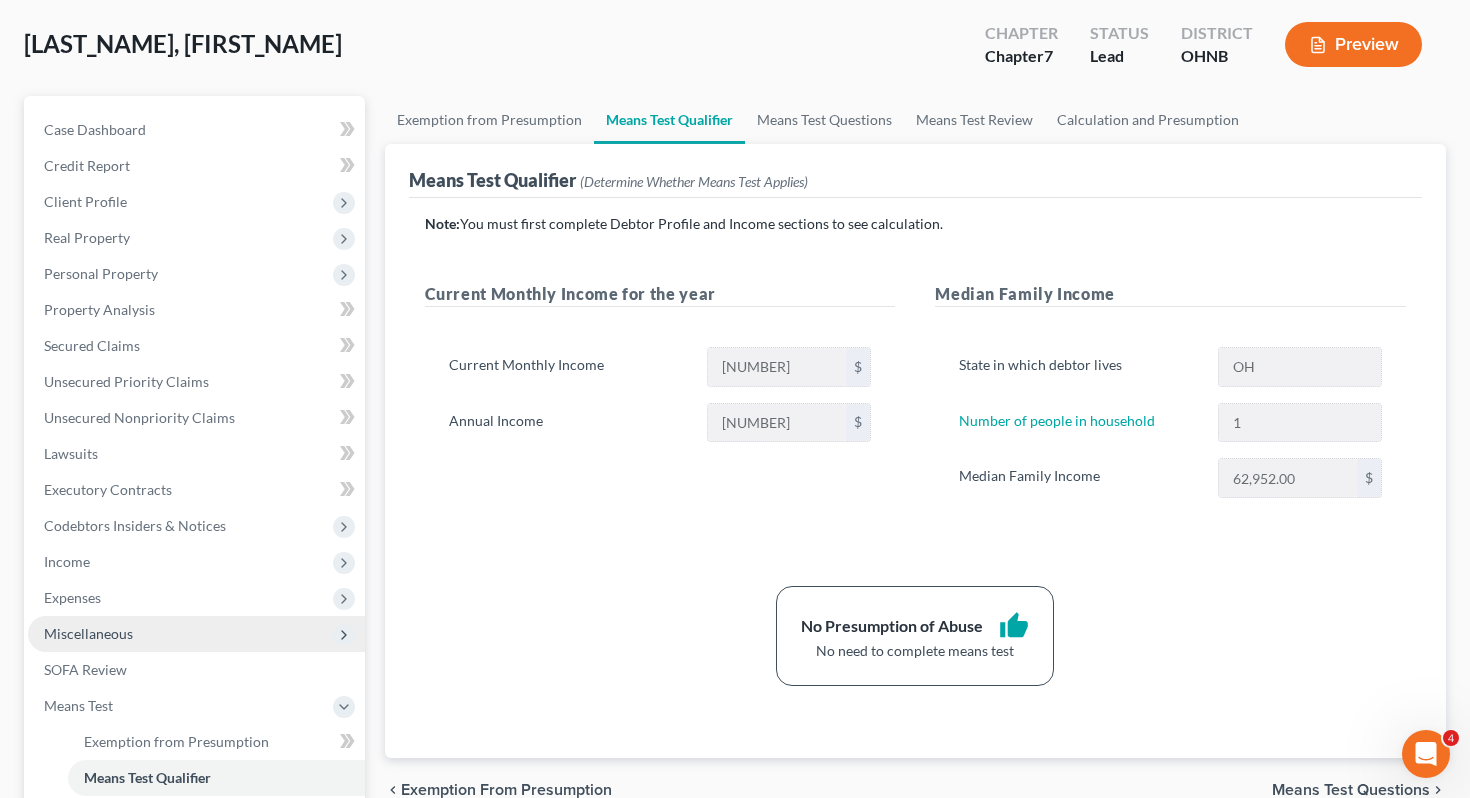 click on "Miscellaneous" at bounding box center (196, 634) 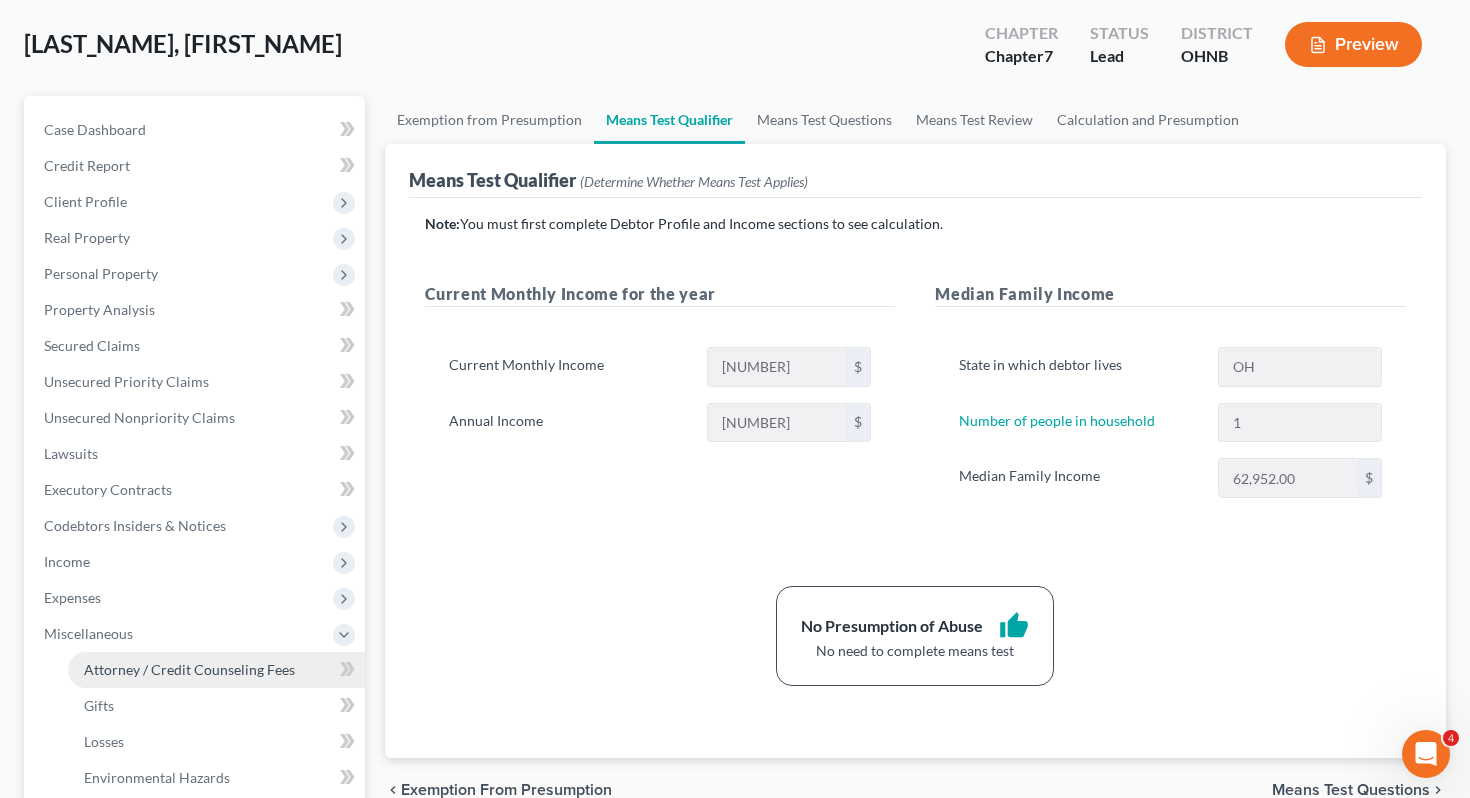 click on "Attorney / Credit Counseling Fees" at bounding box center (189, 669) 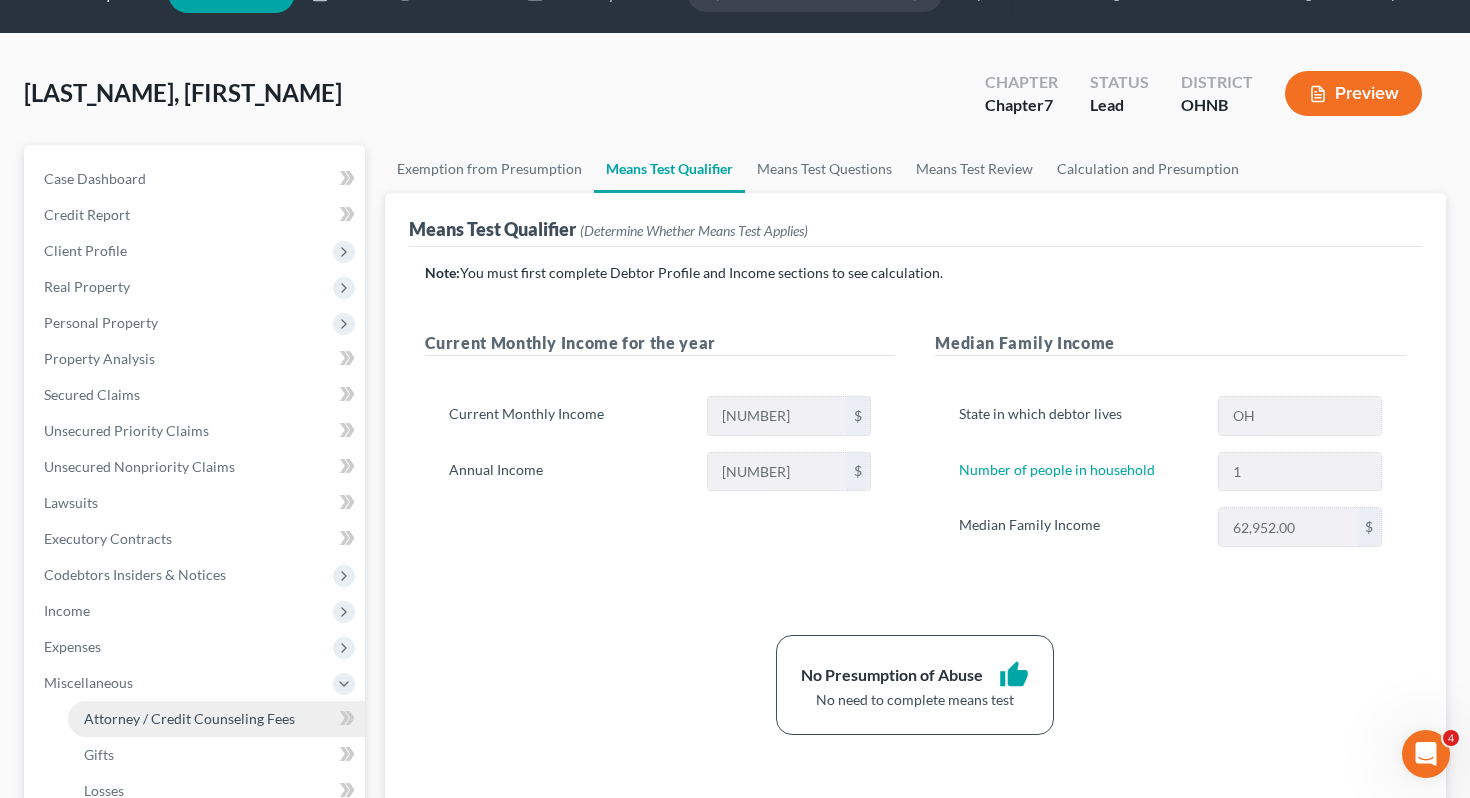 select on "0" 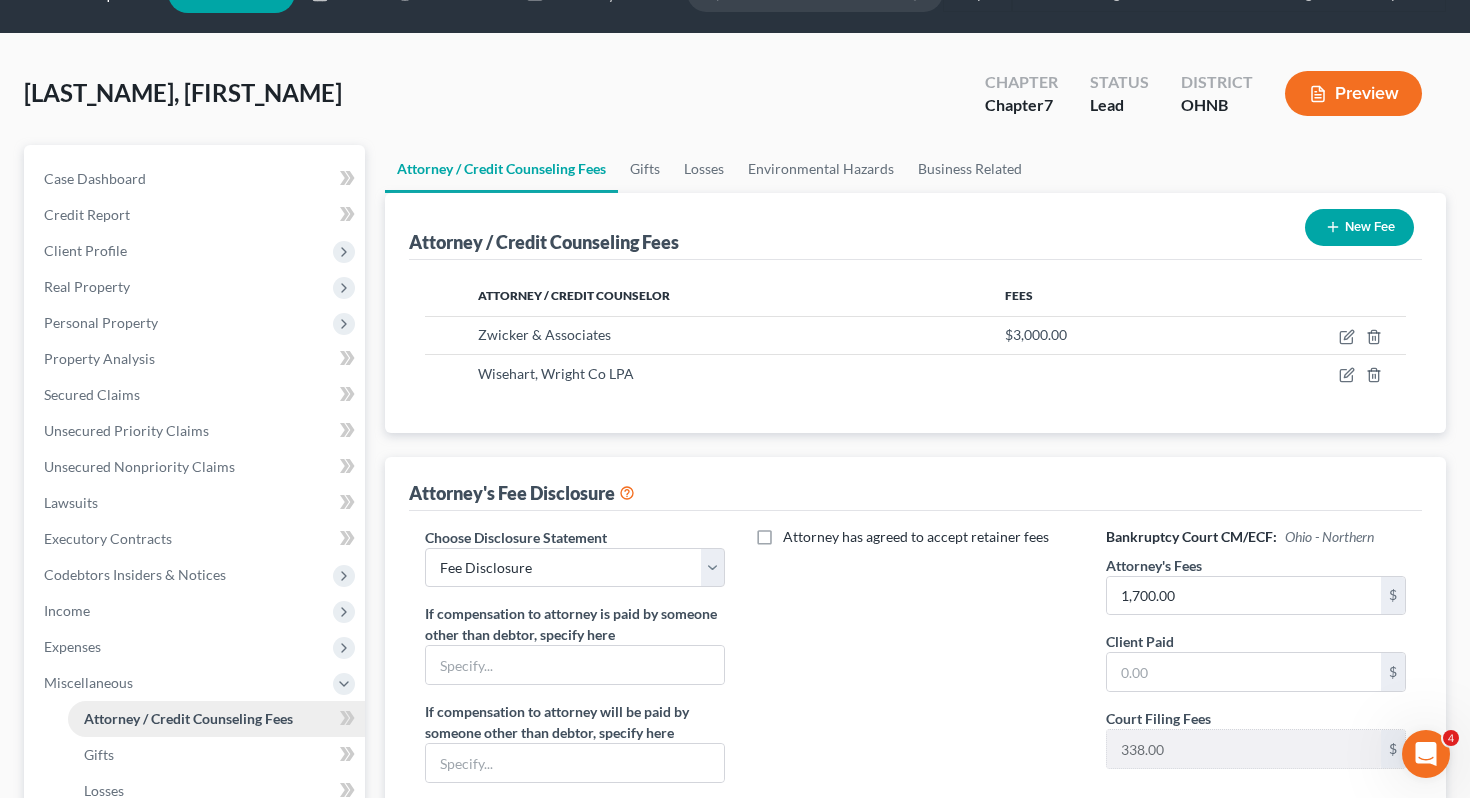 scroll, scrollTop: 0, scrollLeft: 0, axis: both 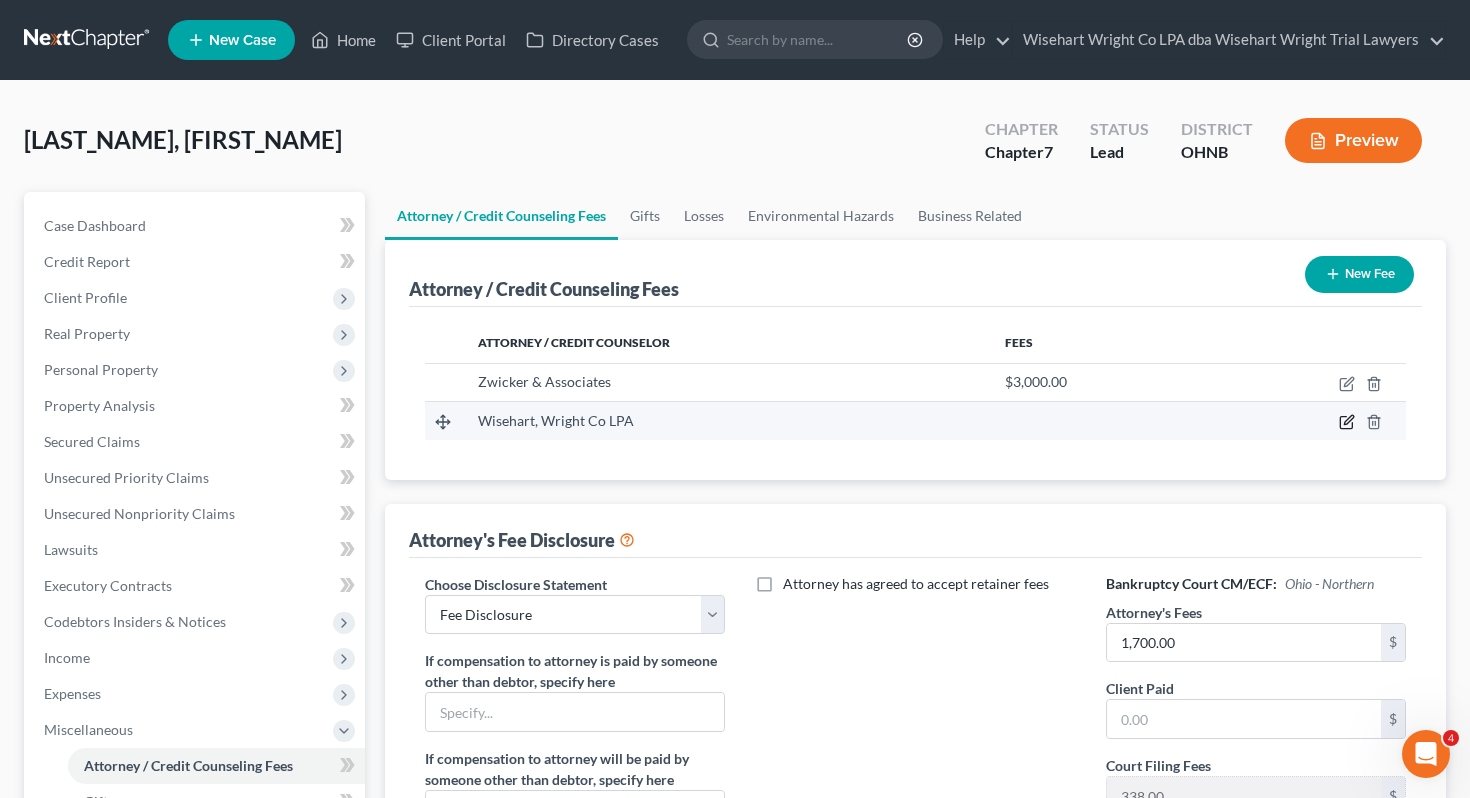click 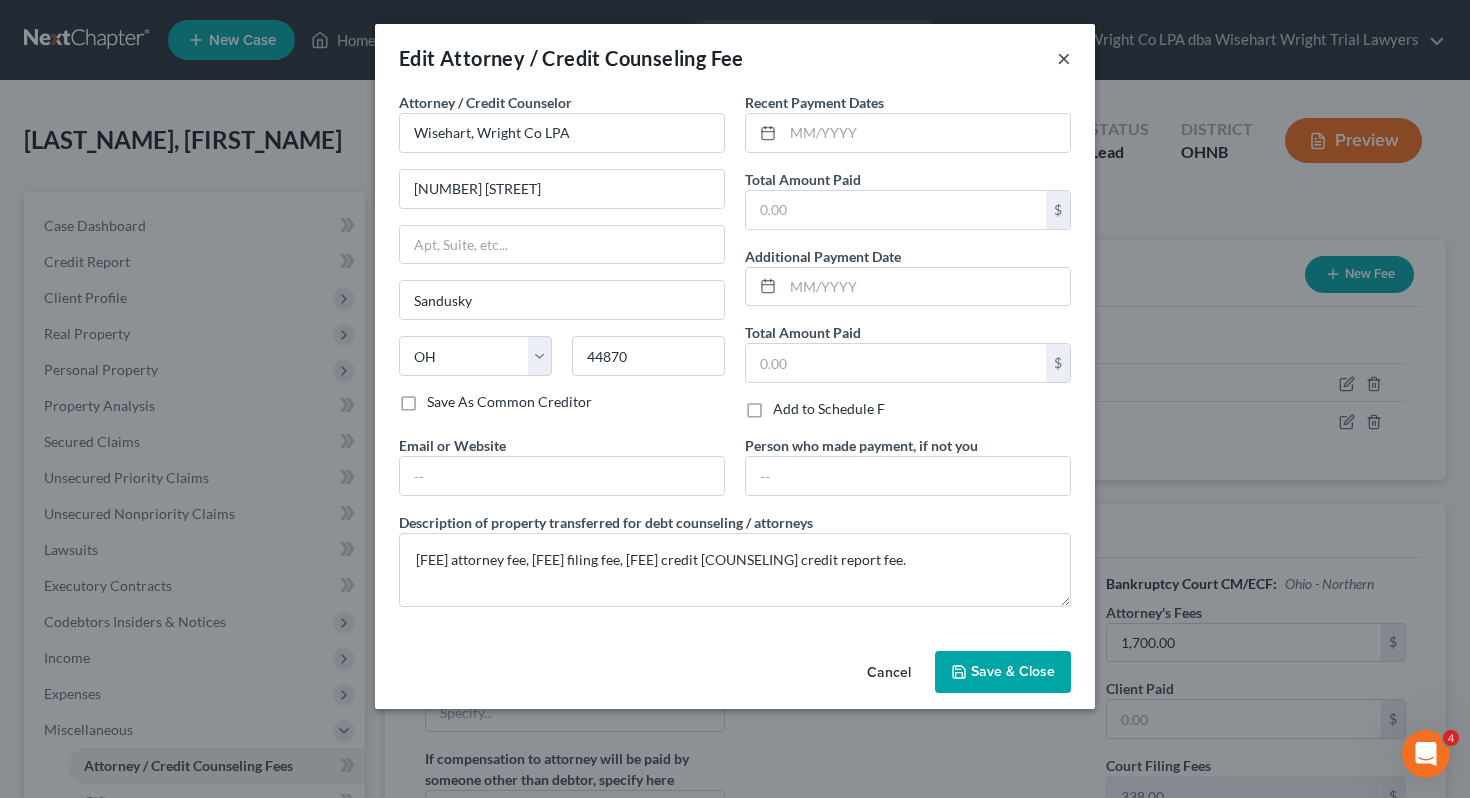 click on "×" at bounding box center [1064, 58] 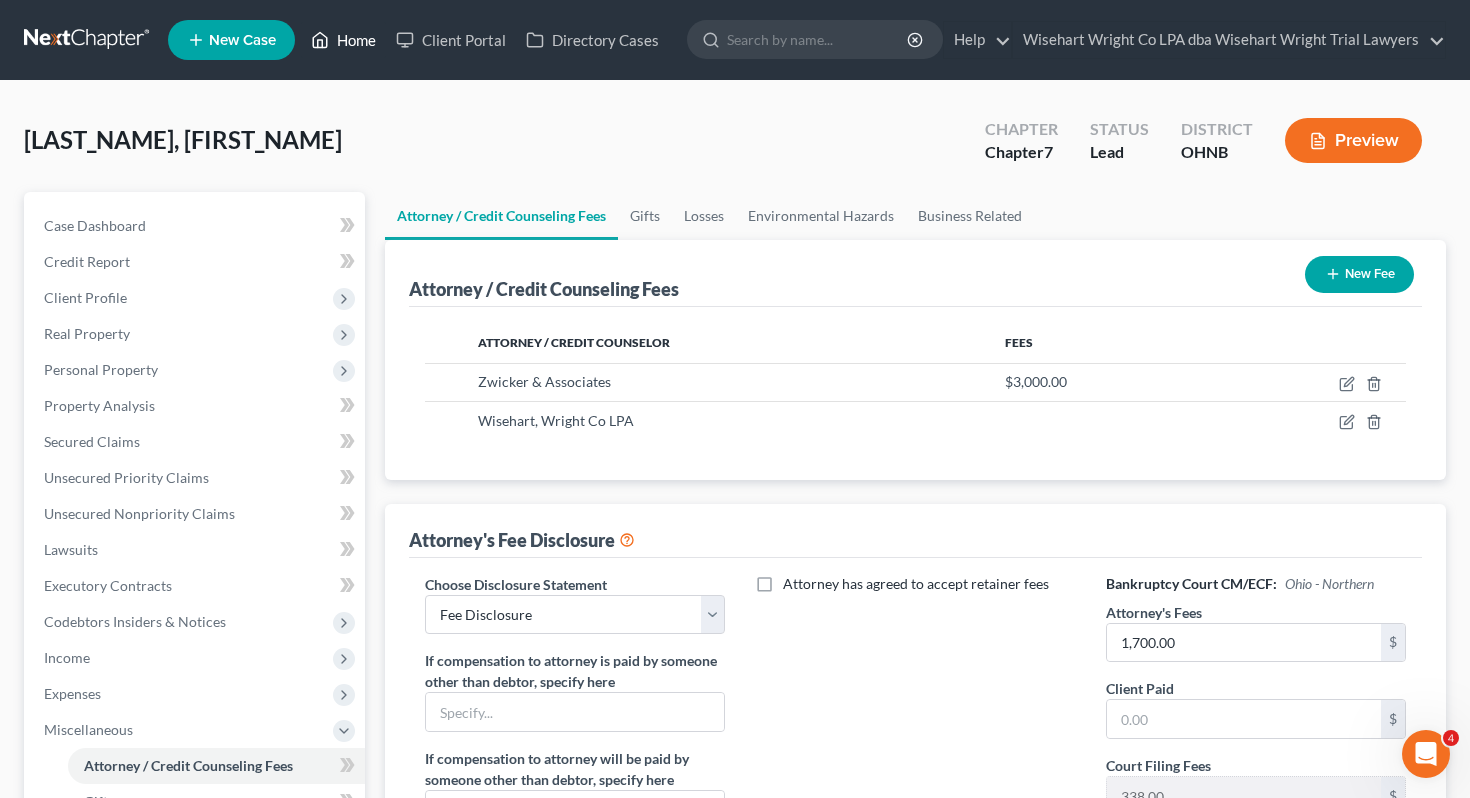 click on "Home" at bounding box center [343, 40] 